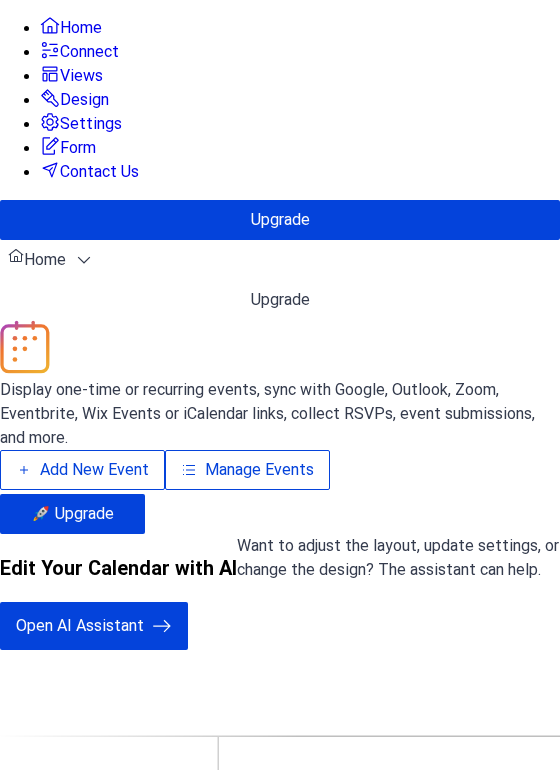 scroll, scrollTop: 0, scrollLeft: 0, axis: both 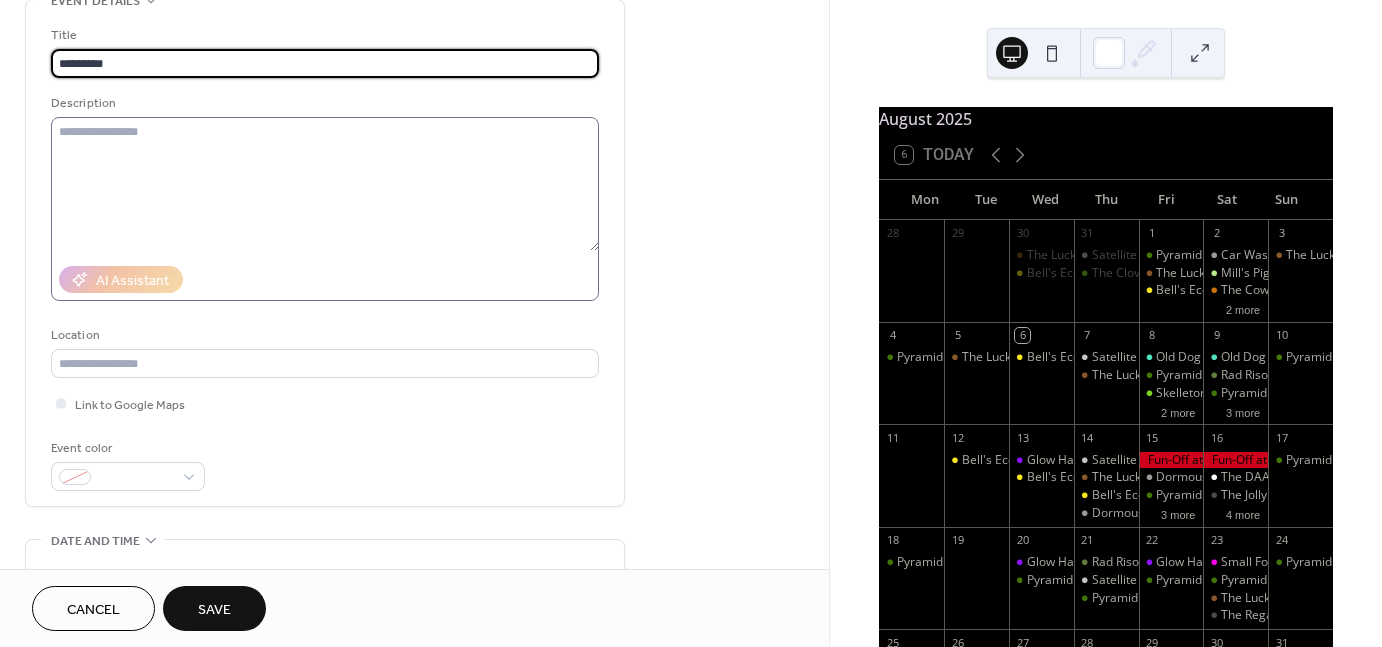 type on "*********" 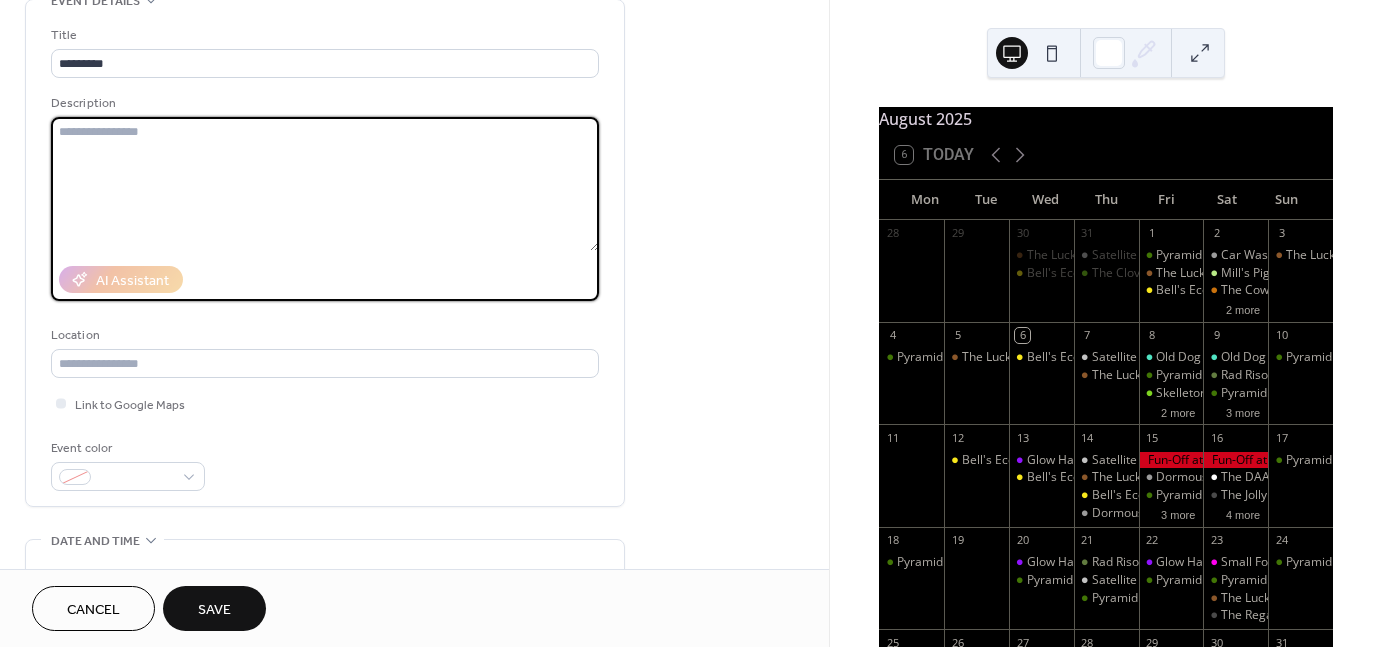 click at bounding box center (325, 184) 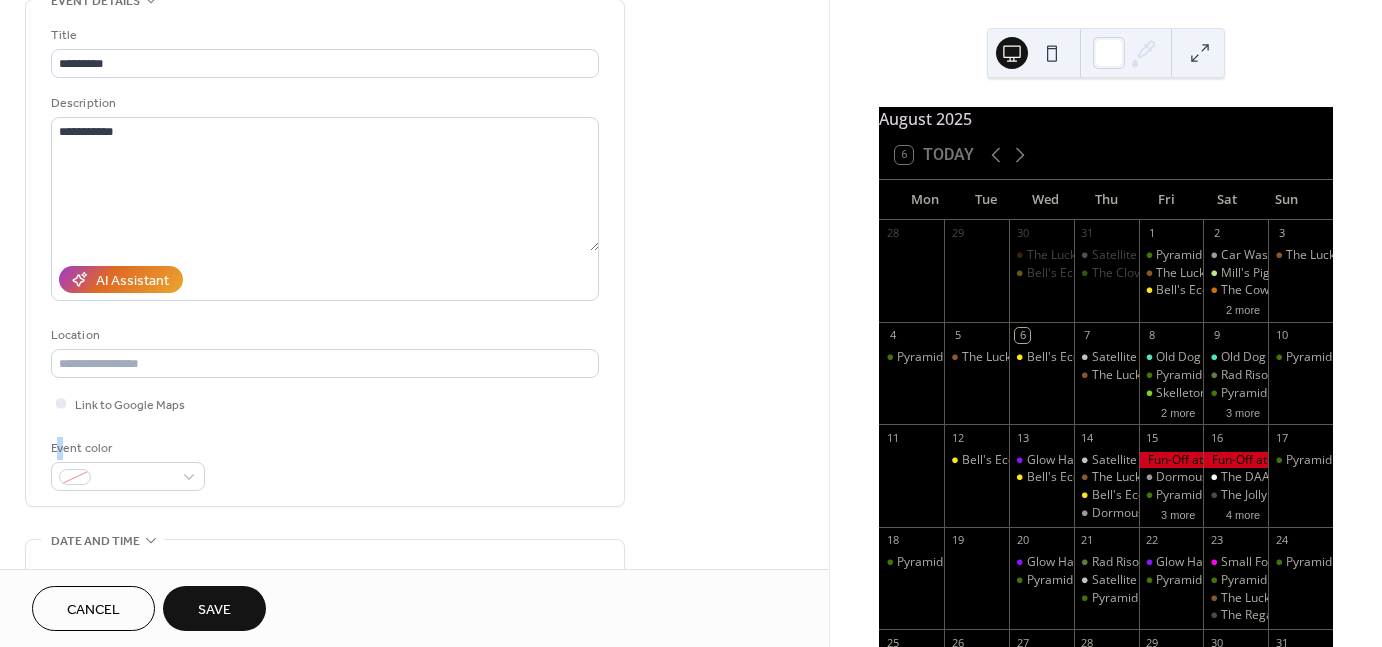 click on "Event color" at bounding box center [126, 448] 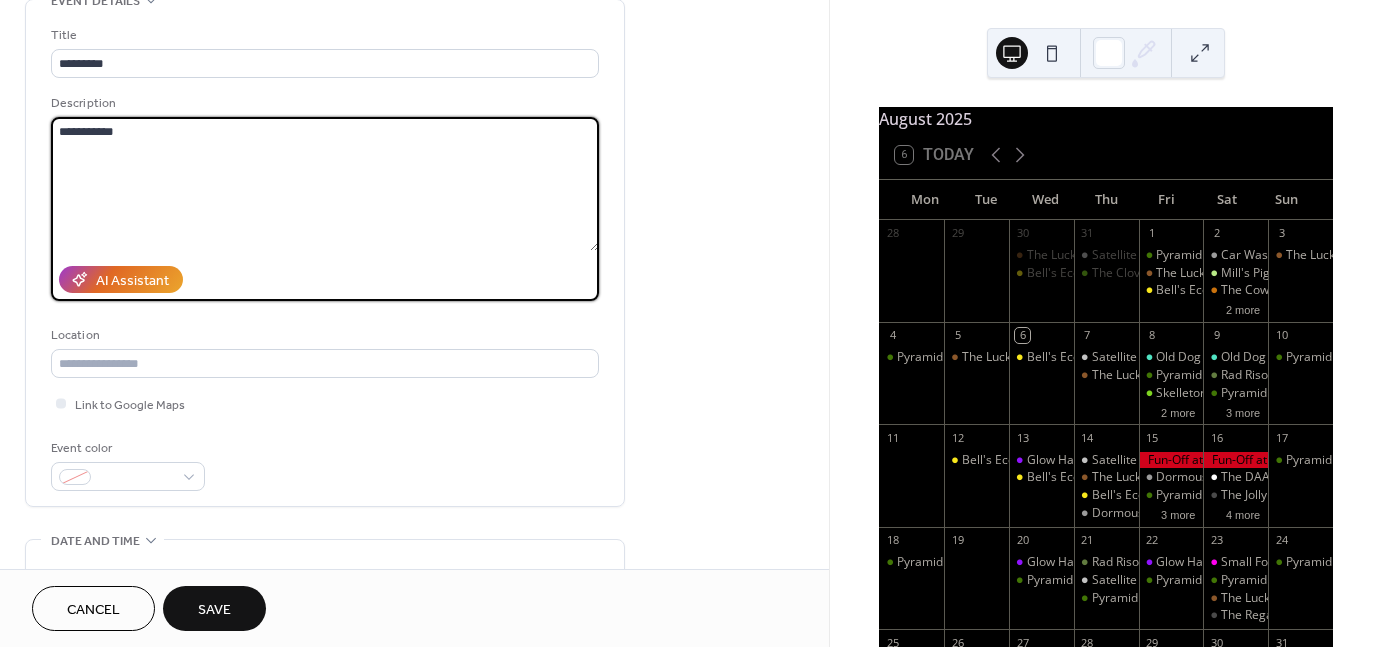 click on "**********" at bounding box center [325, 184] 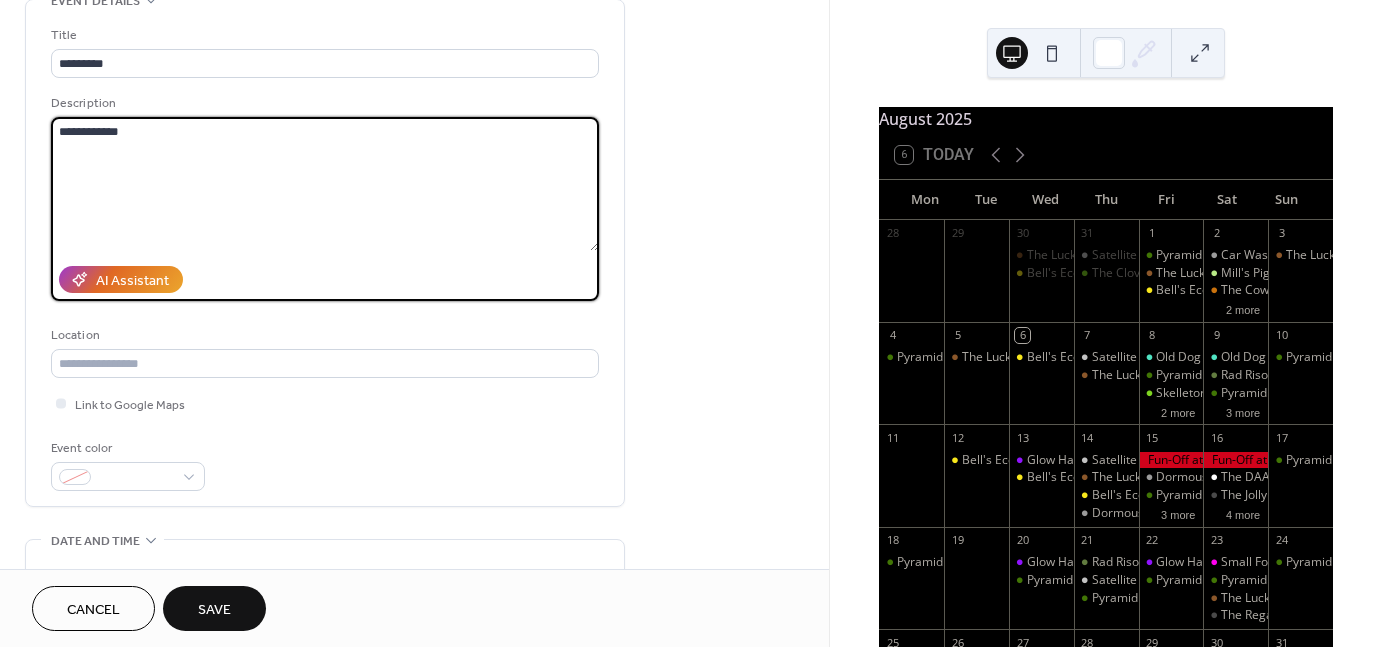 click on "**********" at bounding box center [325, 184] 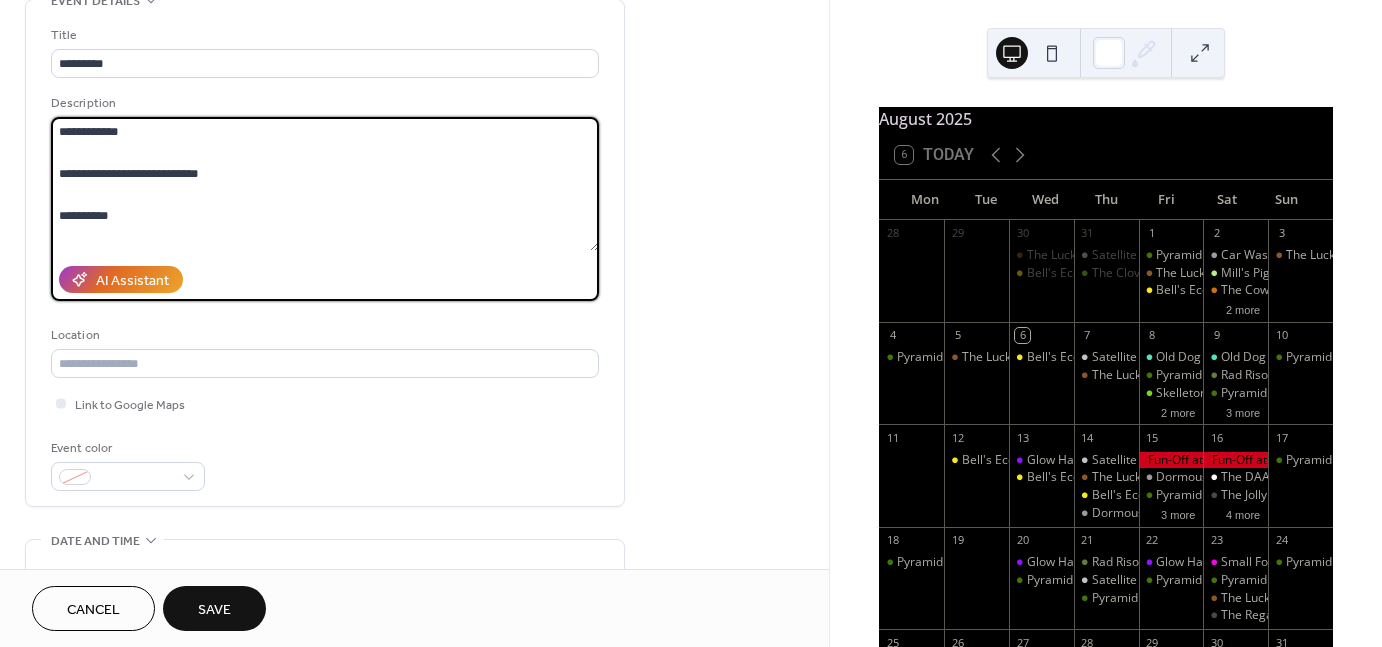 type on "**********" 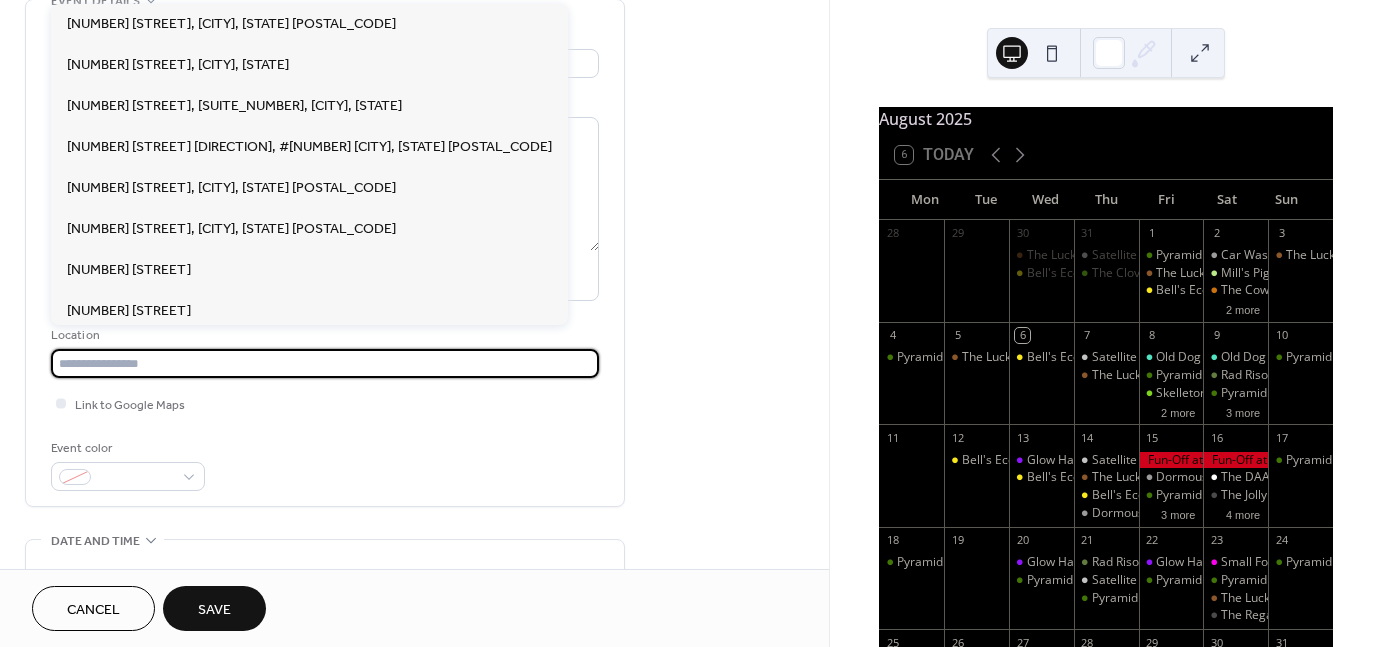 click at bounding box center (325, 363) 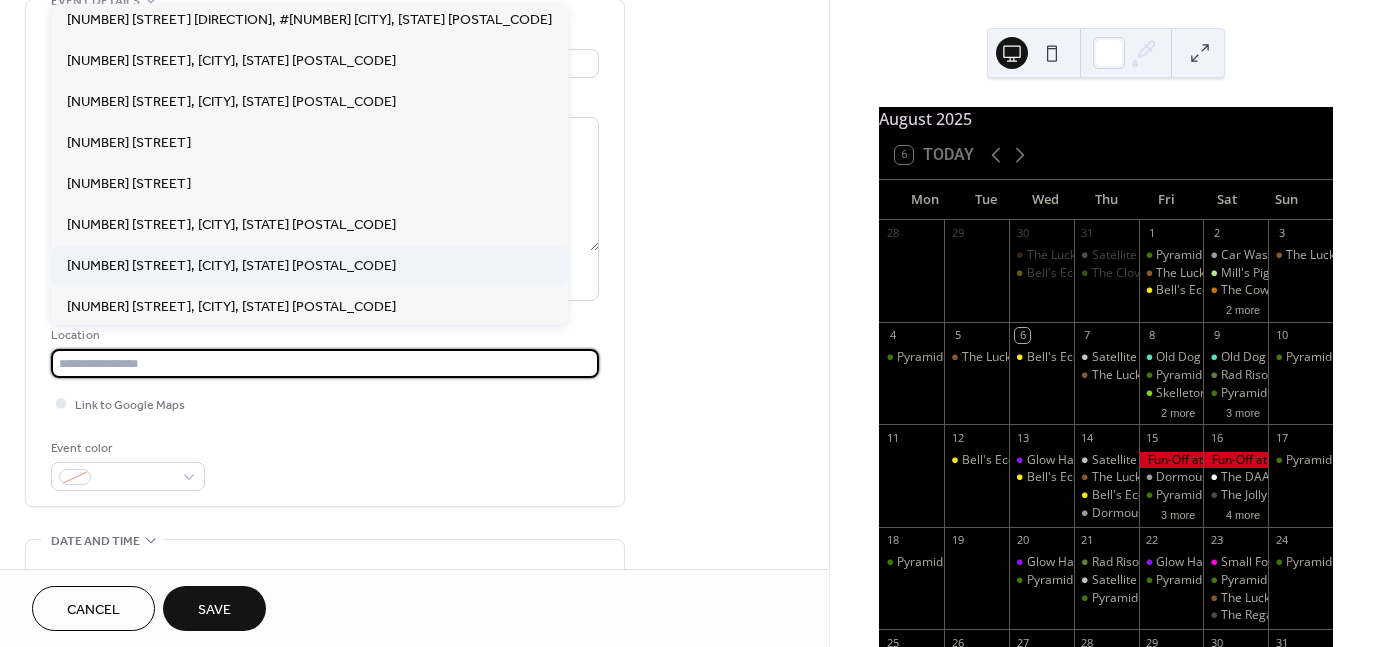 scroll, scrollTop: 128, scrollLeft: 0, axis: vertical 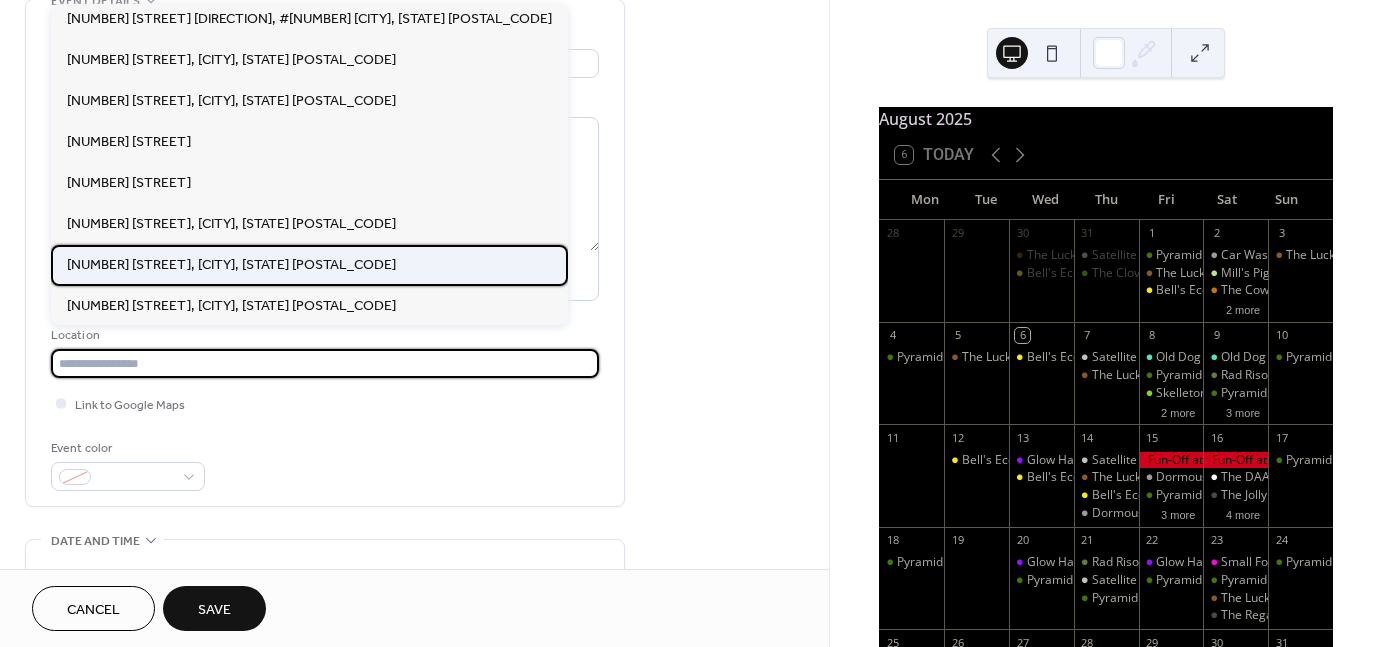 click on "246 N Kalamazoo Mall, Kalamazoo, MI 49007" at bounding box center [231, 265] 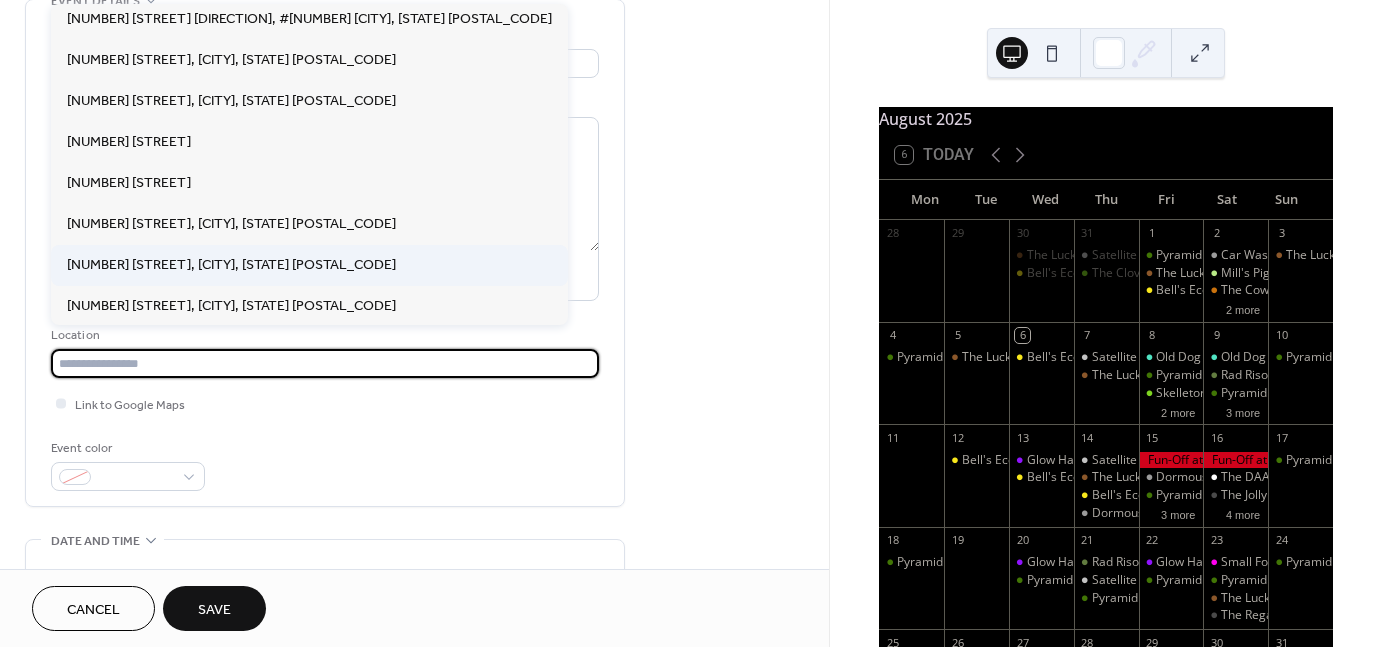type on "**********" 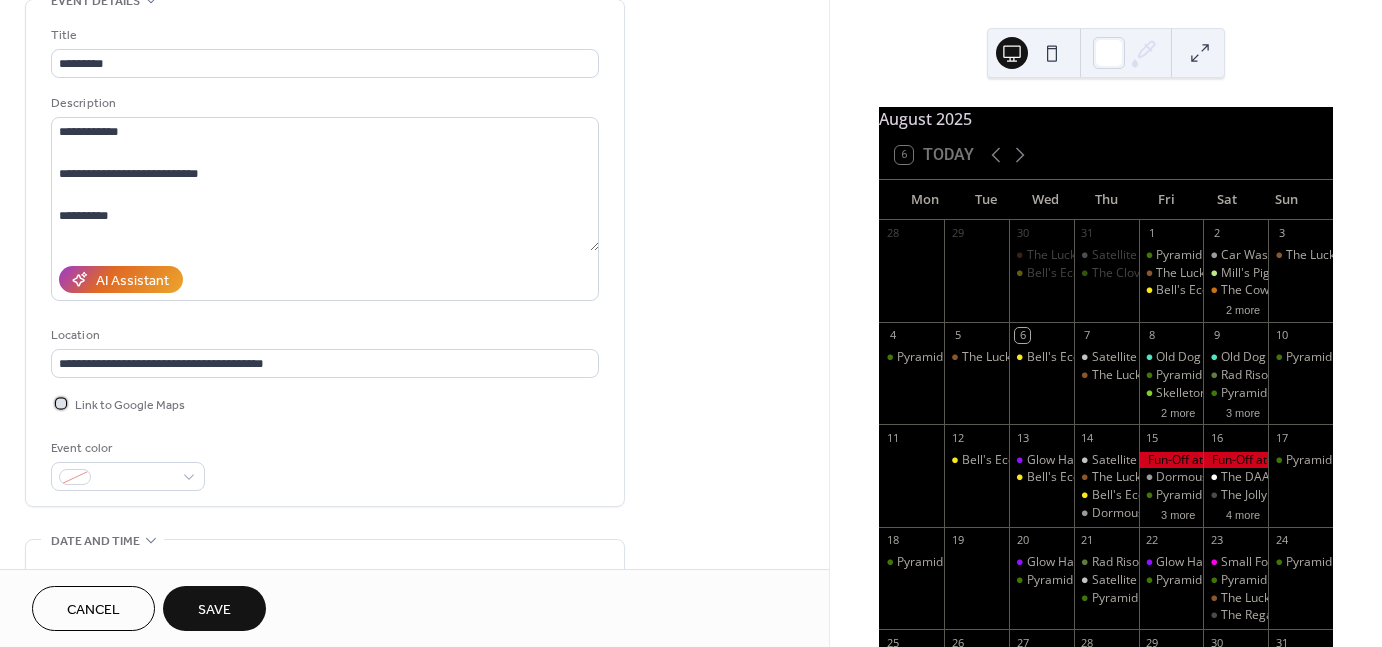 click on "Link to Google Maps" at bounding box center [130, 405] 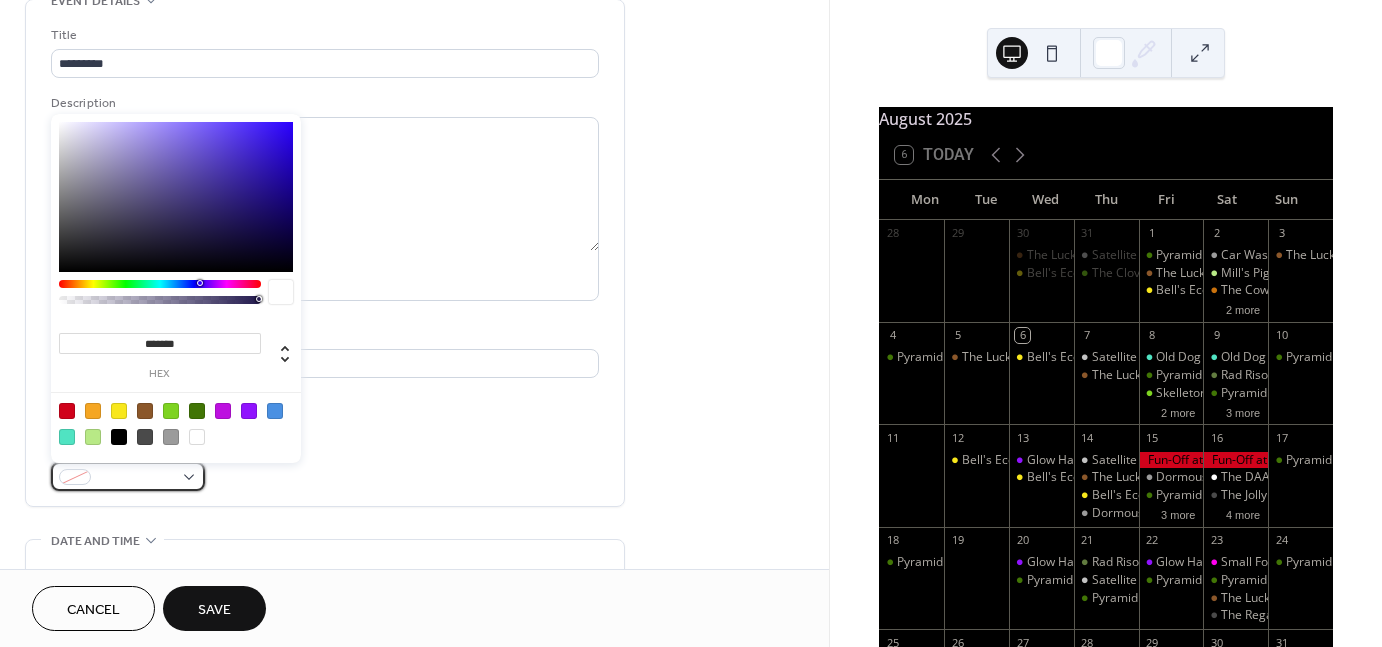 click at bounding box center [128, 476] 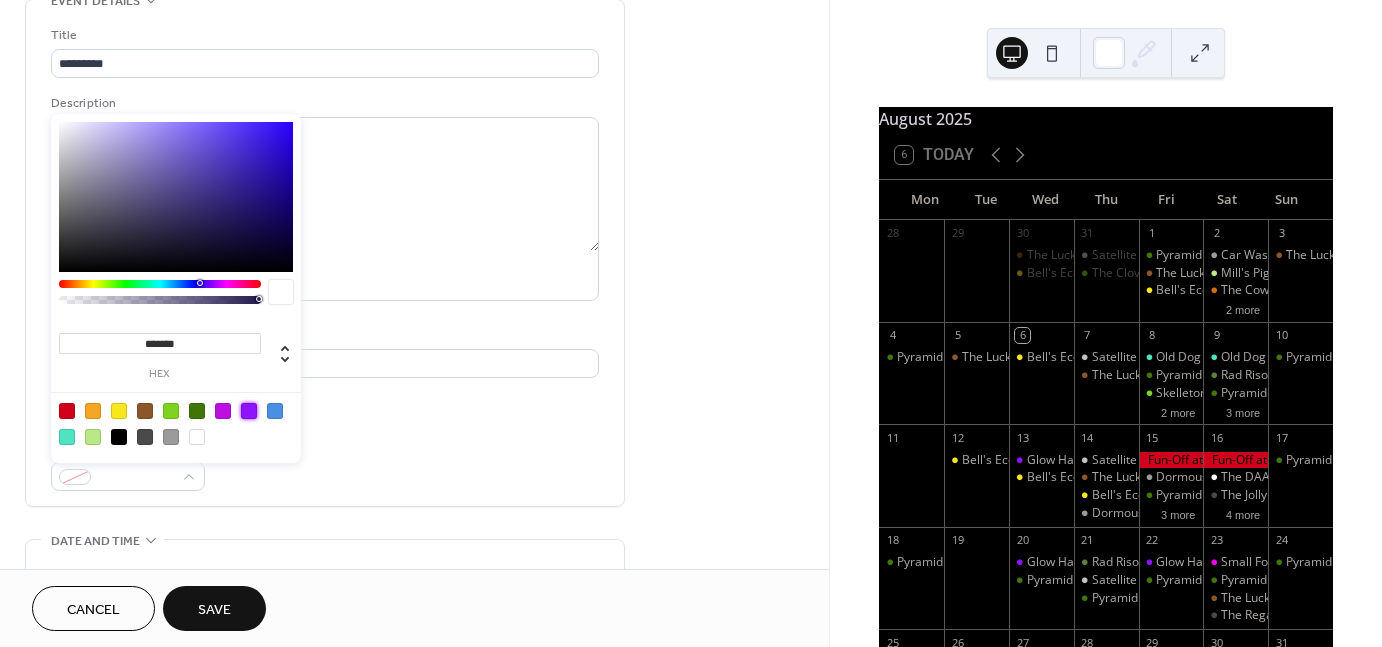 click at bounding box center (249, 411) 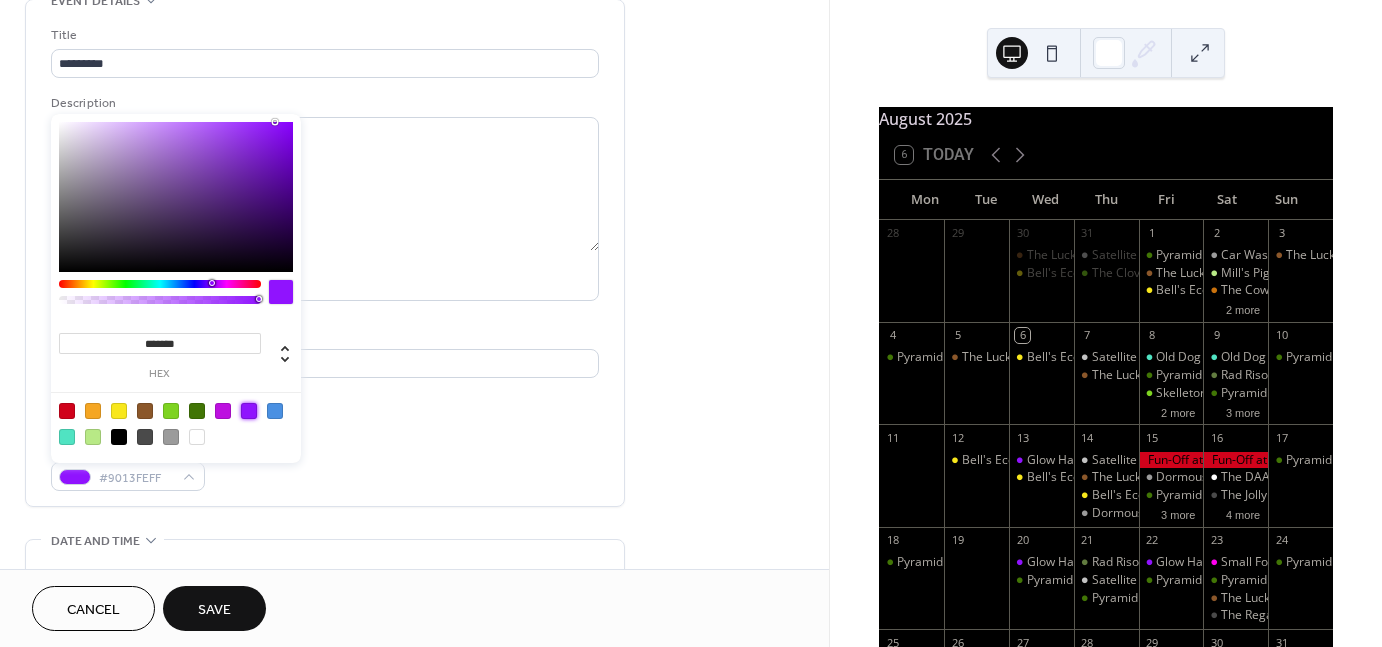 click on "Event color #9013FEFF" at bounding box center (325, 464) 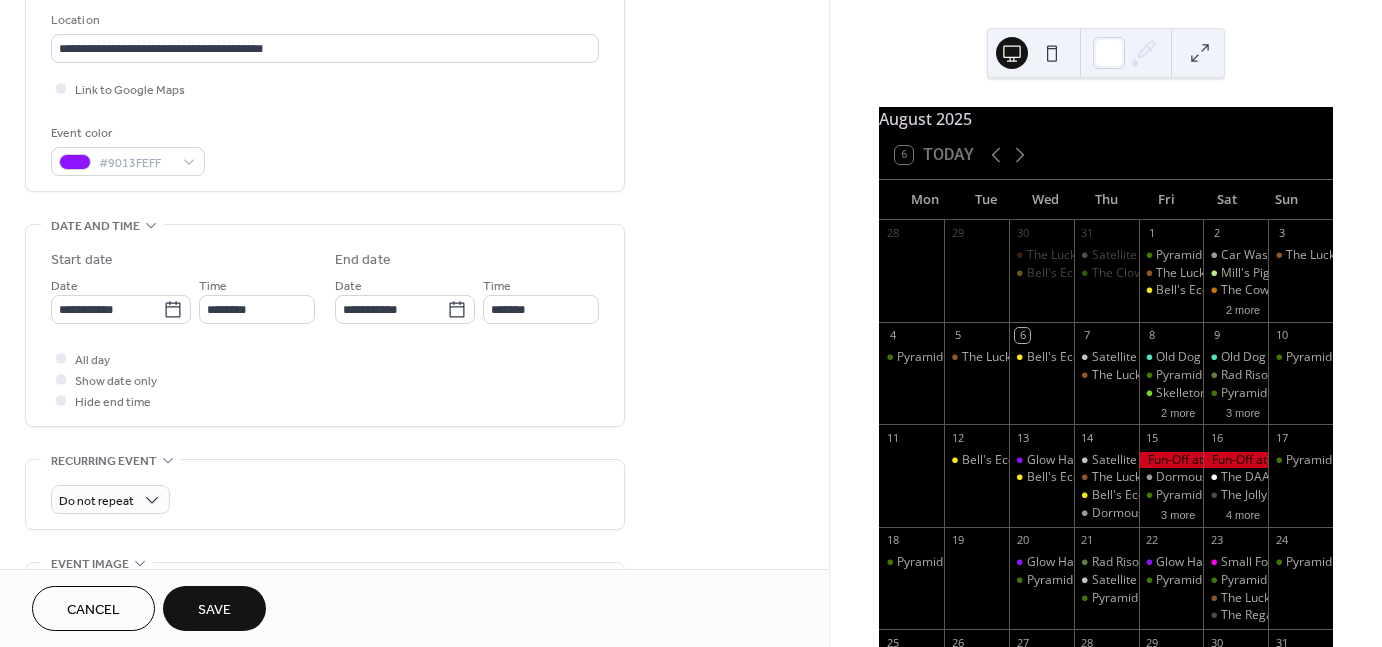 scroll, scrollTop: 428, scrollLeft: 0, axis: vertical 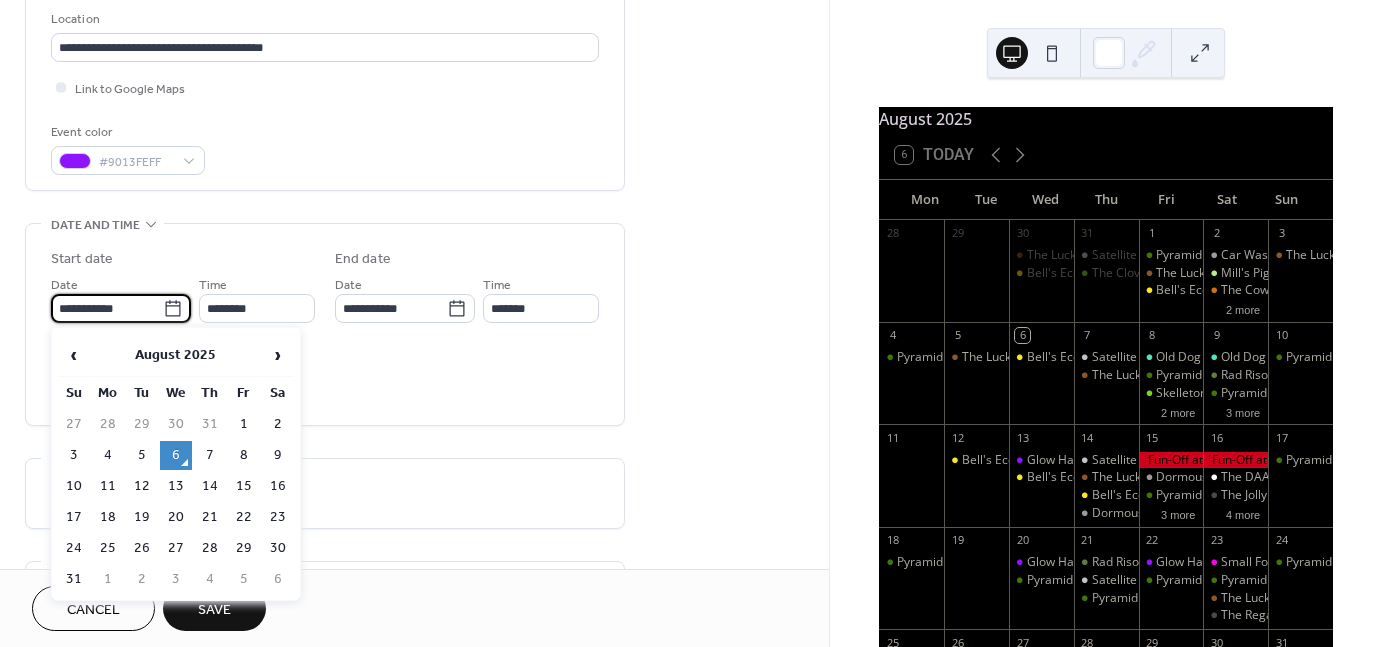 click on "**********" at bounding box center (107, 308) 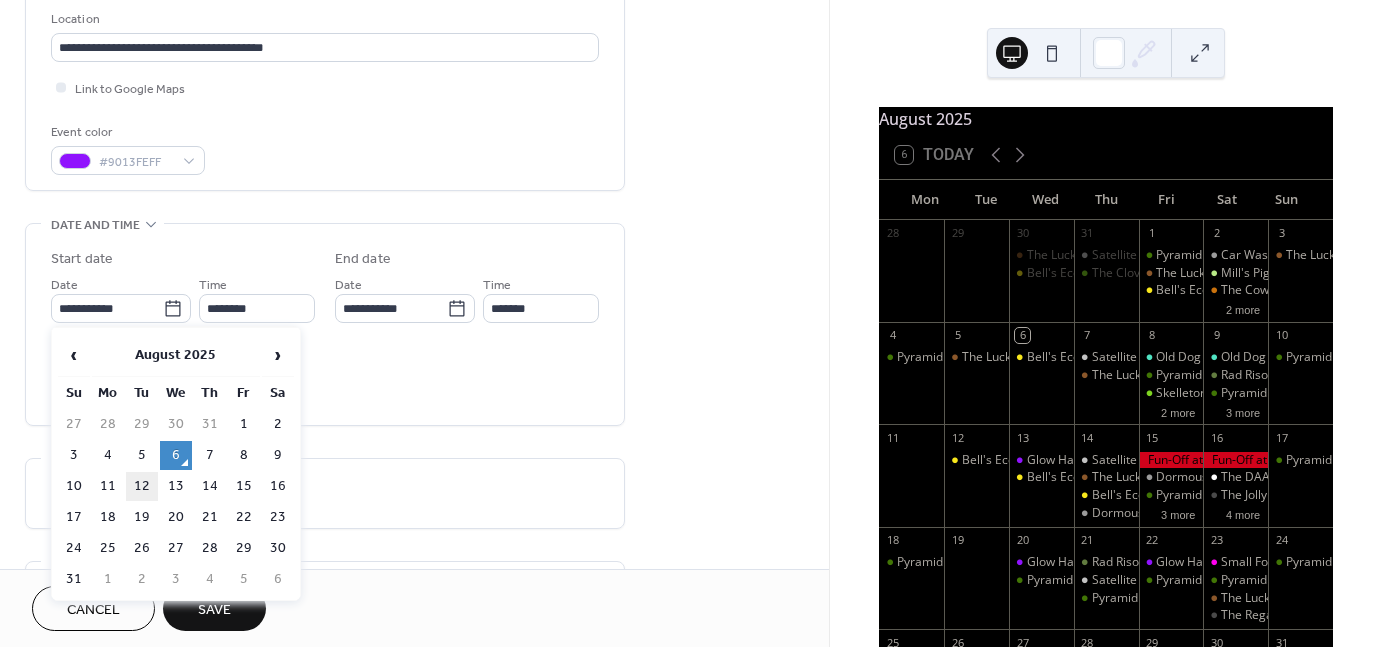 click on "12" at bounding box center (142, 486) 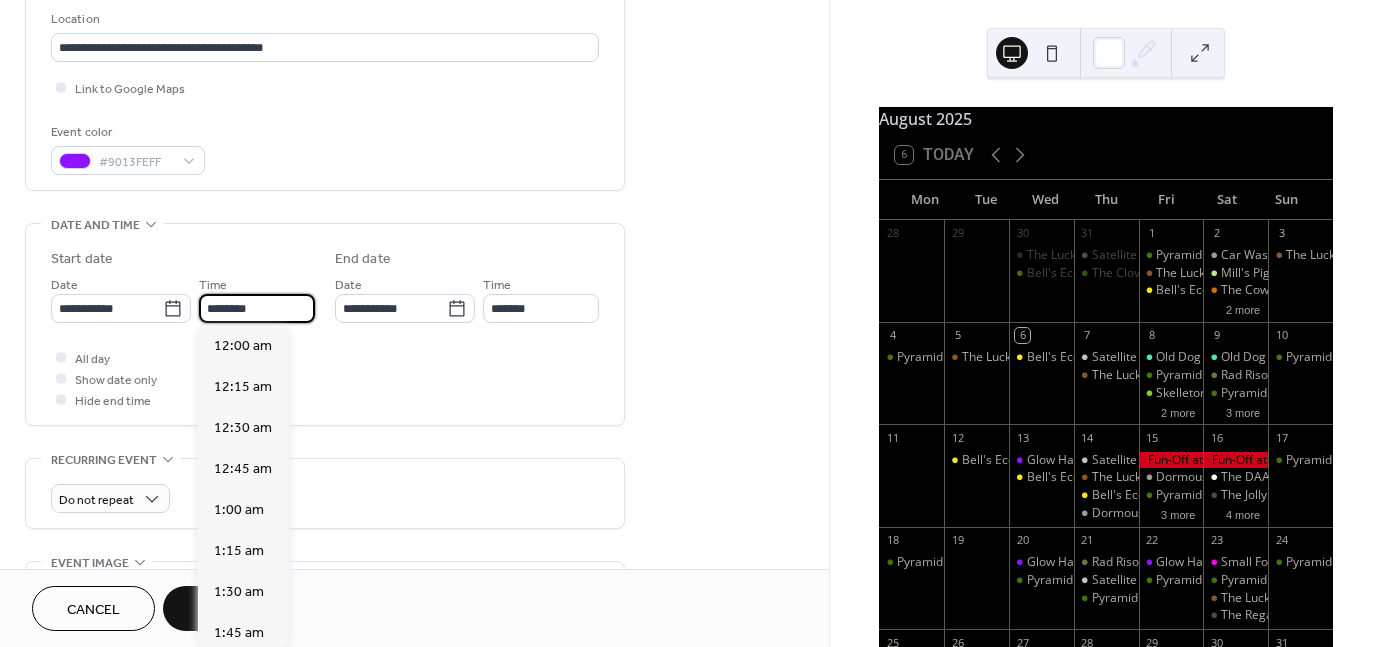 click on "********" at bounding box center [257, 308] 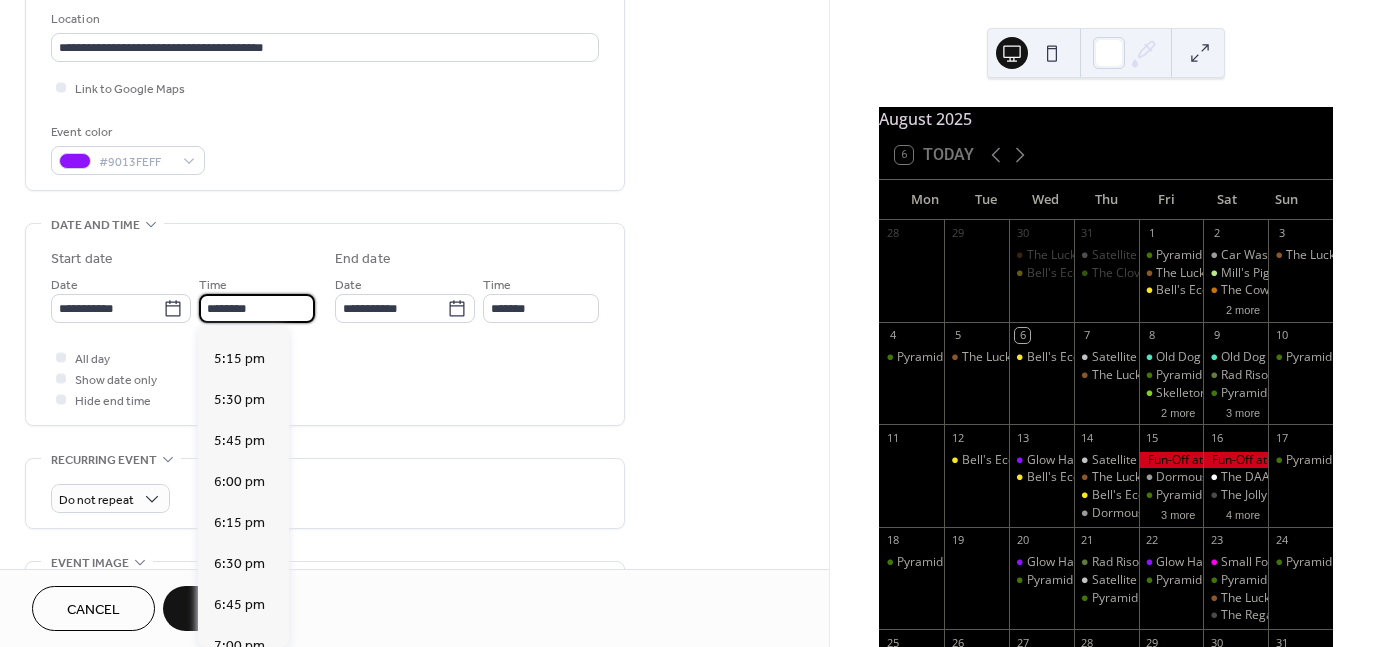 scroll, scrollTop: 2819, scrollLeft: 0, axis: vertical 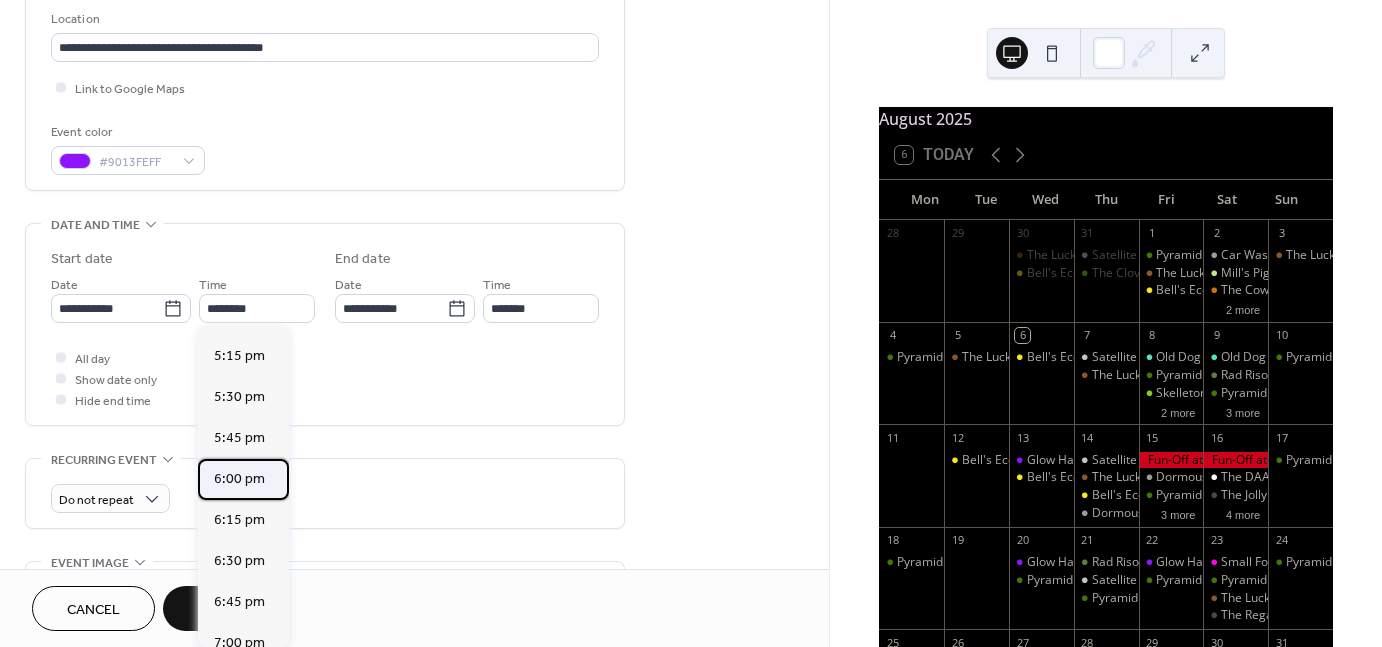 click on "6:00 pm" at bounding box center (239, 479) 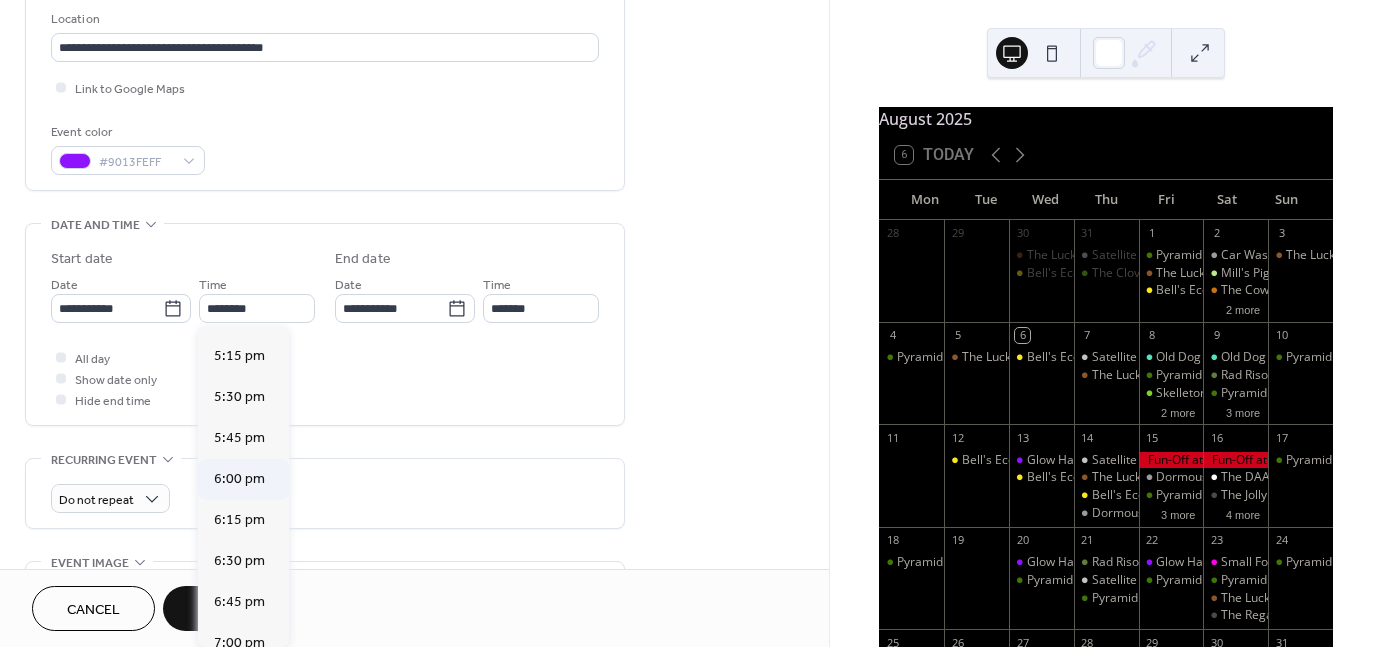 type on "*******" 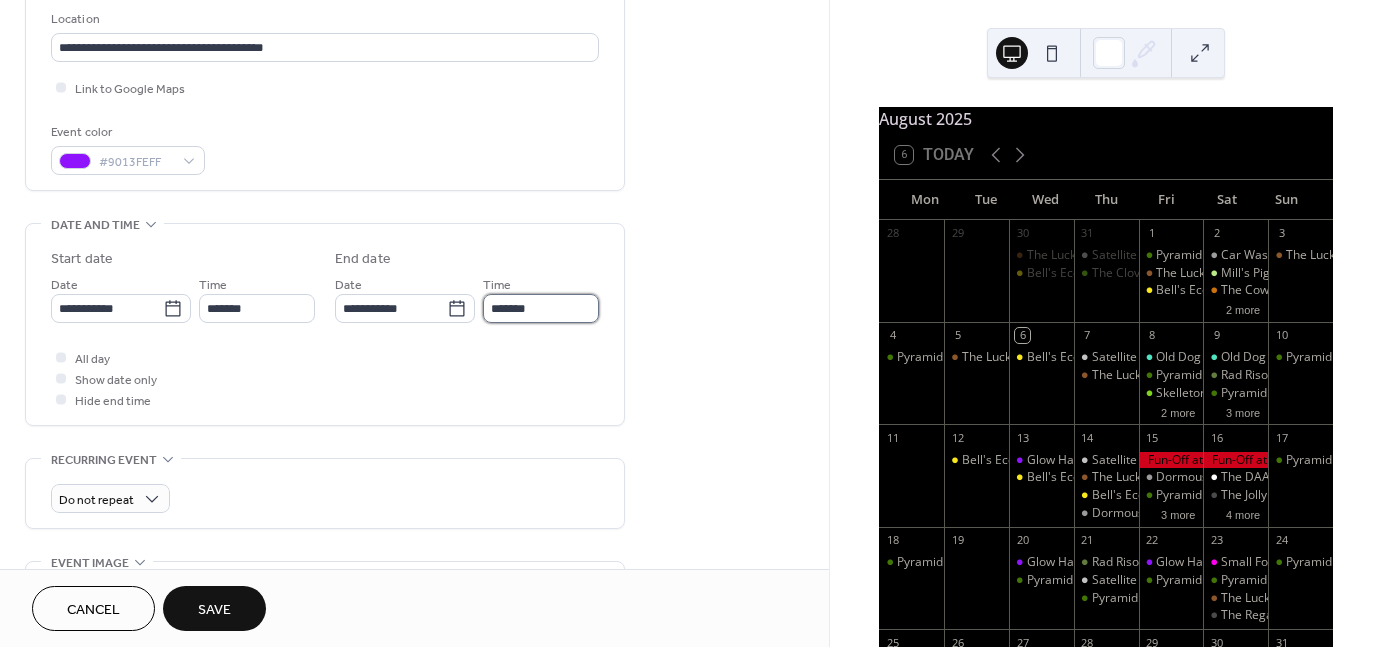 click on "*******" at bounding box center [541, 308] 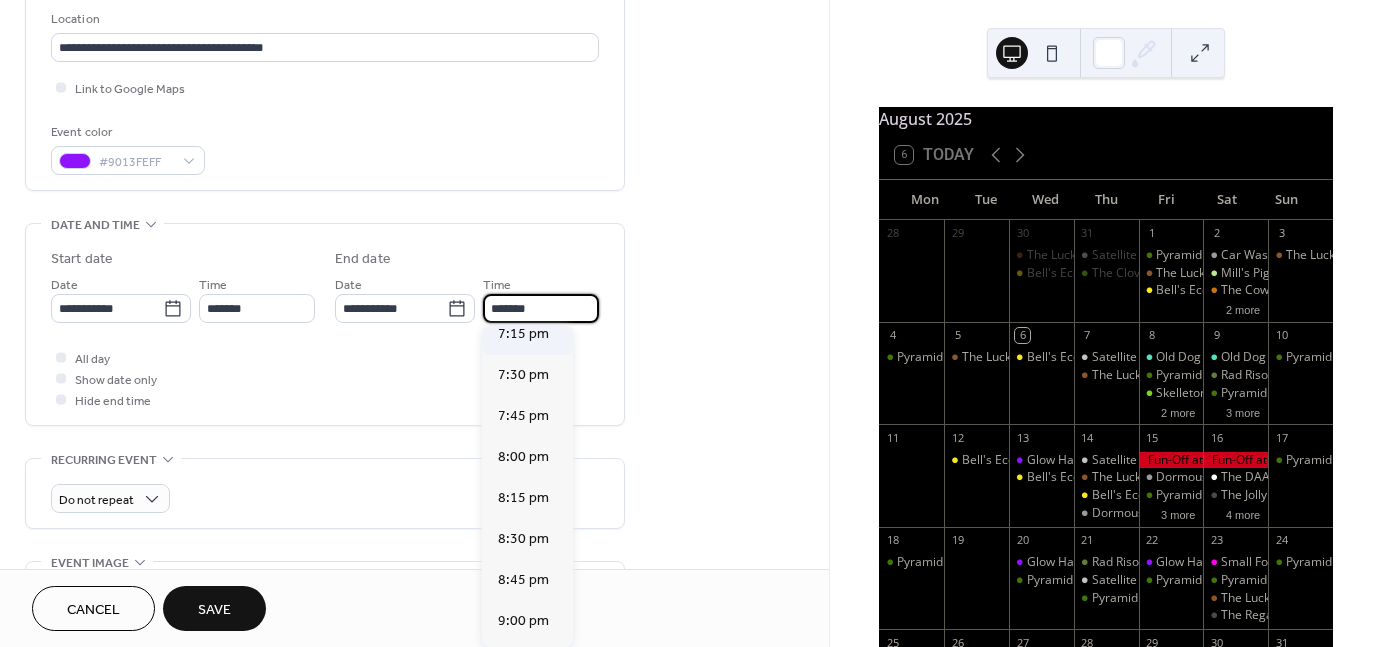 scroll, scrollTop: 180, scrollLeft: 0, axis: vertical 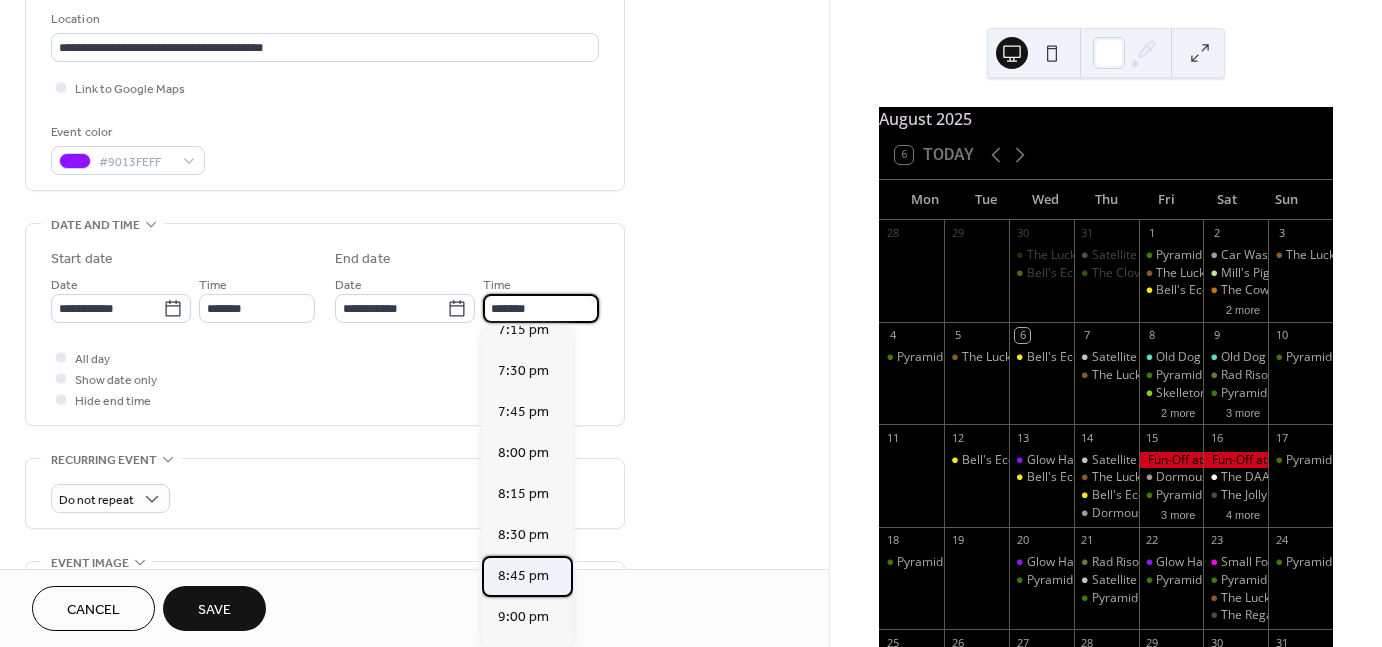 click on "8:45 pm" at bounding box center [523, 576] 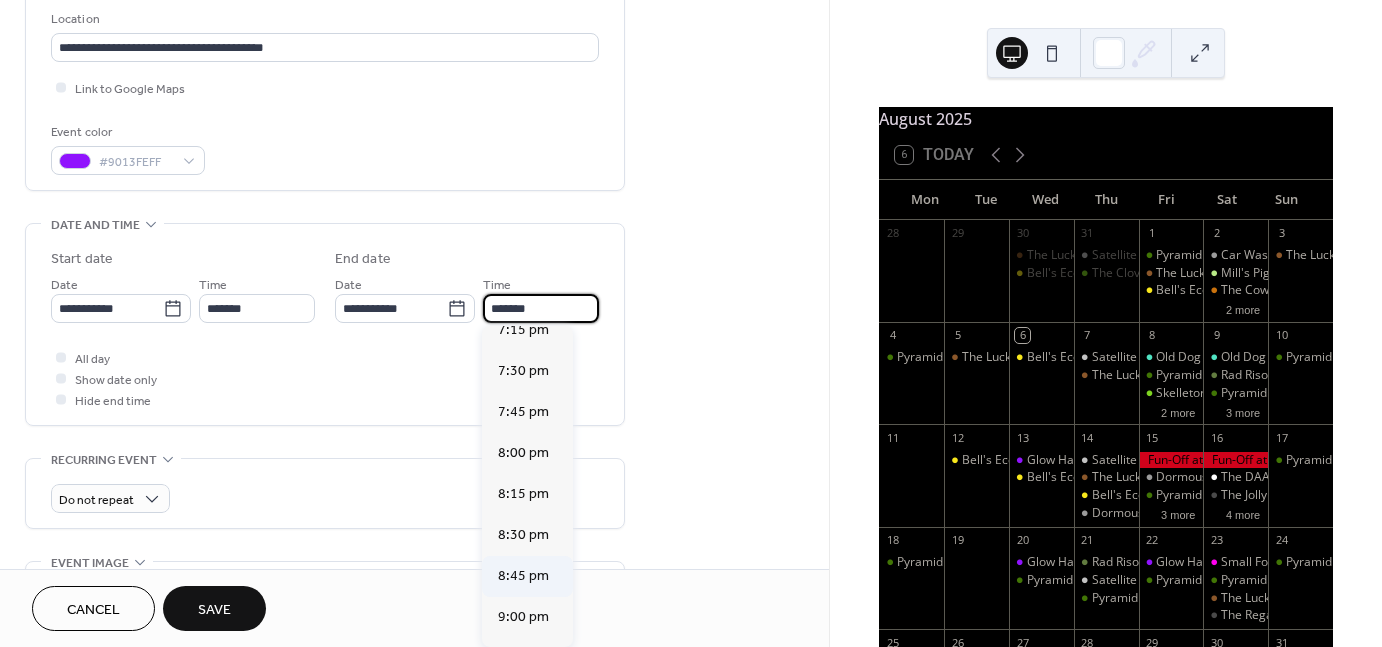 type on "*******" 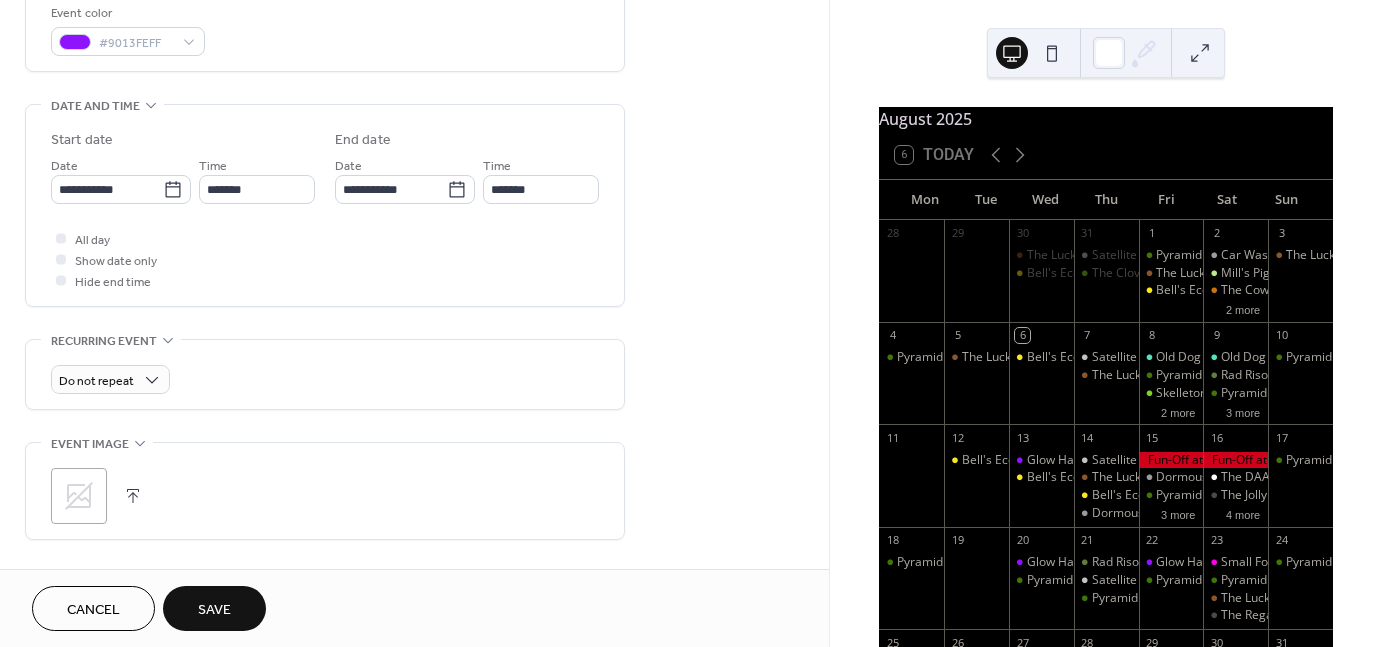scroll, scrollTop: 548, scrollLeft: 0, axis: vertical 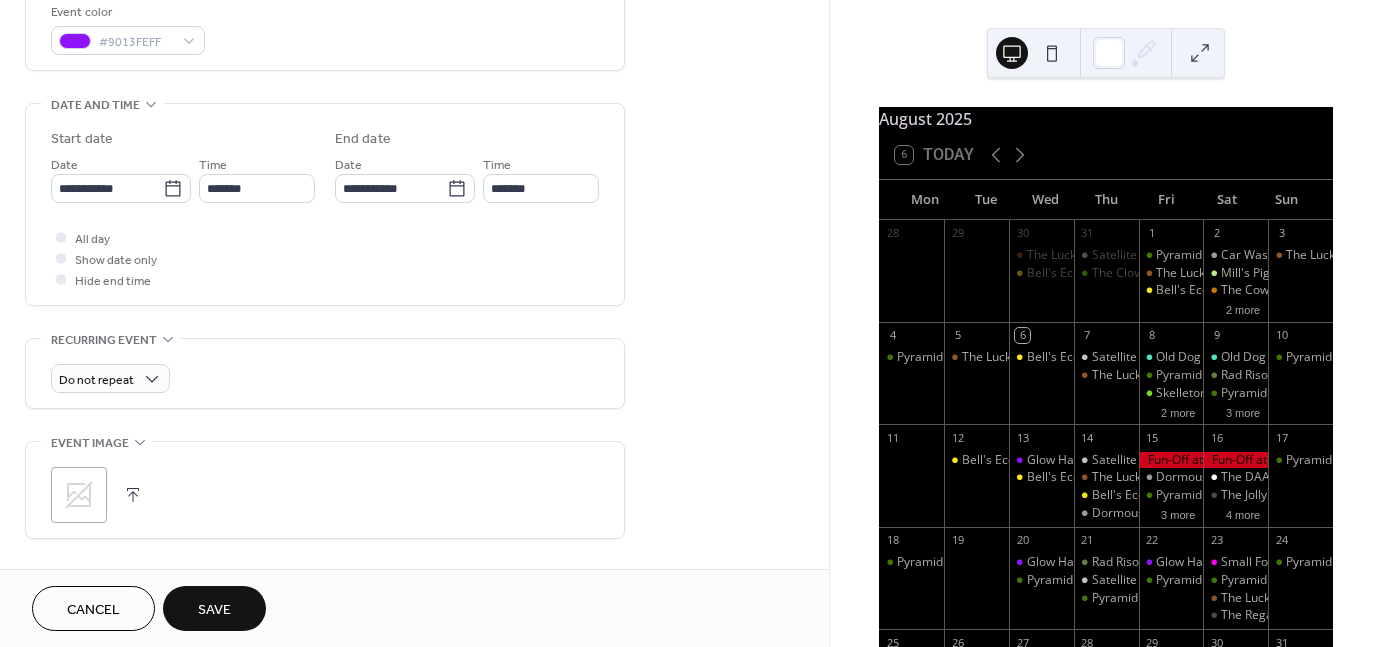 click 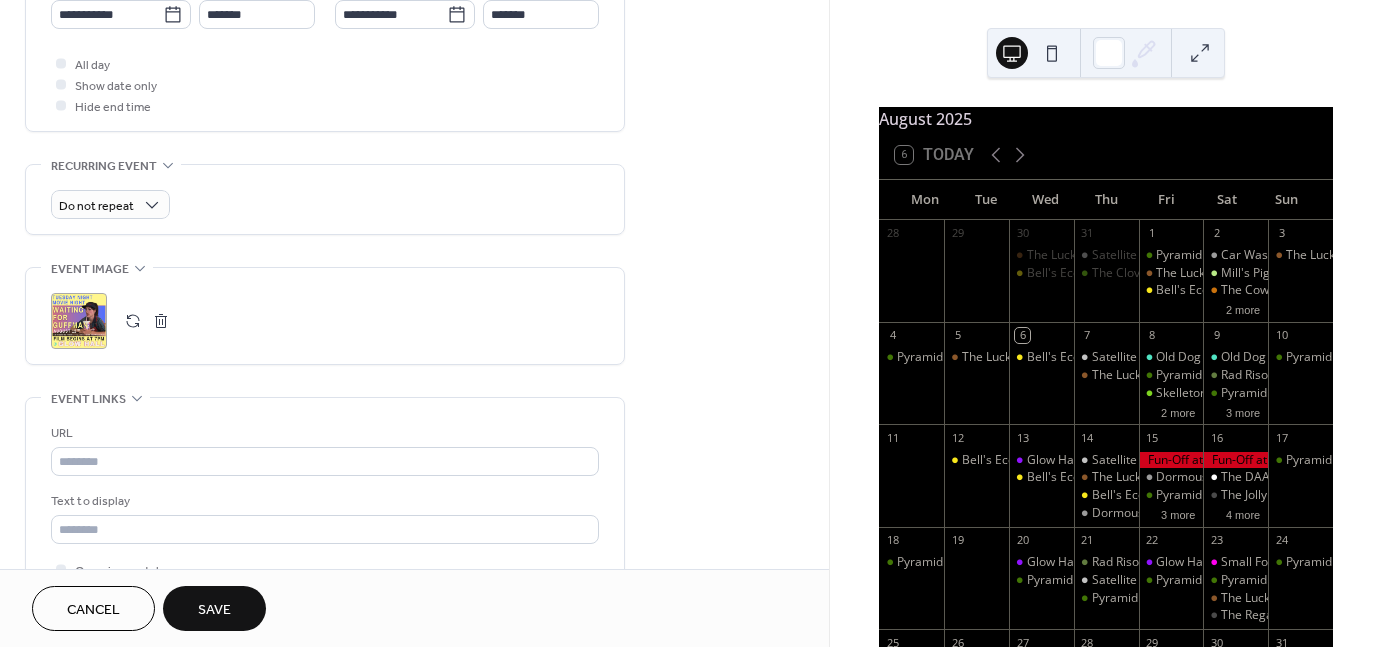scroll, scrollTop: 735, scrollLeft: 0, axis: vertical 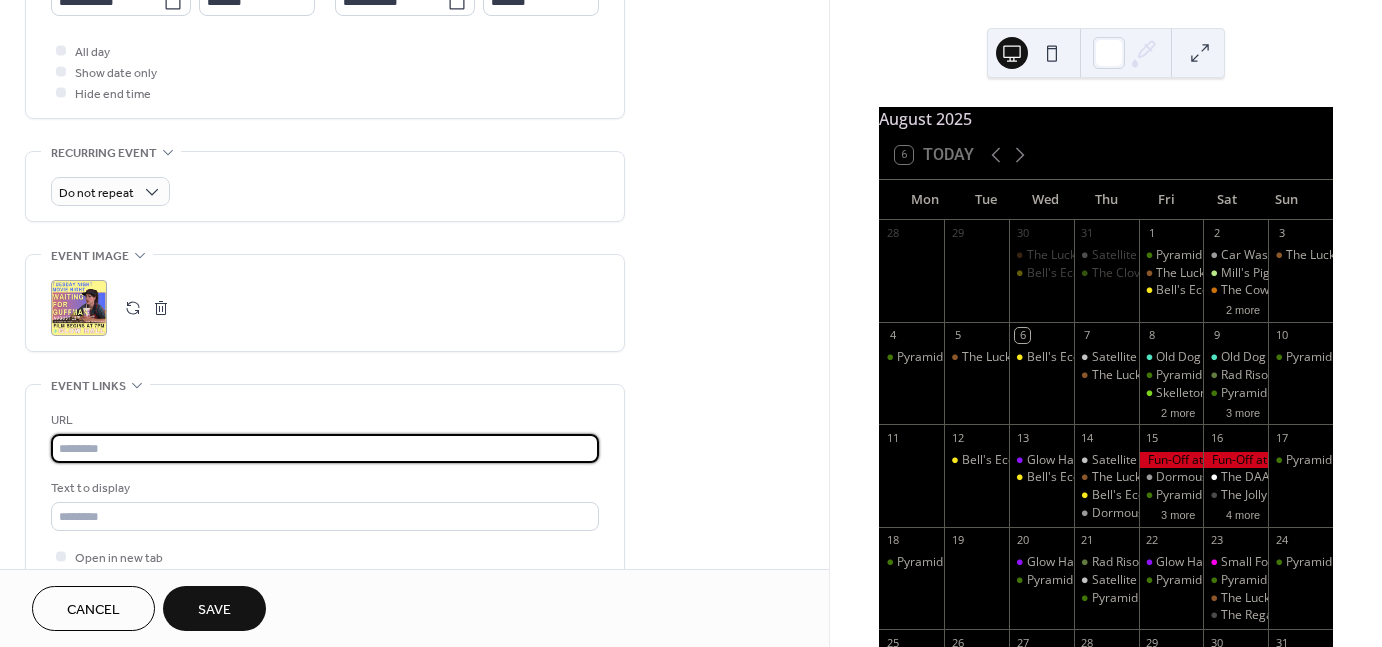 paste on "**********" 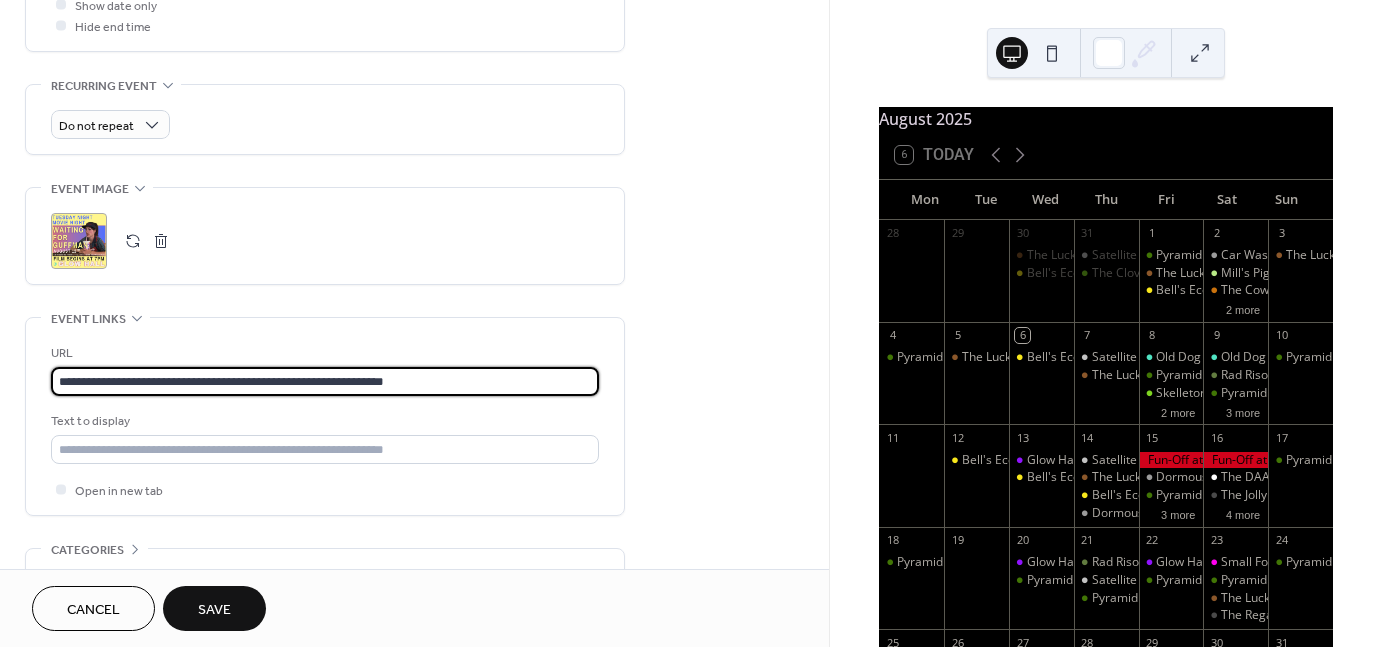scroll, scrollTop: 914, scrollLeft: 0, axis: vertical 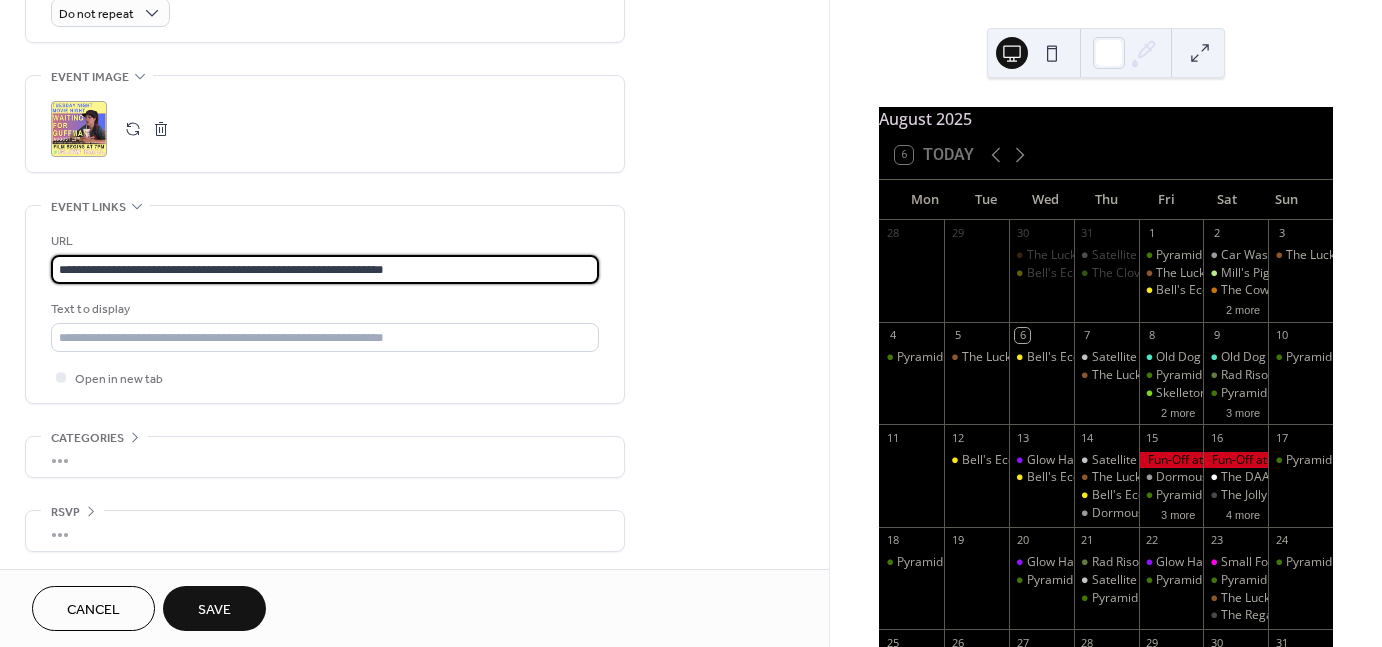 type on "**********" 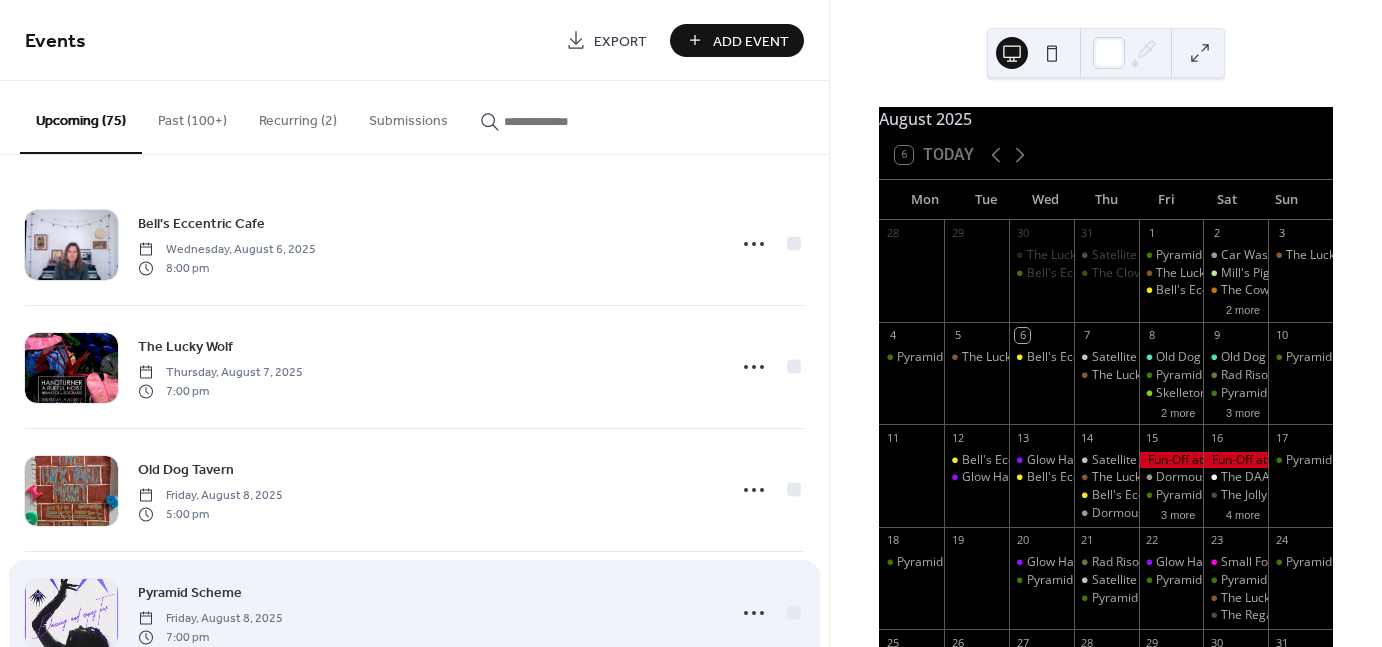 scroll, scrollTop: 0, scrollLeft: 0, axis: both 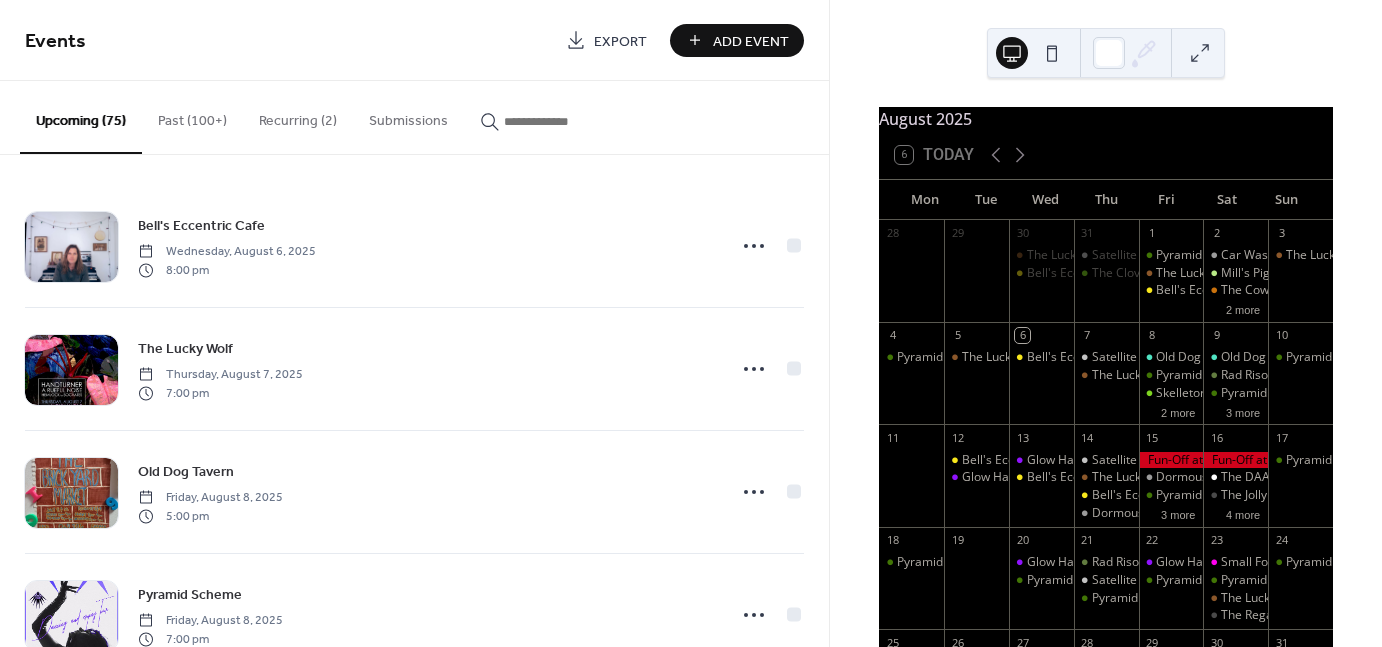 click on "Events" at bounding box center (288, 42) 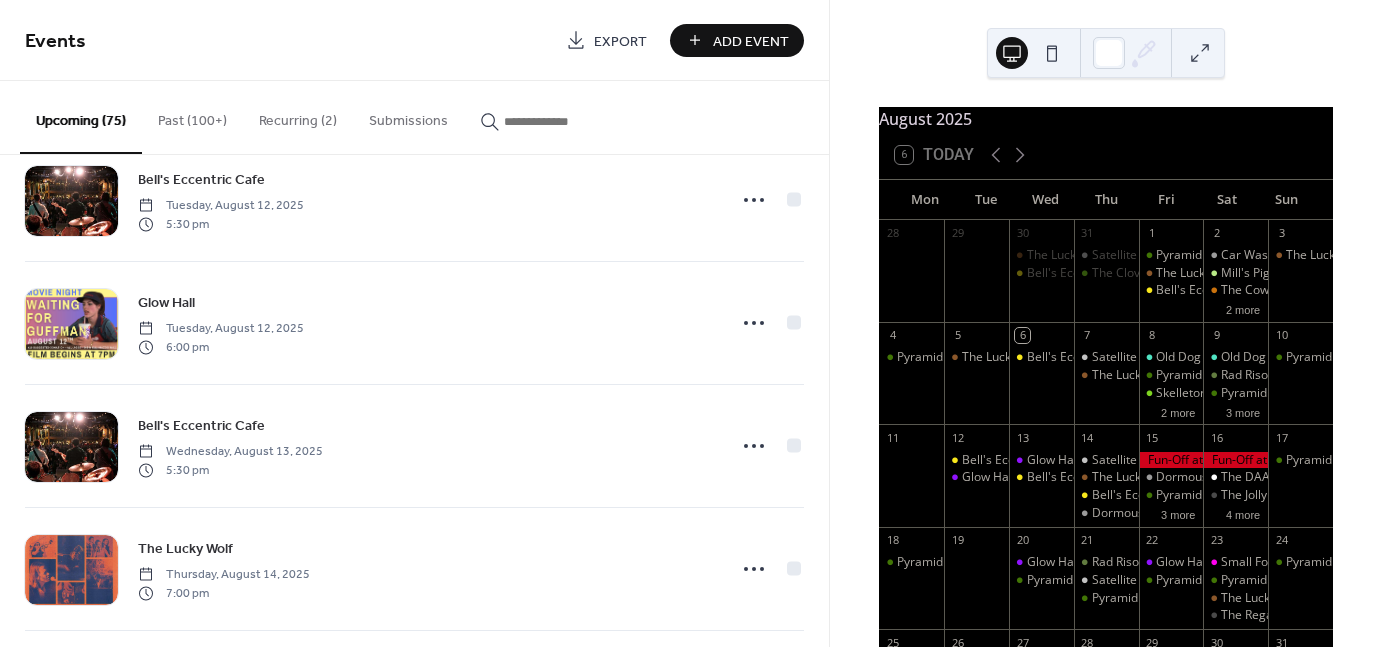 scroll, scrollTop: 1767, scrollLeft: 0, axis: vertical 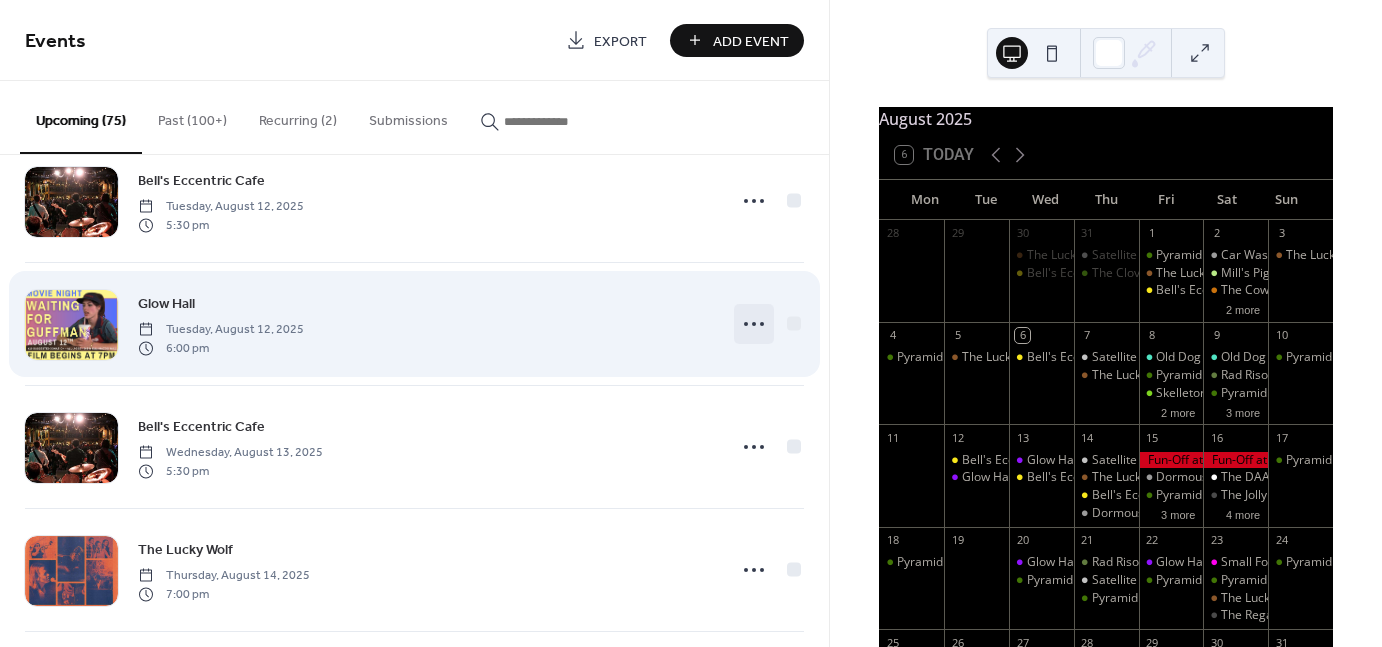 click 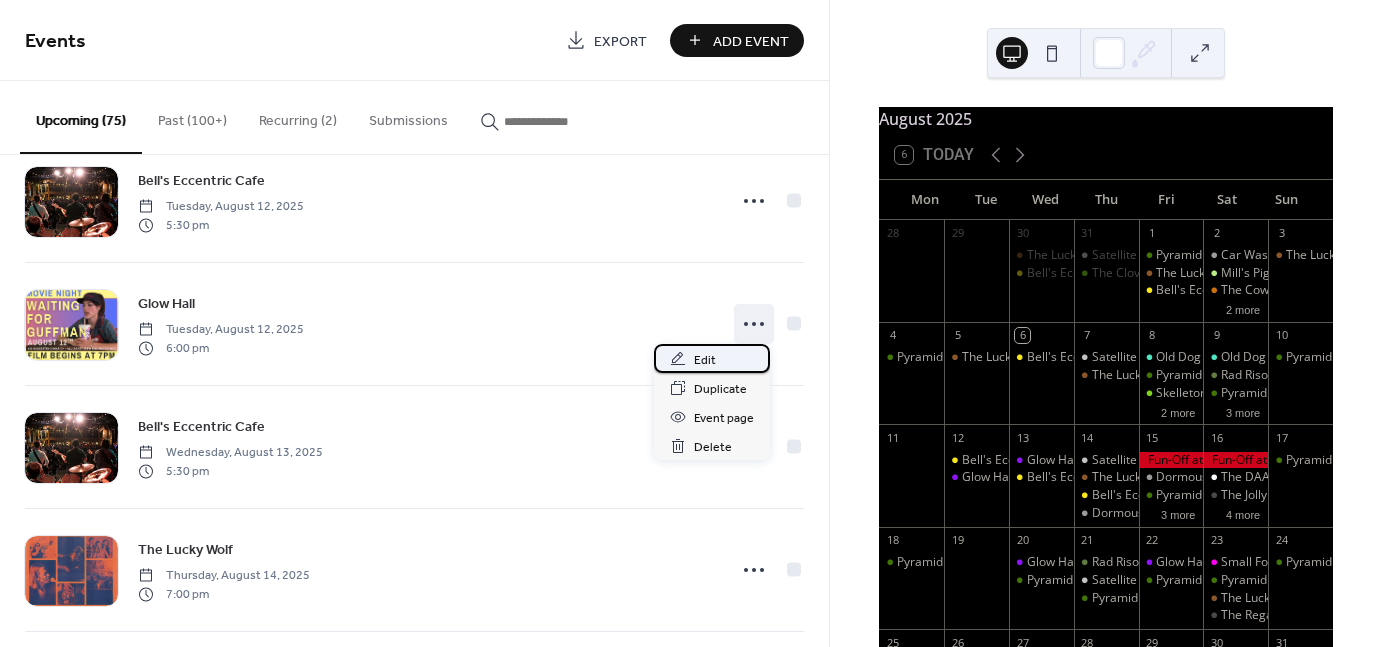 click on "Edit" at bounding box center (705, 360) 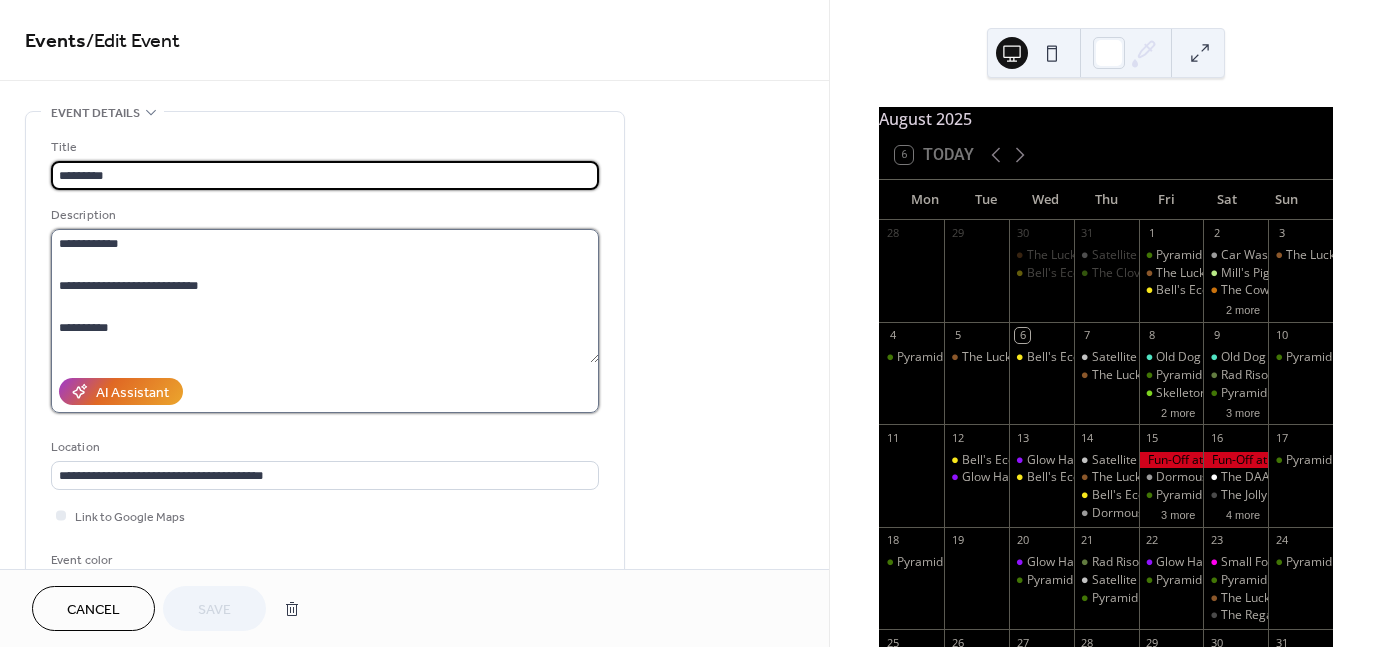 click on "**********" at bounding box center (325, 296) 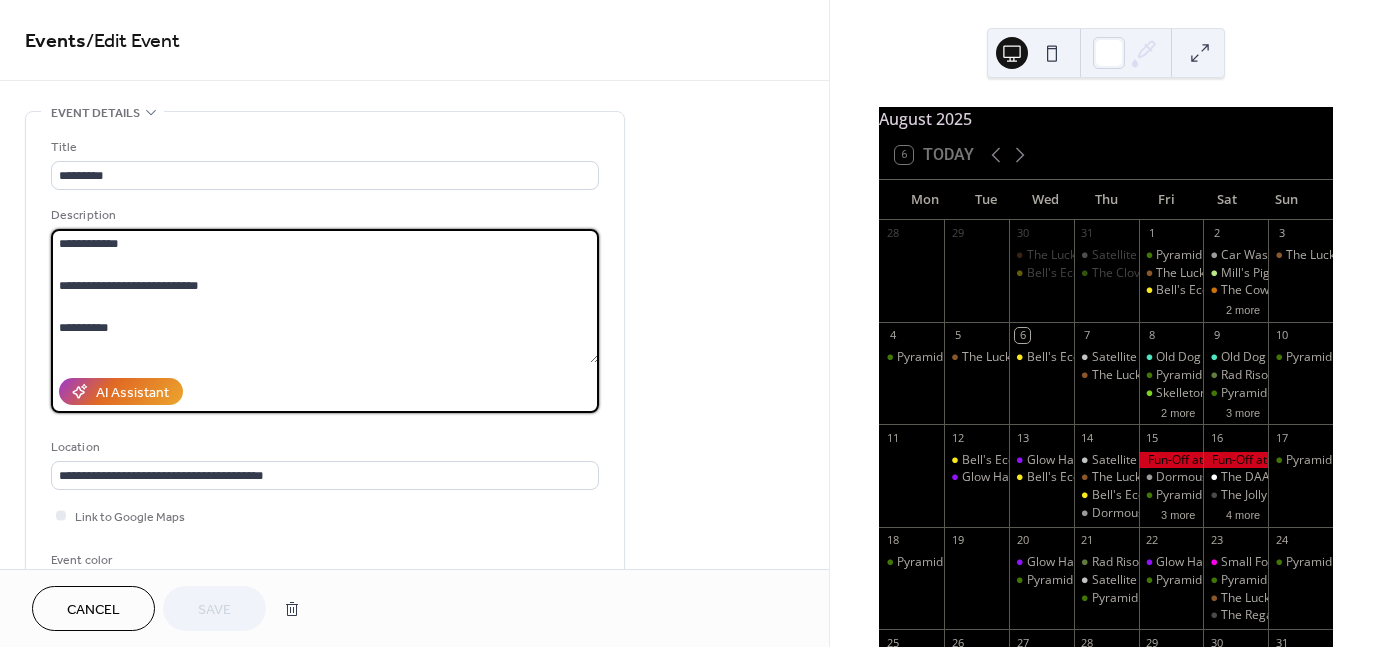 drag, startPoint x: 56, startPoint y: 286, endPoint x: 56, endPoint y: 241, distance: 45 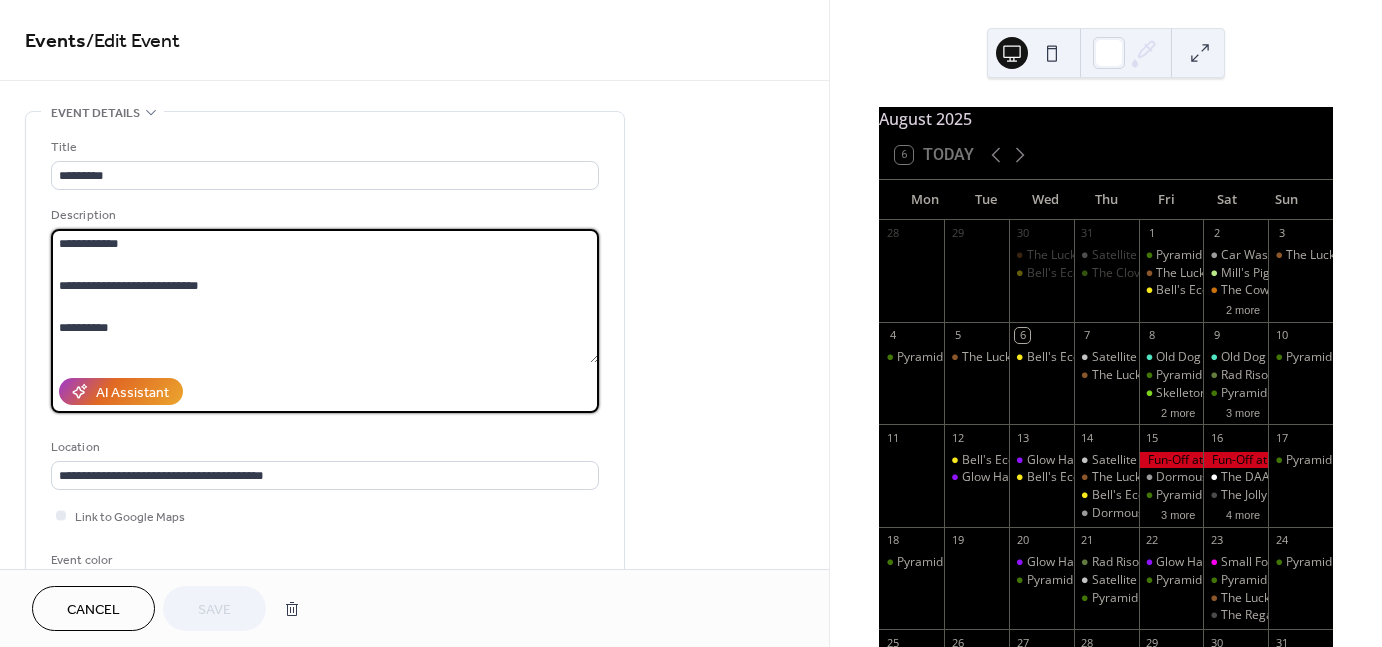 click on "**********" at bounding box center (325, 296) 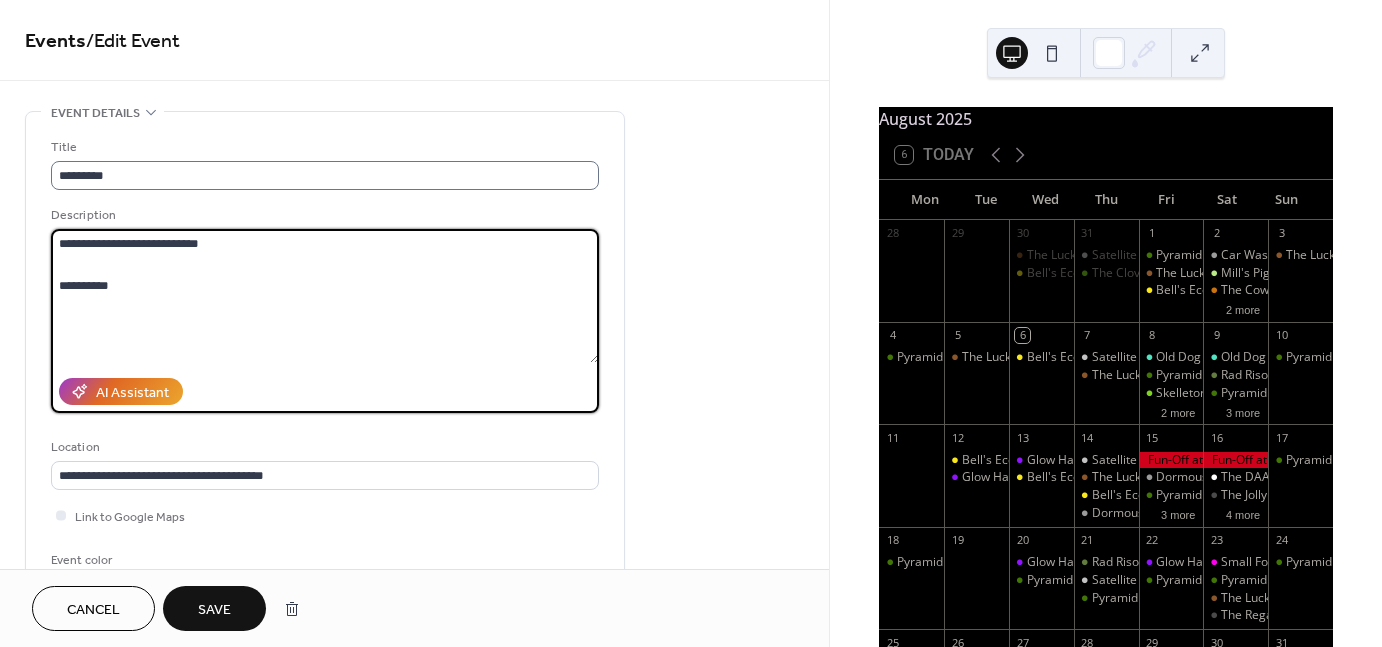 type on "**********" 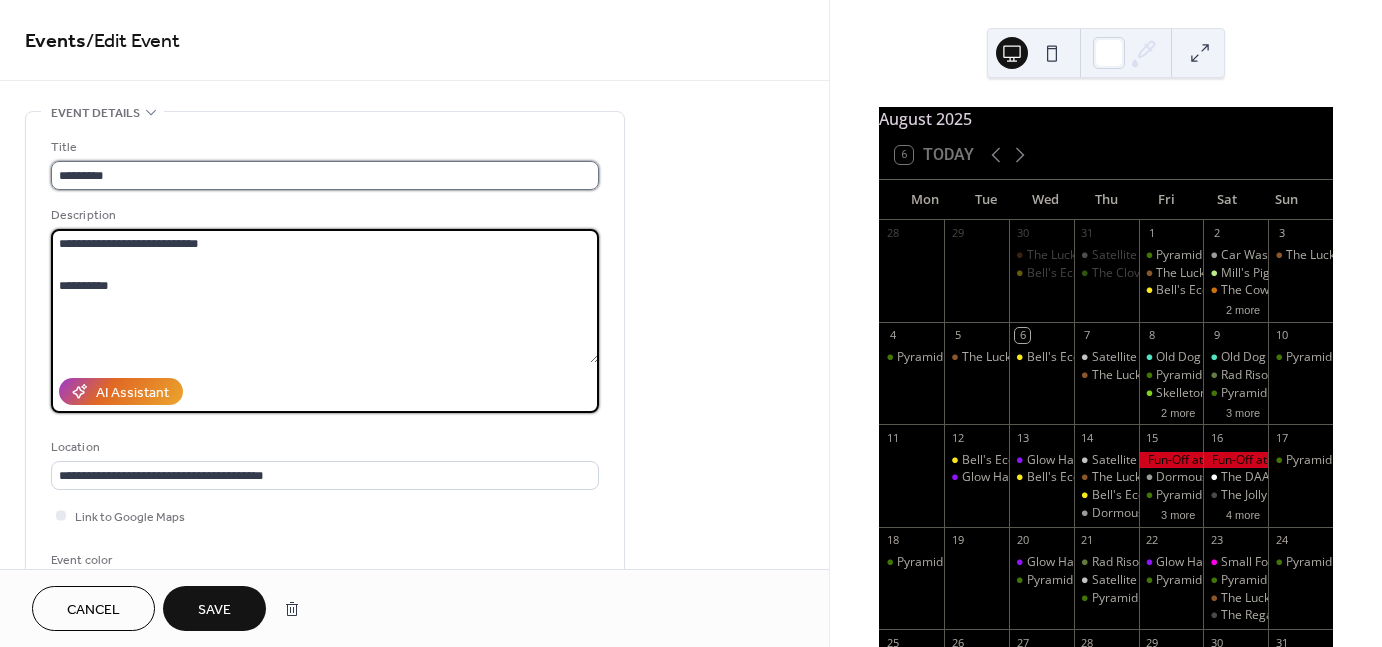 click on "*********" at bounding box center (325, 175) 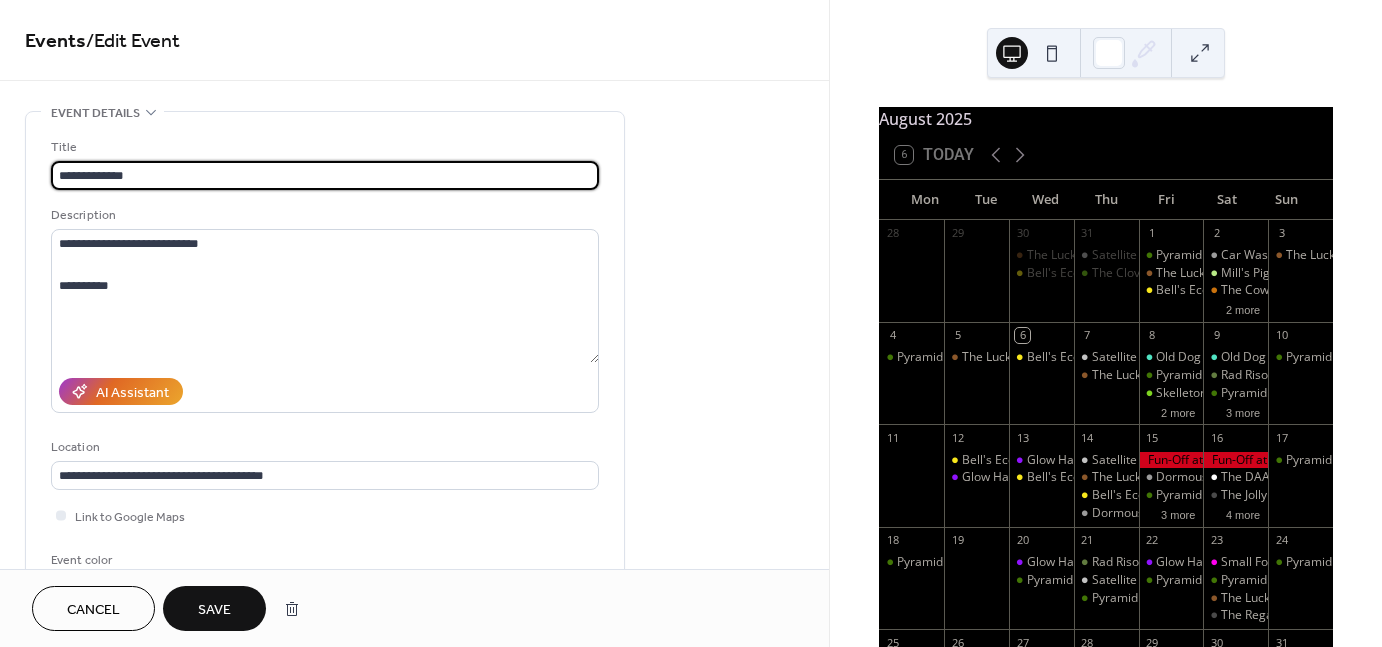 type on "*********" 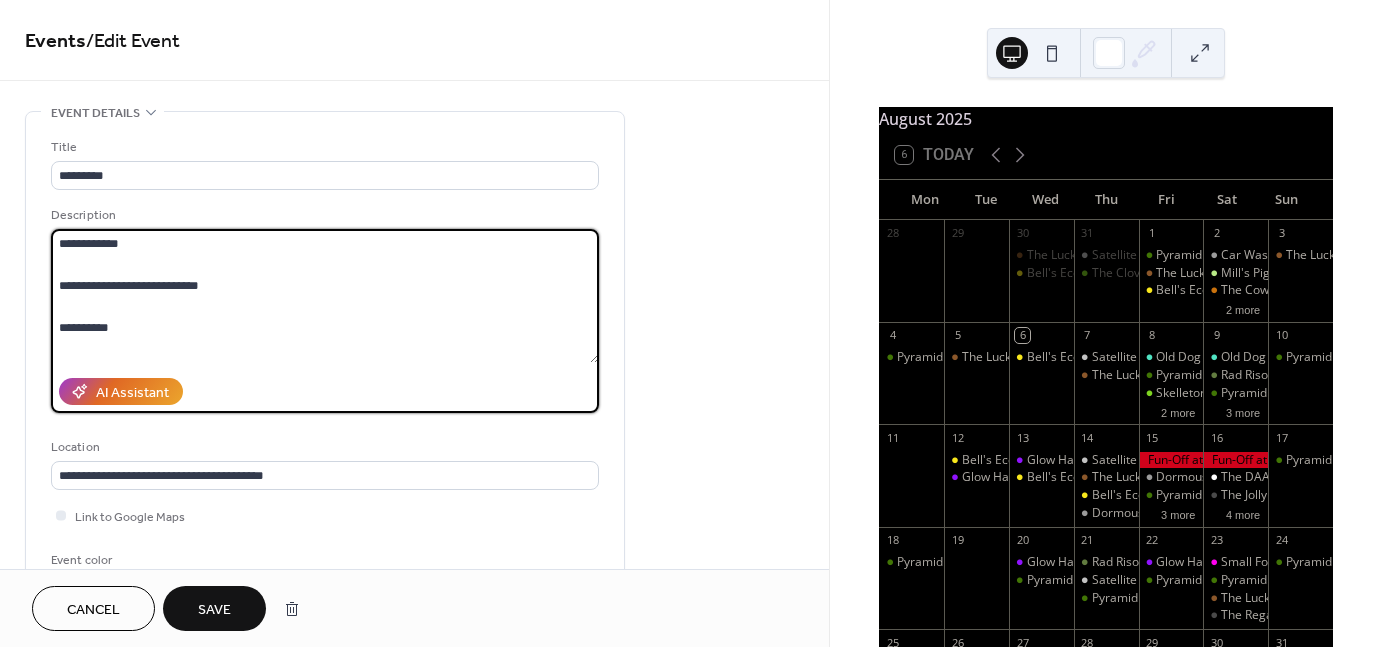 click on "**********" at bounding box center (325, 296) 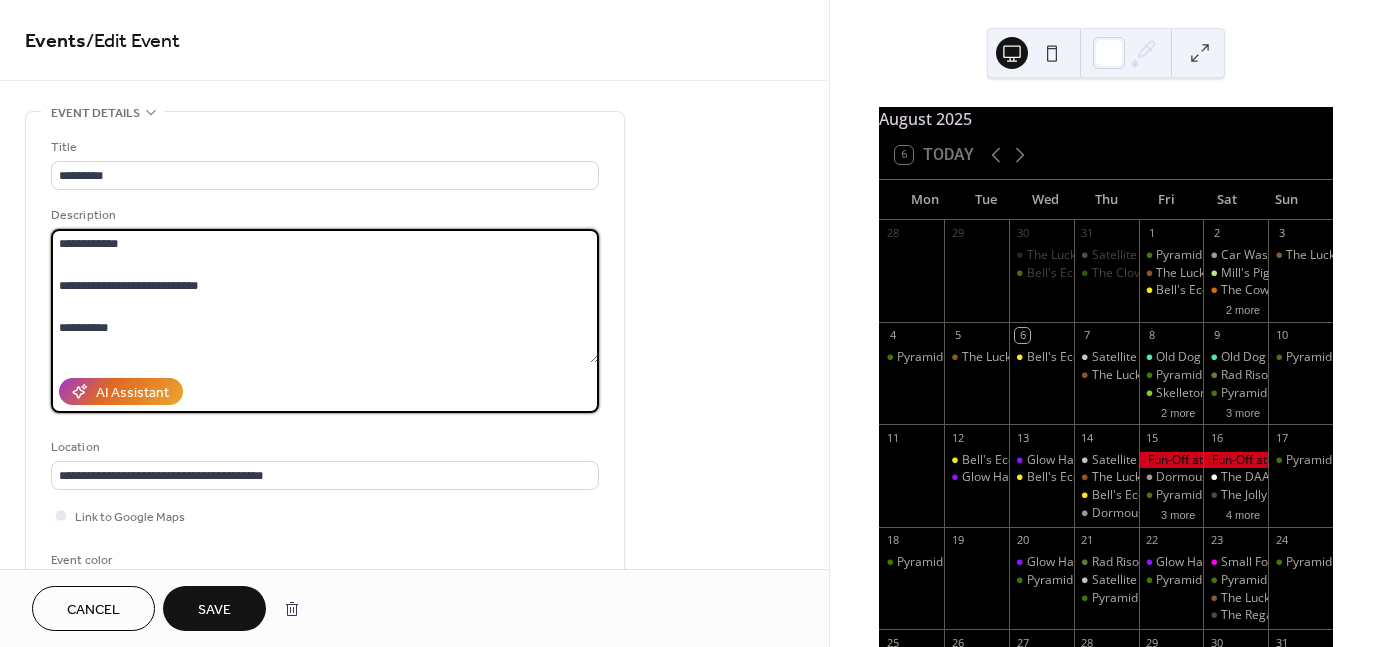 drag, startPoint x: 120, startPoint y: 243, endPoint x: 50, endPoint y: 235, distance: 70.45566 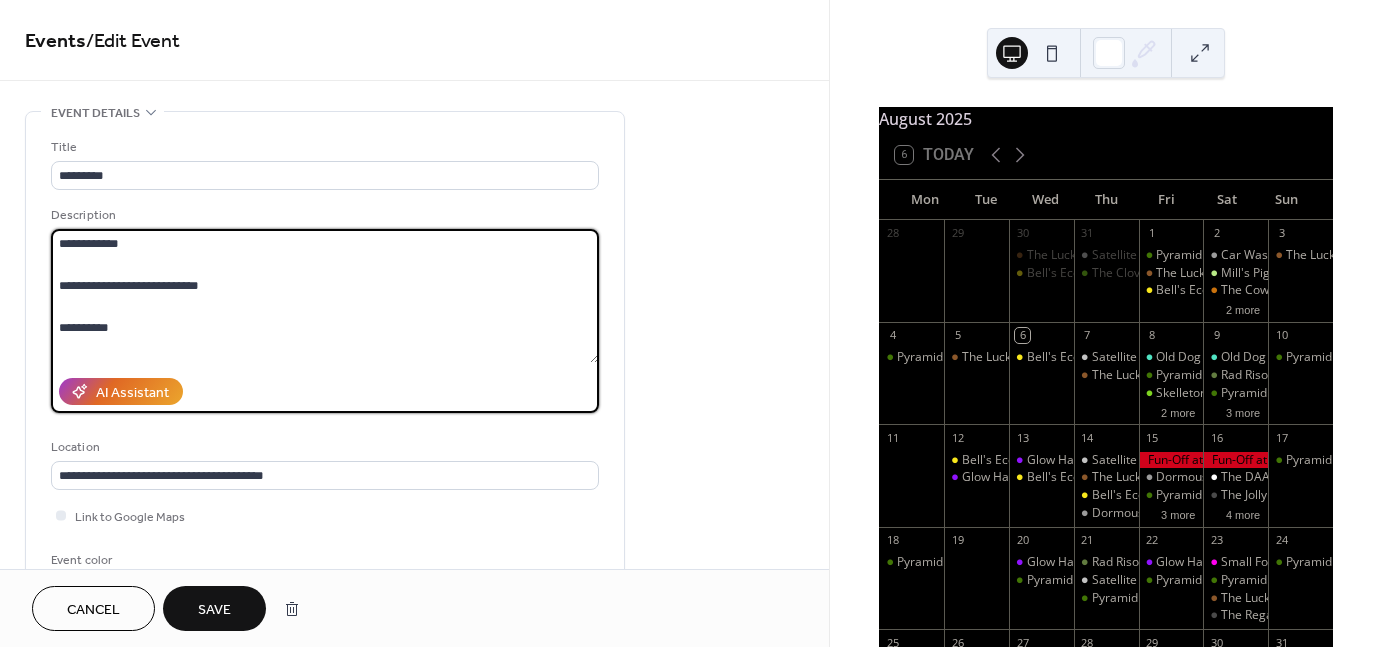click on "**********" at bounding box center (325, 296) 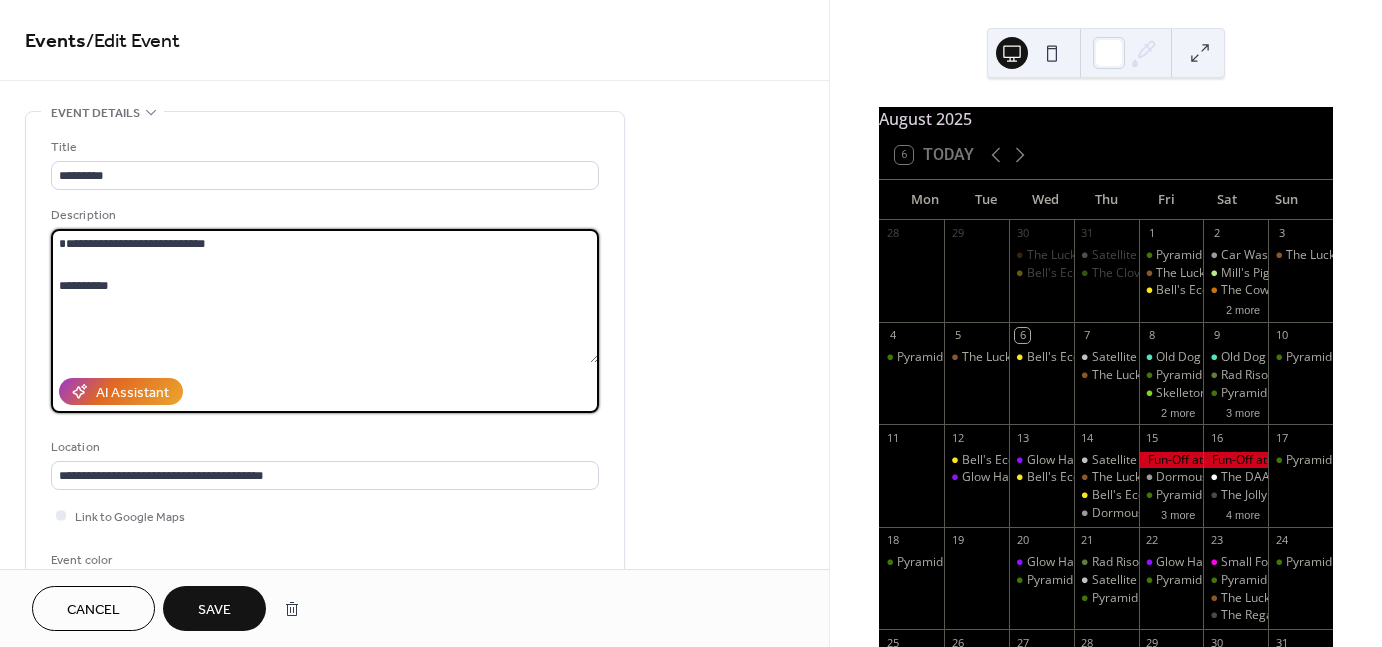 type on "**********" 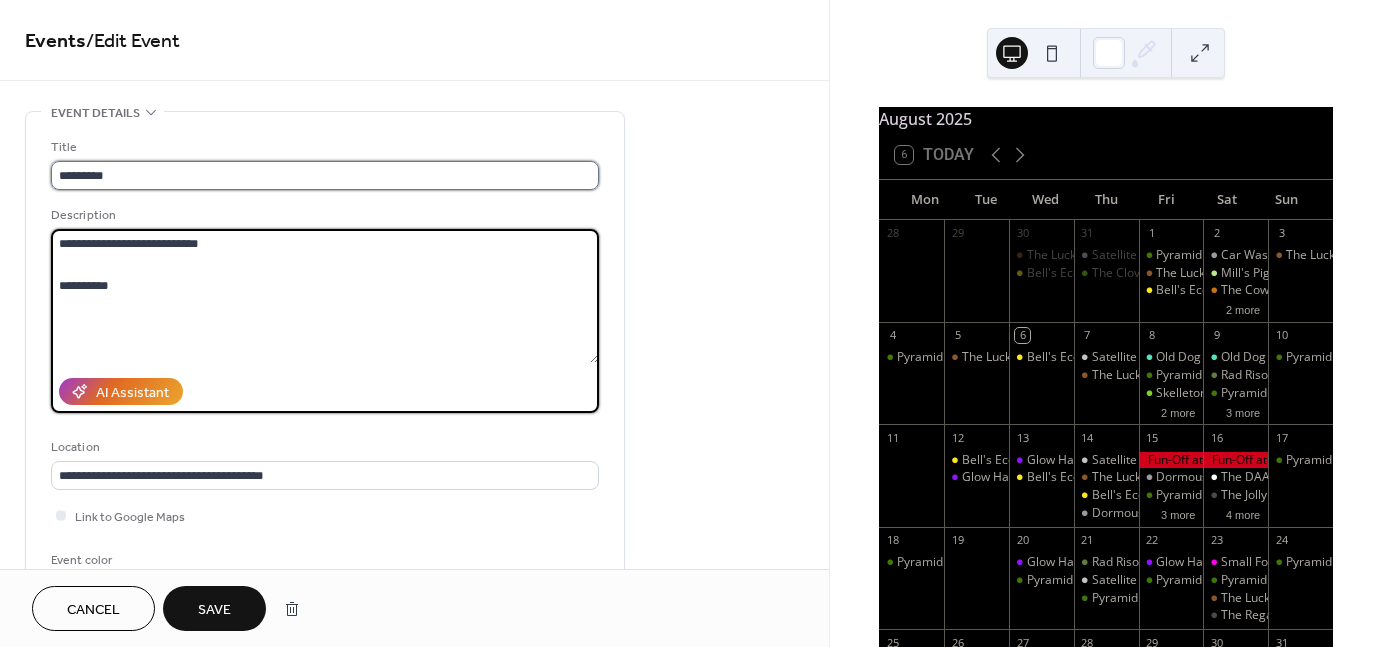 click on "*********" at bounding box center (325, 175) 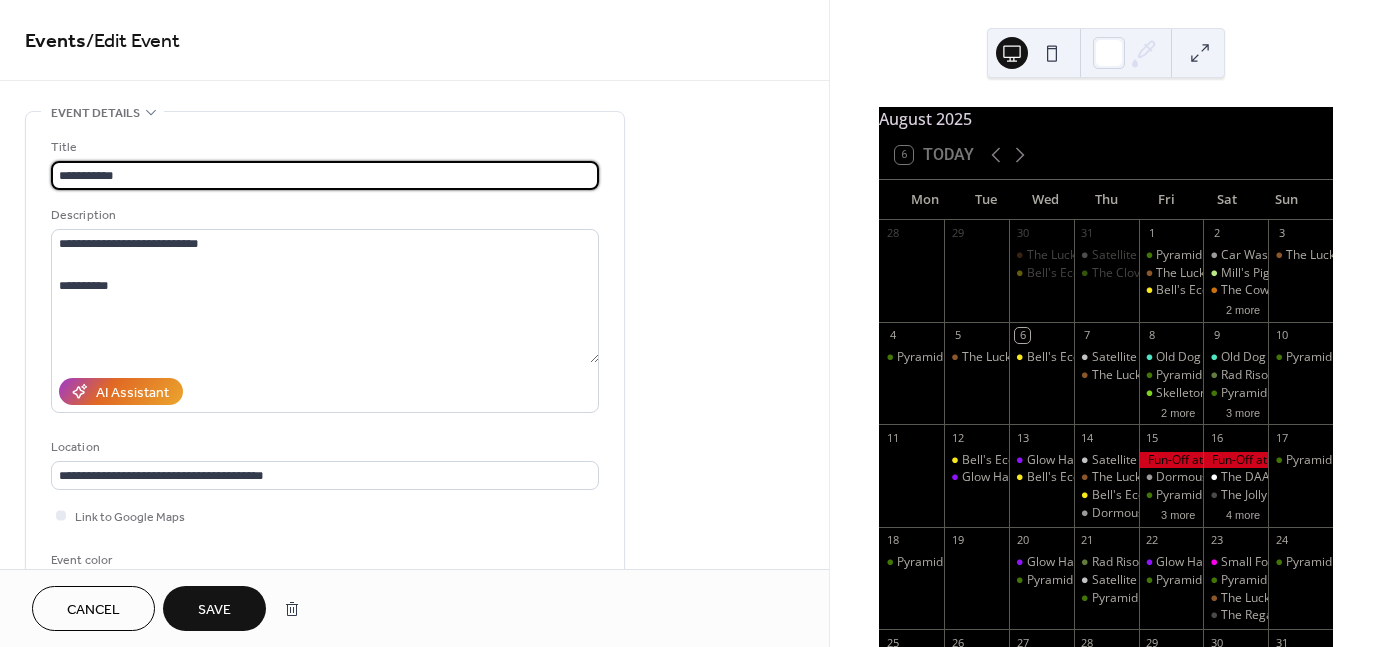 paste on "**********" 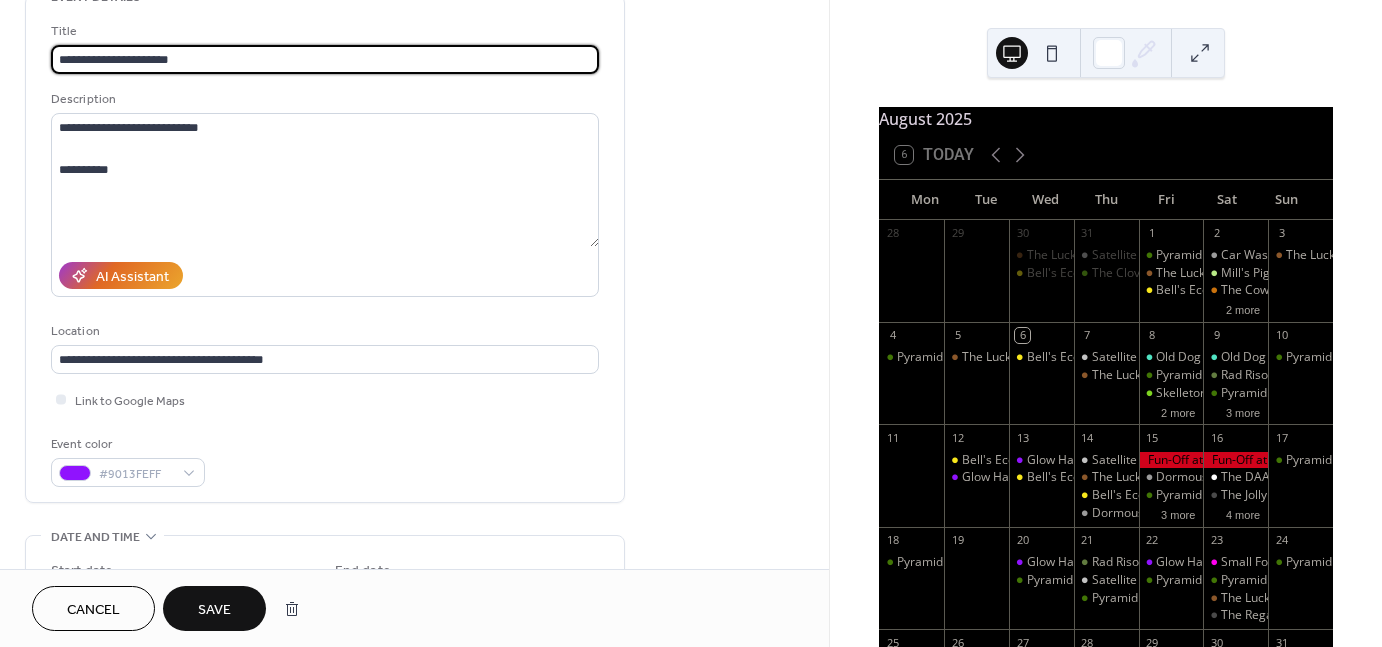 scroll, scrollTop: 119, scrollLeft: 0, axis: vertical 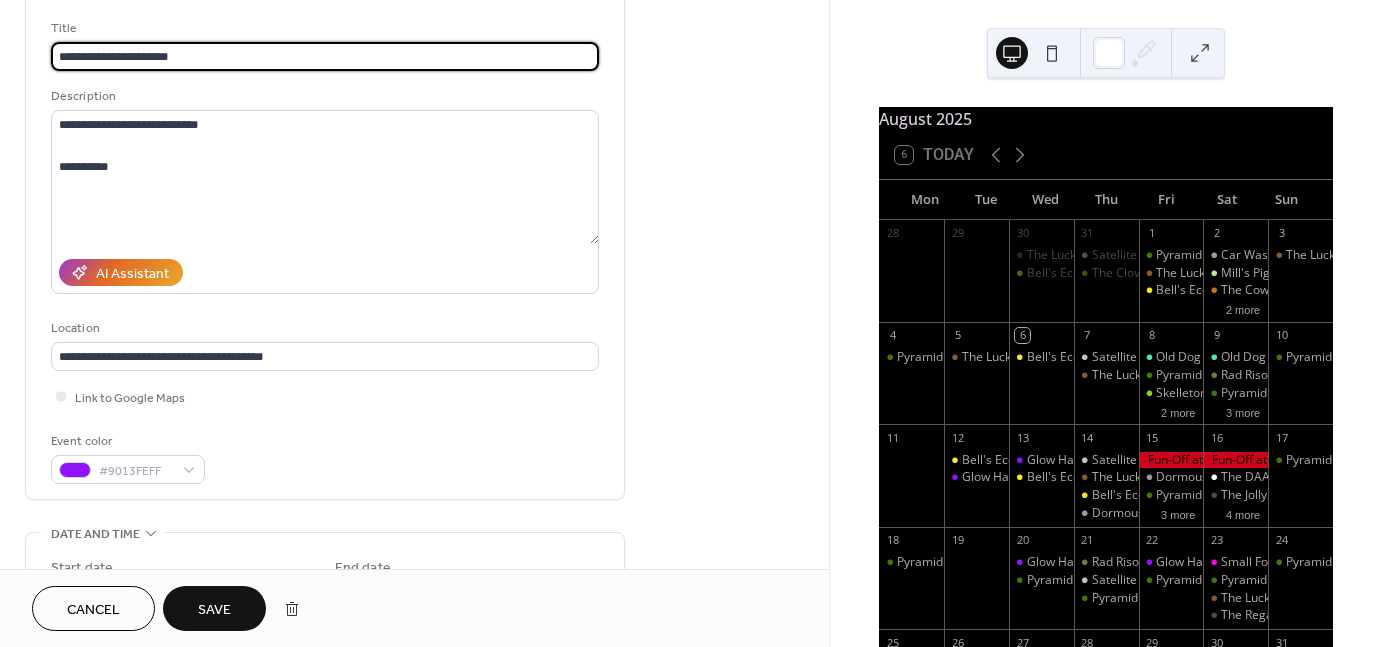 type on "**********" 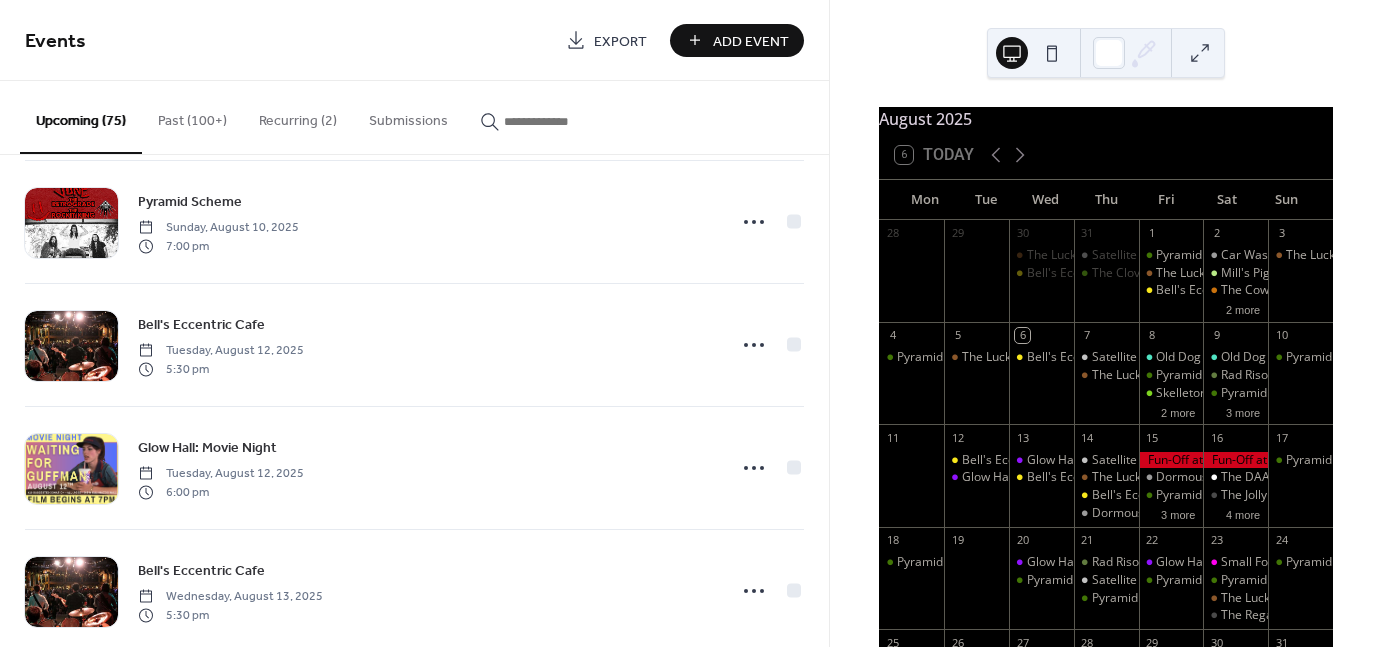 scroll, scrollTop: 1624, scrollLeft: 0, axis: vertical 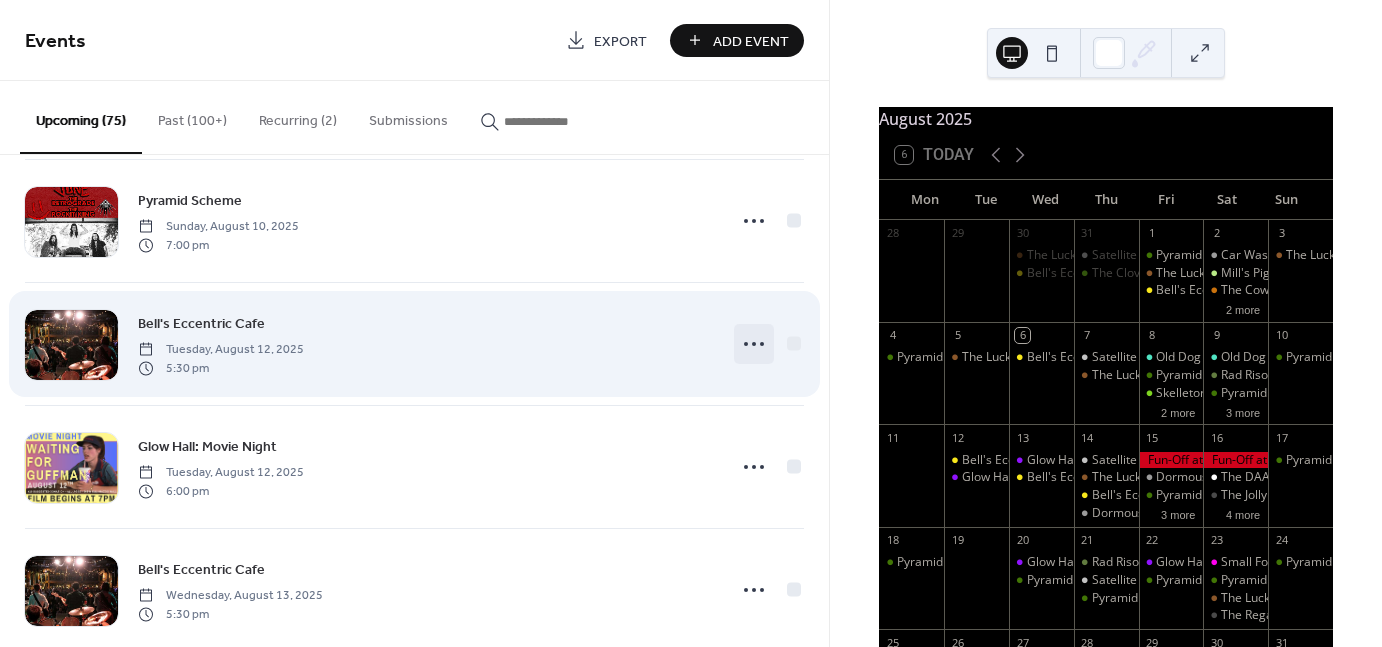 click 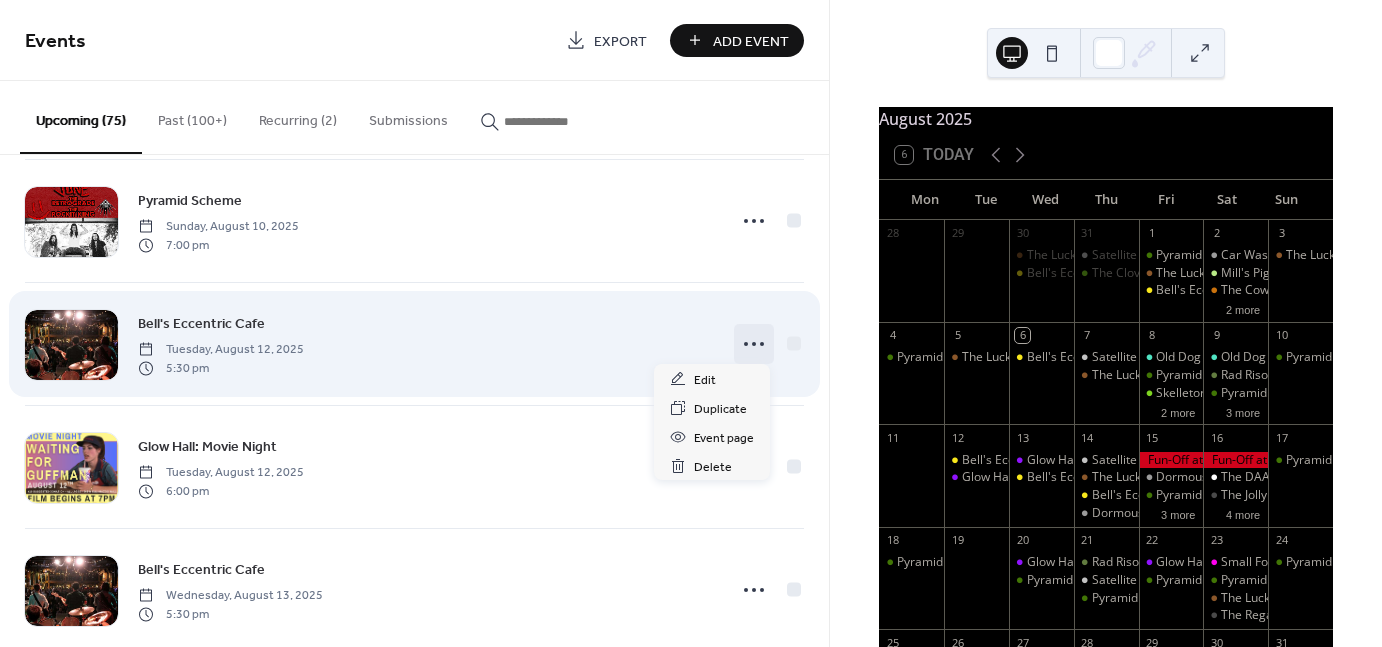 drag, startPoint x: 748, startPoint y: 344, endPoint x: 690, endPoint y: 344, distance: 58 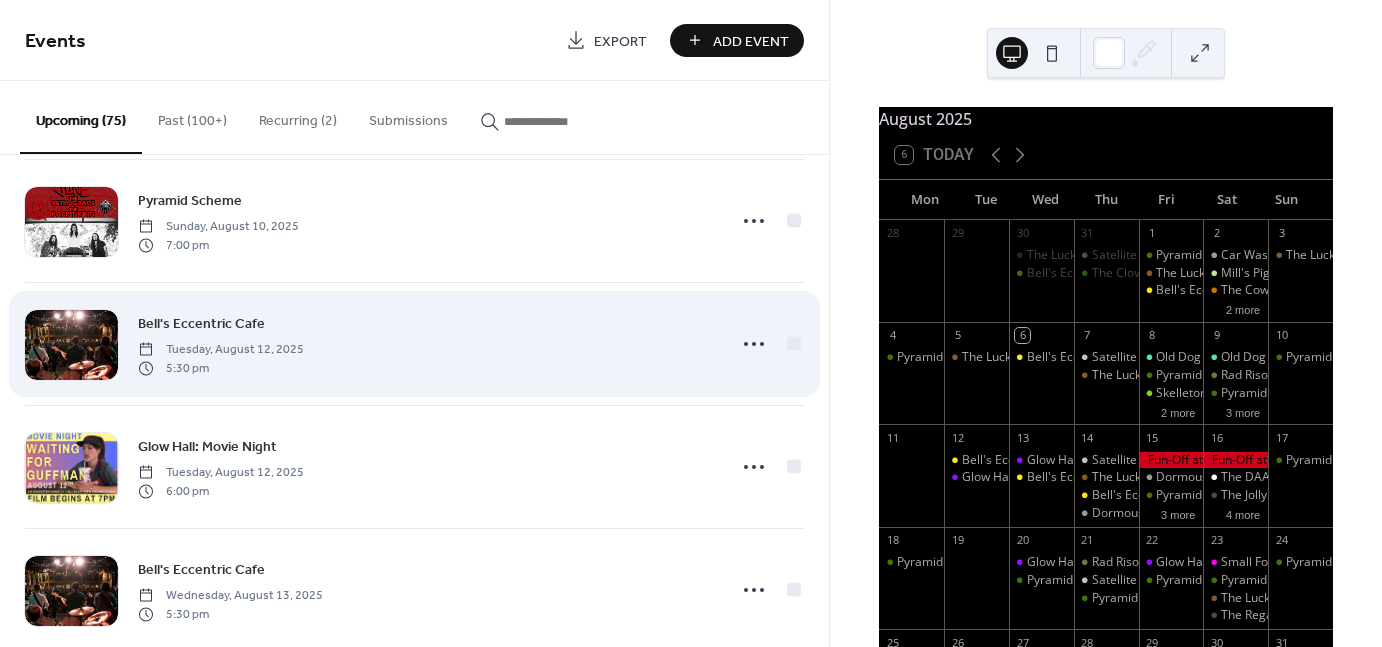 click on "Bell's Eccentric Cafe Tuesday, August 12, 2025 5:30 pm" at bounding box center (426, 344) 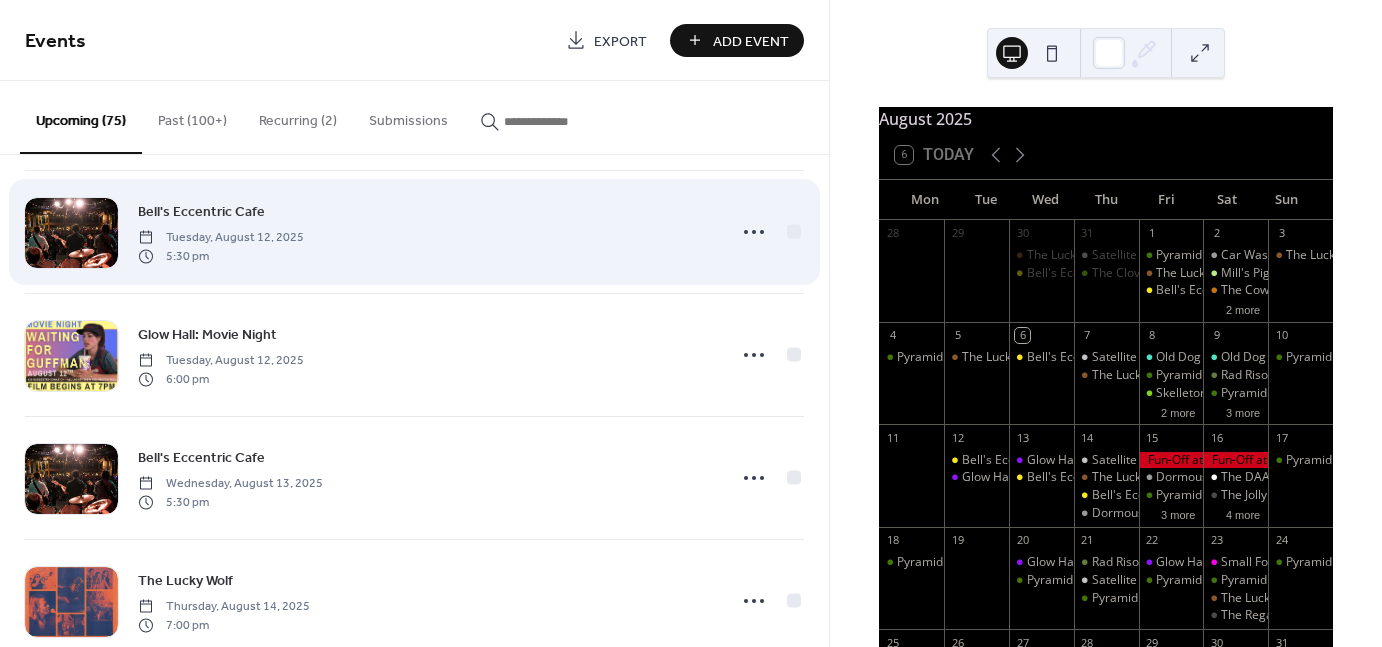 scroll, scrollTop: 1732, scrollLeft: 0, axis: vertical 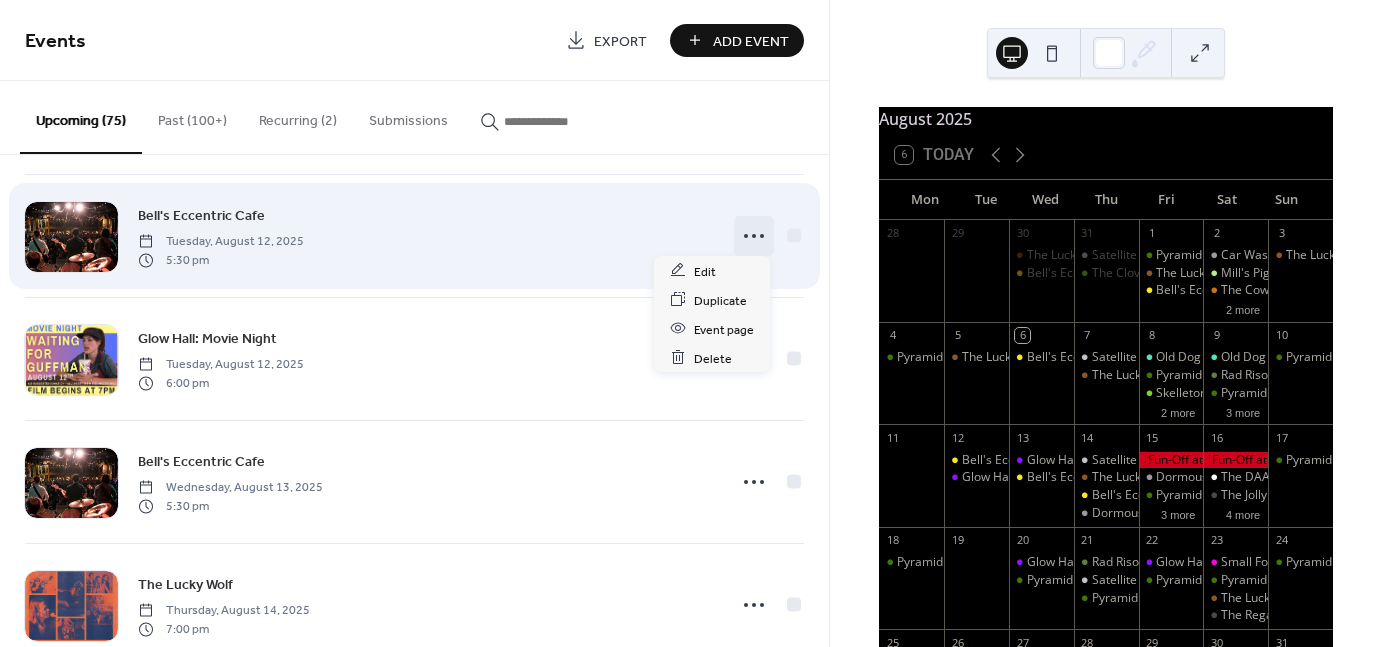 click 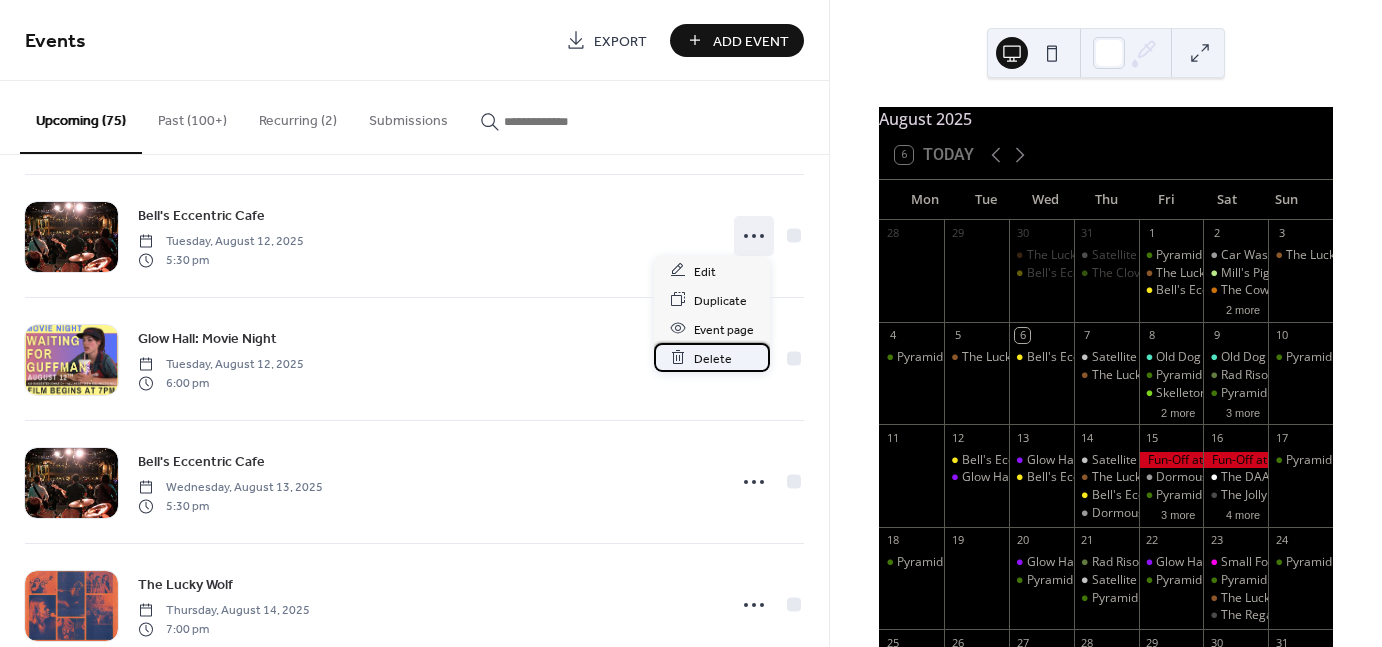 click on "Delete" at bounding box center (713, 358) 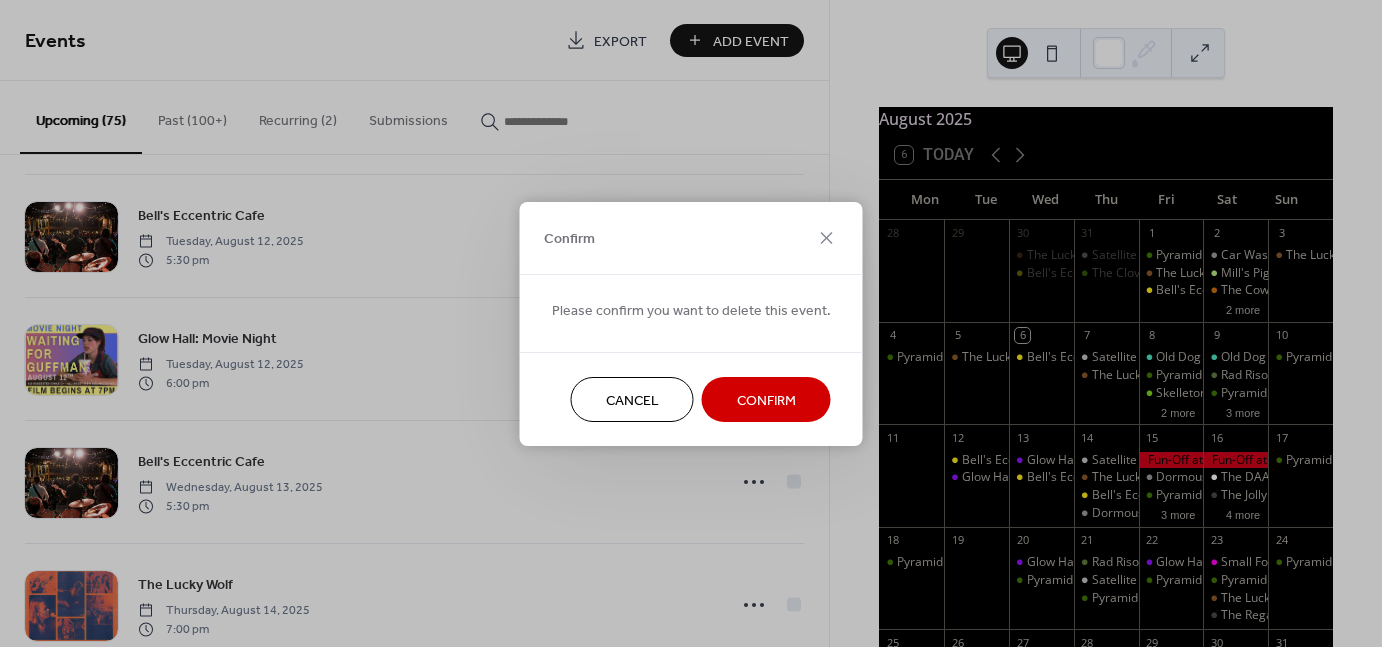 click on "Confirm" at bounding box center [766, 400] 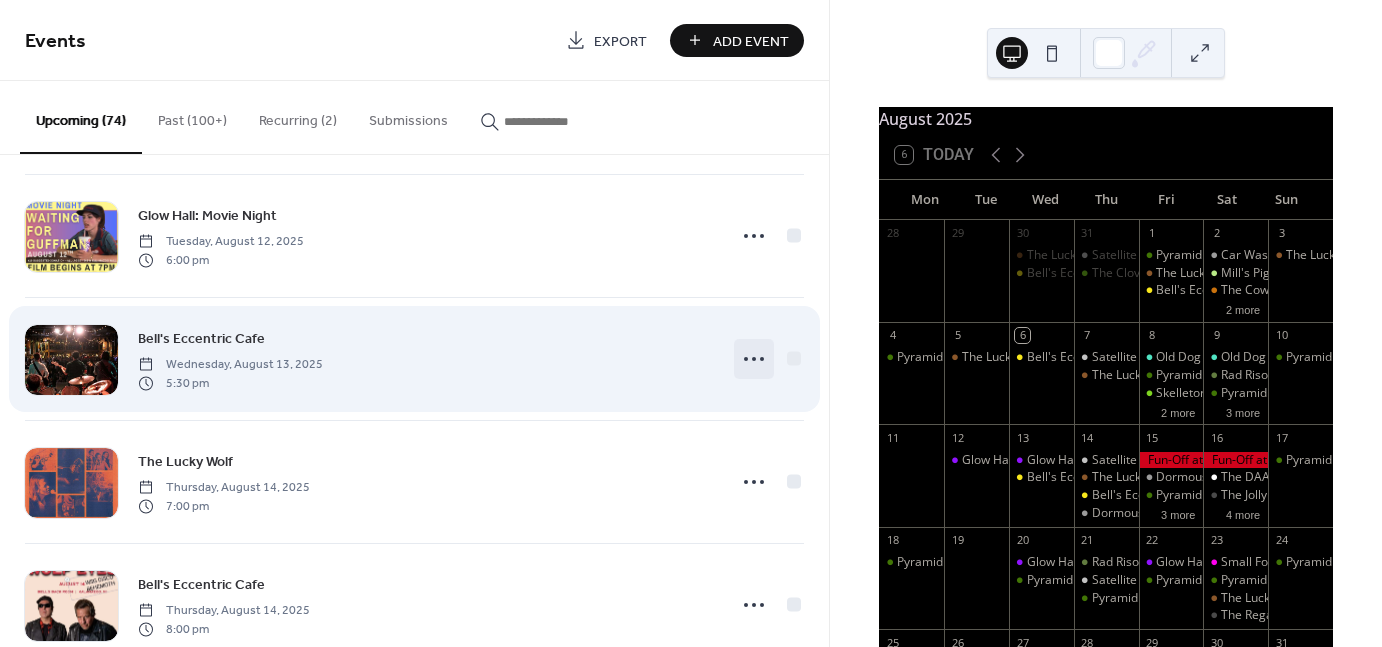 click 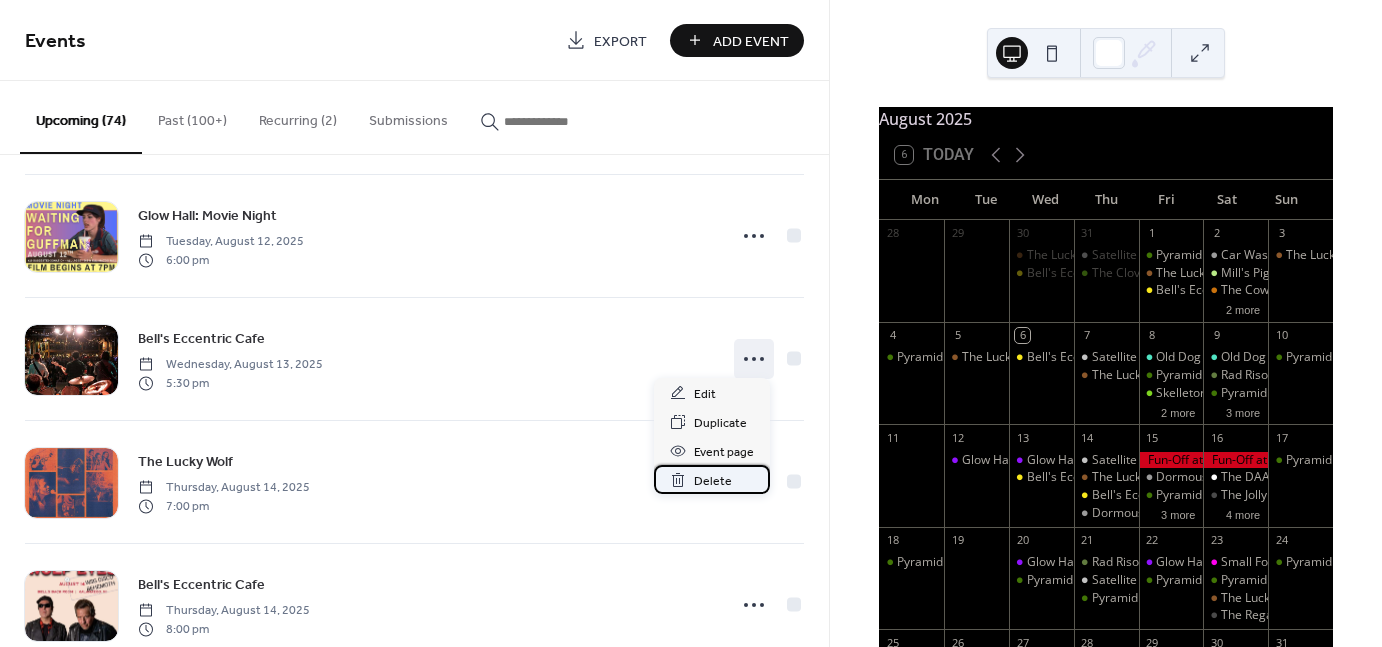 click on "Delete" at bounding box center (713, 481) 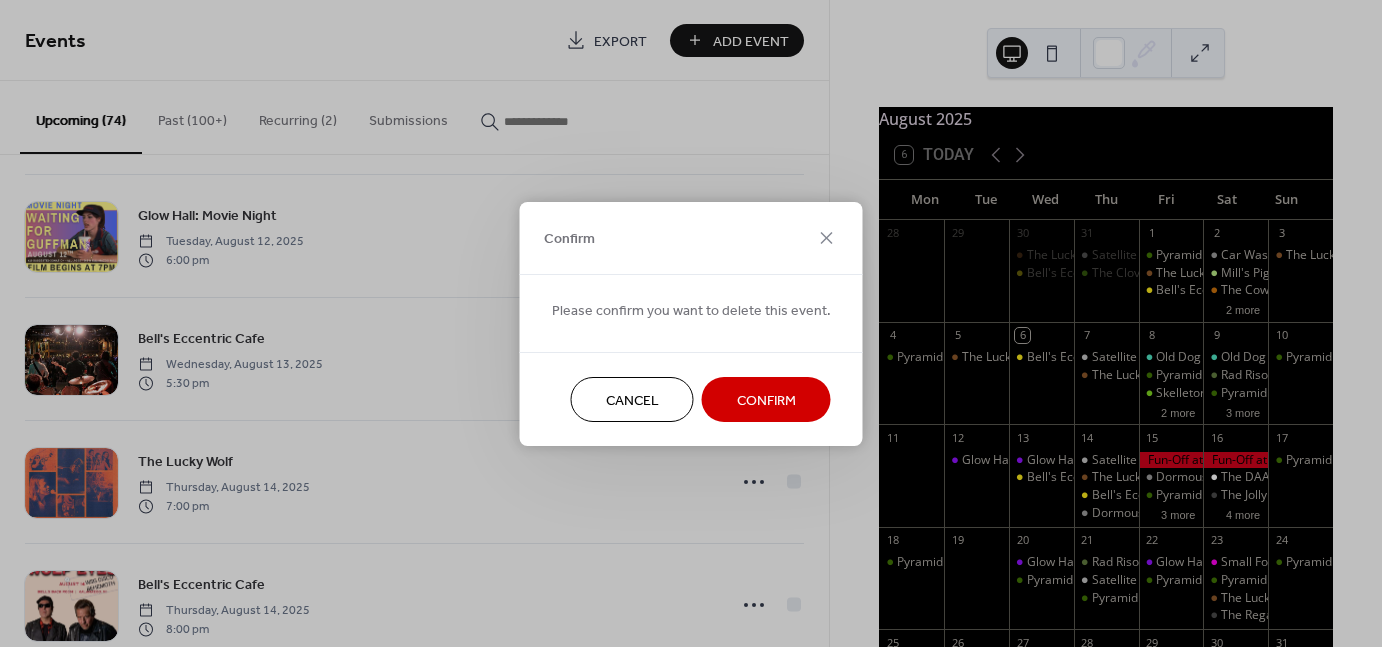 click on "Confirm" at bounding box center [766, 399] 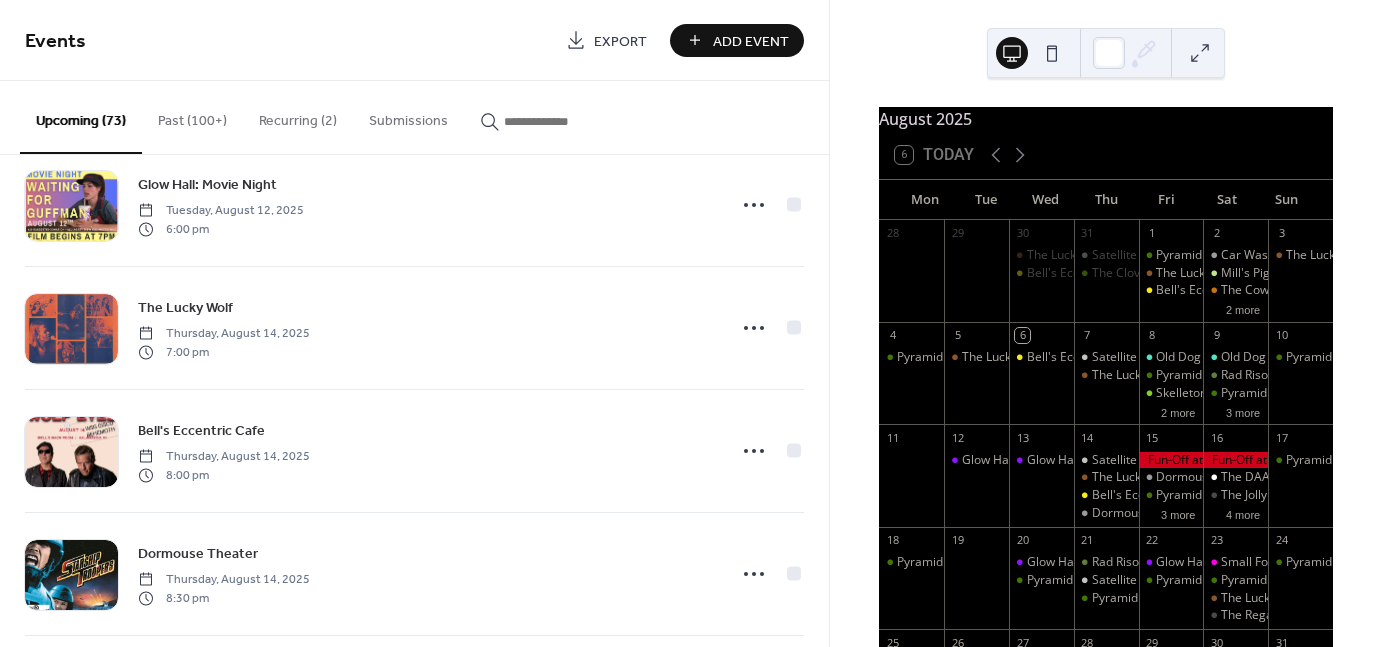 scroll, scrollTop: 1756, scrollLeft: 0, axis: vertical 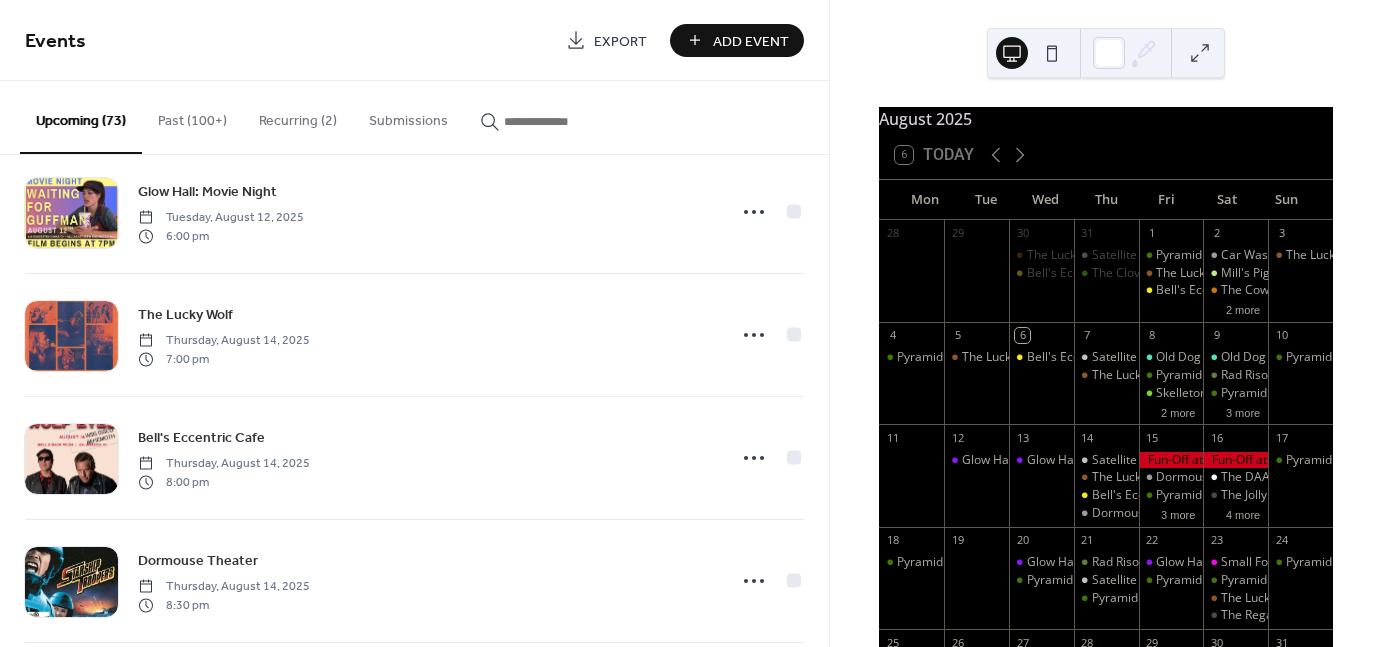 click on "Recurring (2)" at bounding box center [298, 116] 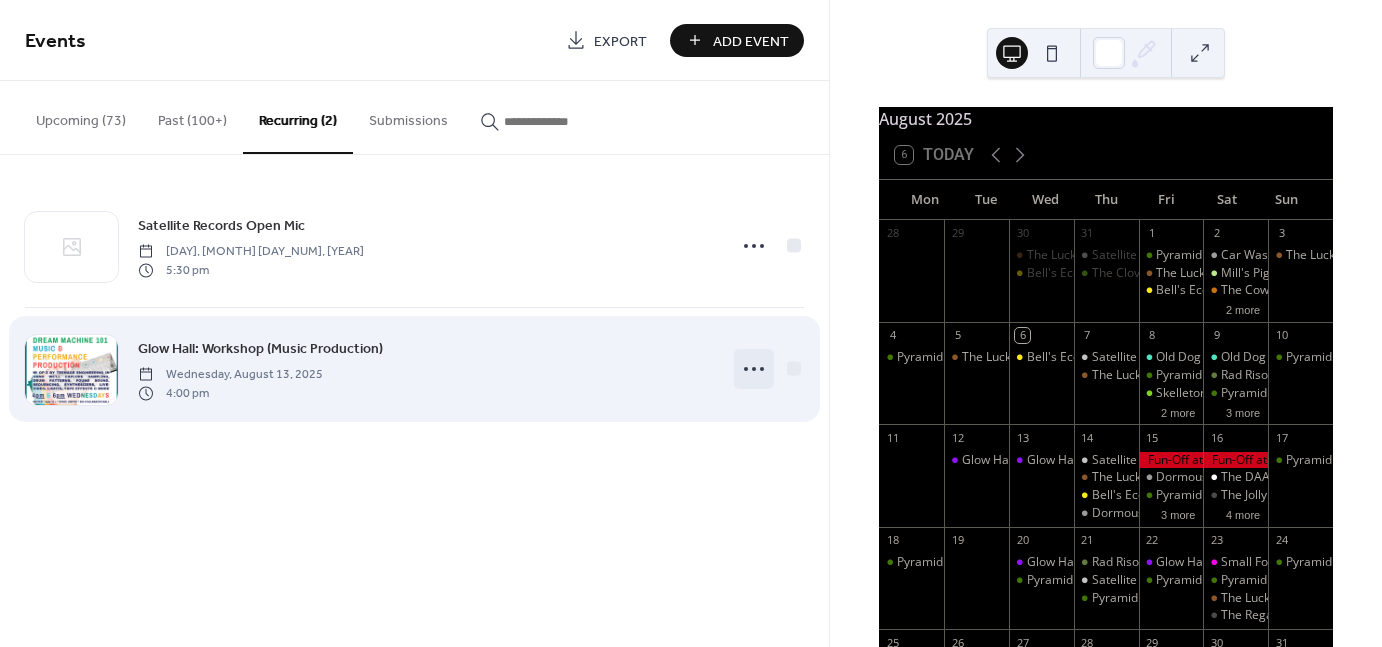 click 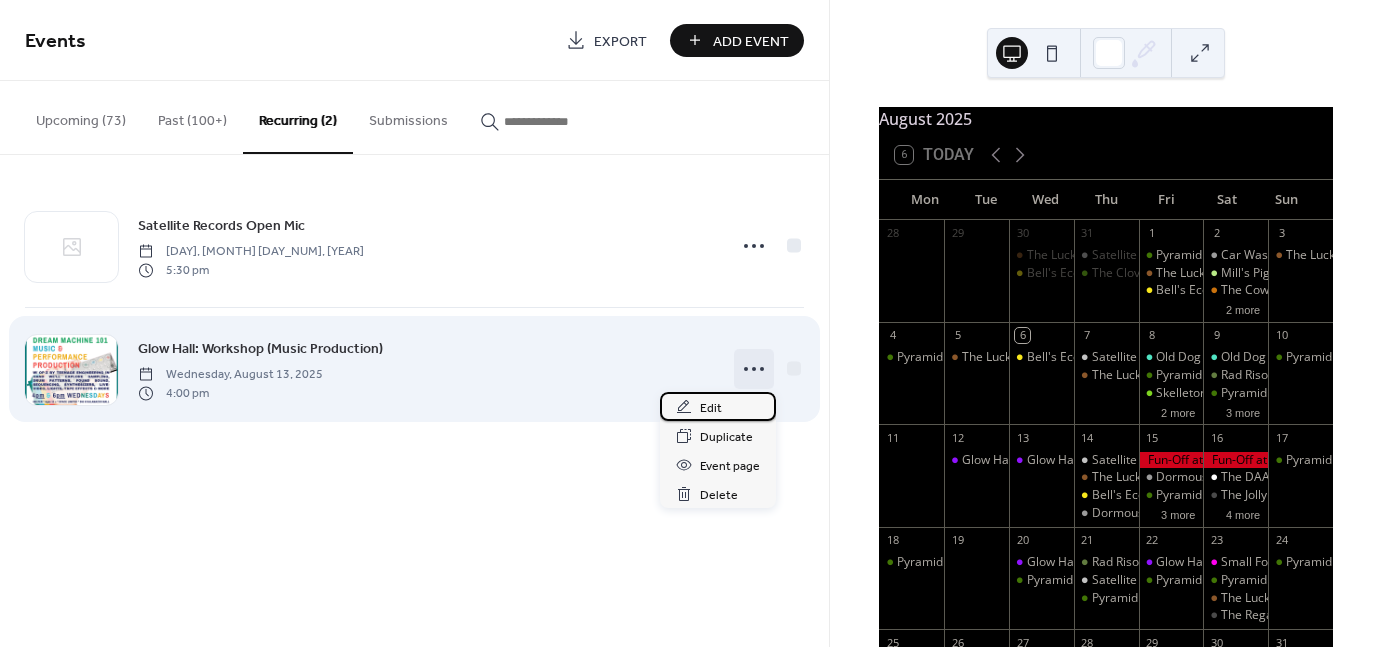 click on "Edit" at bounding box center (718, 406) 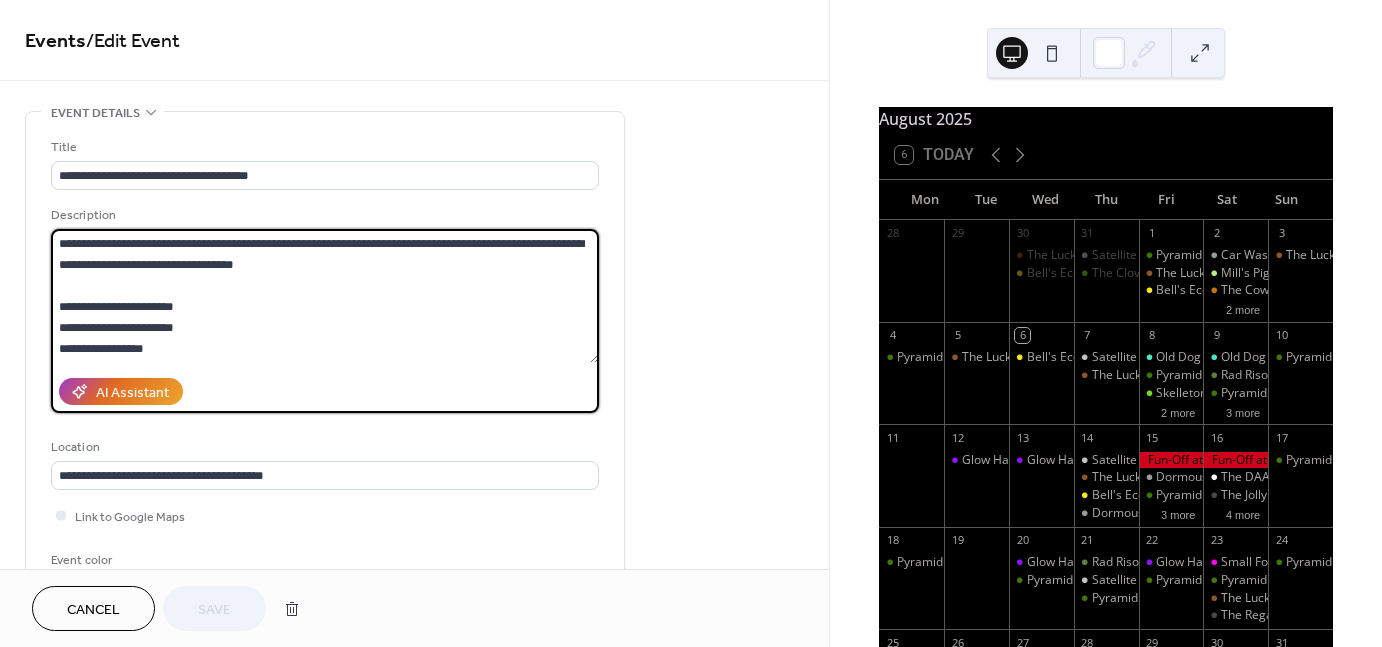 click on "**********" at bounding box center [325, 296] 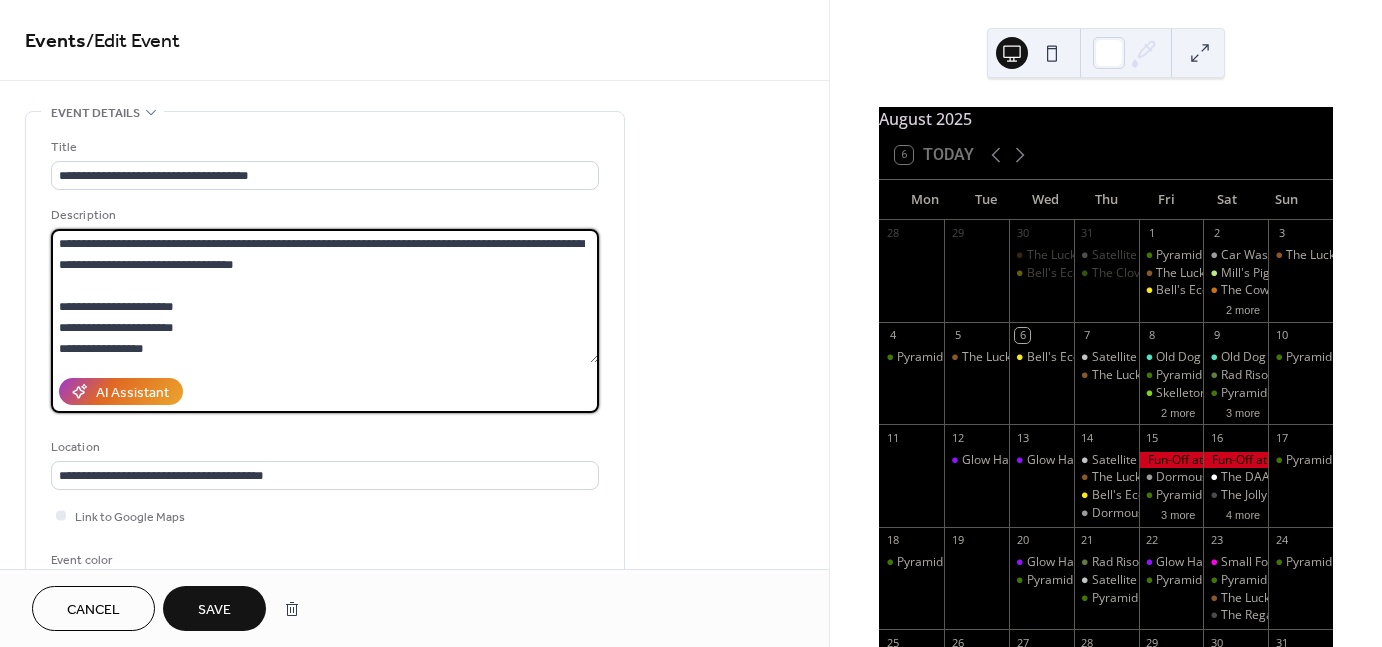 click on "**********" at bounding box center (325, 296) 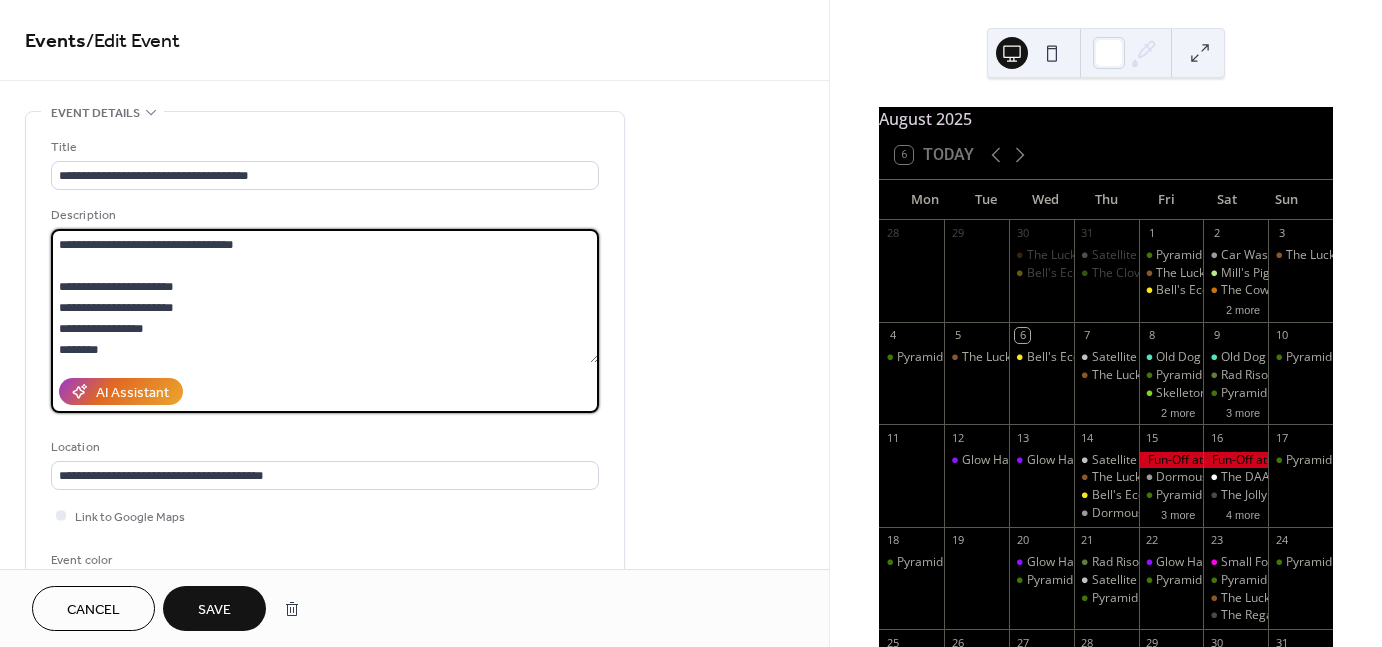 click on "**********" at bounding box center [325, 296] 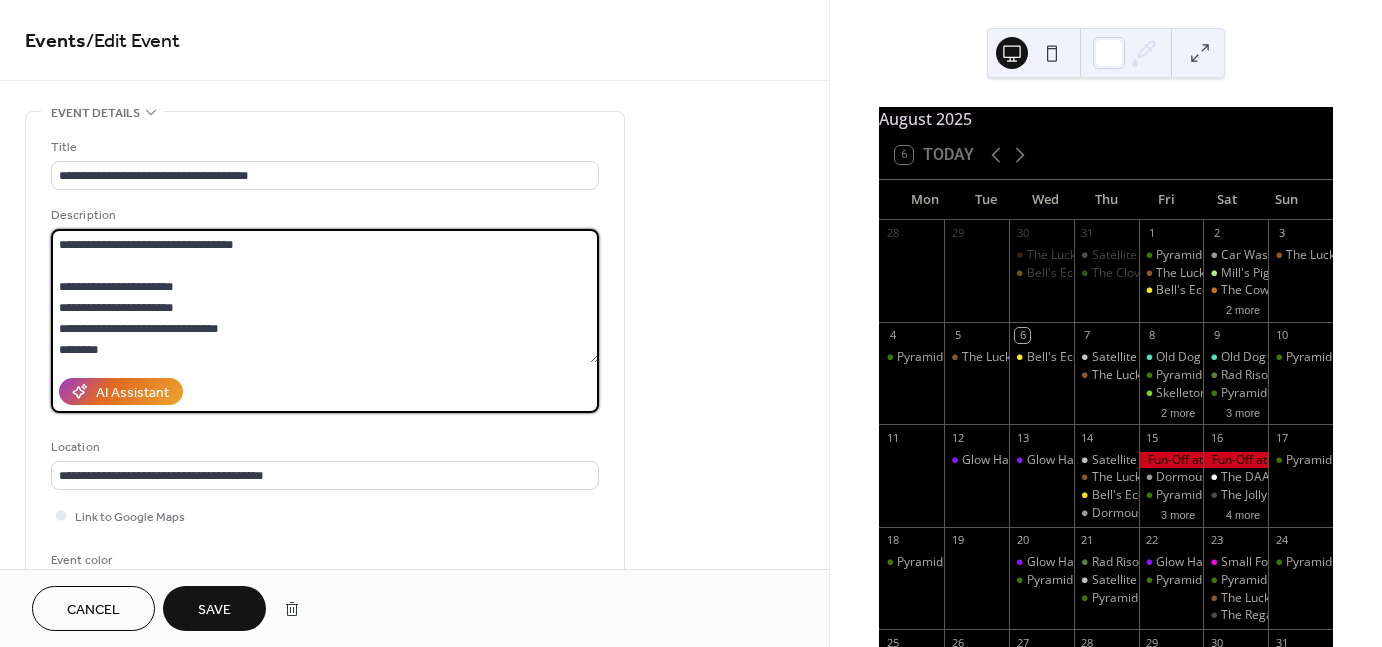 click on "**********" at bounding box center (325, 296) 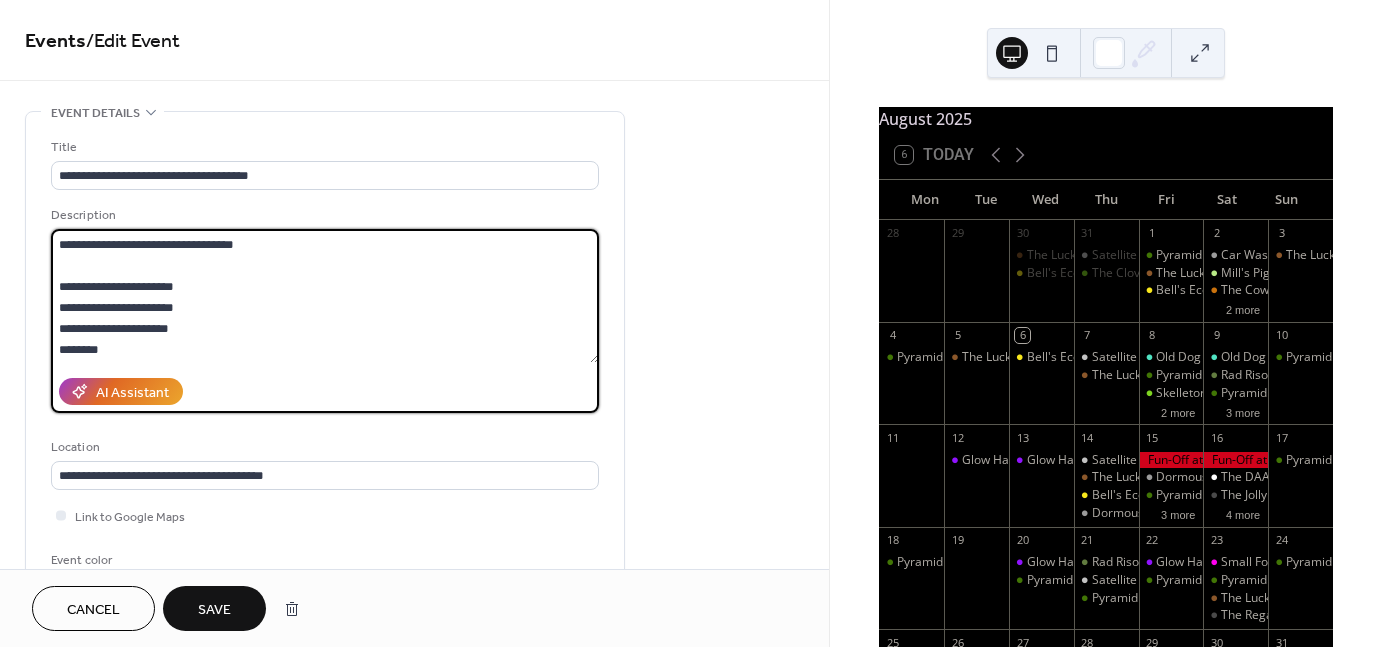 click on "**********" at bounding box center (325, 296) 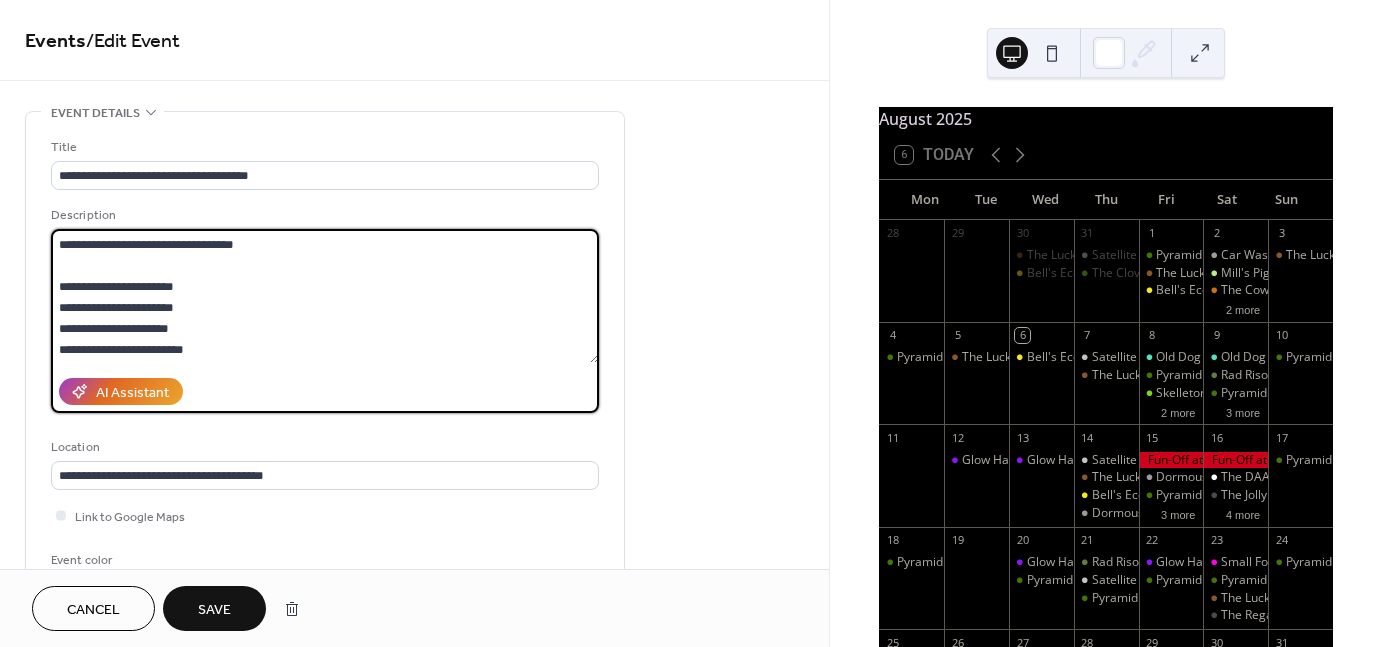 click on "**********" at bounding box center [325, 296] 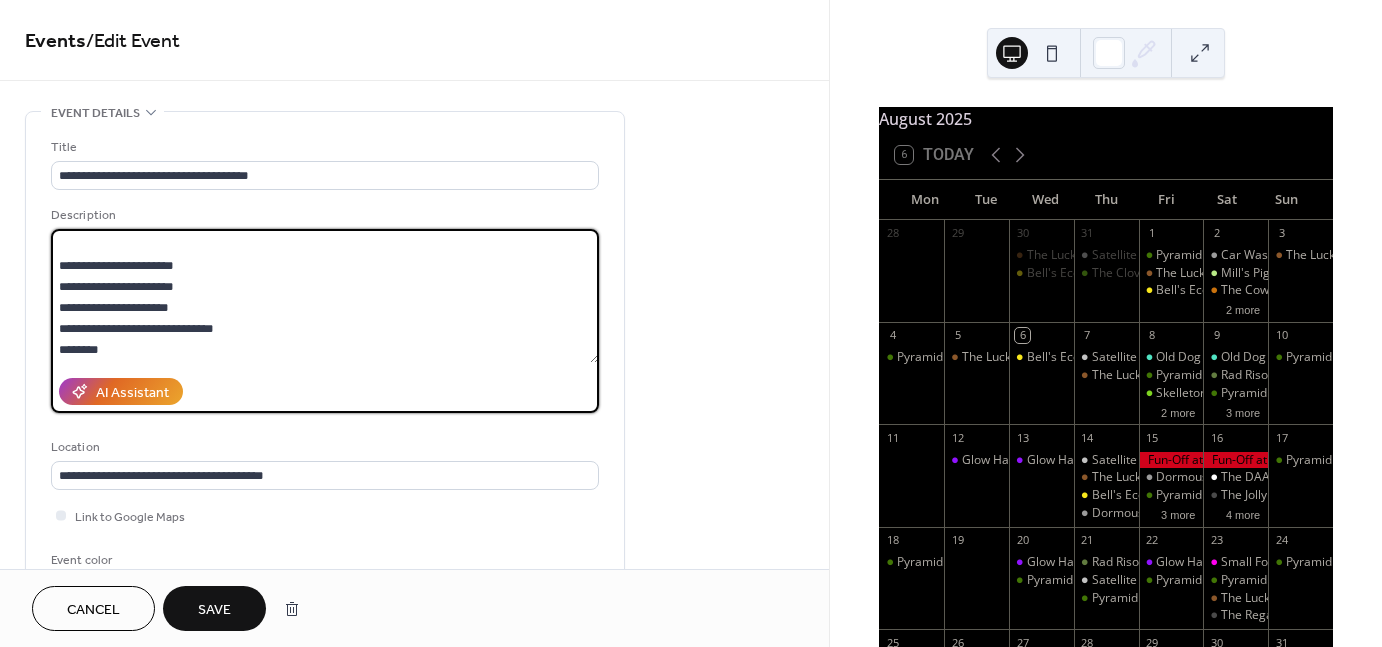 scroll, scrollTop: 0, scrollLeft: 0, axis: both 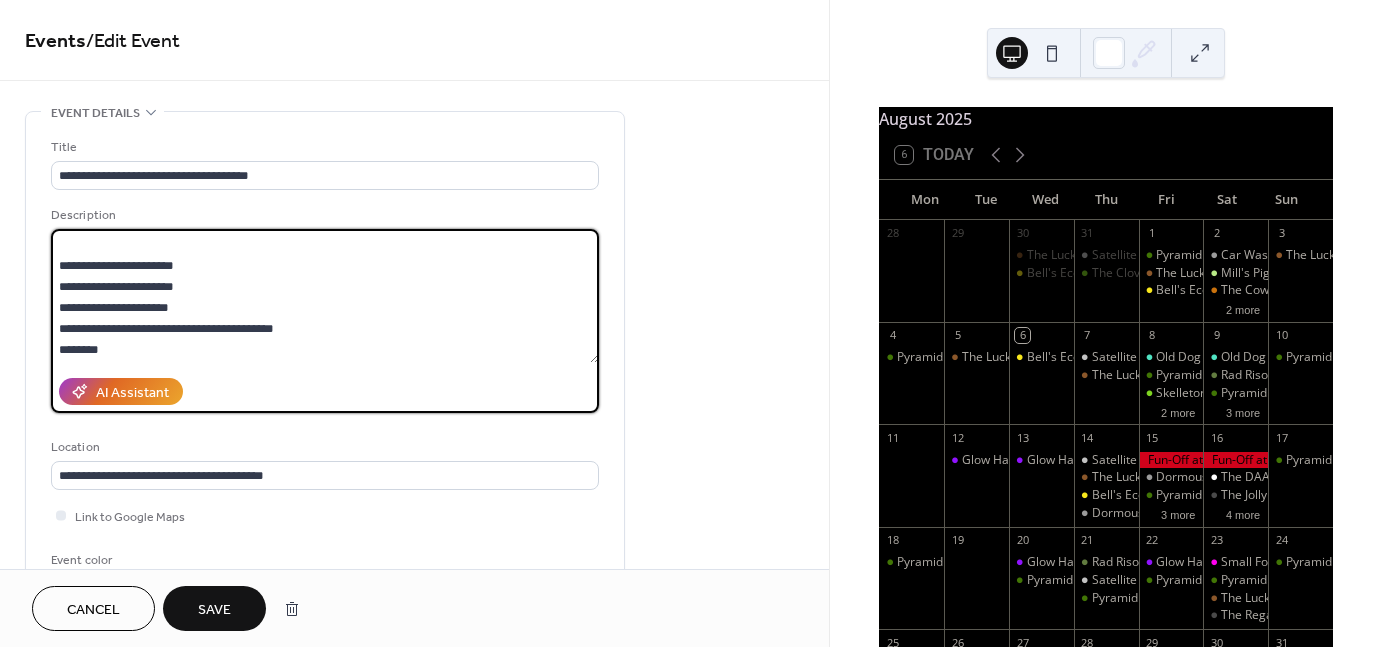 click on "**********" at bounding box center [325, 296] 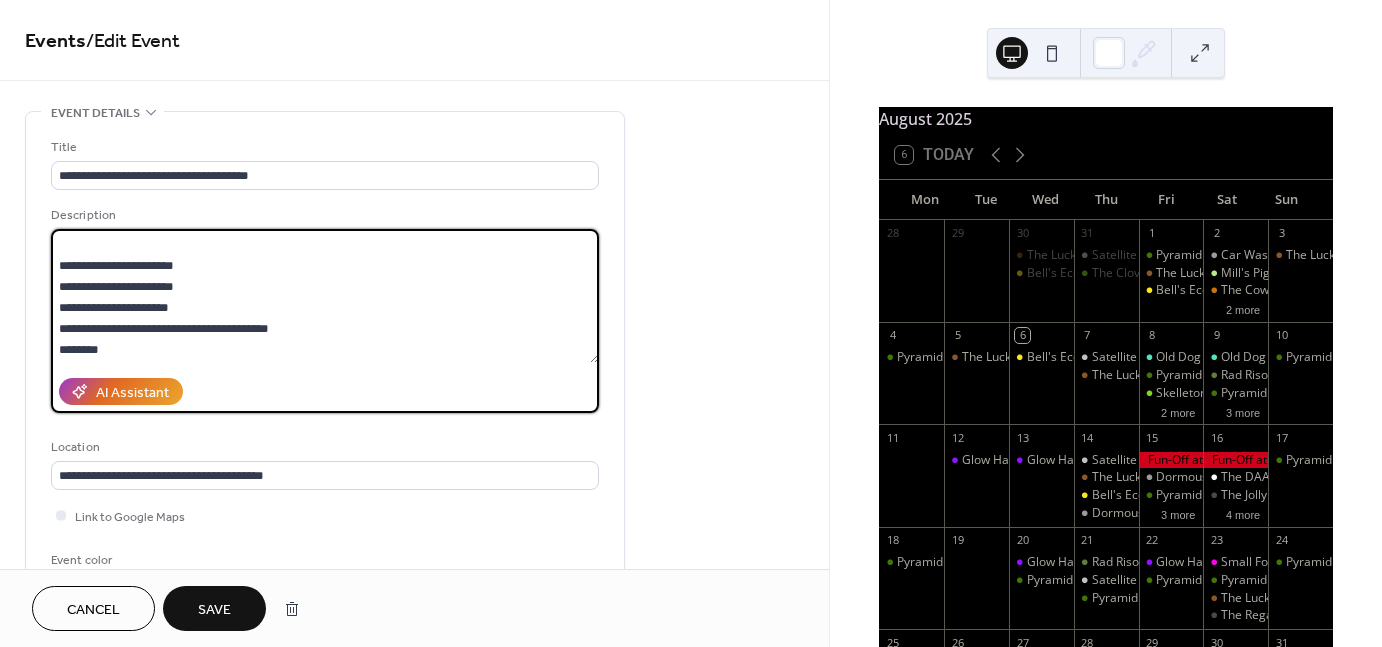 click on "**********" at bounding box center [325, 296] 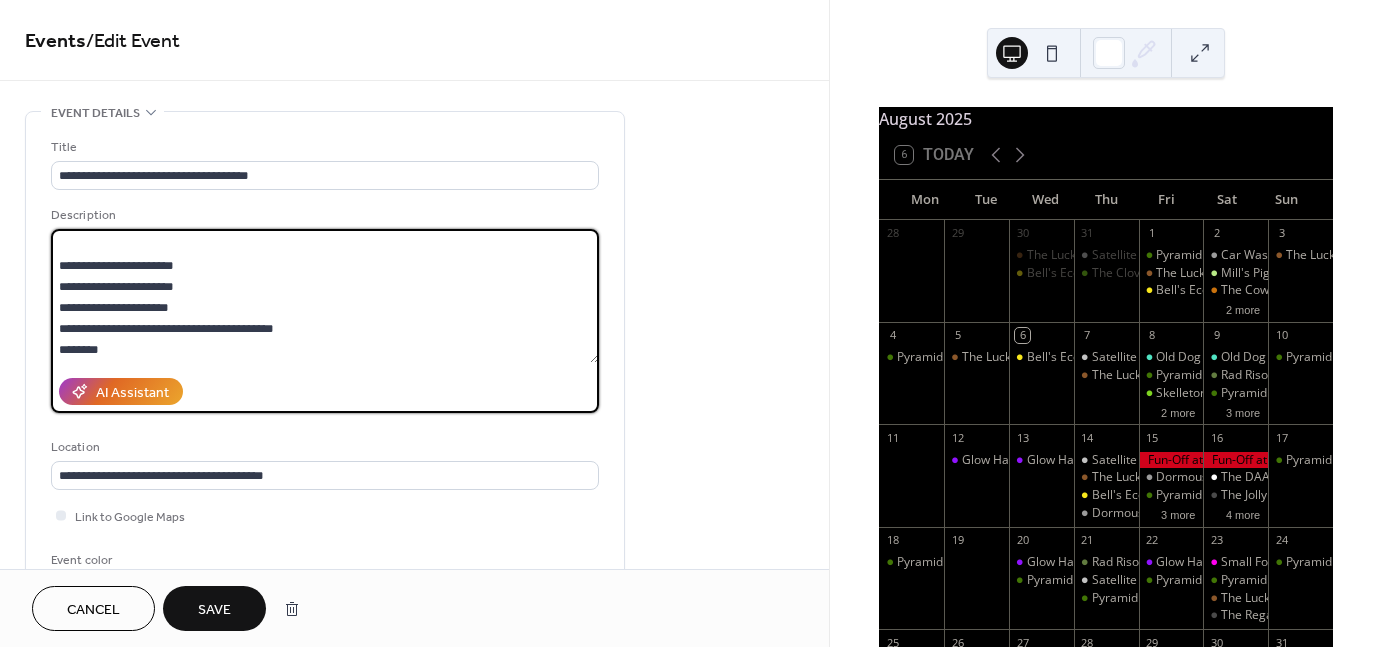 click on "**********" at bounding box center (325, 296) 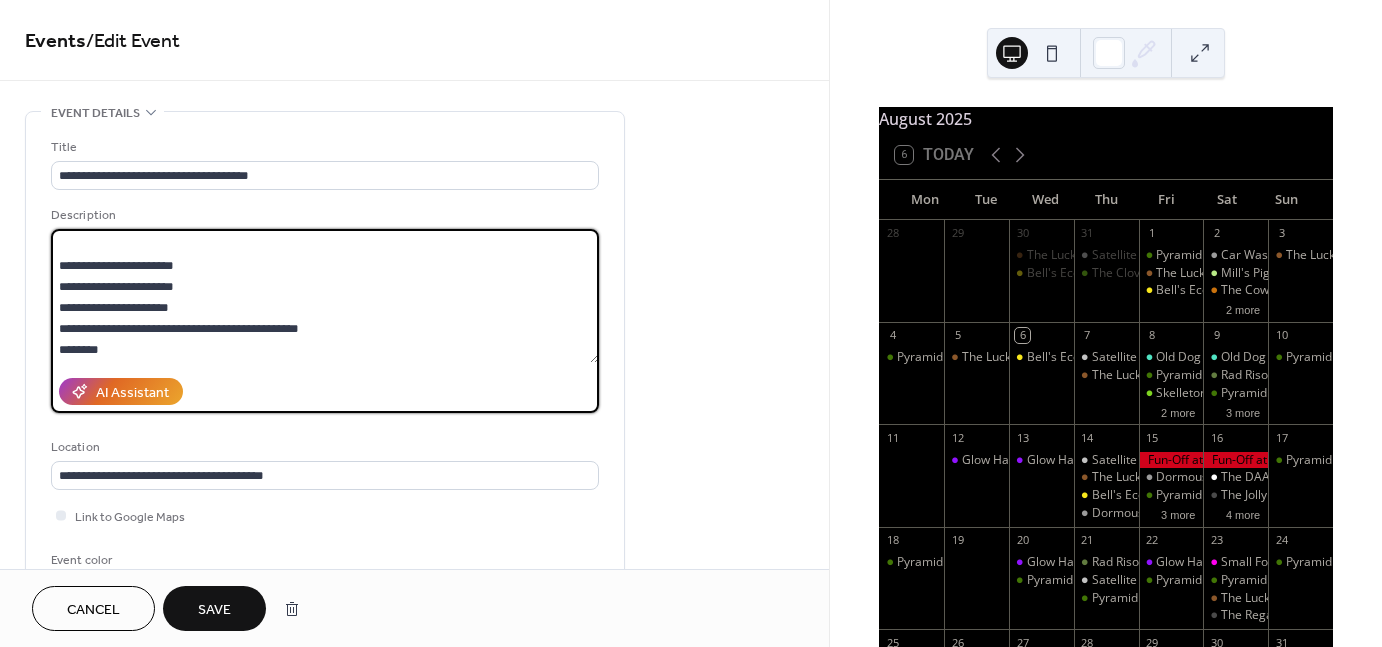 click on "**********" at bounding box center (325, 296) 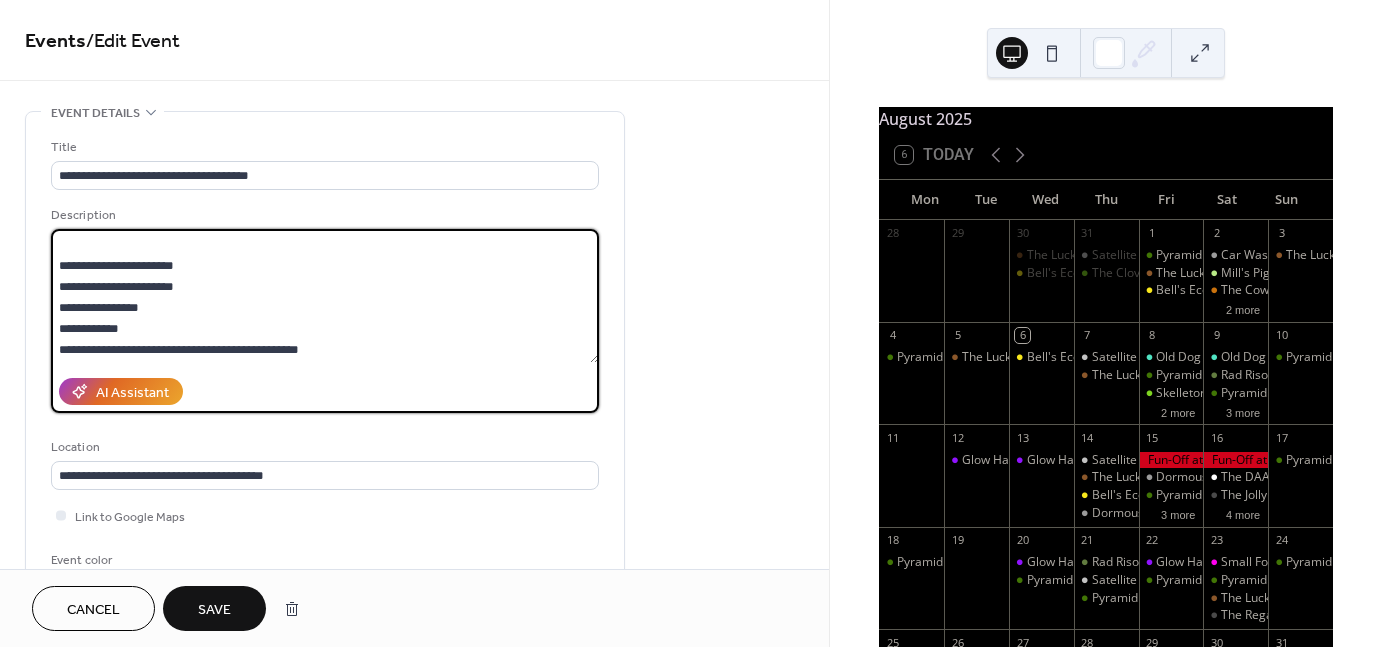 type on "**********" 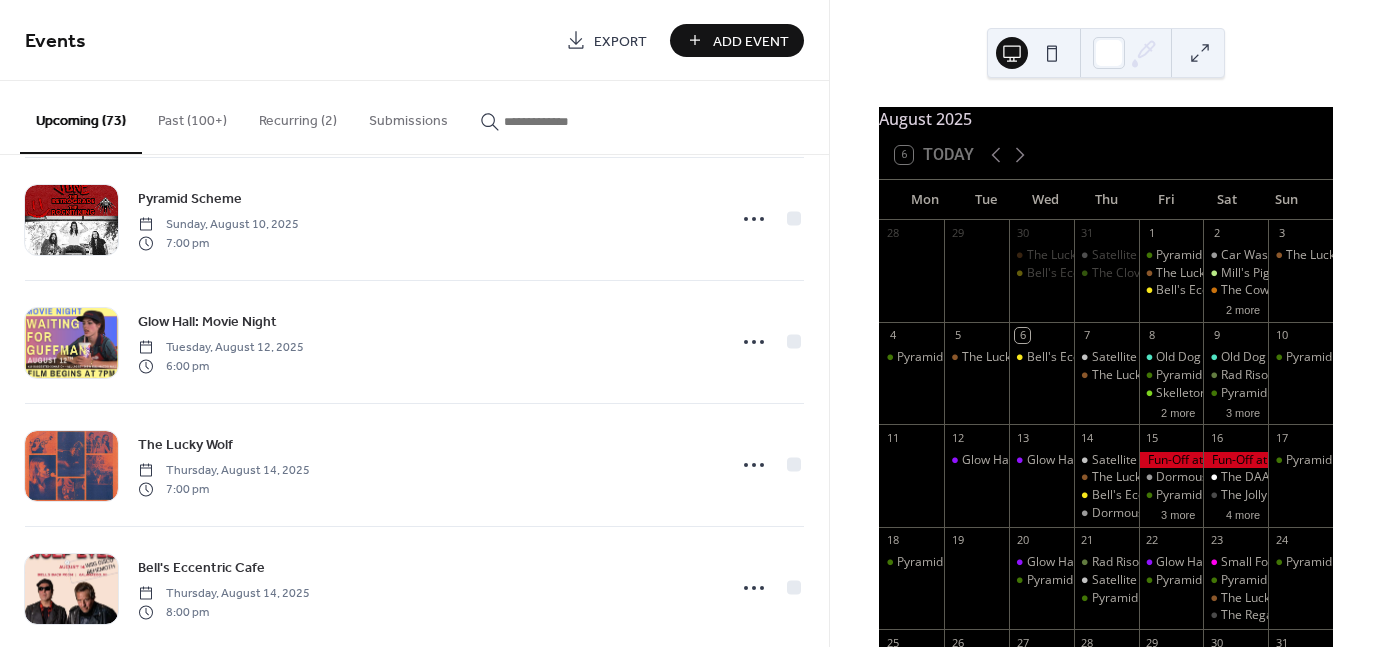 scroll, scrollTop: 1627, scrollLeft: 0, axis: vertical 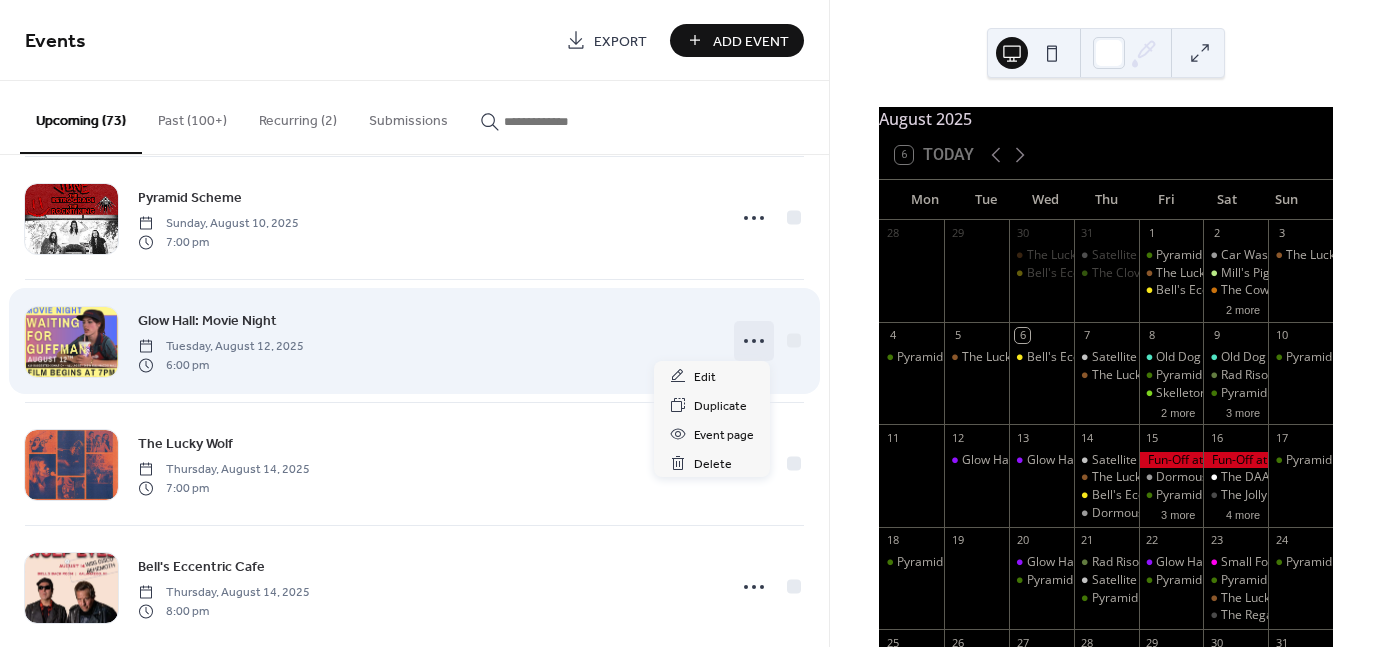 click 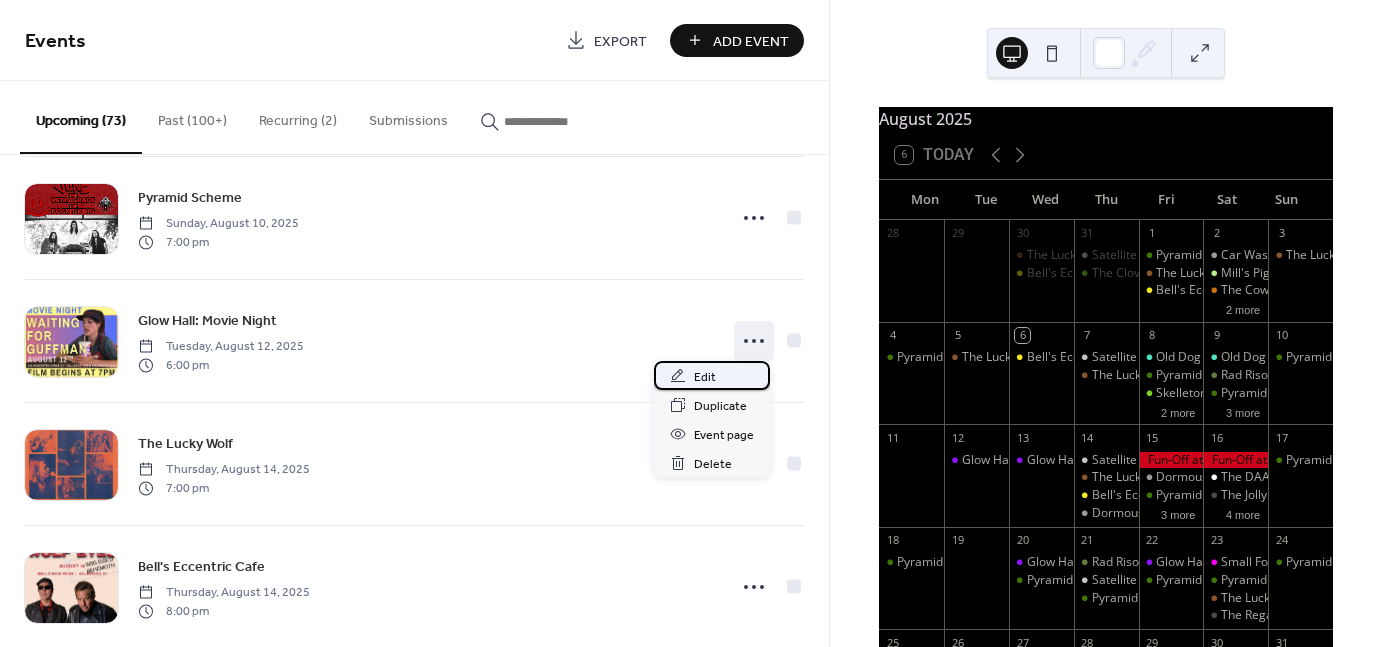 click on "Edit" at bounding box center [712, 375] 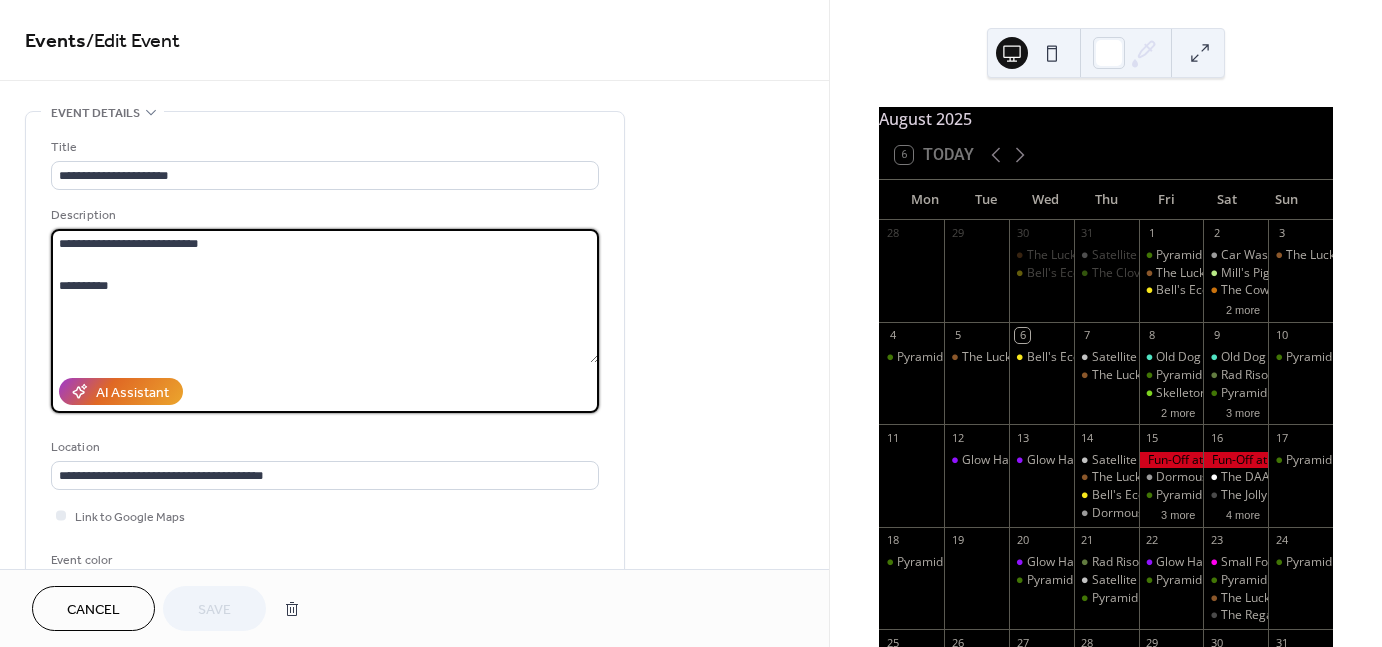 click on "**********" at bounding box center (325, 296) 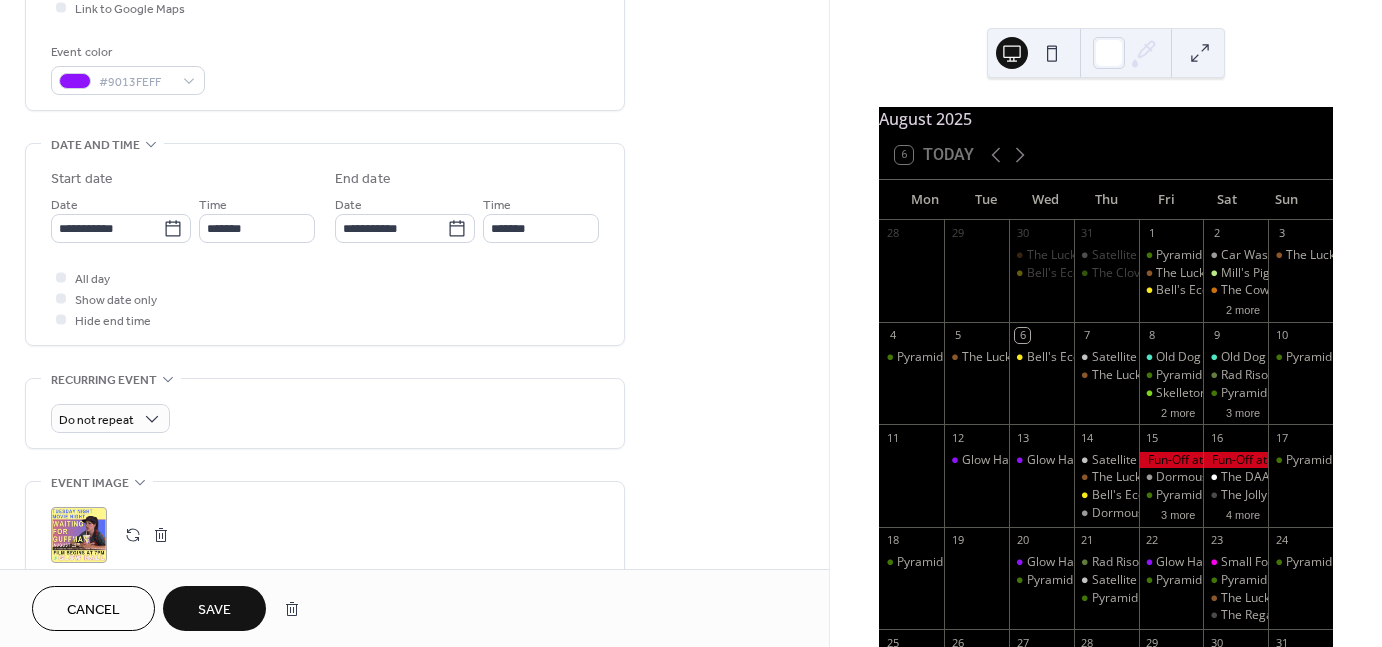 scroll, scrollTop: 508, scrollLeft: 0, axis: vertical 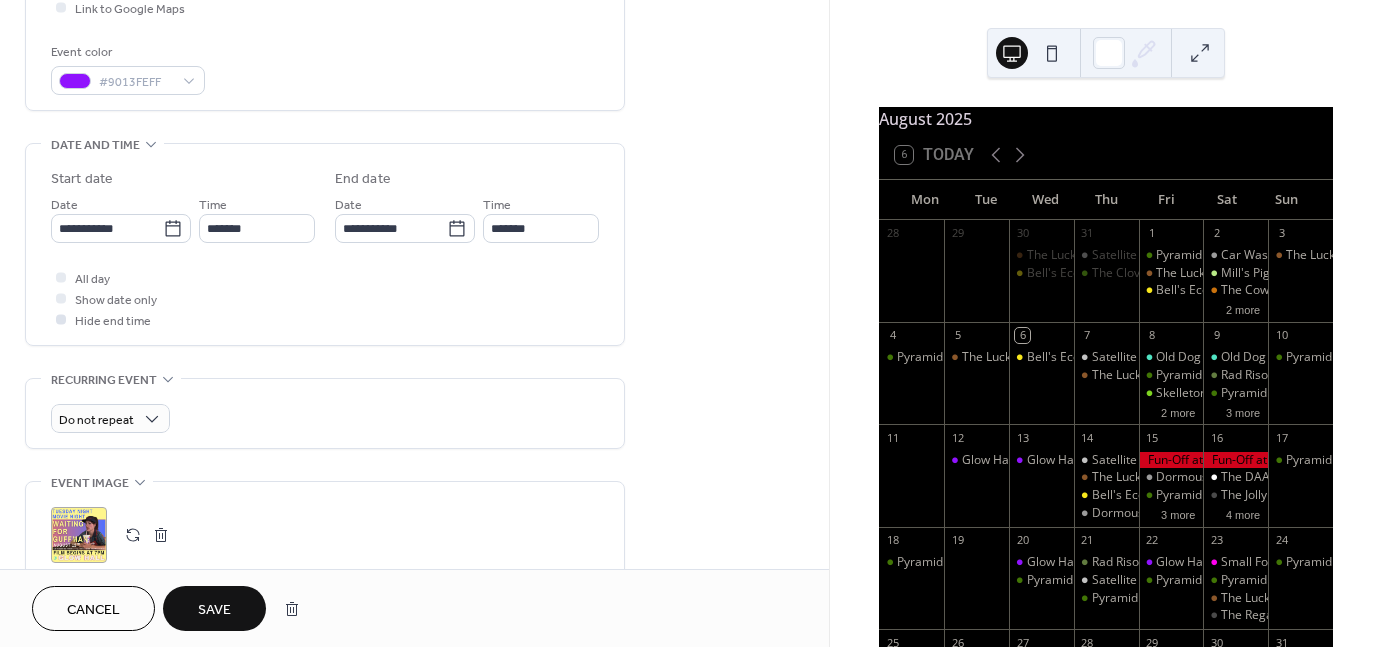 type on "**********" 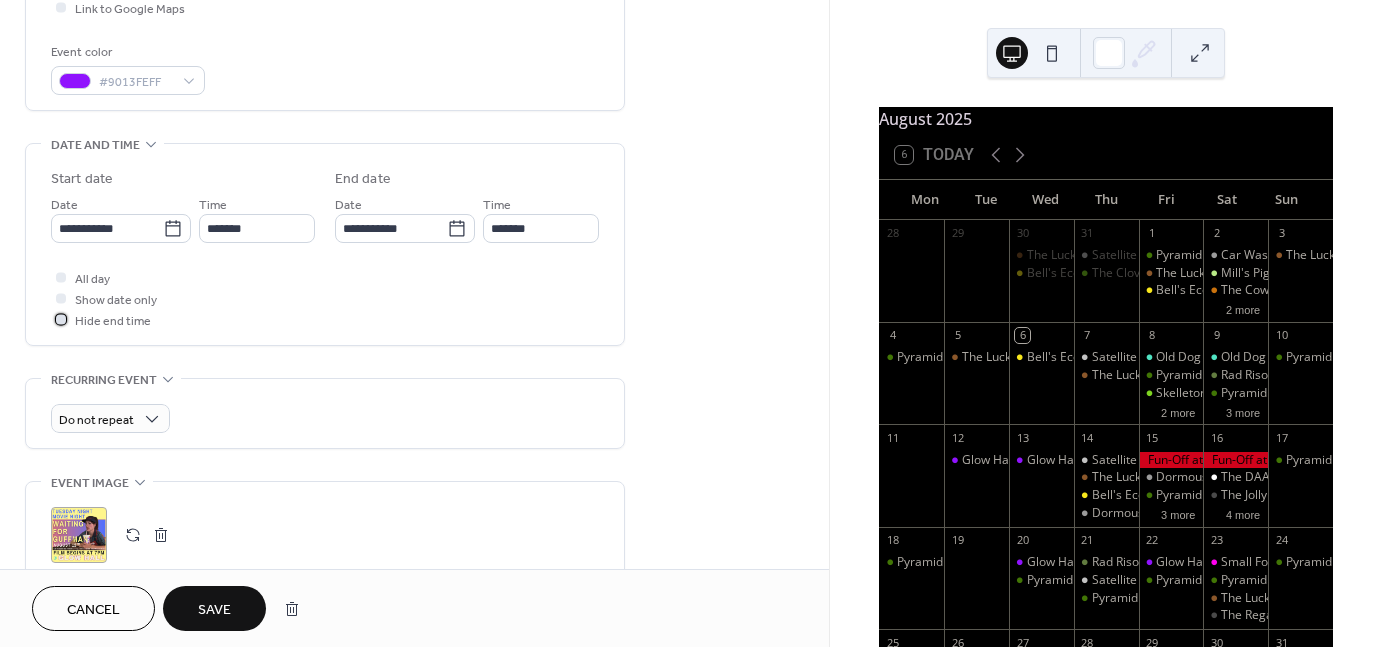 click on "Hide end time" at bounding box center [113, 321] 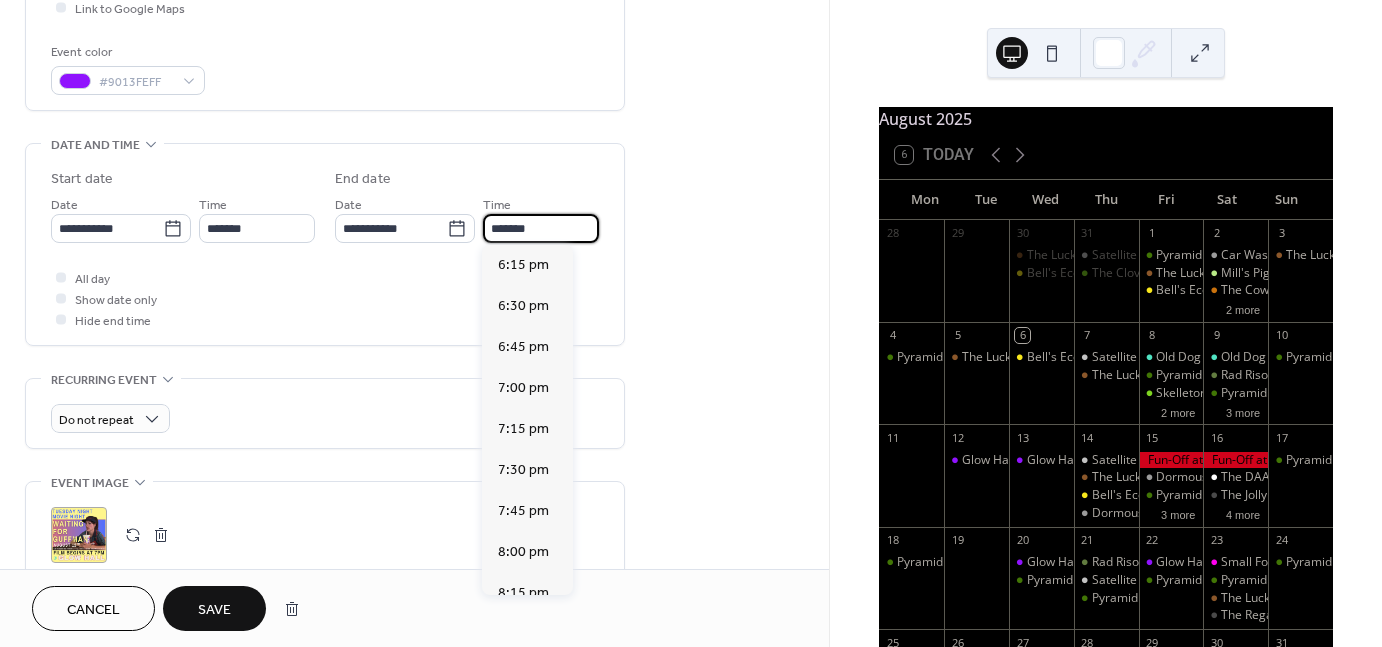 click on "*******" at bounding box center (541, 228) 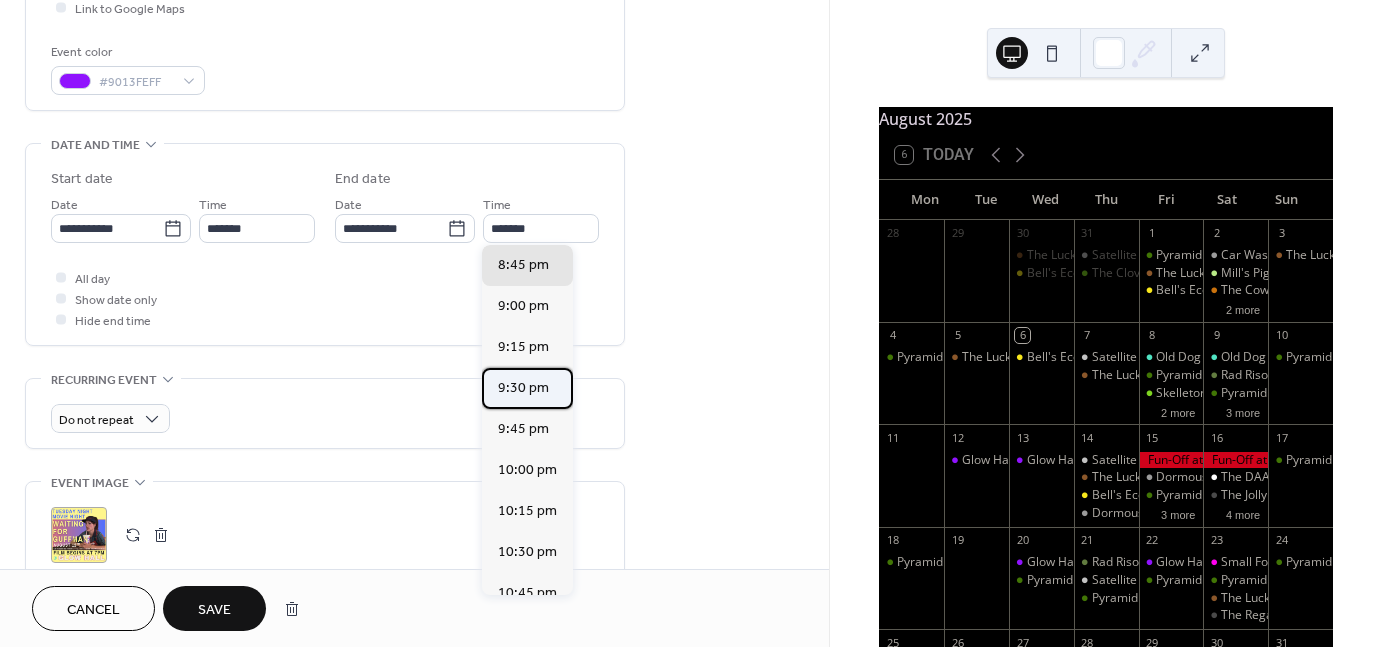 click on "9:30 pm" at bounding box center (523, 388) 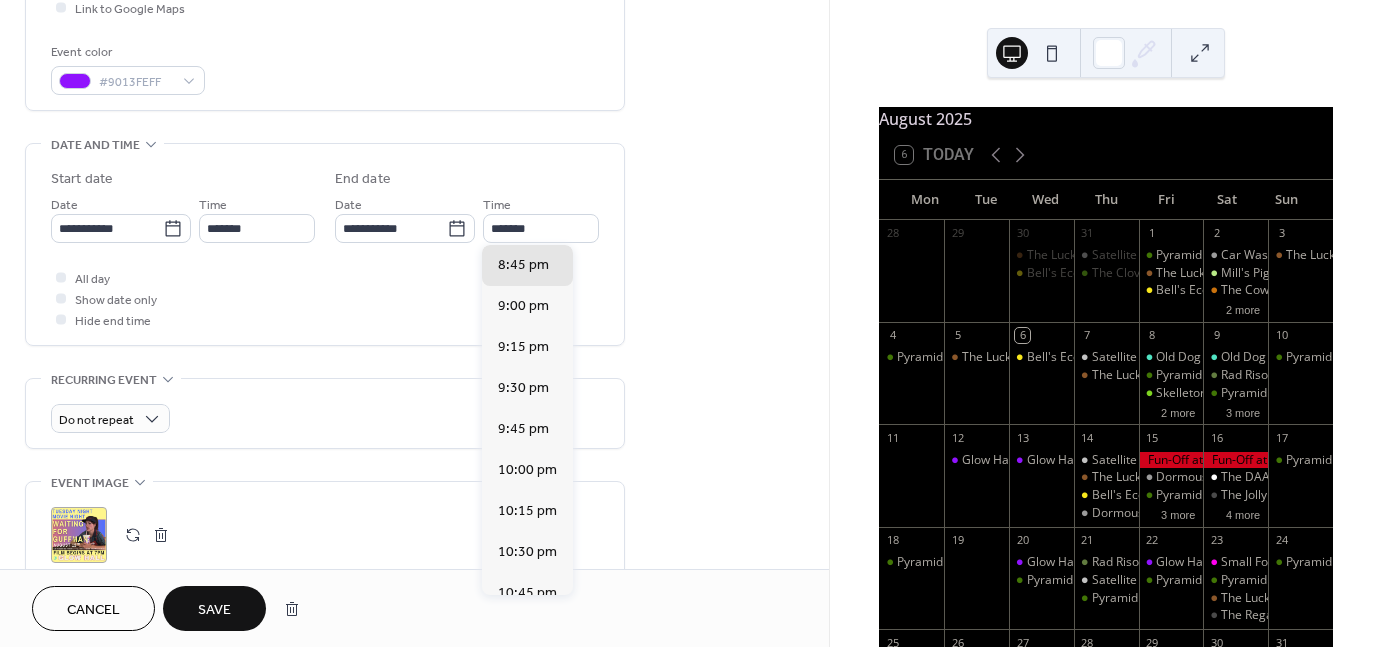 type on "*******" 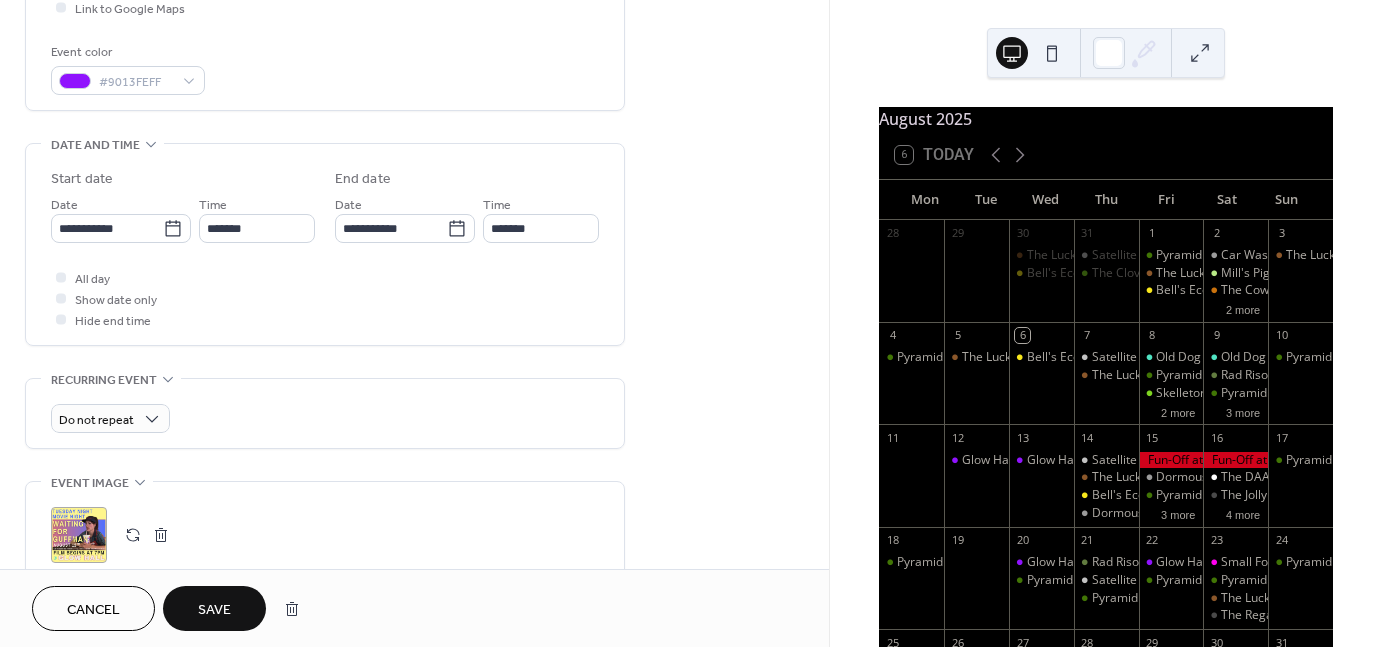 click on "Save" at bounding box center [214, 610] 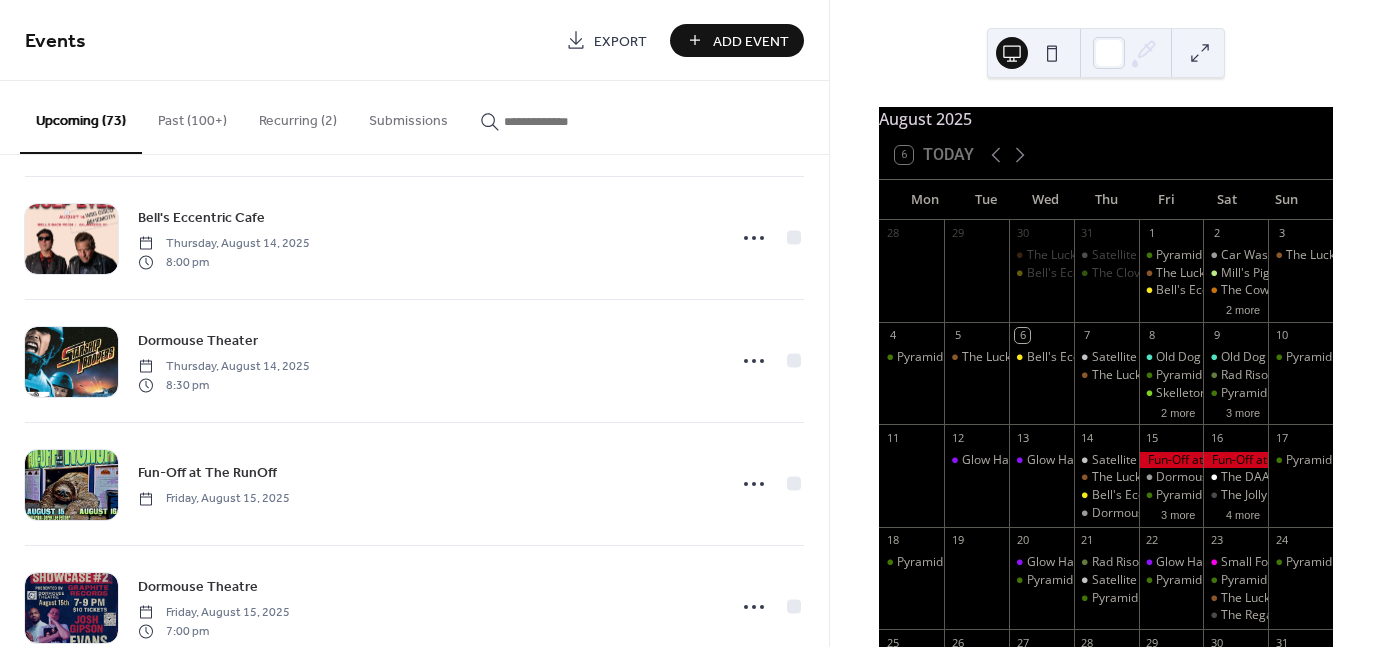 scroll, scrollTop: 1978, scrollLeft: 0, axis: vertical 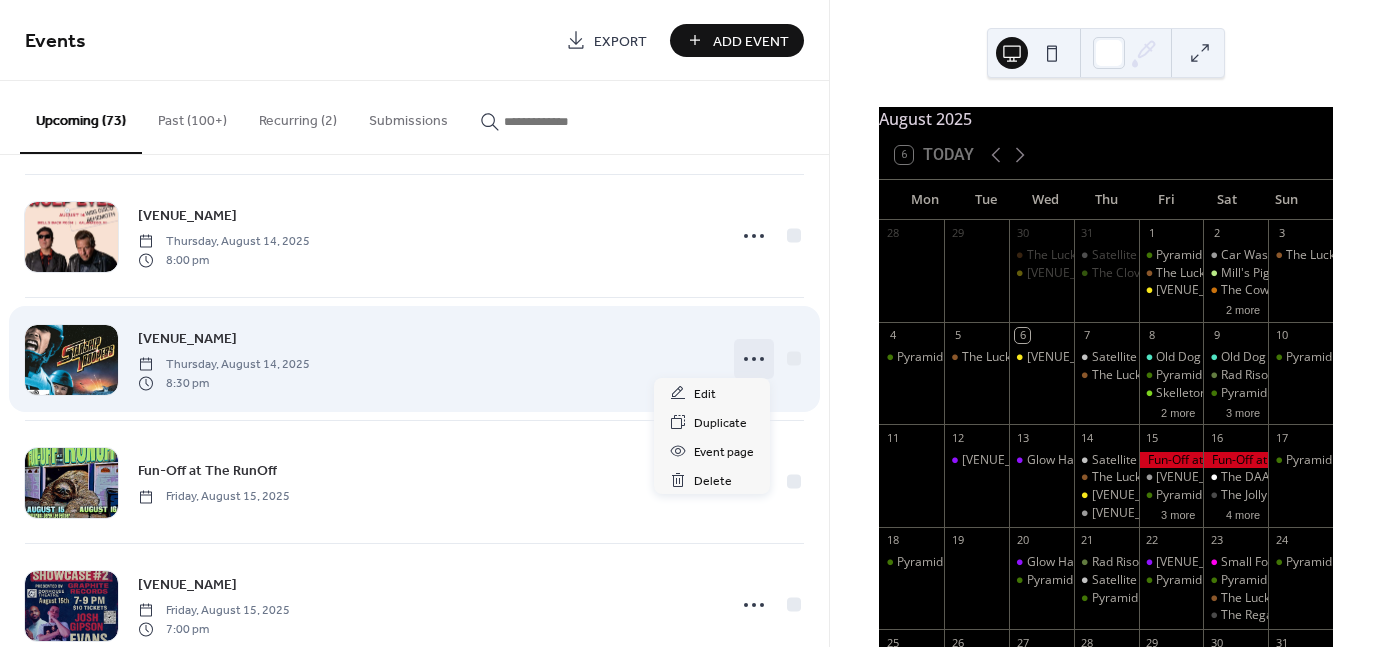 click 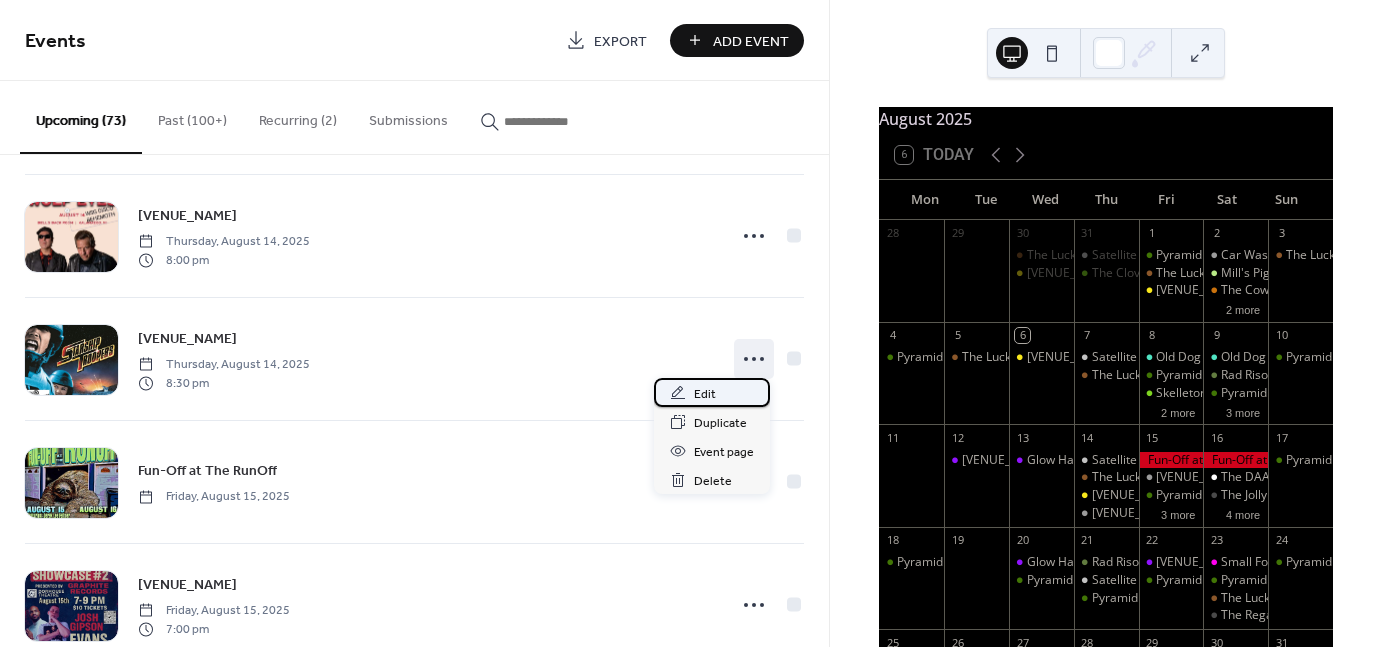 click on "Edit" at bounding box center [712, 392] 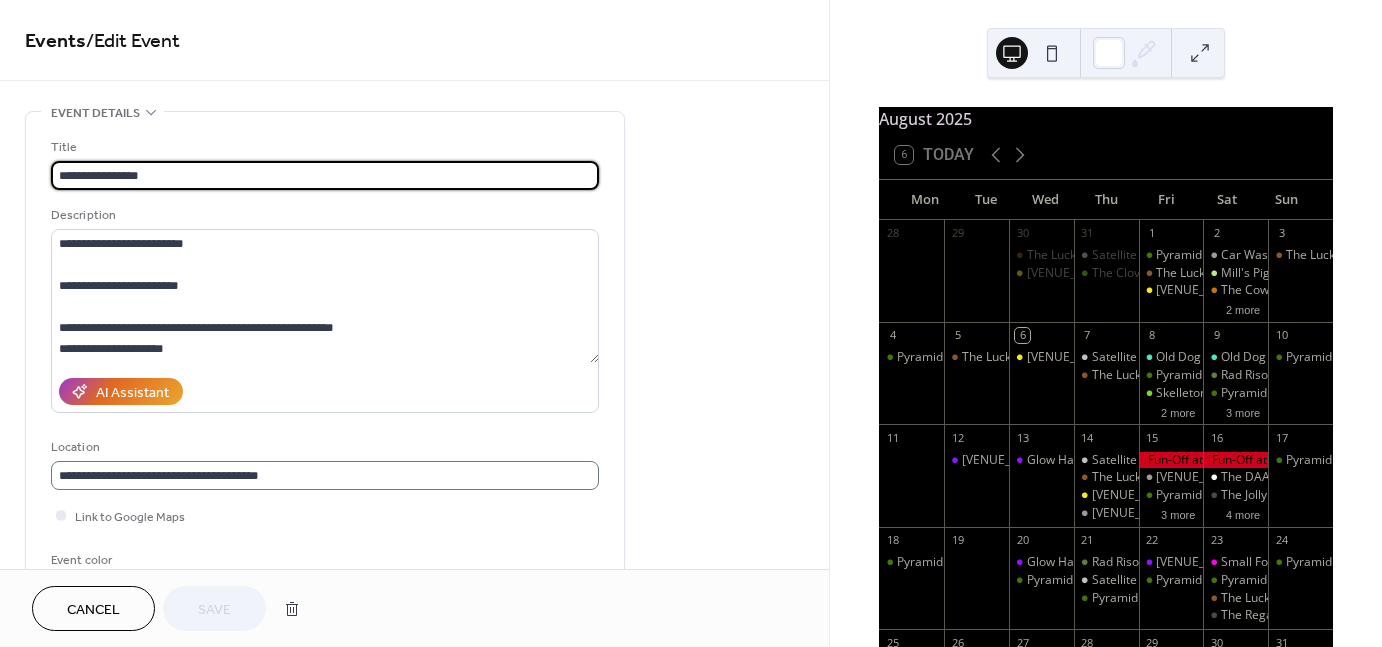 scroll, scrollTop: 1, scrollLeft: 0, axis: vertical 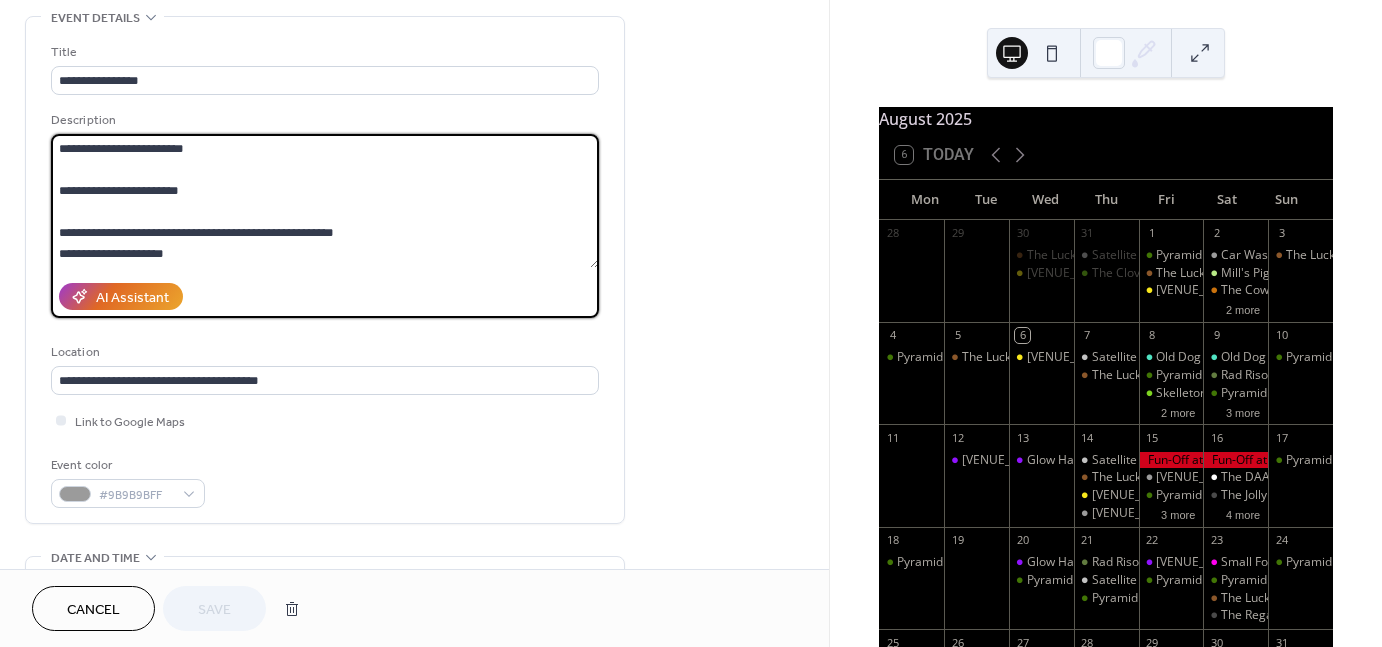 click on "**********" at bounding box center [325, 201] 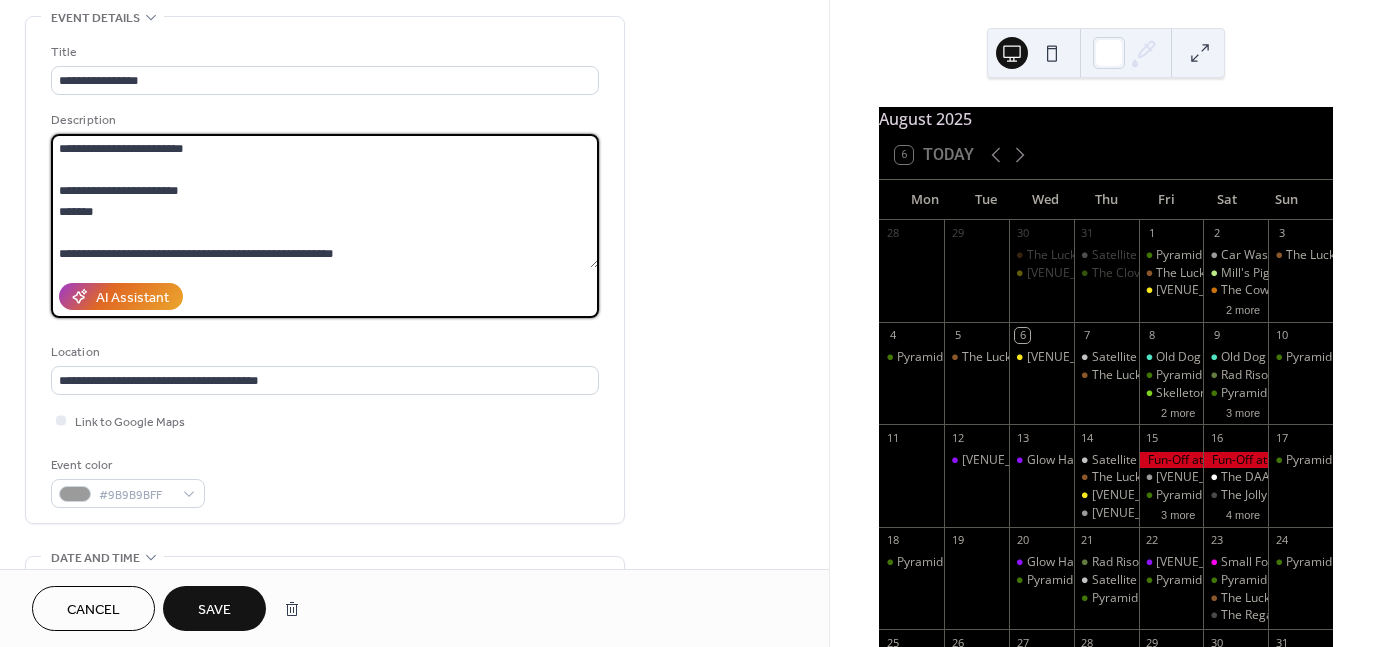 click on "**********" at bounding box center (325, 201) 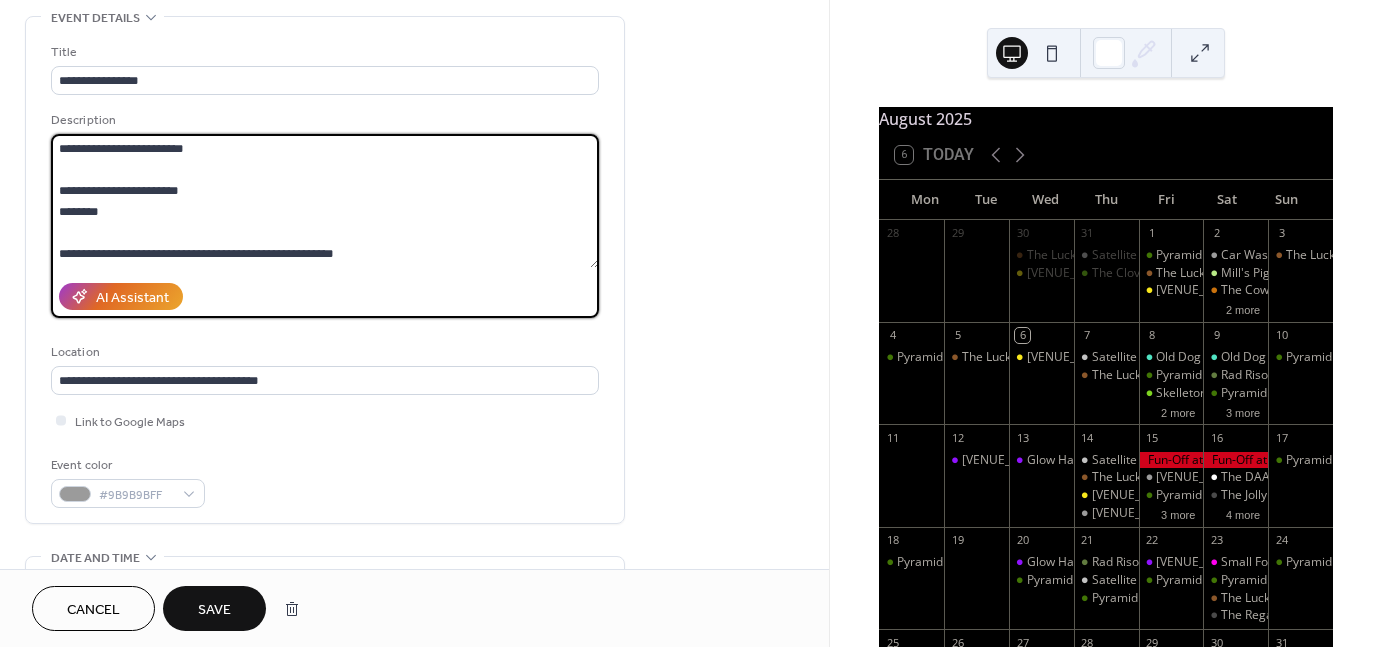 type on "**********" 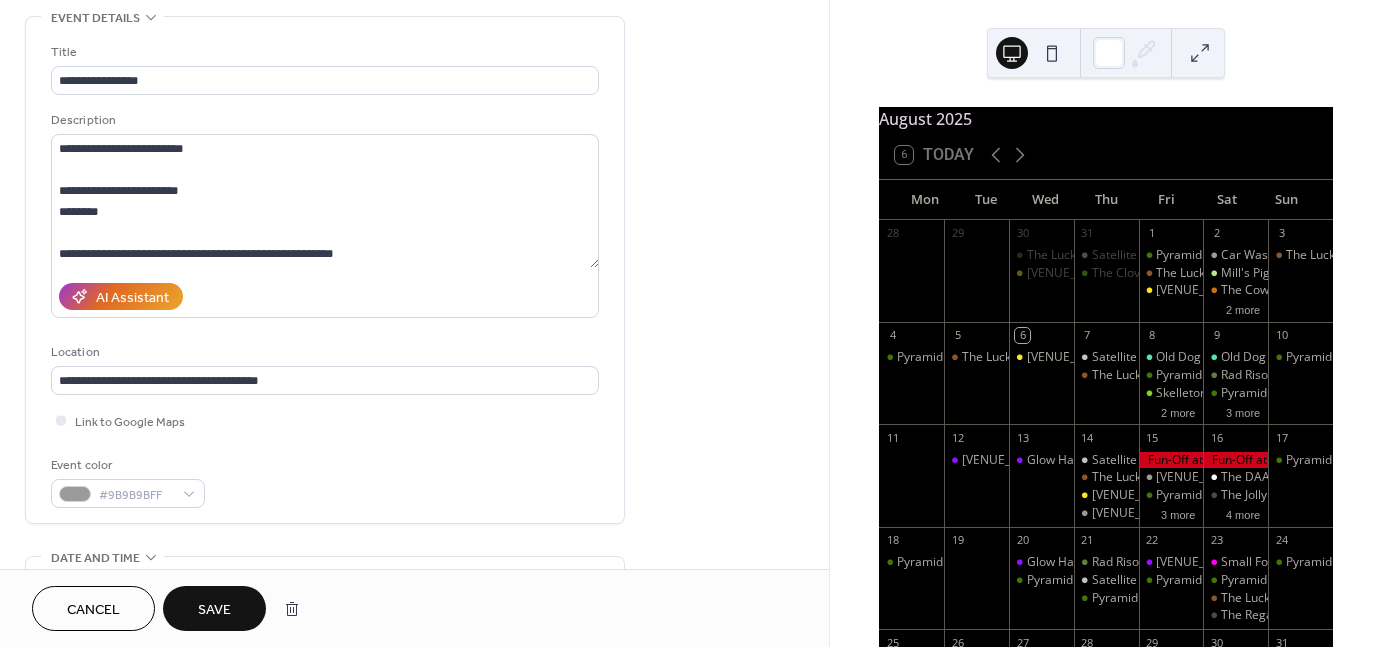 click on "Save" at bounding box center (214, 610) 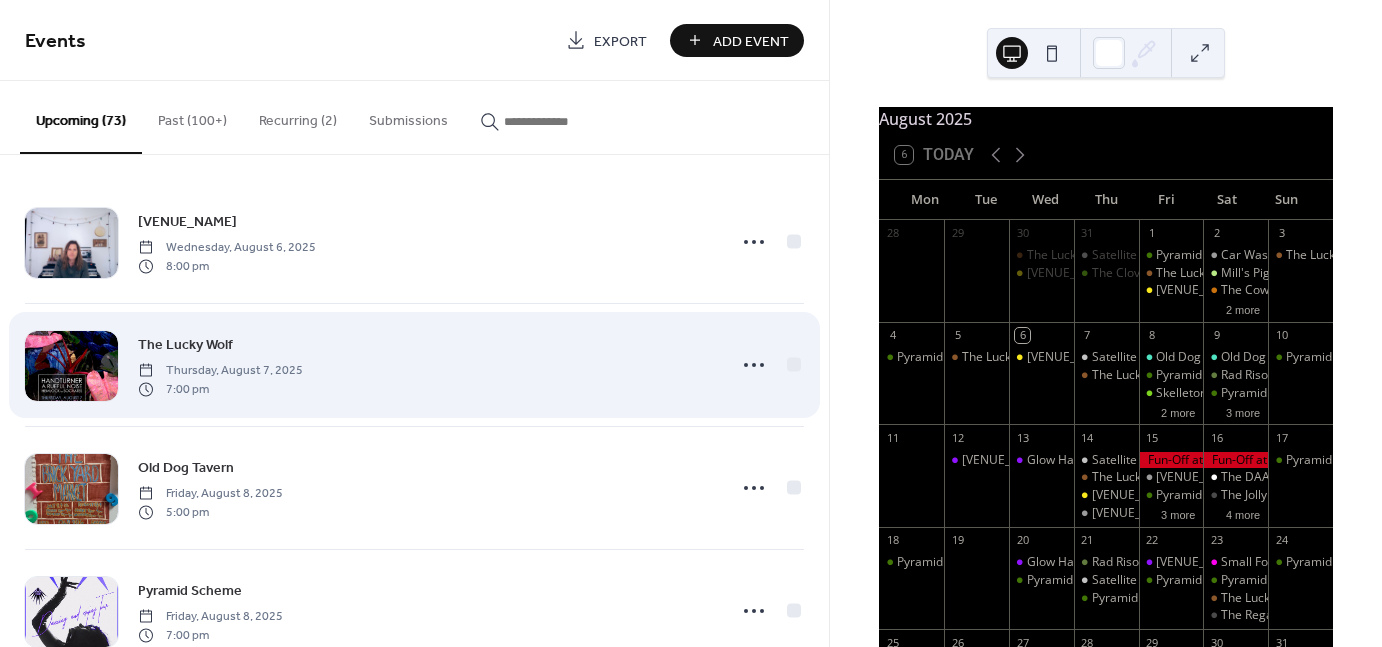 scroll, scrollTop: 0, scrollLeft: 0, axis: both 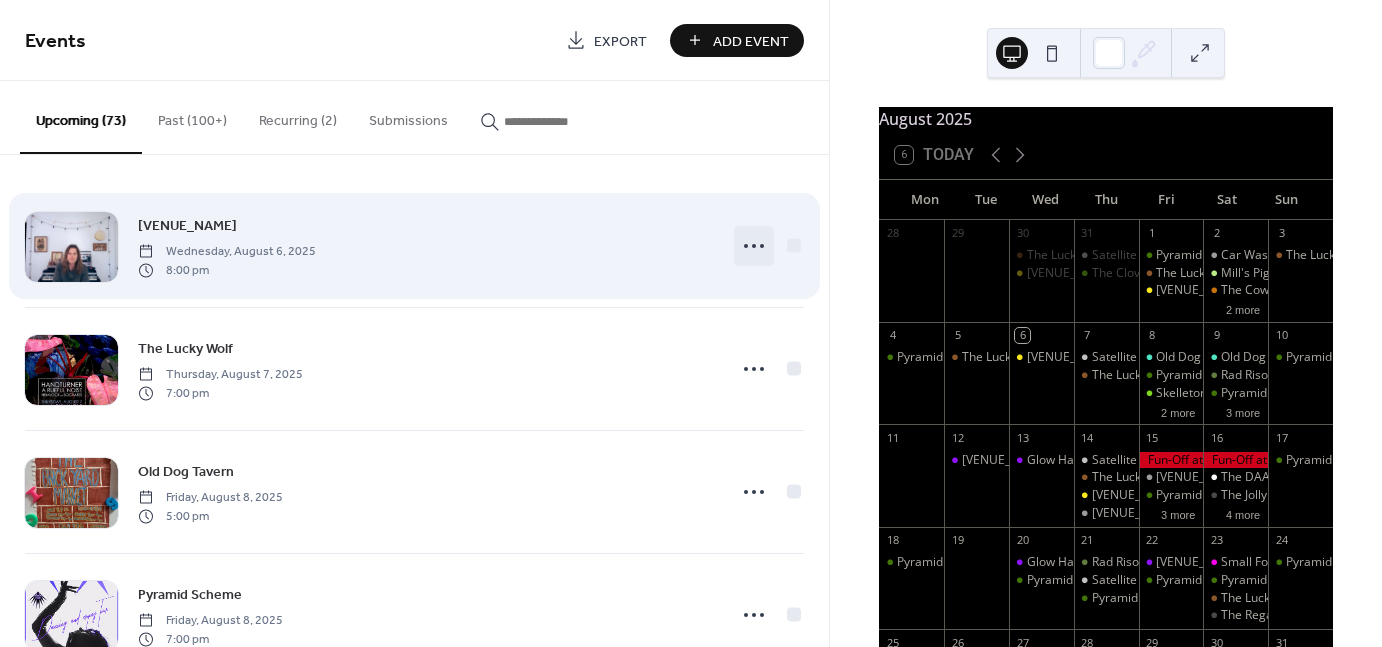 click 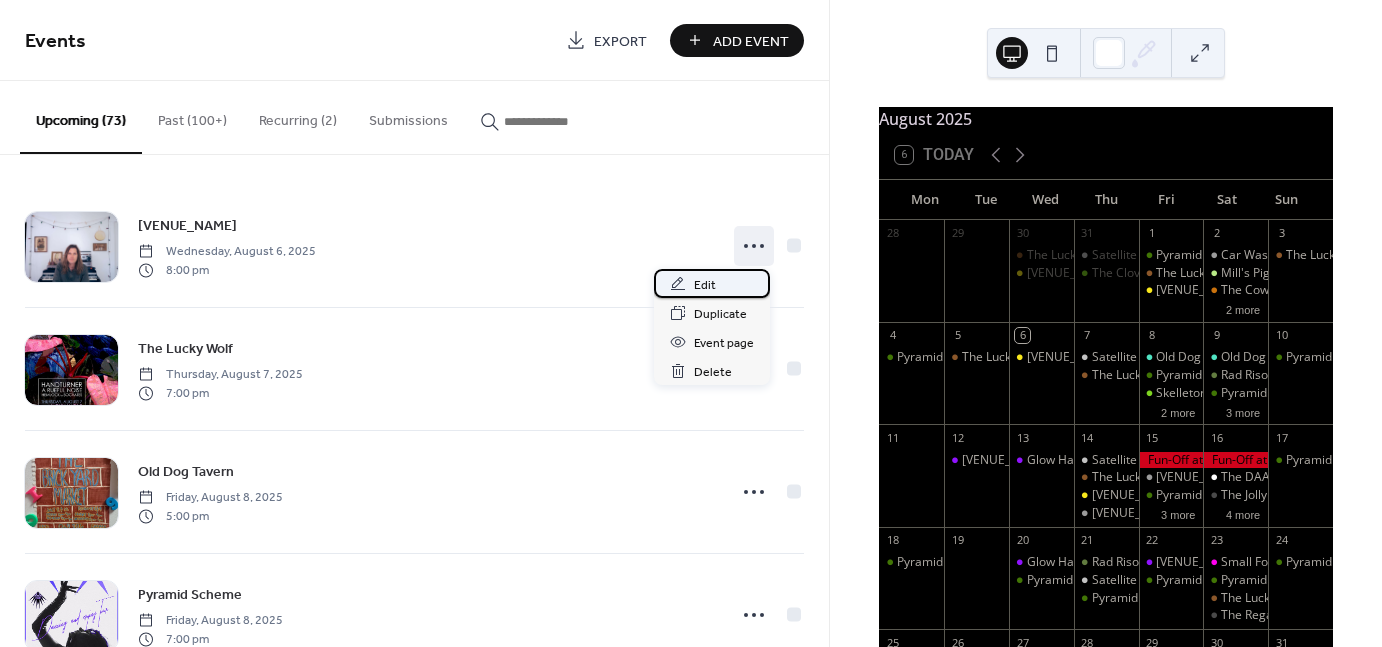 click on "Edit" at bounding box center [712, 283] 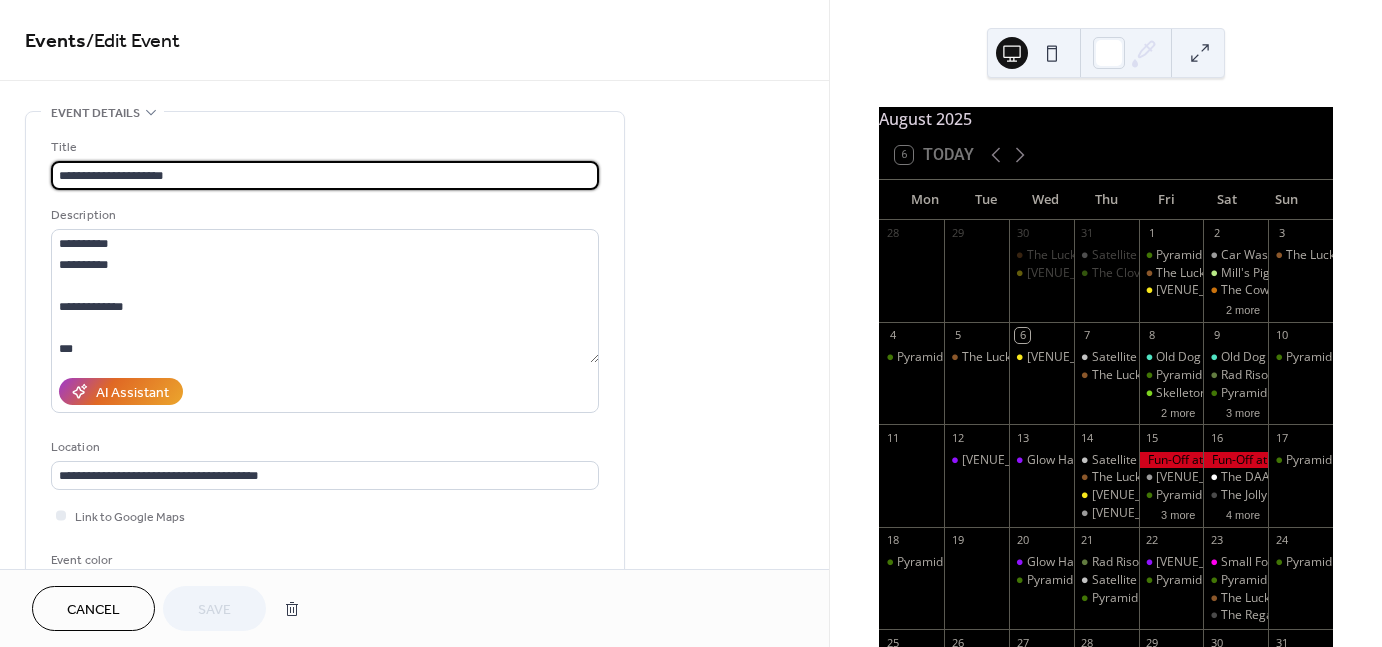 scroll, scrollTop: 20, scrollLeft: 0, axis: vertical 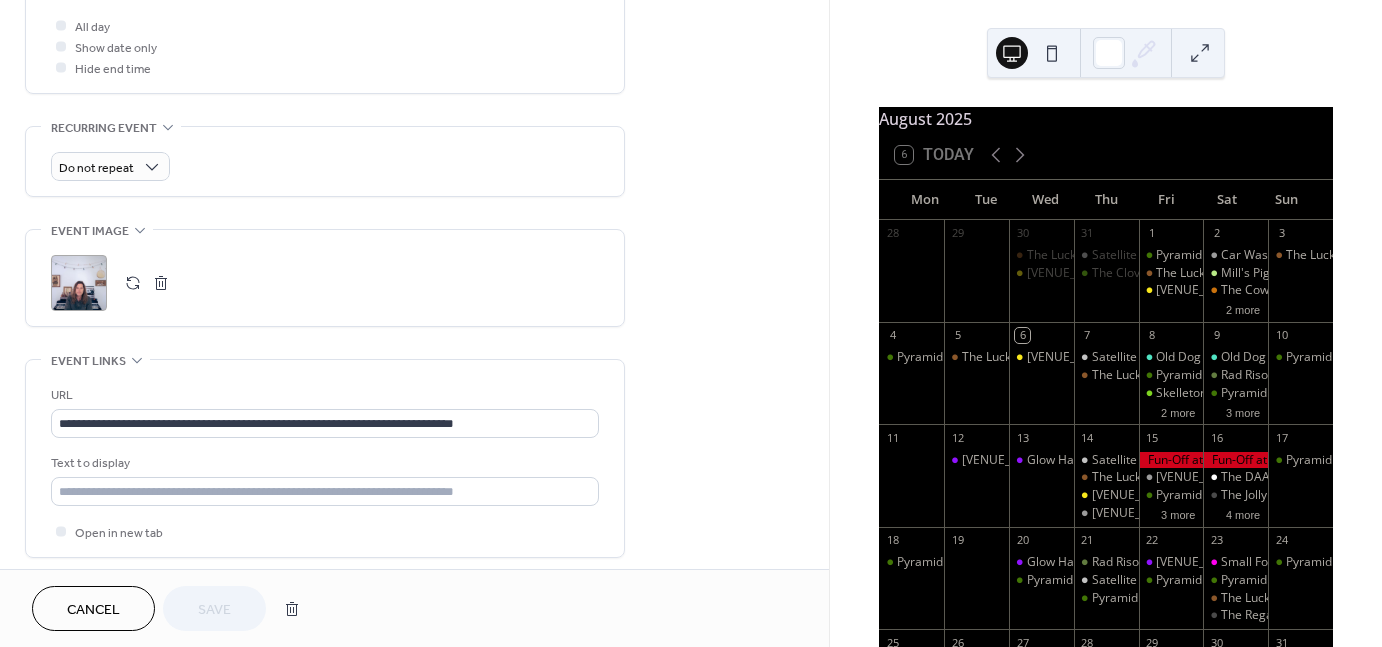 click on ";" at bounding box center (79, 283) 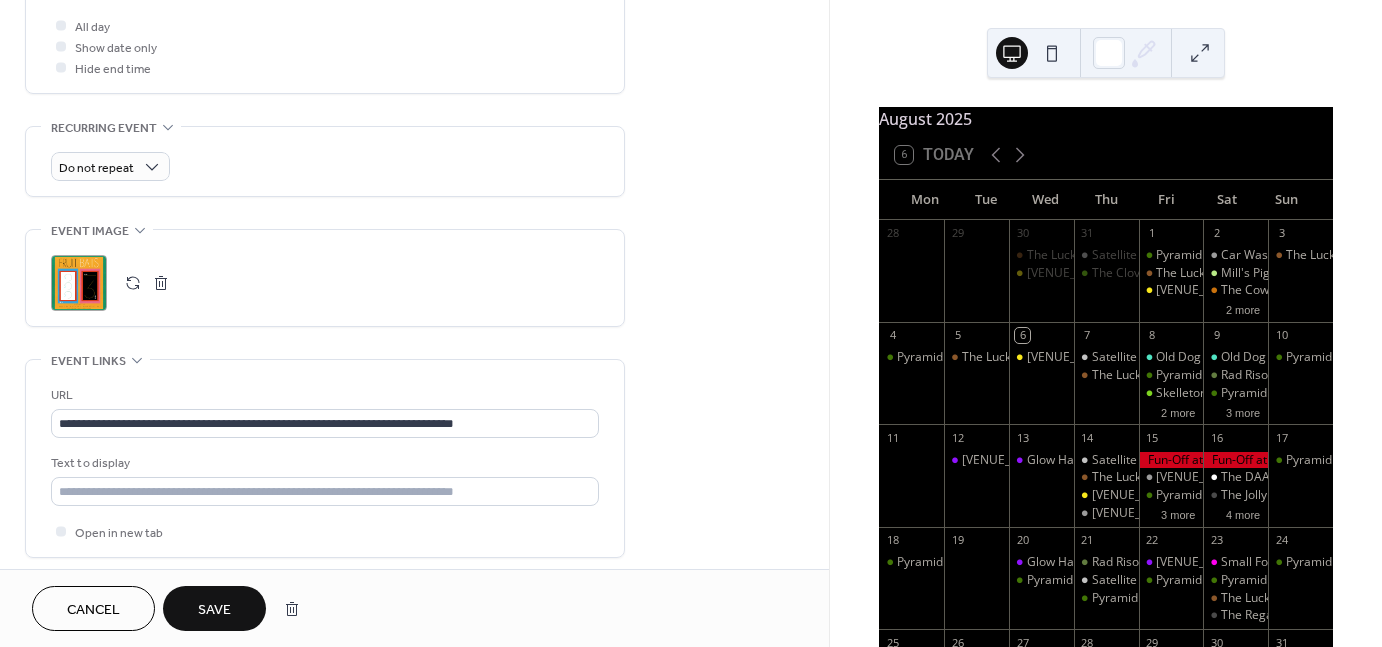 click on "Save" at bounding box center [214, 610] 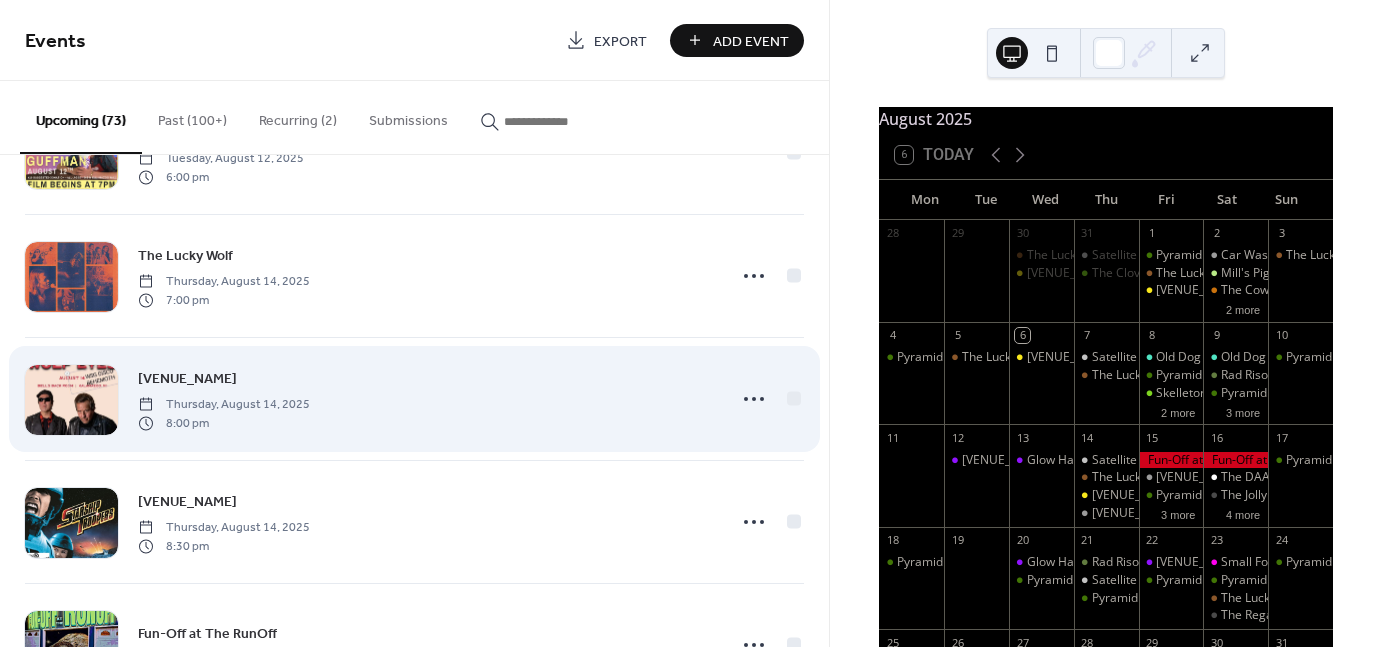 scroll, scrollTop: 1816, scrollLeft: 0, axis: vertical 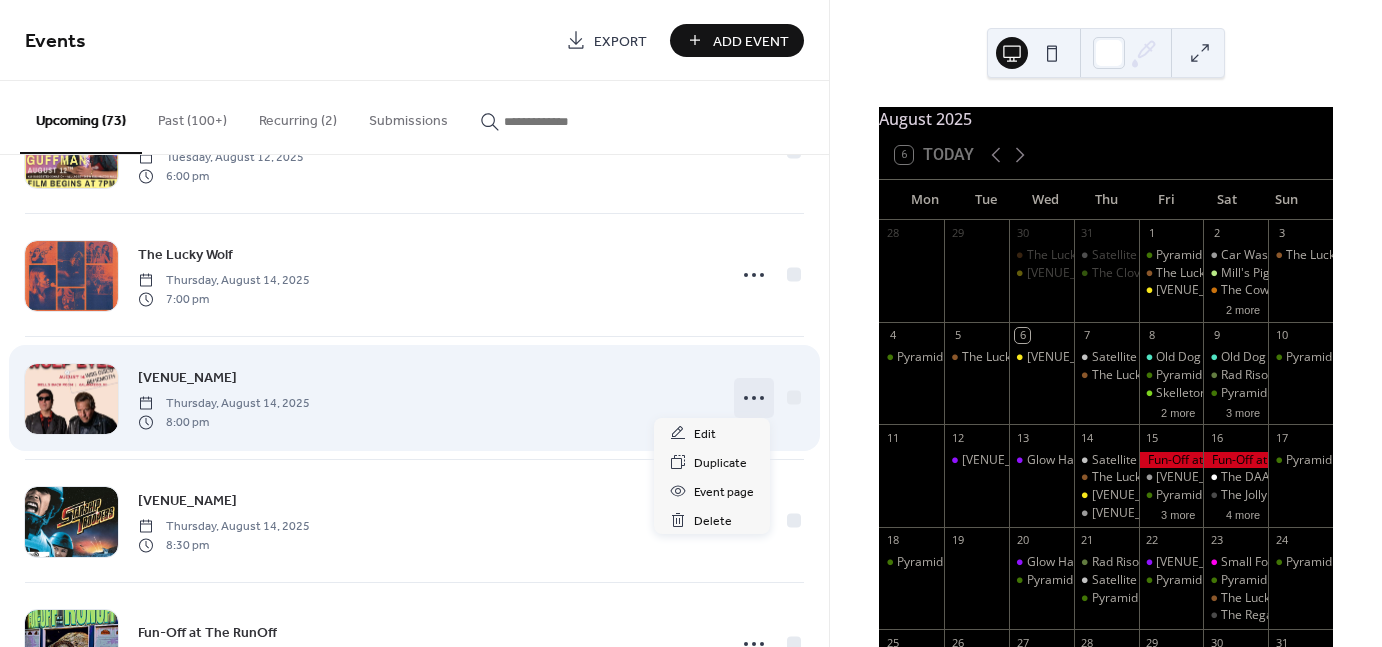 click 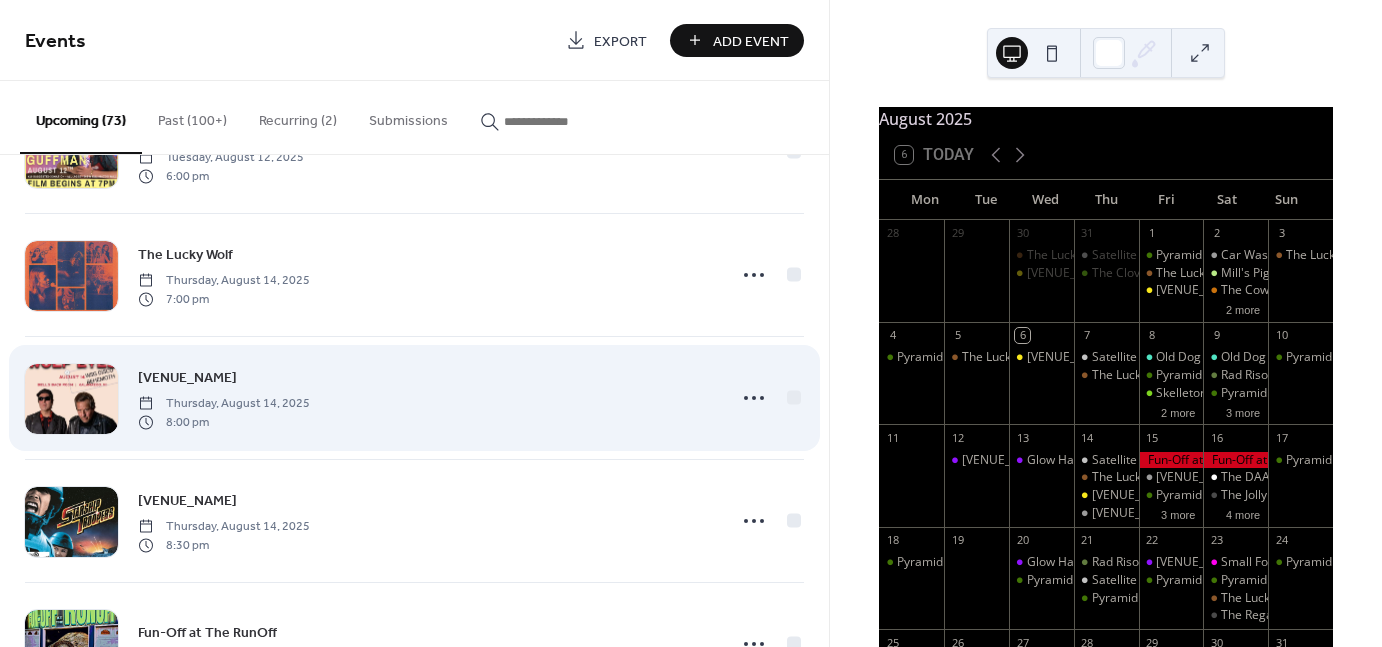 click on "Bell's Eccentric Cafe Thursday, August 14, 2025 8:00 pm" at bounding box center [426, 398] 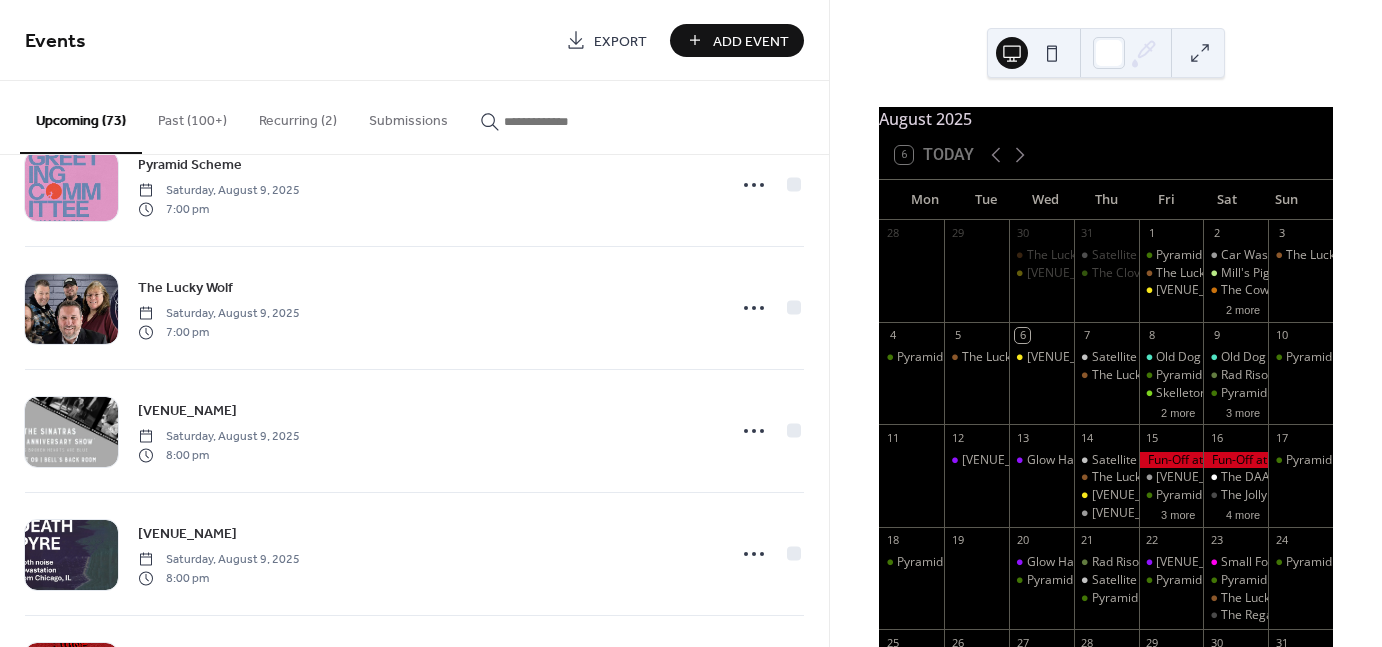 scroll, scrollTop: 1167, scrollLeft: 0, axis: vertical 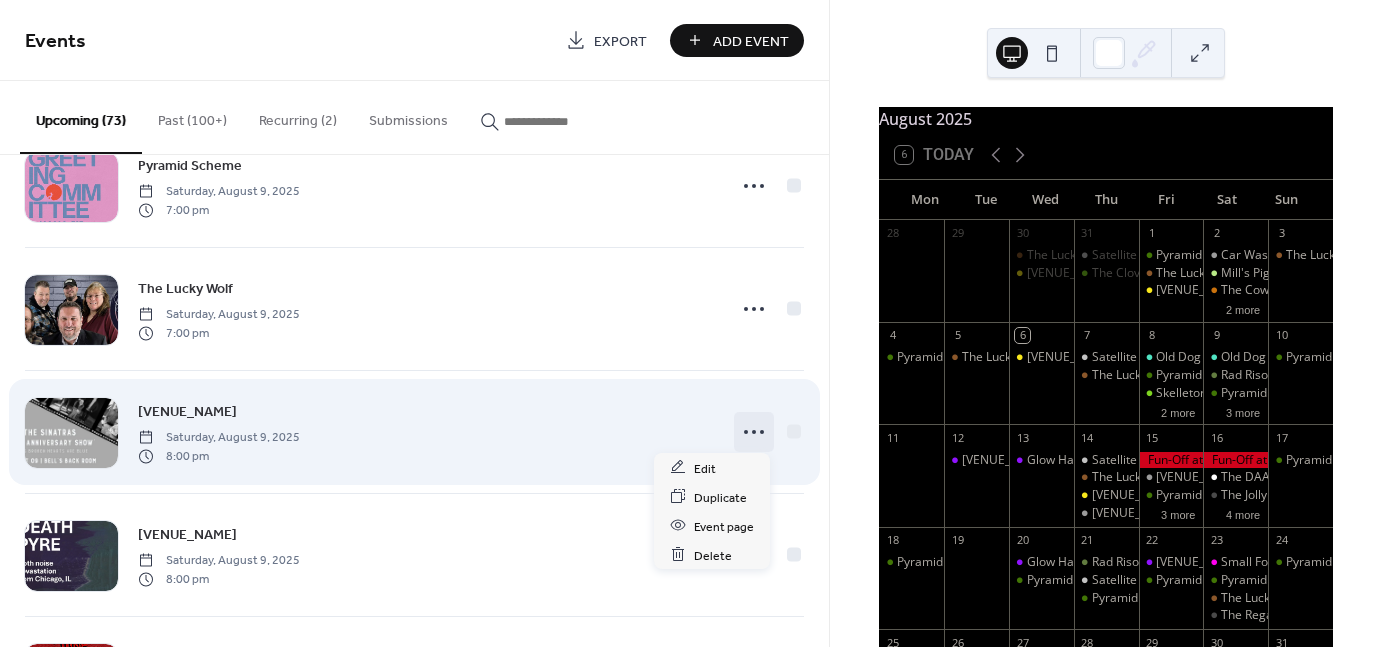 click 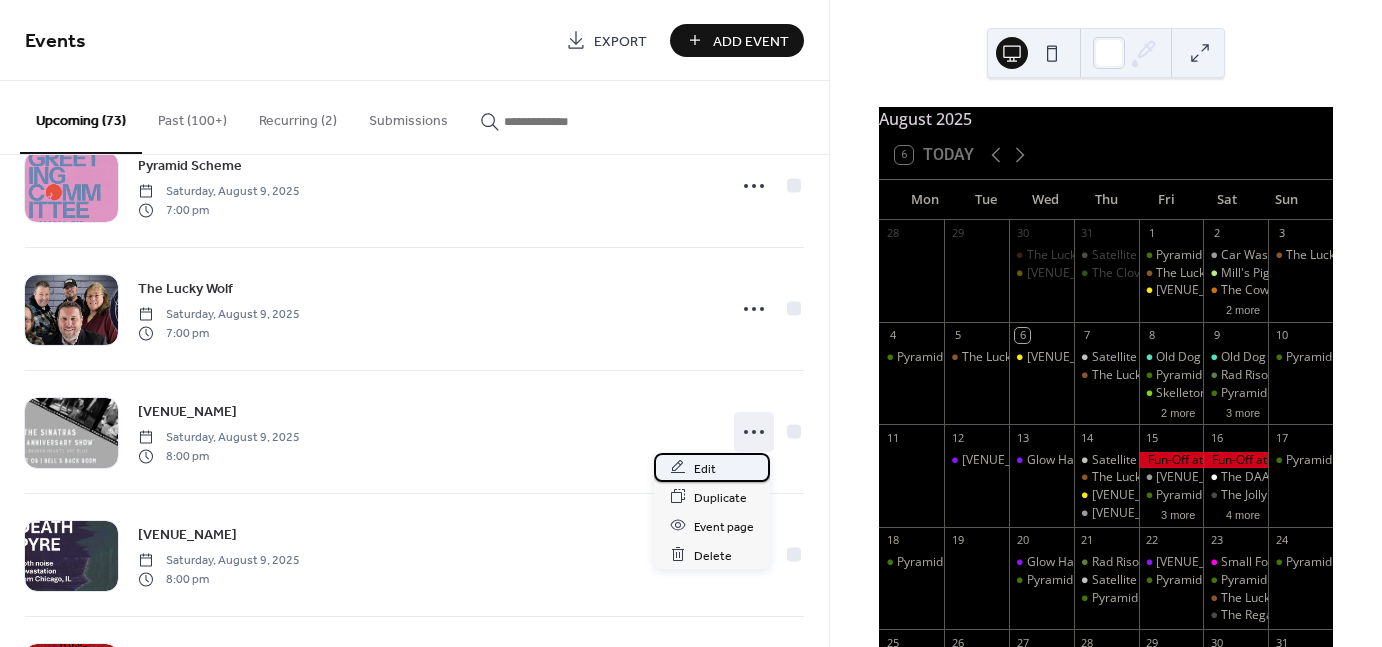 click on "Edit" at bounding box center (705, 468) 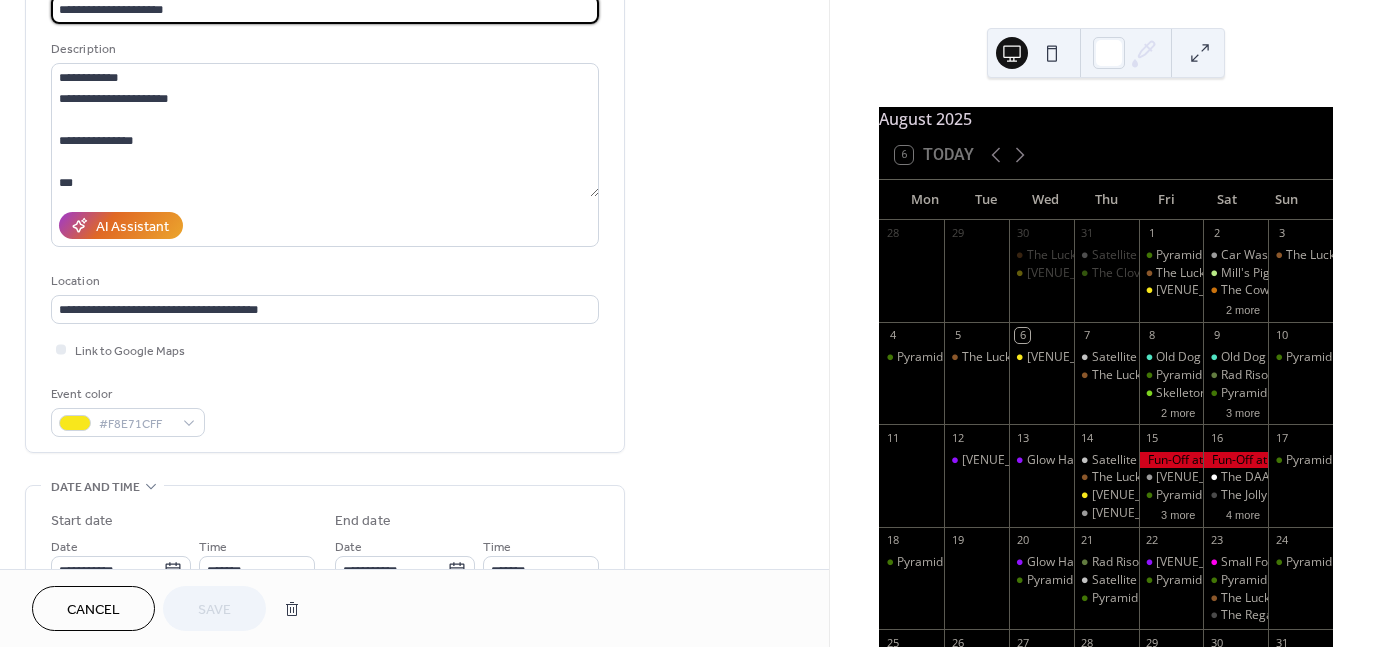 scroll, scrollTop: 167, scrollLeft: 0, axis: vertical 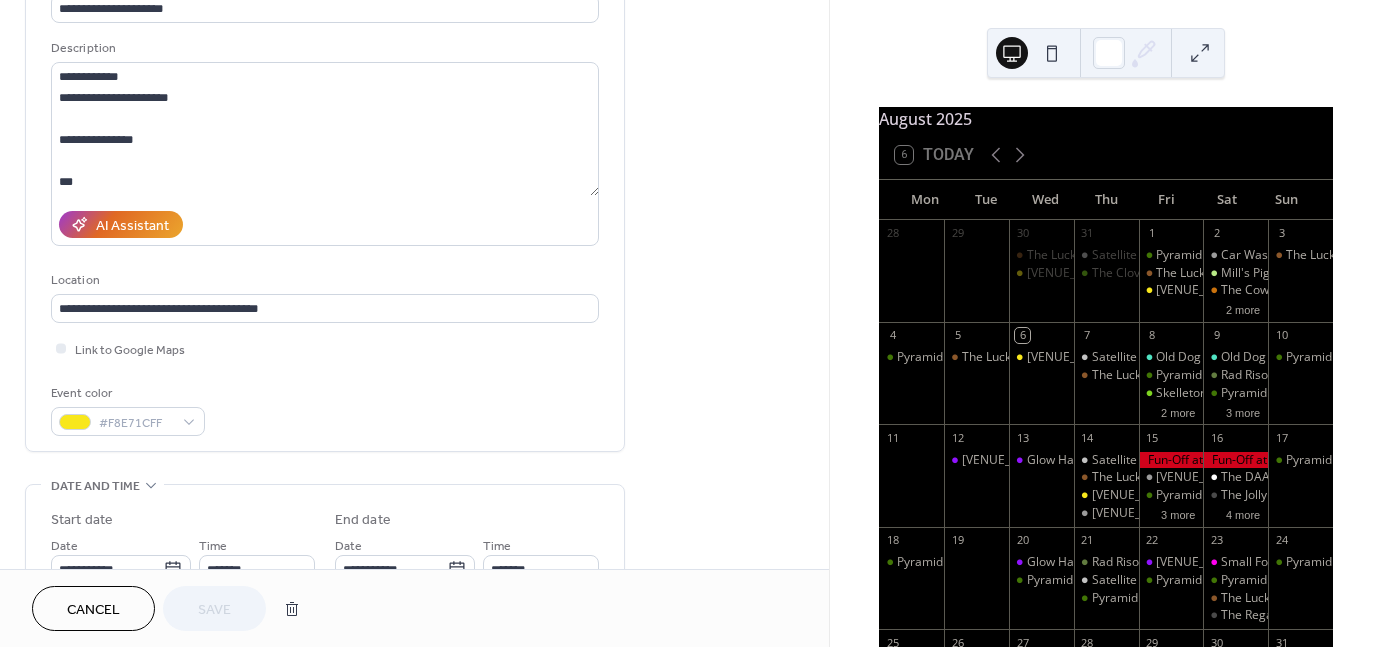 click on "Cancel" at bounding box center (93, 610) 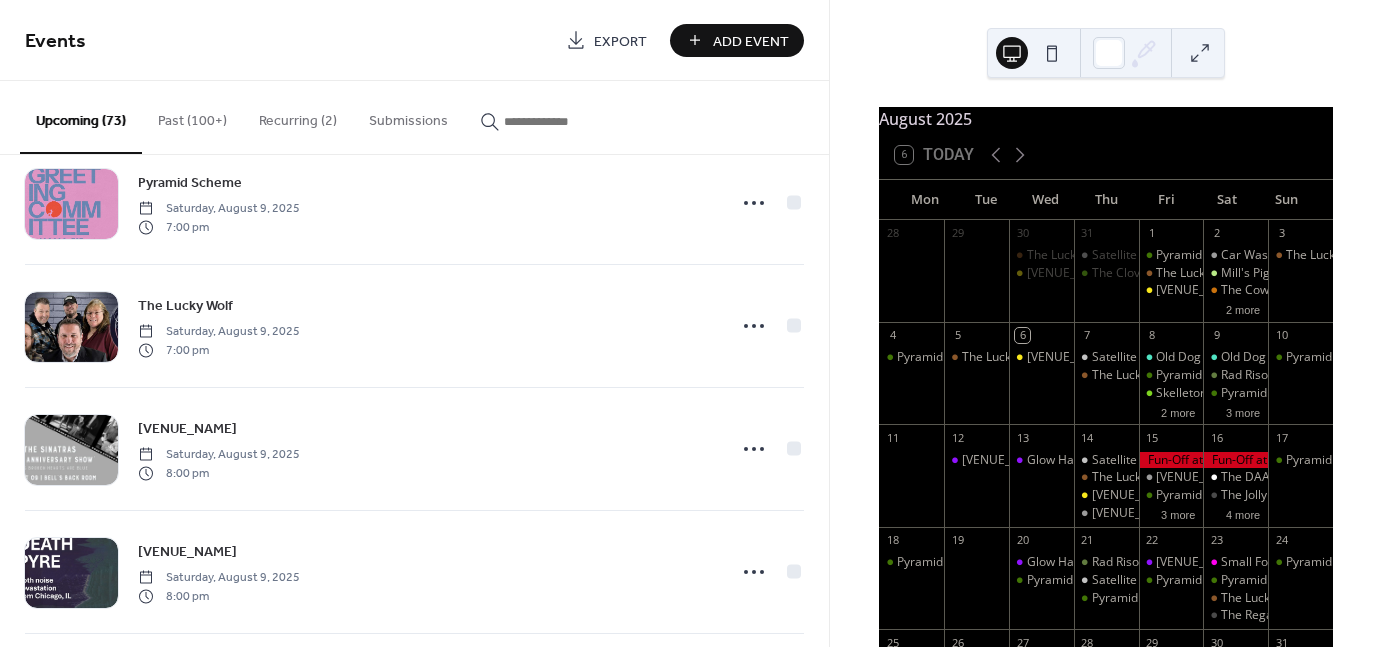 scroll, scrollTop: 1144, scrollLeft: 0, axis: vertical 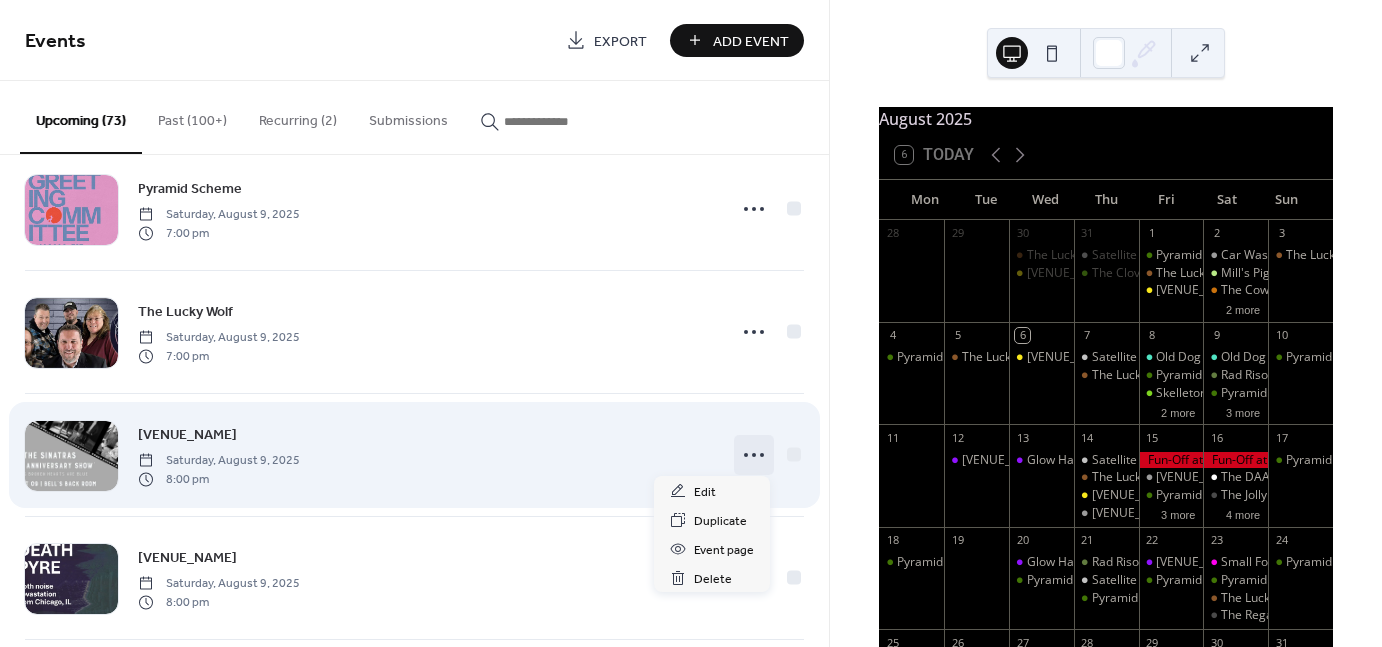 click 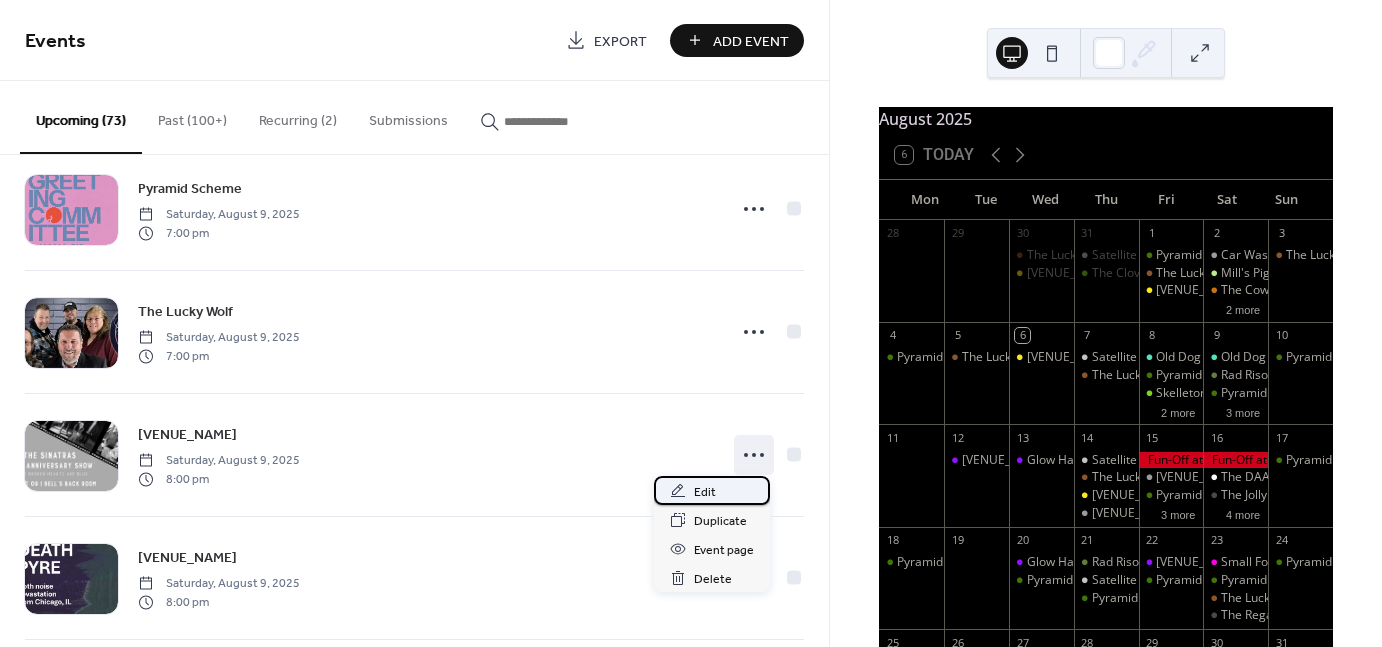 click on "Edit" at bounding box center (705, 492) 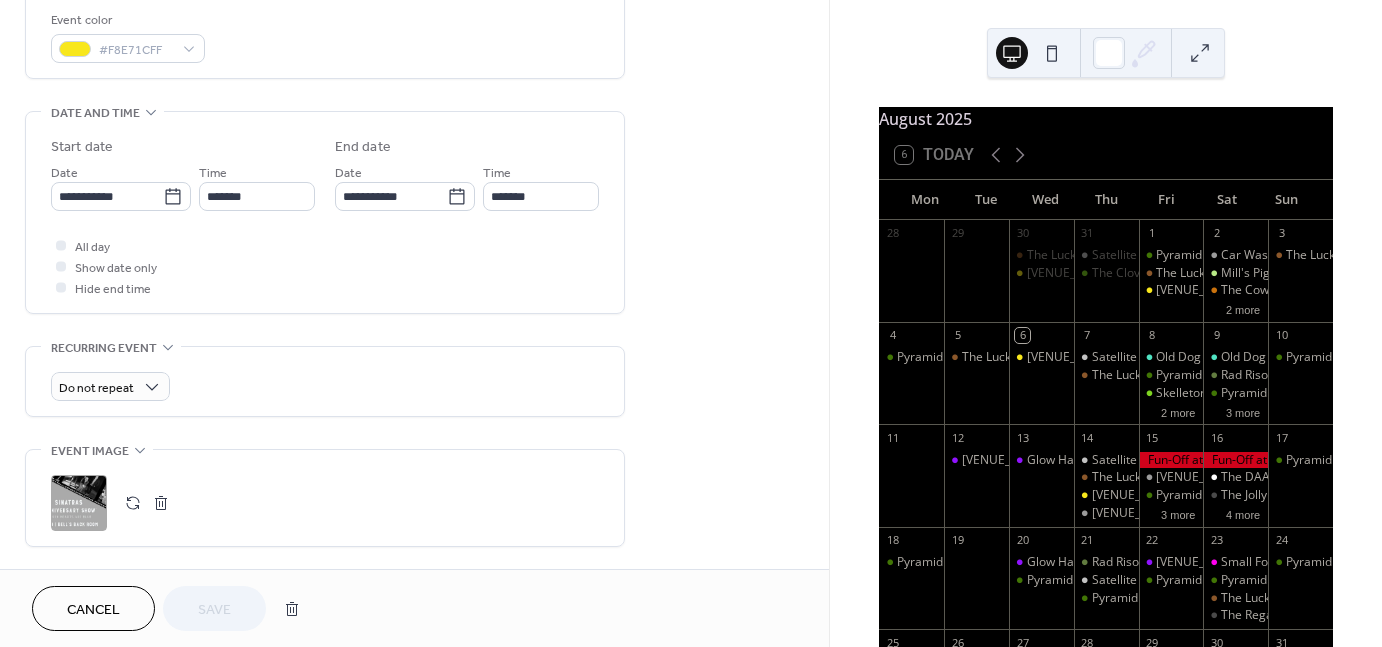scroll, scrollTop: 551, scrollLeft: 0, axis: vertical 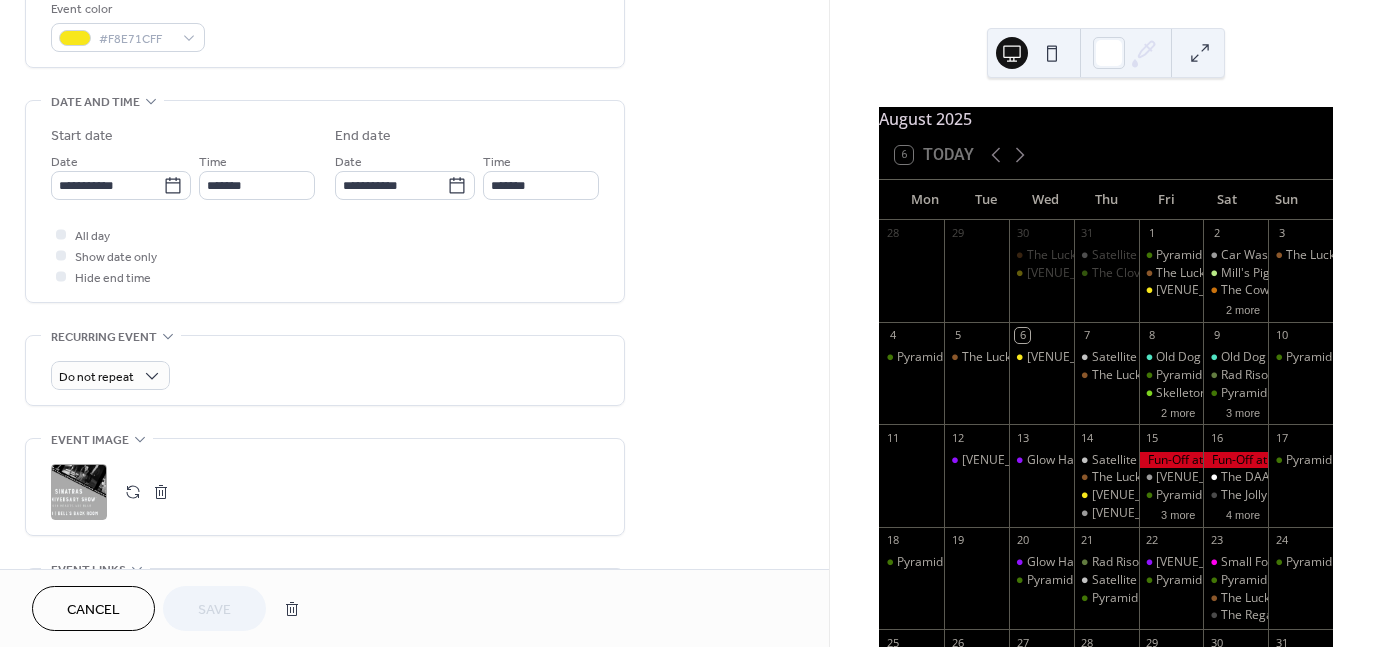 click on ";" at bounding box center (79, 492) 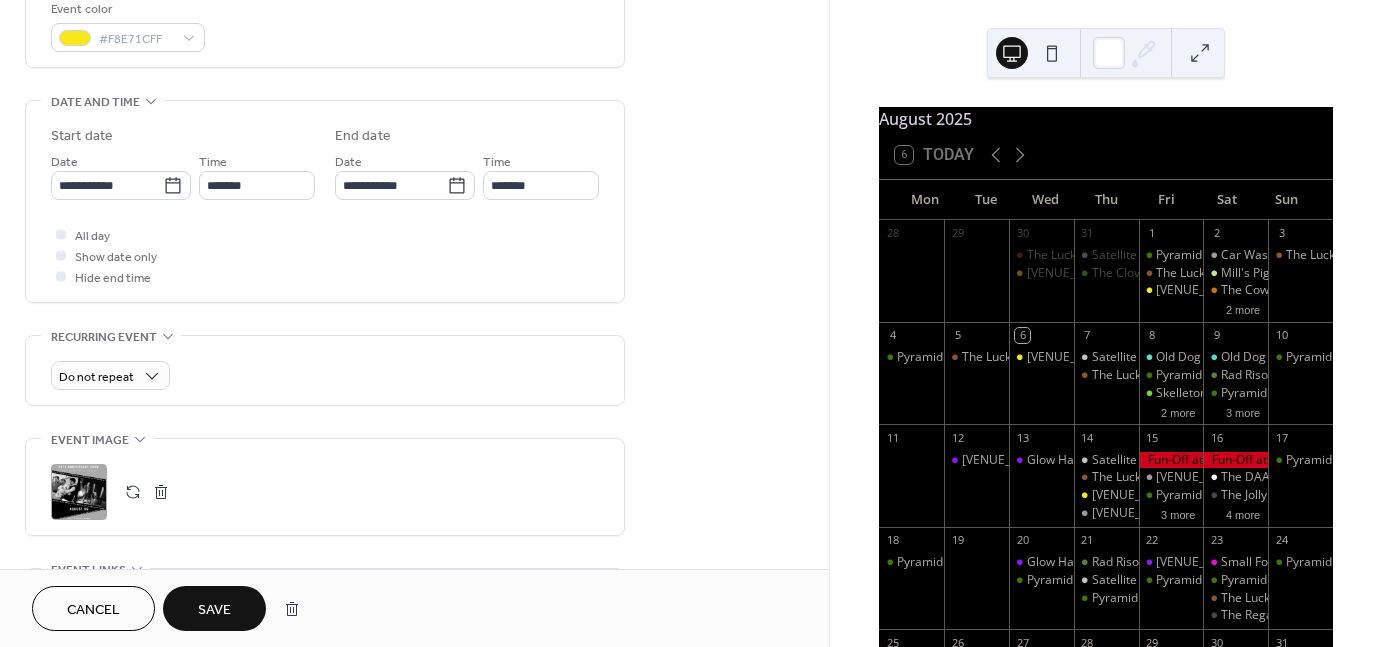 click on "Save" at bounding box center [214, 610] 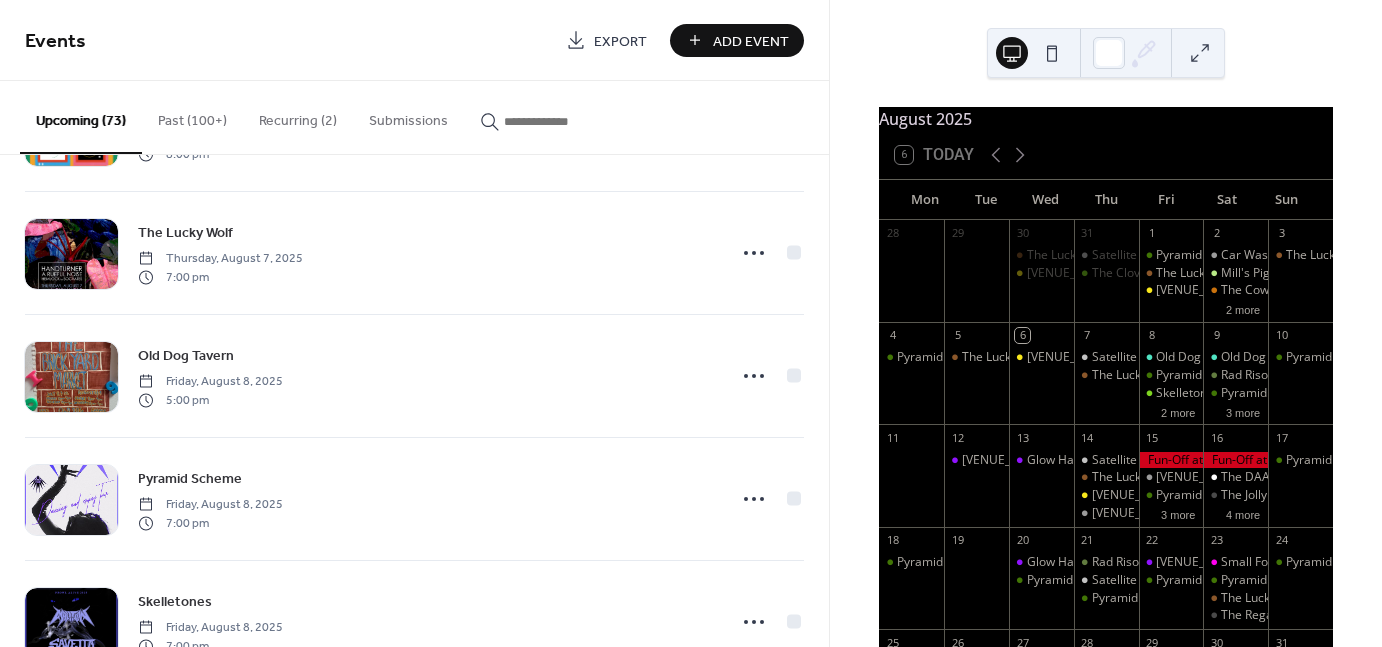 scroll, scrollTop: 0, scrollLeft: 0, axis: both 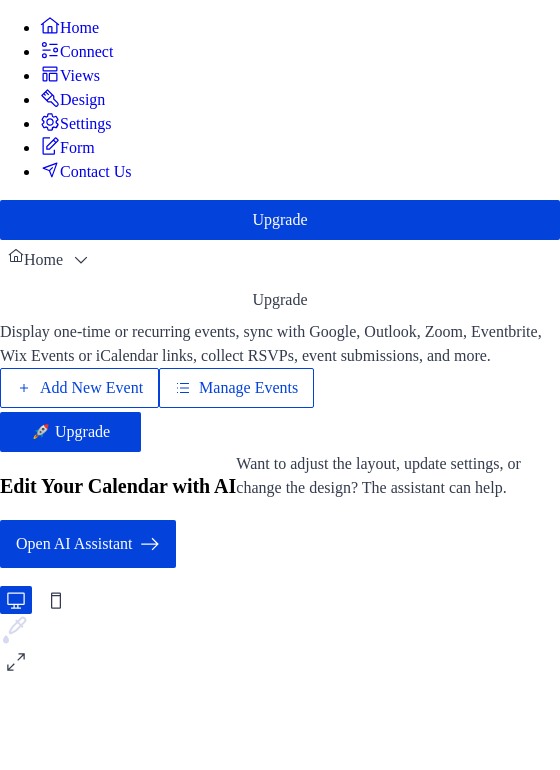 click on "Manage Events" at bounding box center [352, 351] 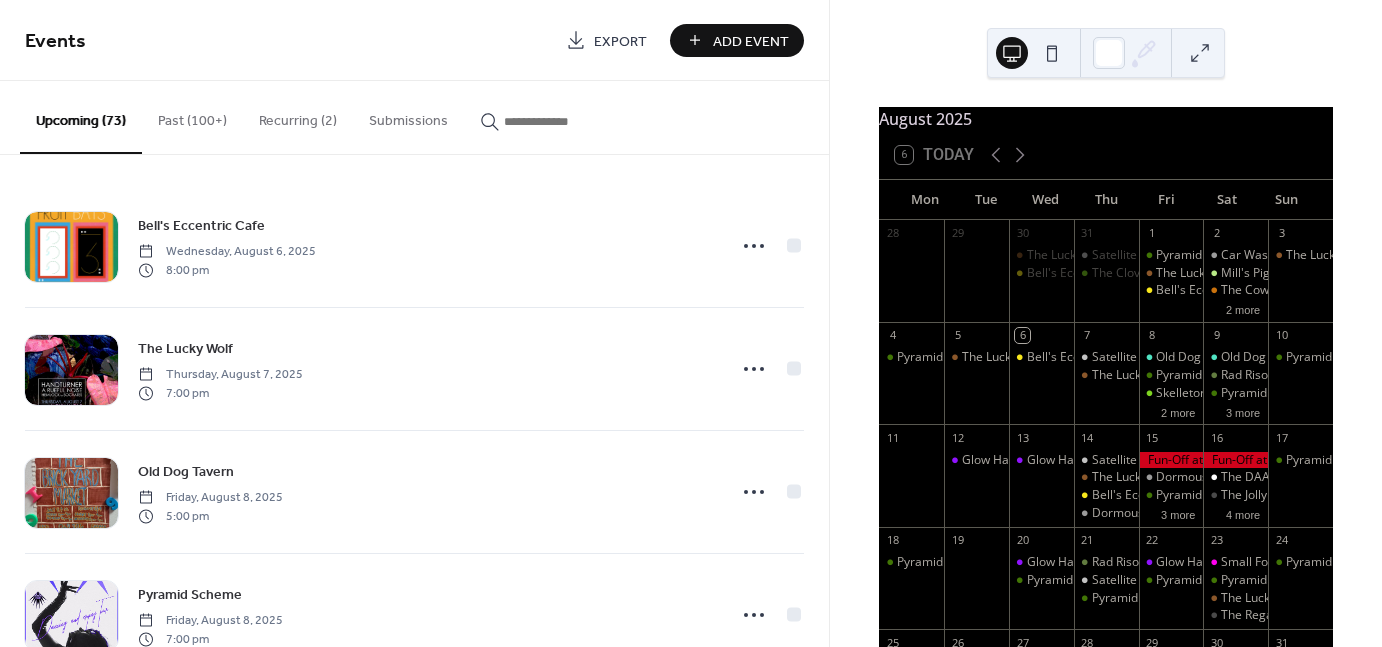 scroll, scrollTop: 0, scrollLeft: 0, axis: both 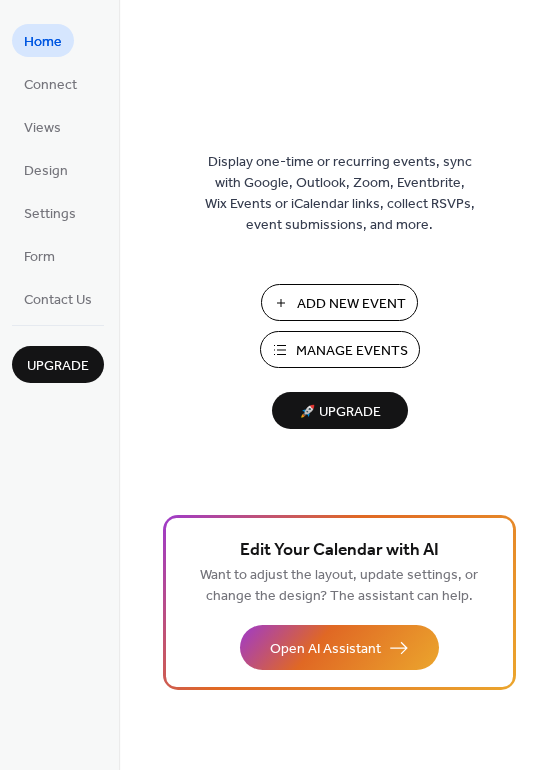 click on "Display one-time or recurring events, sync with Google, Outlook, Zoom, Eventbrite, Wix Events or iCalendar links, collect RSVPs, event submissions, and more. Add New Event Manage Events 🚀 Upgrade" at bounding box center [339, 417] 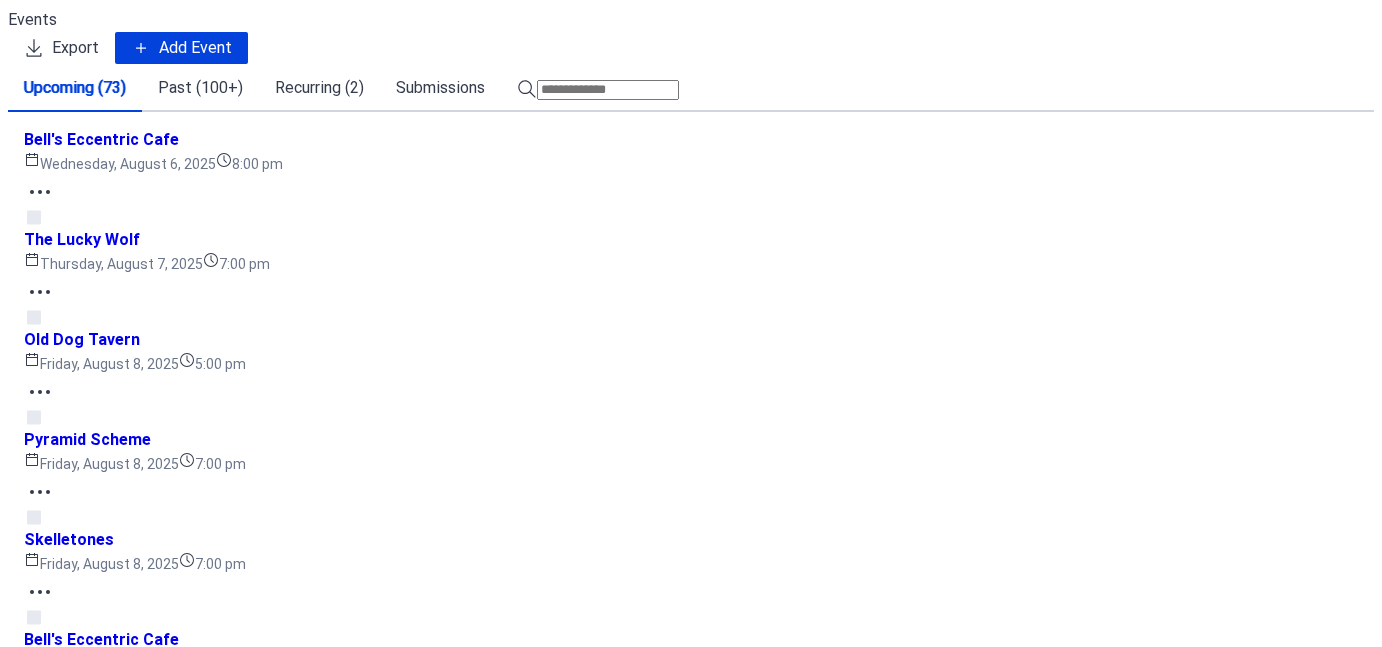 scroll, scrollTop: 0, scrollLeft: 0, axis: both 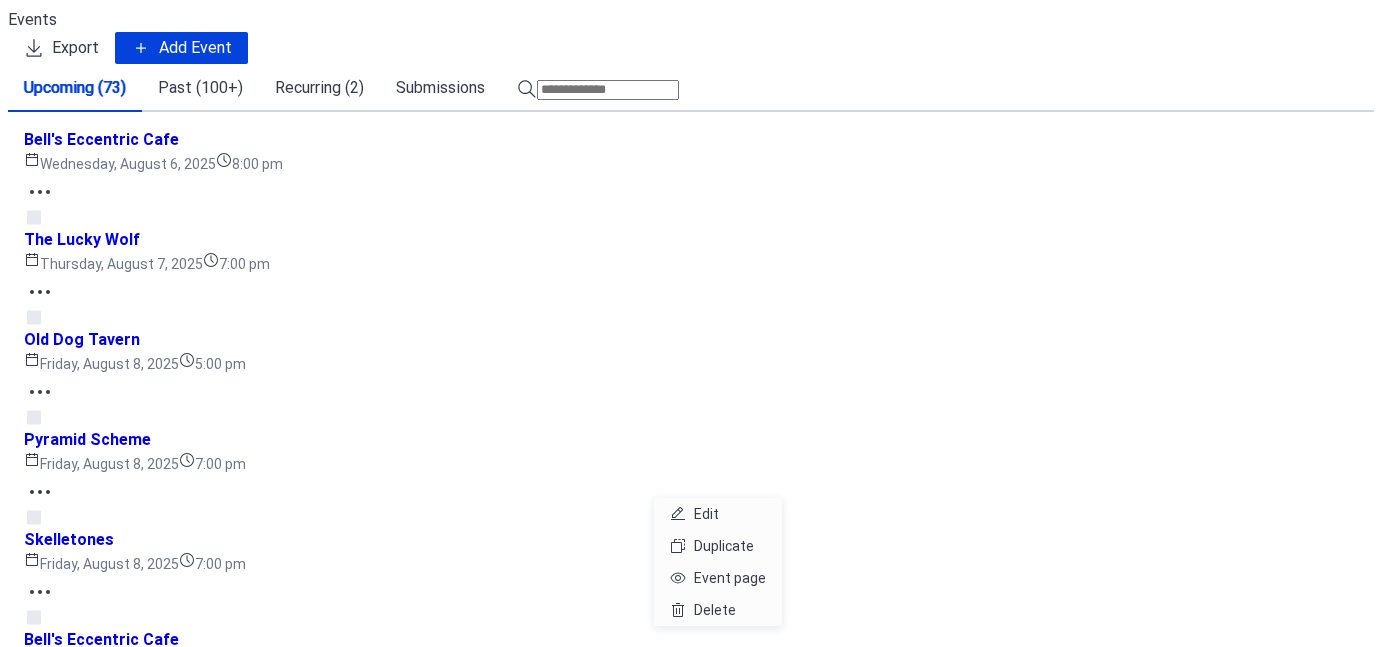 click 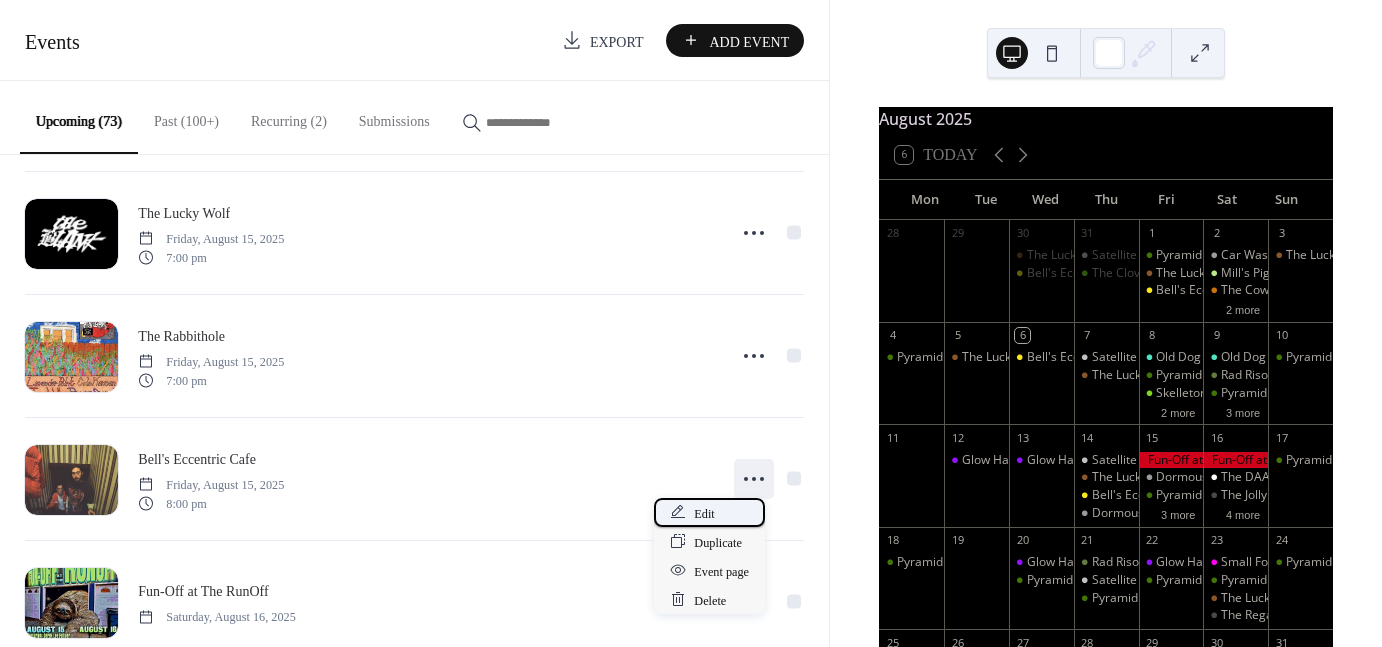 click on "Edit" at bounding box center (704, 513) 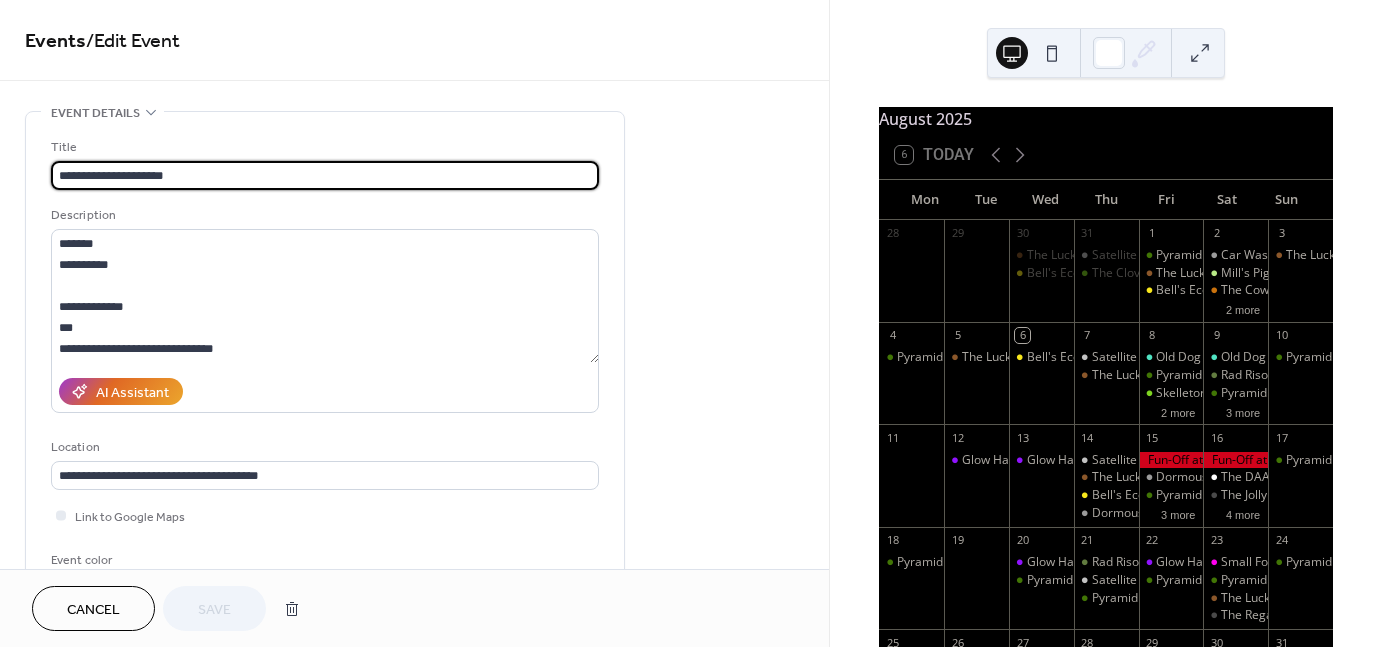 scroll, scrollTop: 204, scrollLeft: 0, axis: vertical 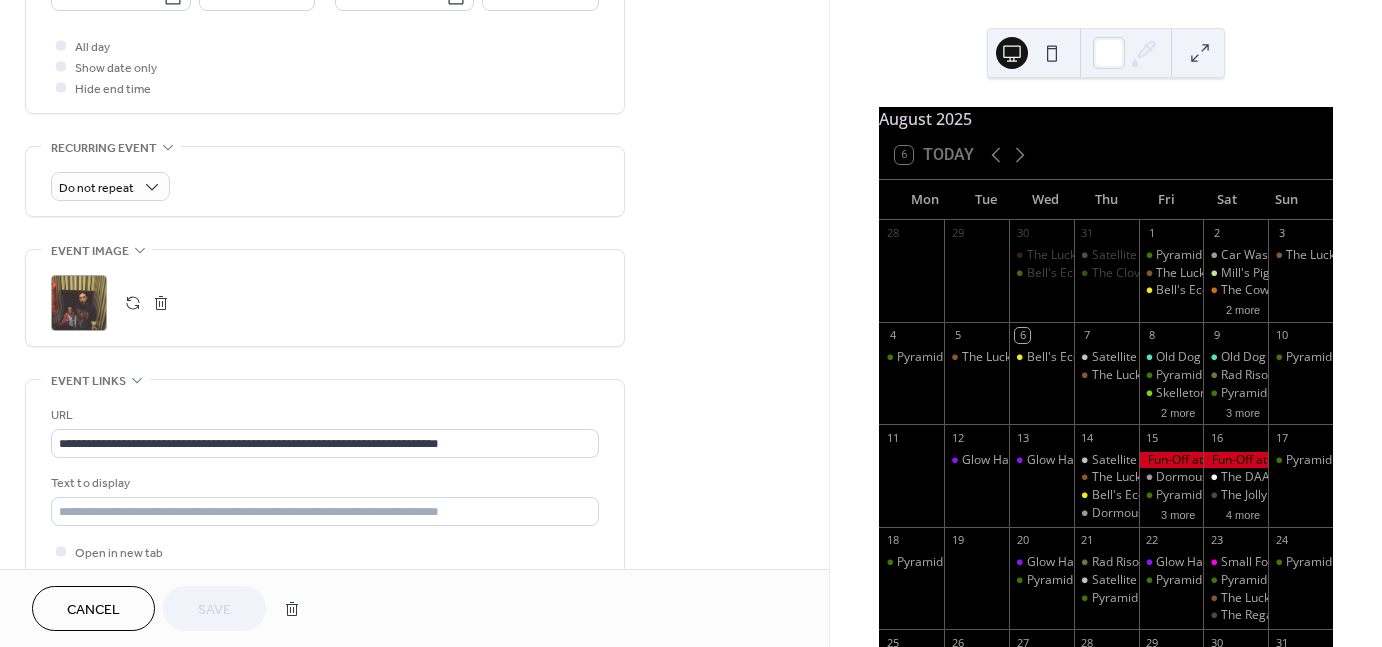 click on ";" at bounding box center [79, 303] 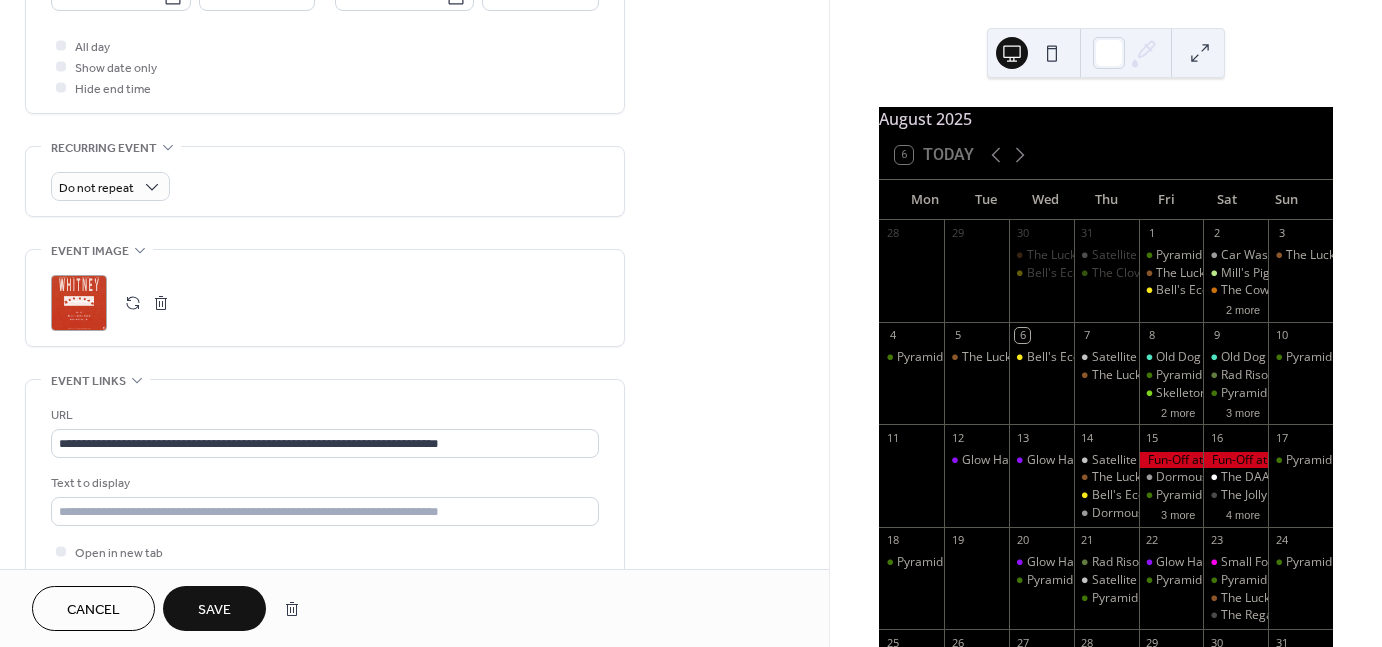 click on "Save" at bounding box center (214, 608) 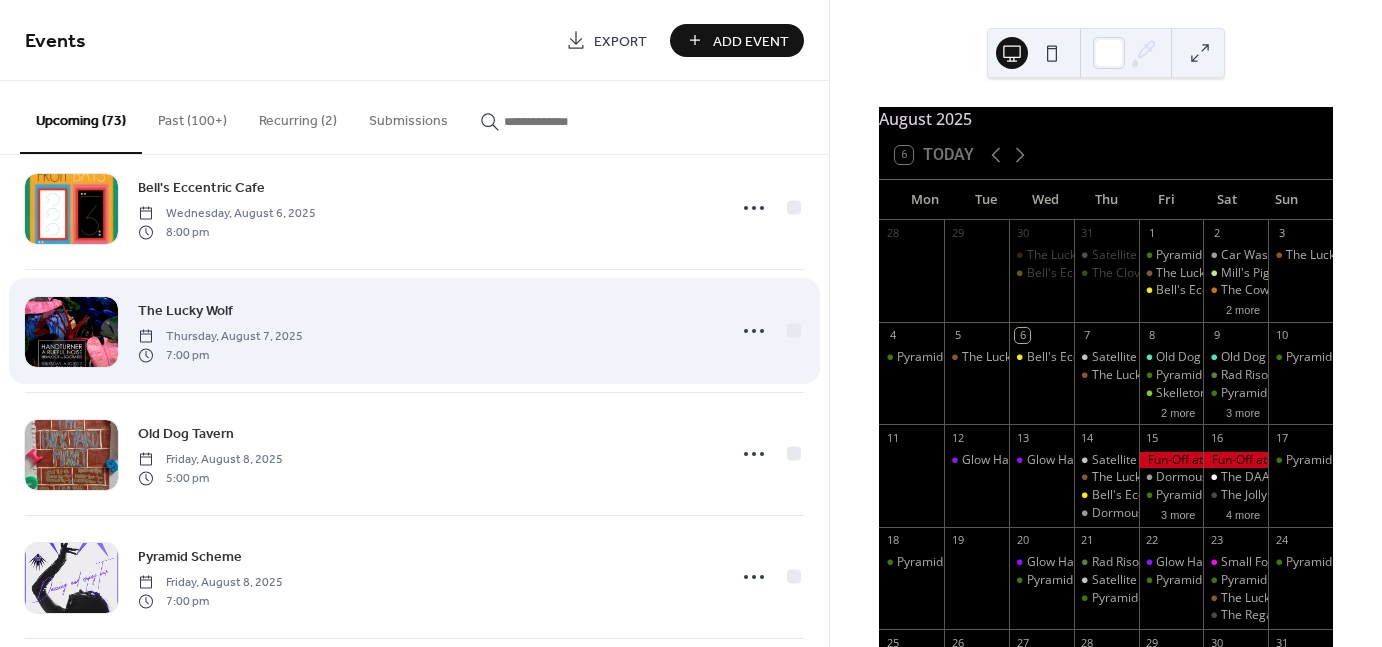 scroll, scrollTop: 52, scrollLeft: 0, axis: vertical 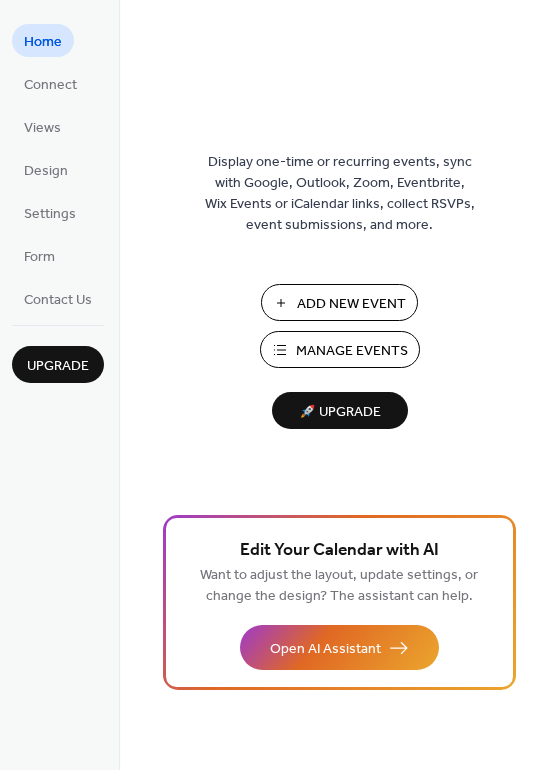 click on "Add New Event" at bounding box center [91, 388] 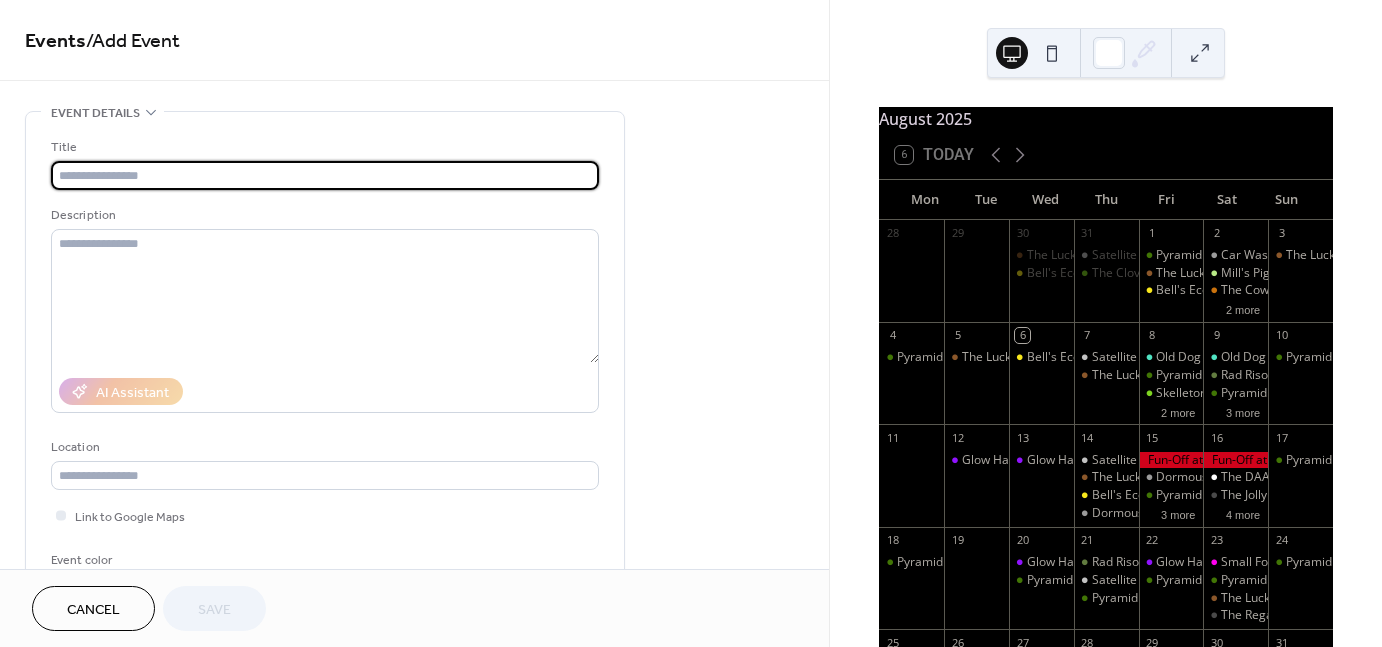 scroll, scrollTop: 0, scrollLeft: 0, axis: both 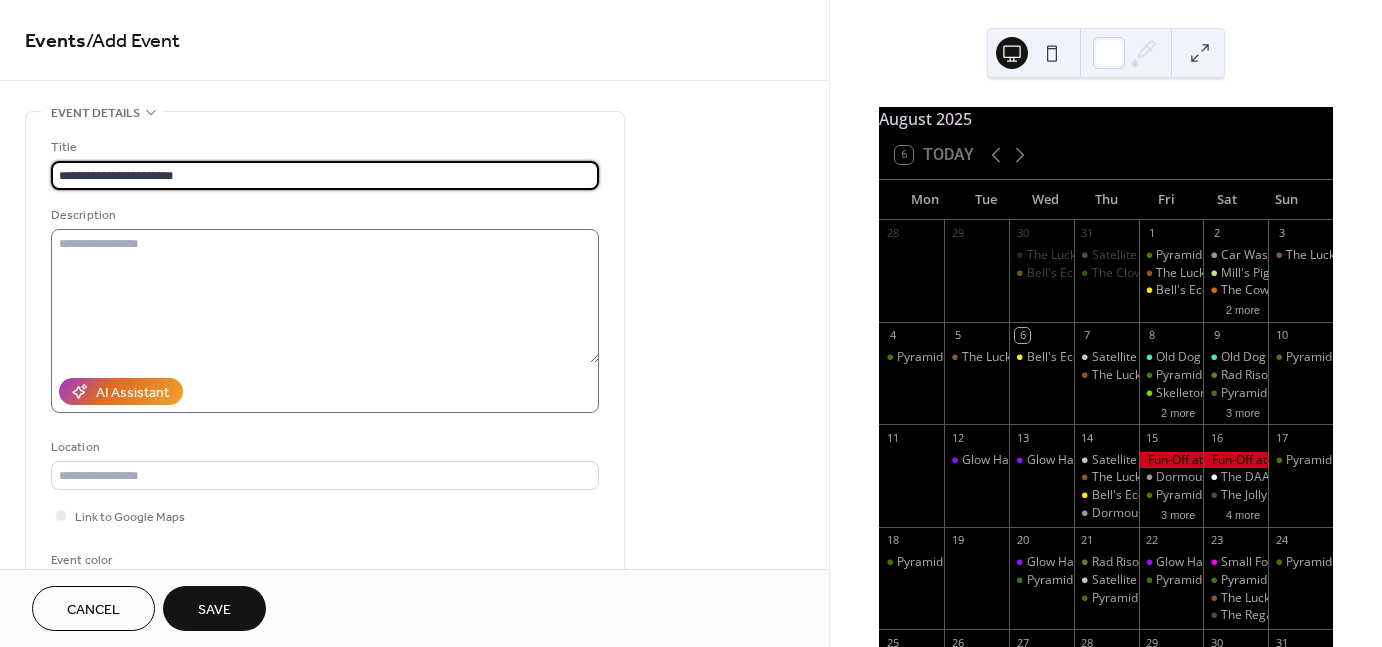 type on "**********" 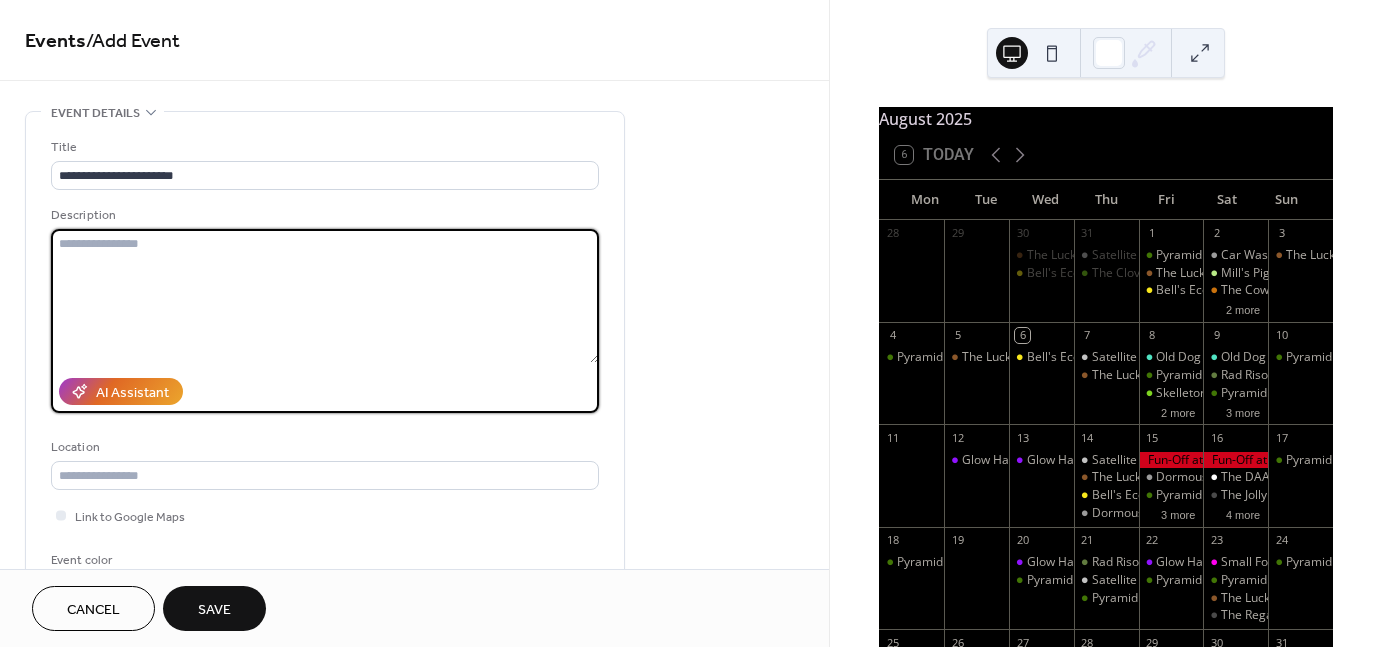 click at bounding box center [325, 296] 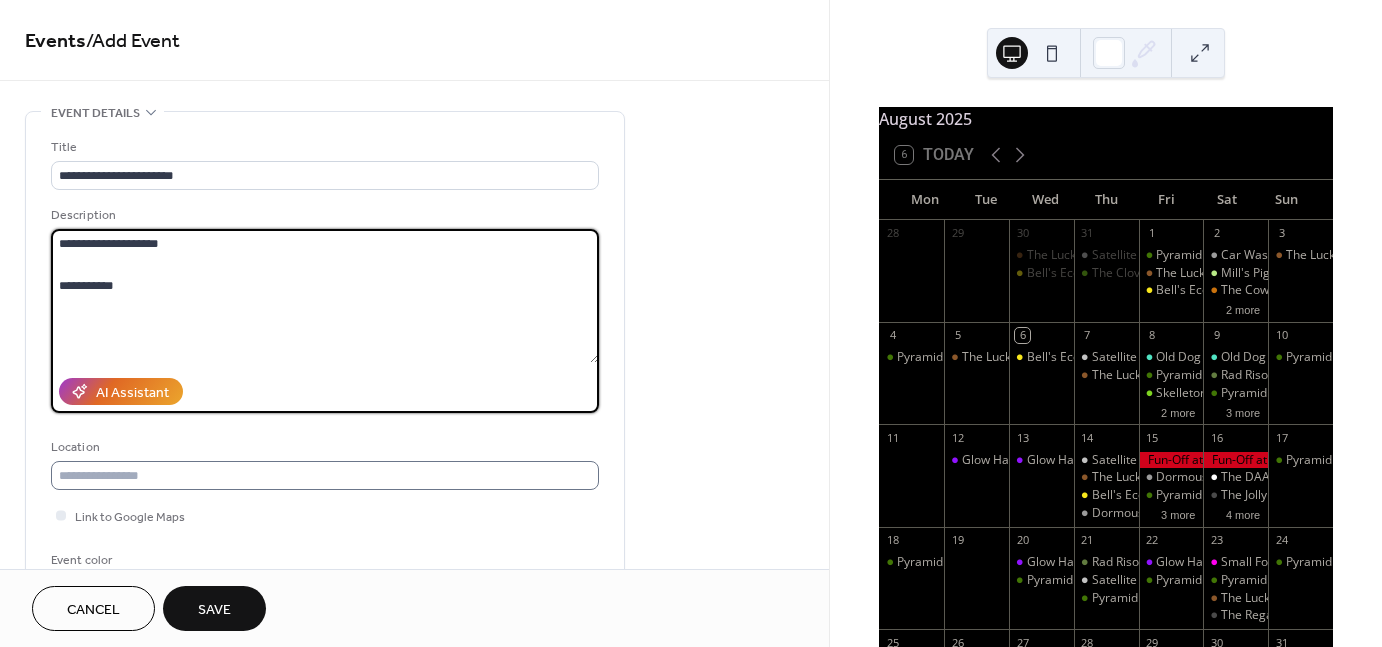 type on "**********" 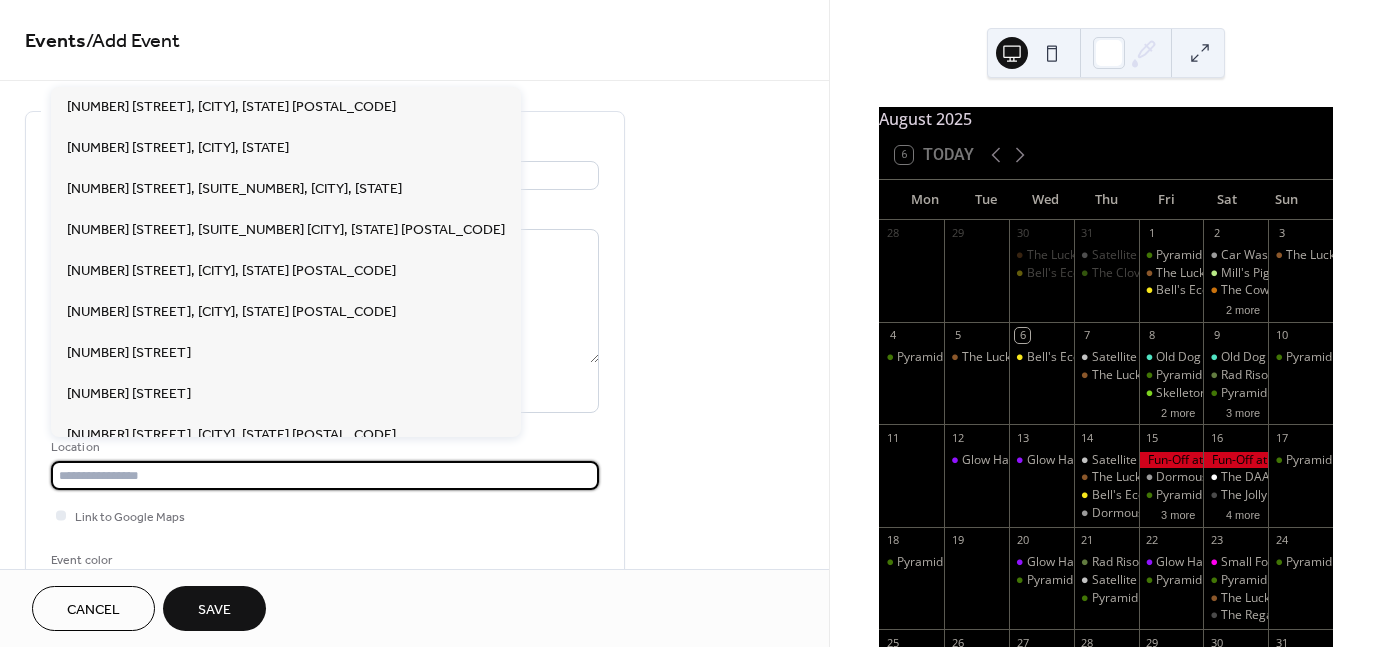 click at bounding box center (325, 475) 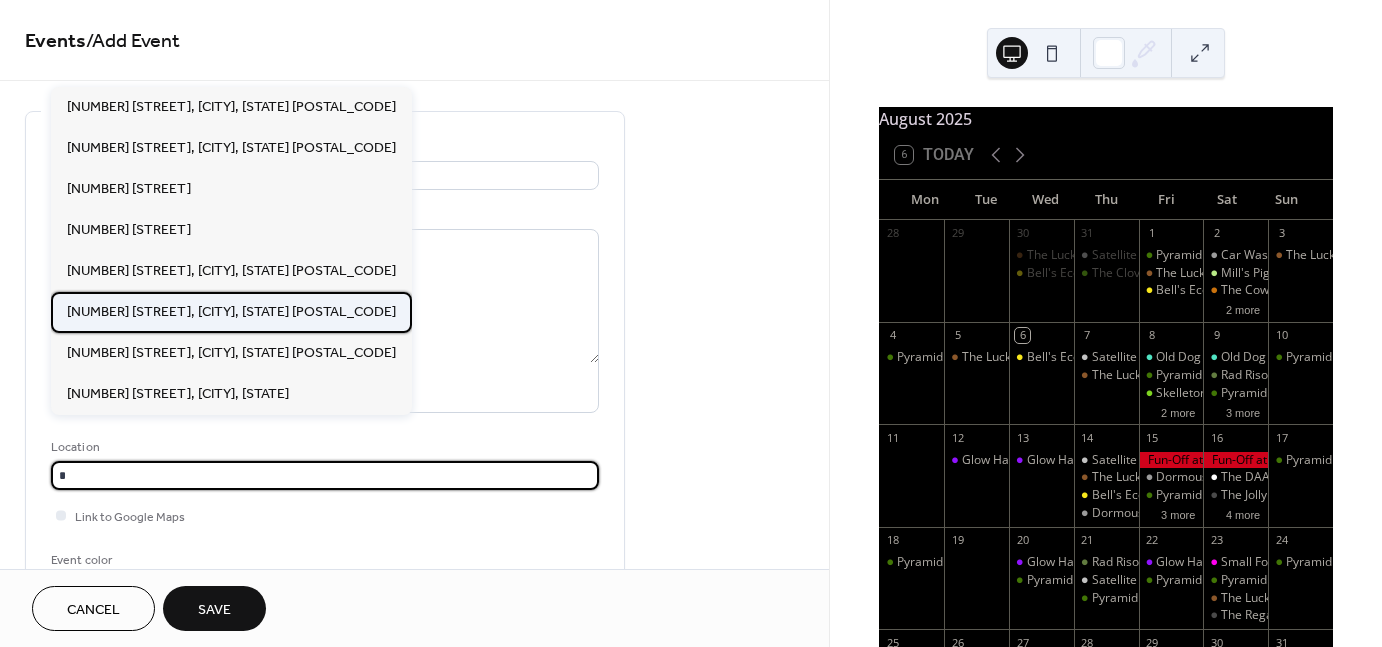 click on "246 N Kalamazoo Mall, Kalamazoo, MI 49007" at bounding box center (231, 311) 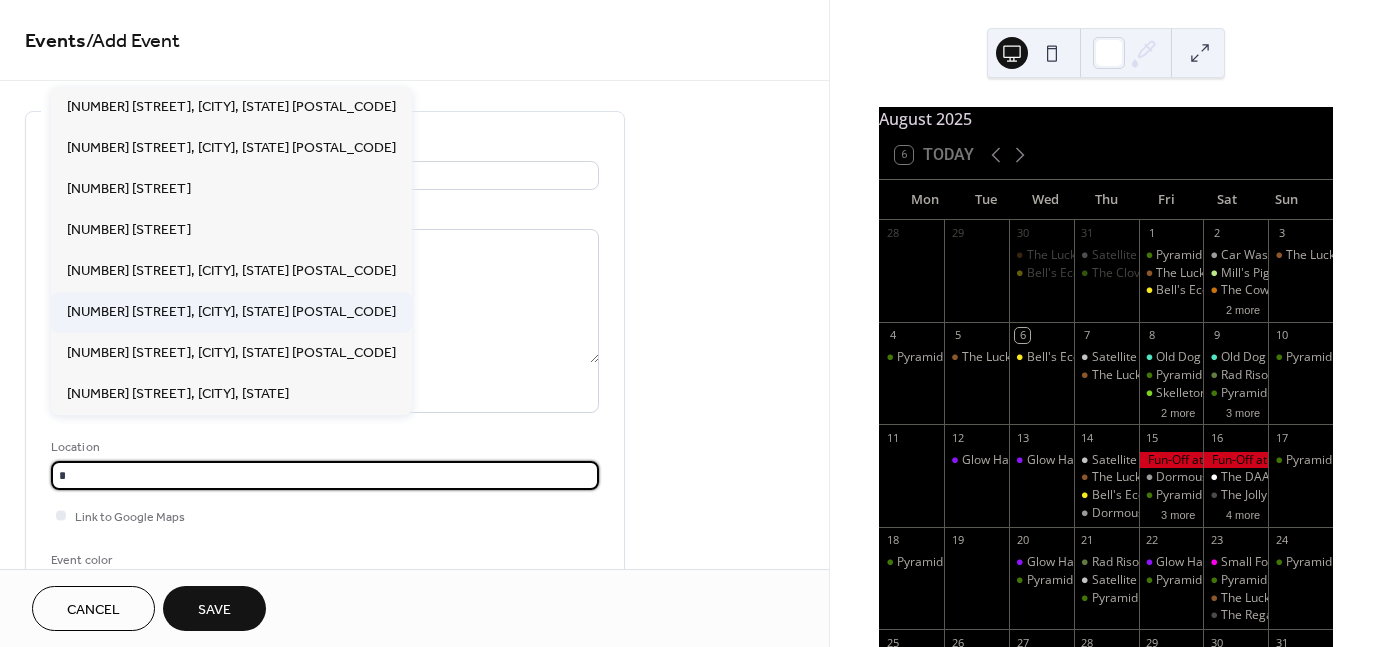 type on "**********" 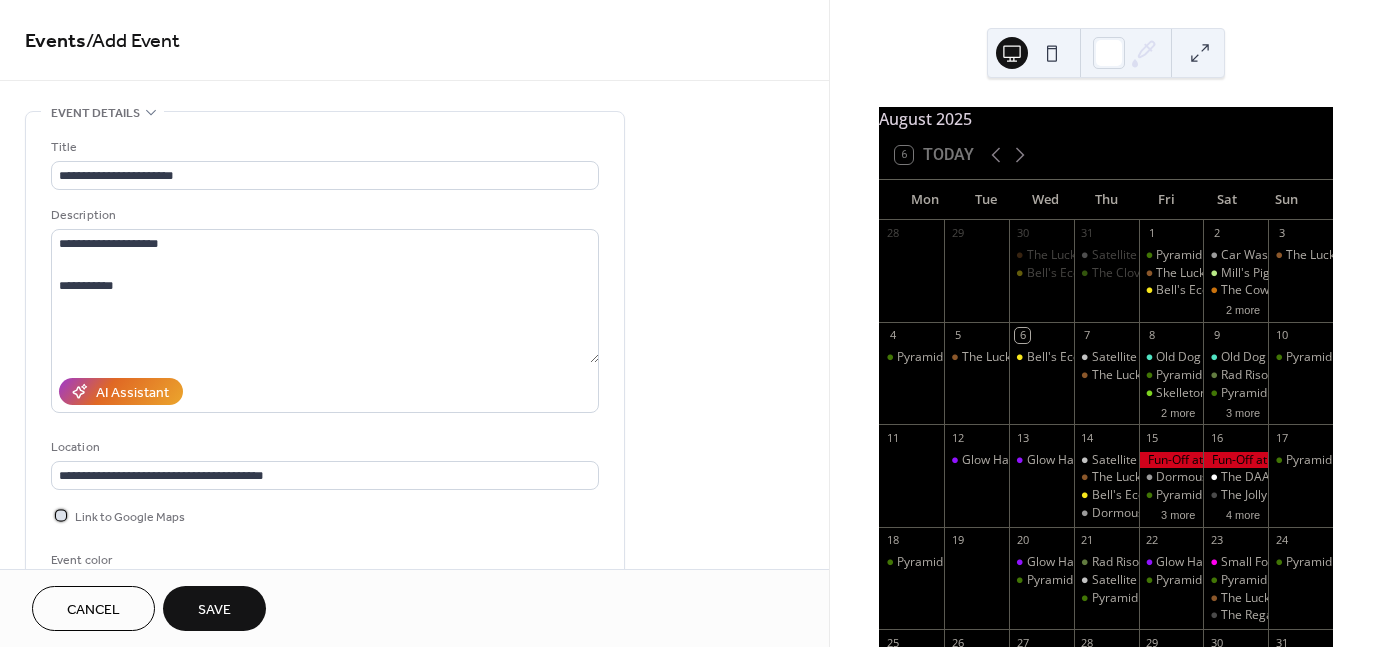 click on "Link to Google Maps" at bounding box center [130, 517] 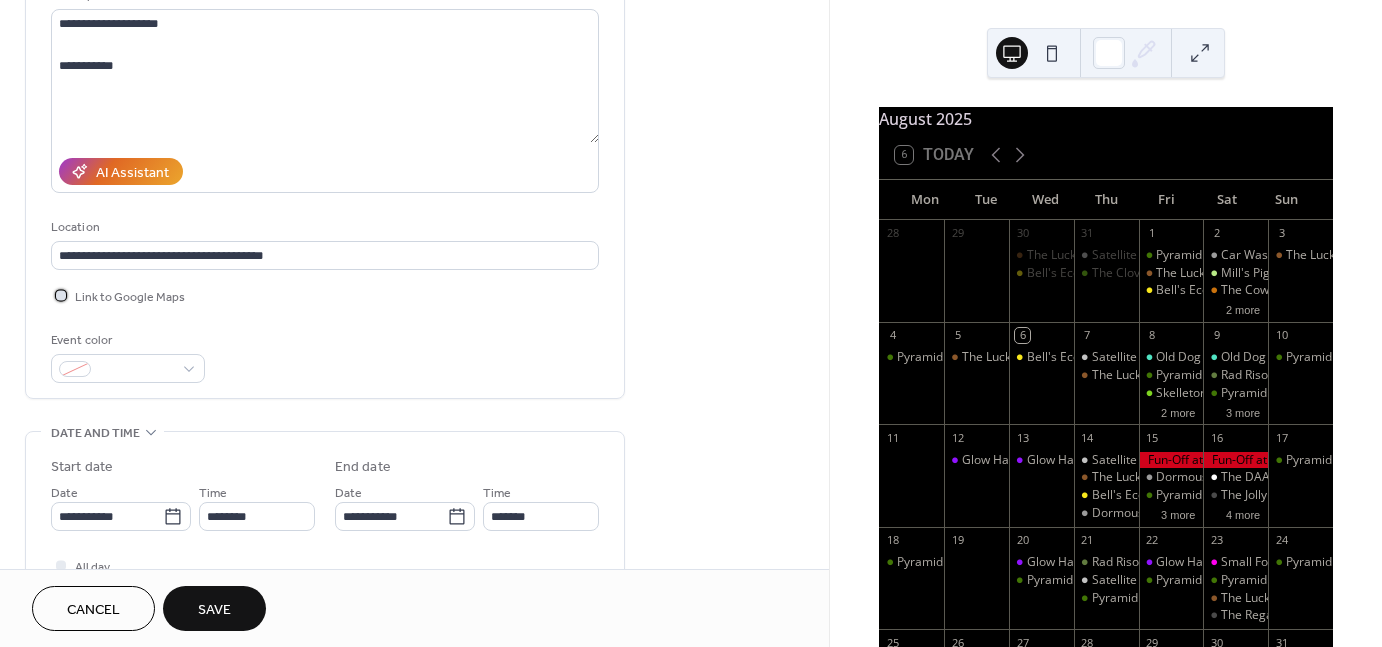 scroll, scrollTop: 220, scrollLeft: 0, axis: vertical 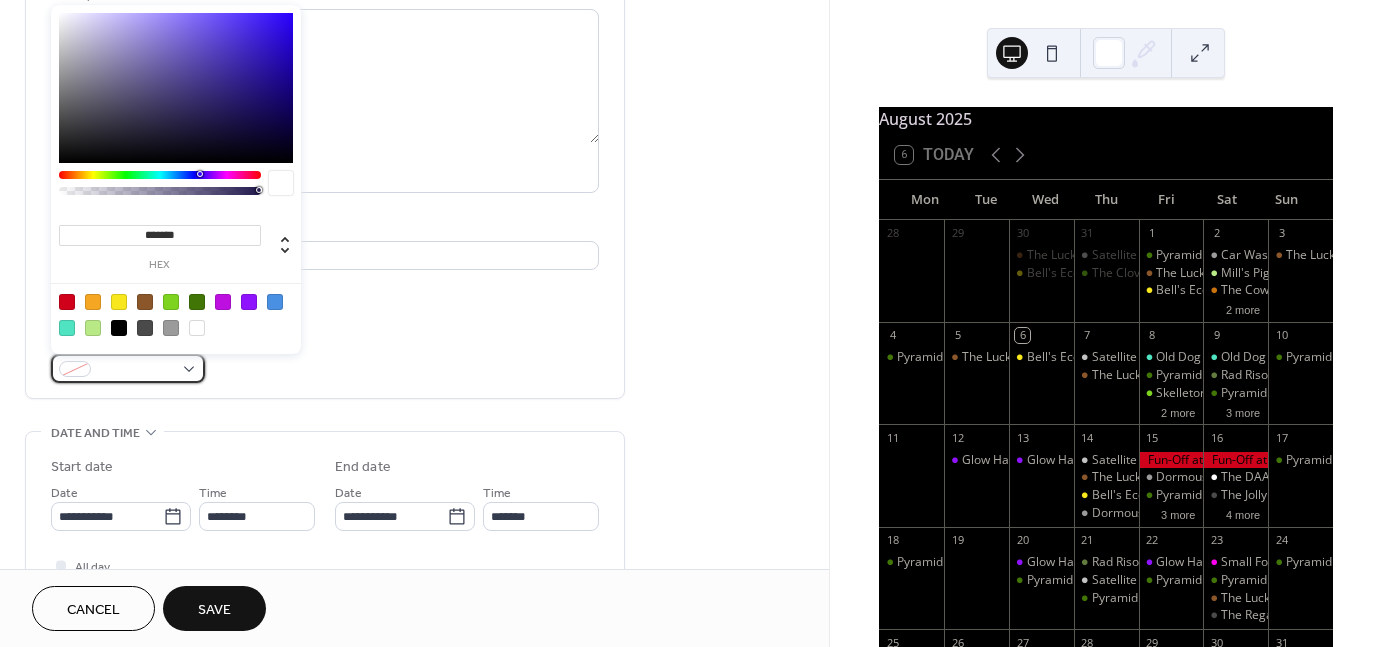 click at bounding box center [128, 368] 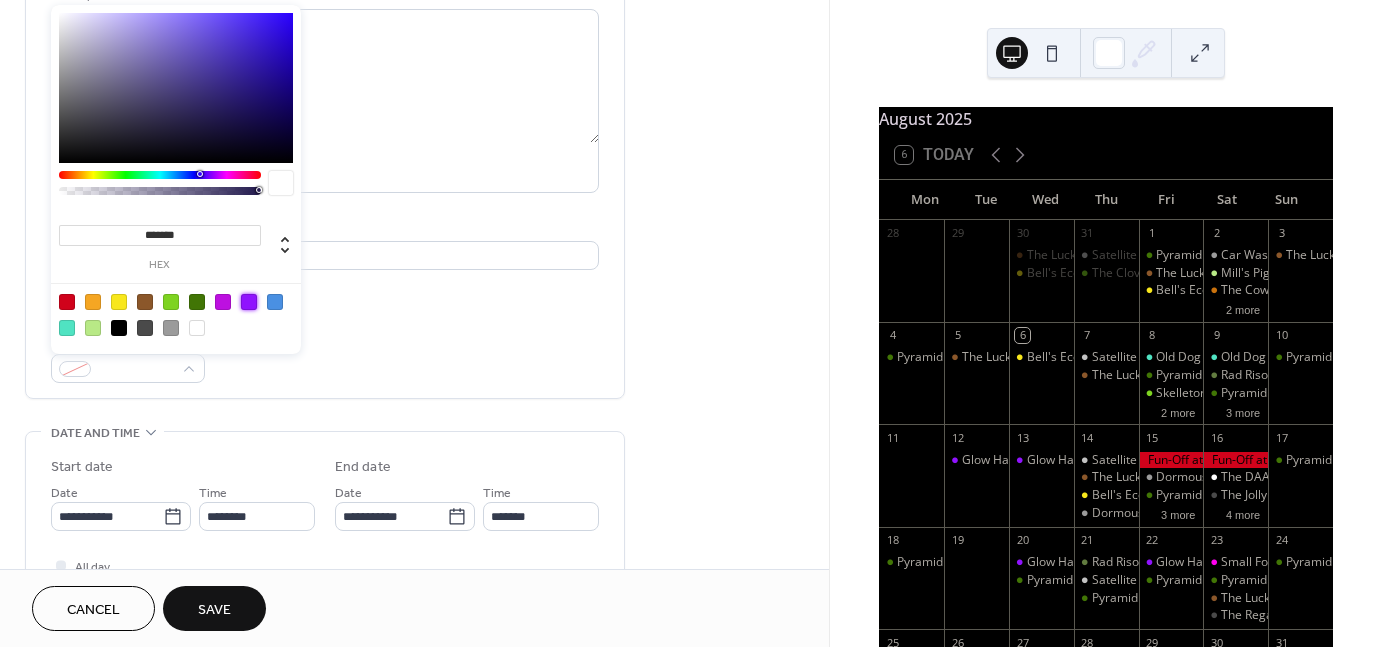 click at bounding box center [249, 302] 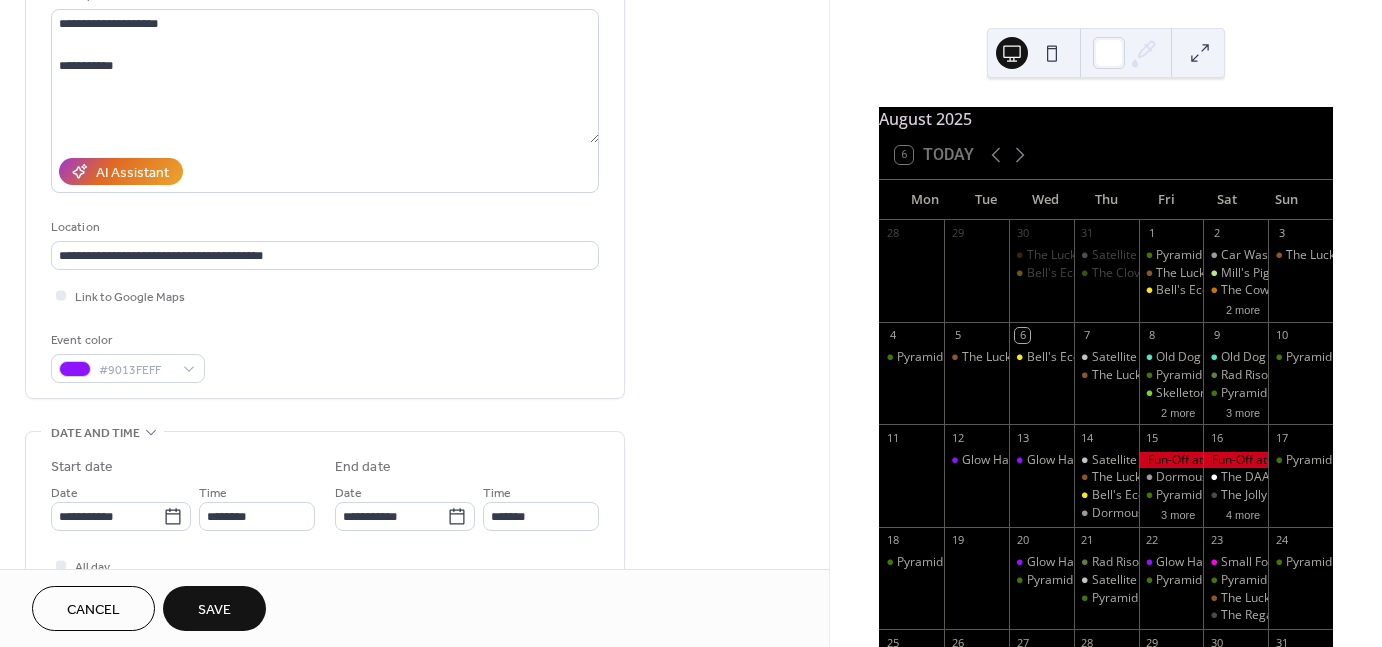 click on "Event color #9013FEFF" at bounding box center (325, 356) 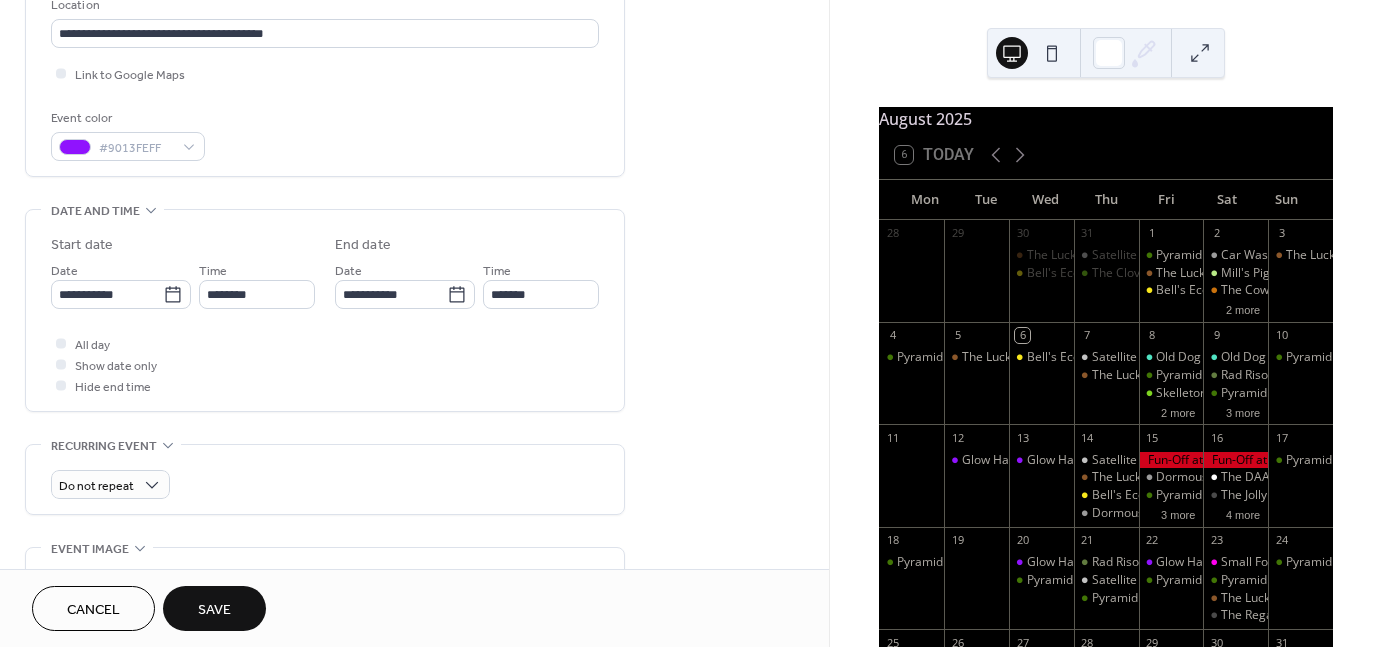 scroll, scrollTop: 444, scrollLeft: 0, axis: vertical 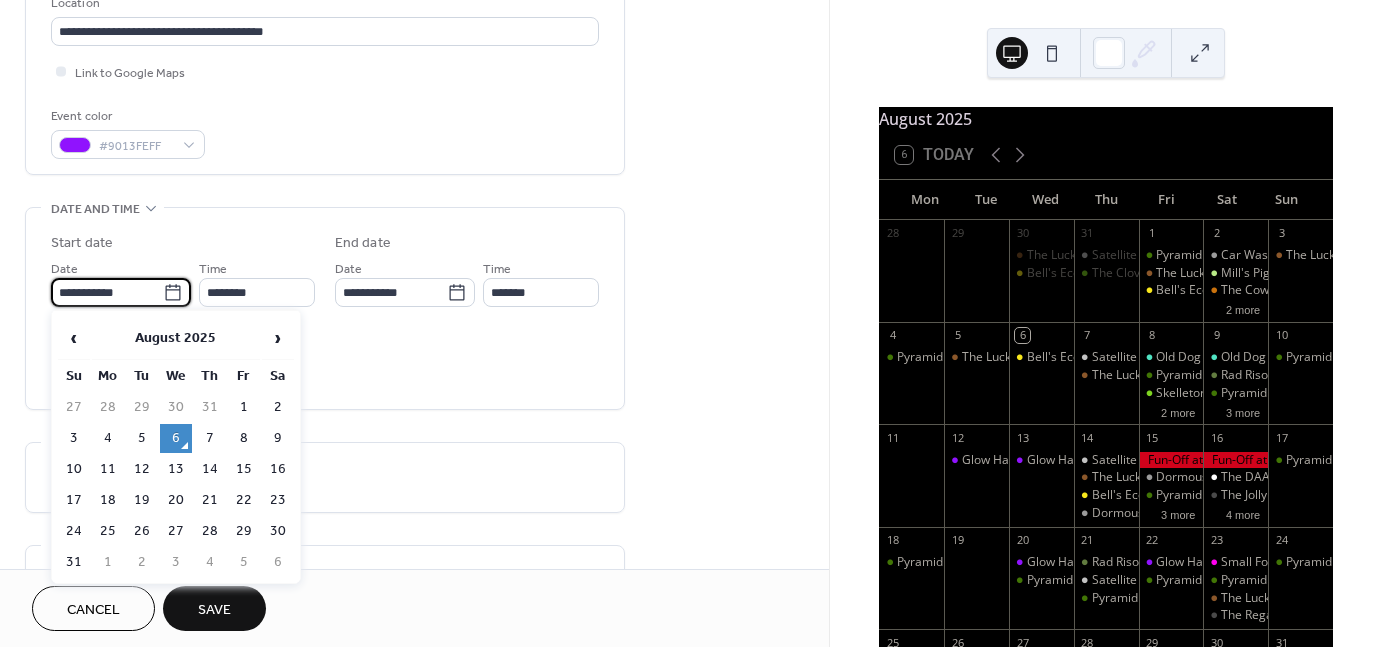click on "**********" at bounding box center [107, 292] 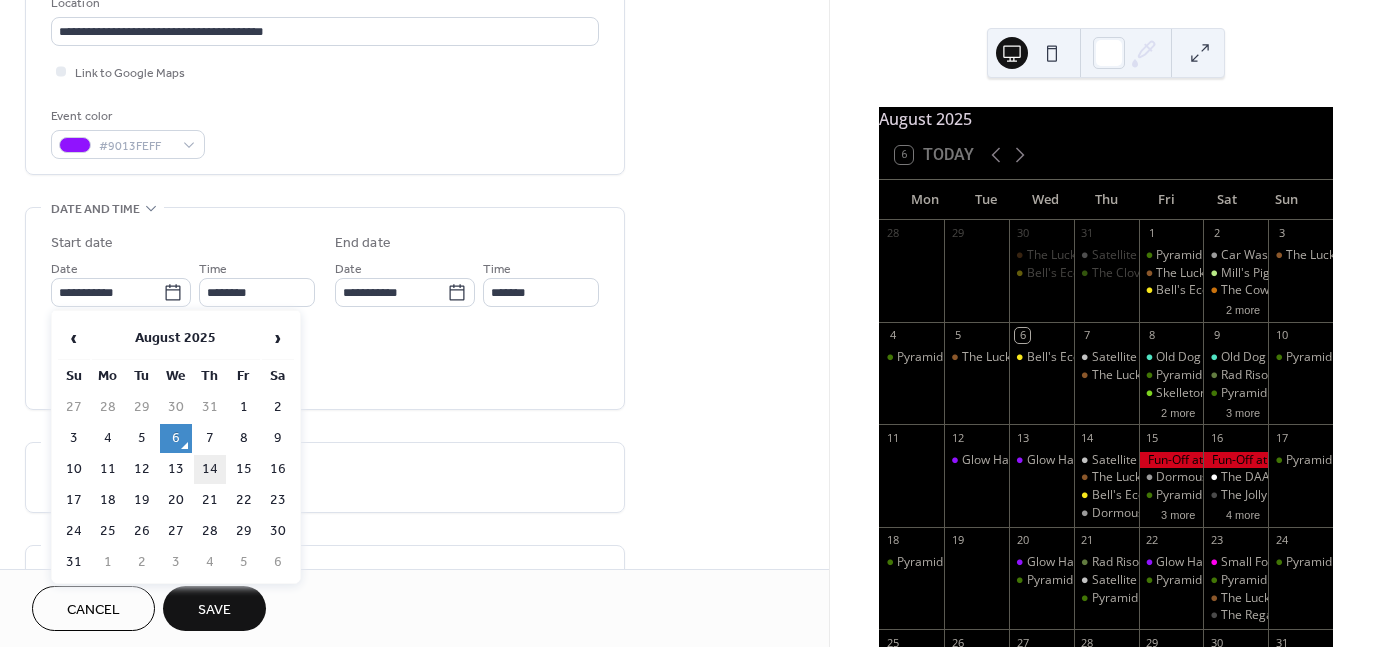 click on "14" at bounding box center [210, 469] 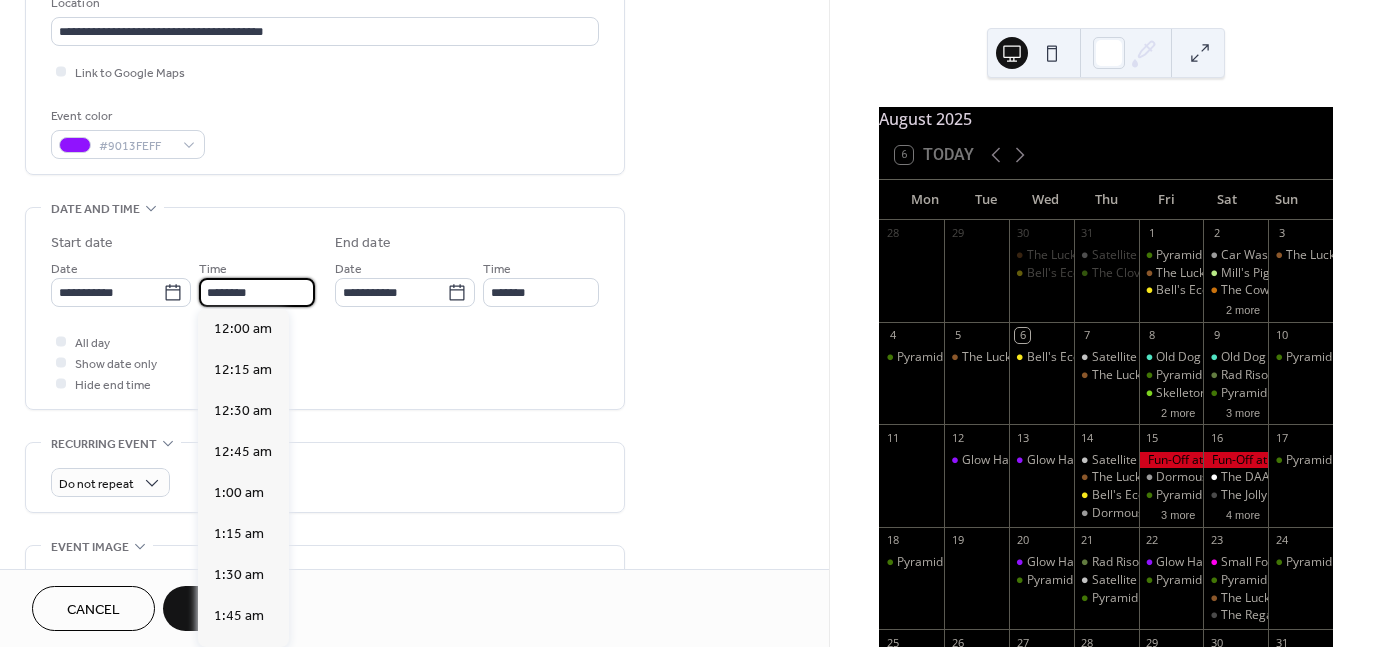 click on "********" at bounding box center (257, 292) 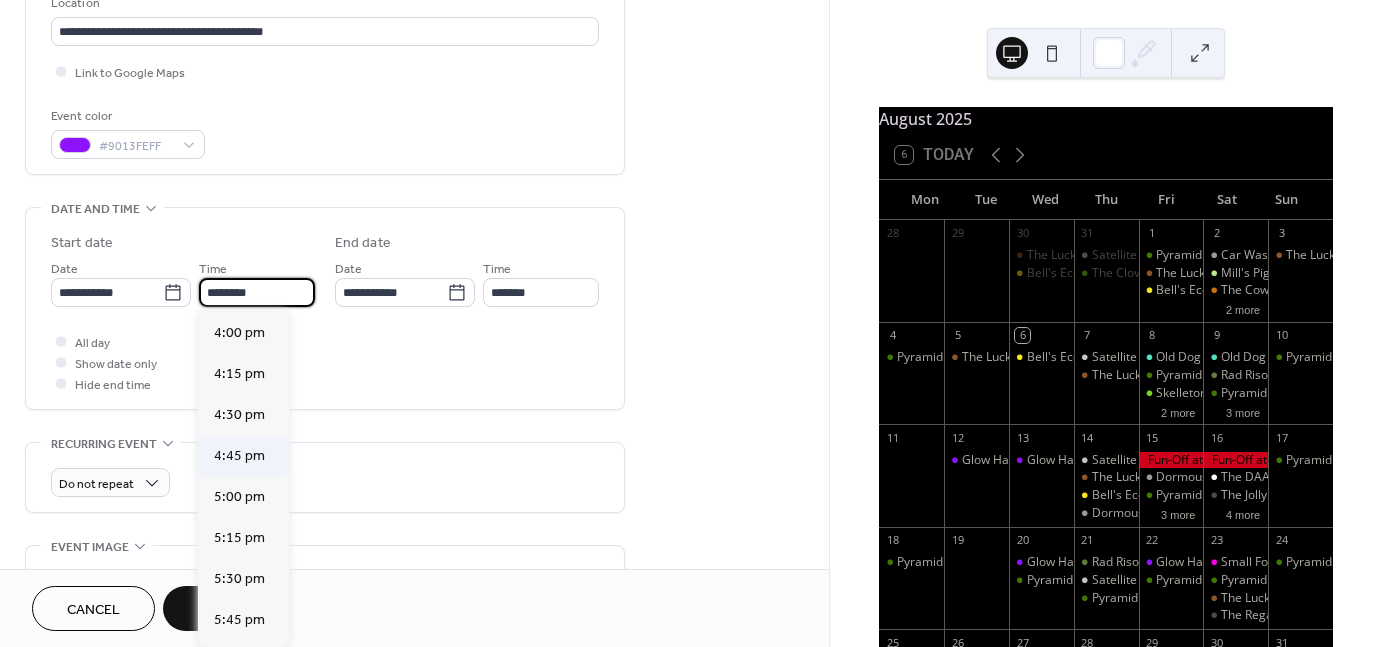 scroll, scrollTop: 2632, scrollLeft: 0, axis: vertical 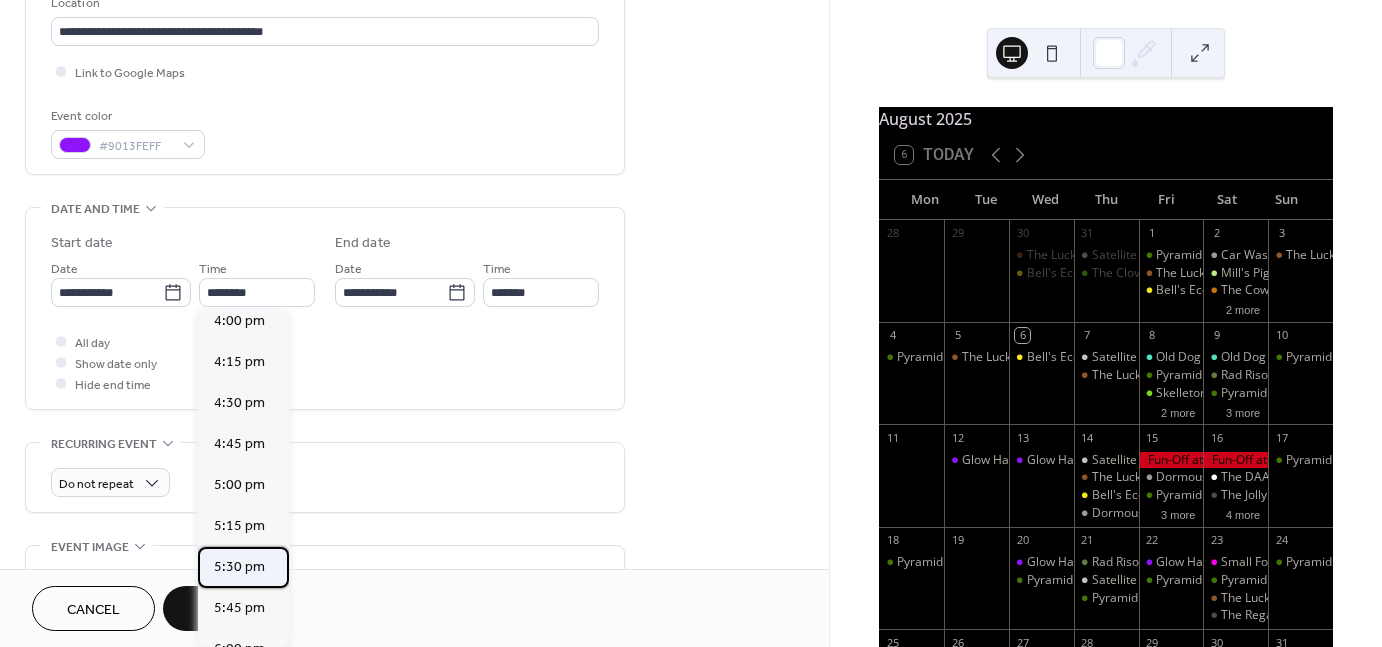 click on "5:30 pm" at bounding box center (239, 567) 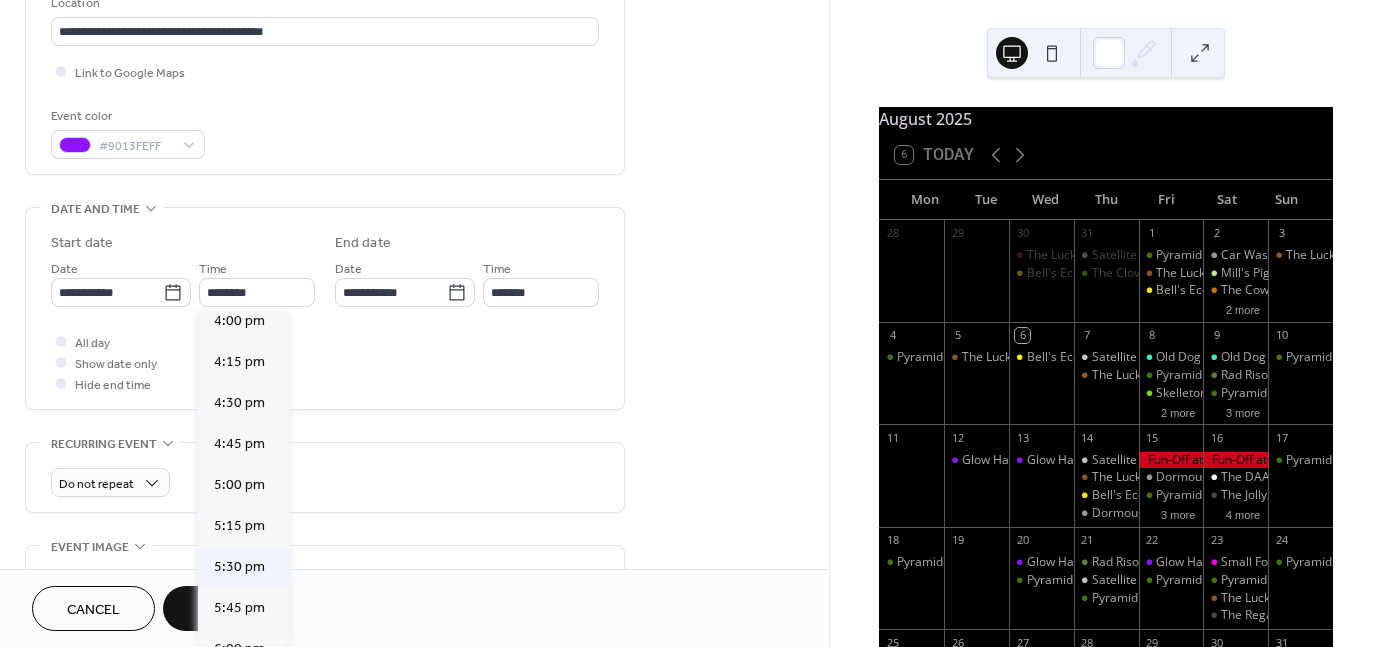type on "*******" 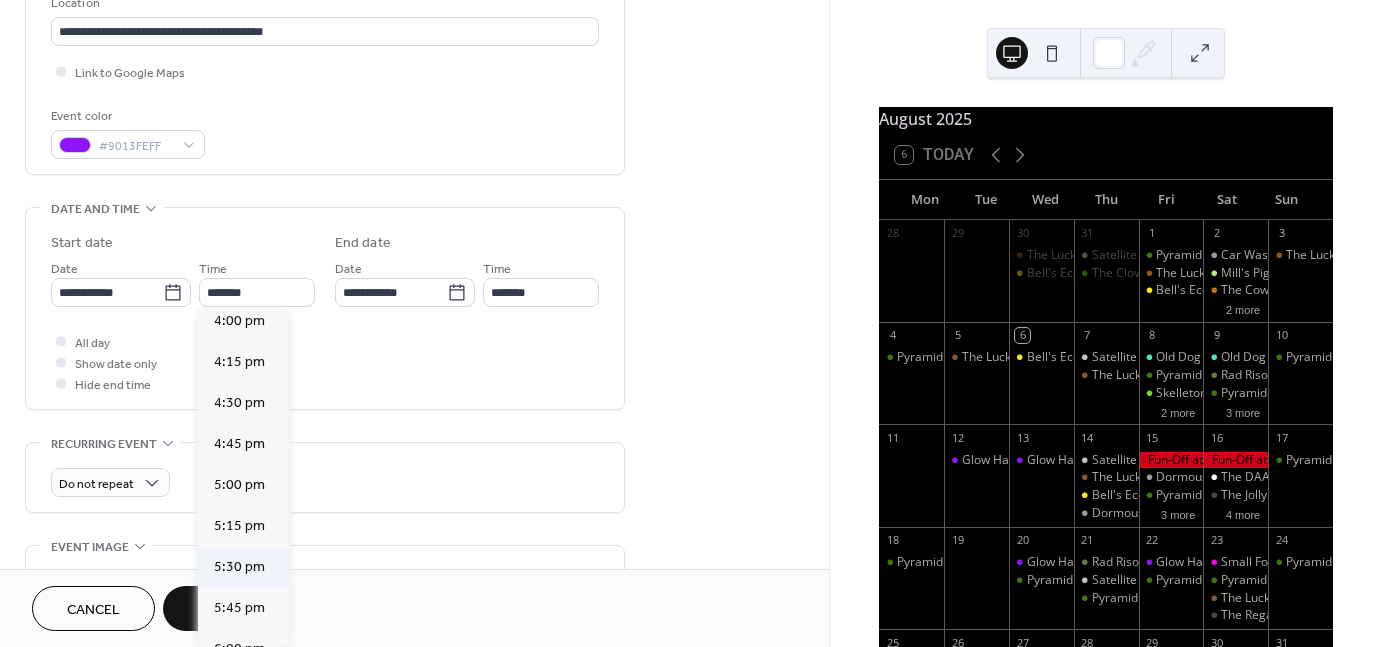 type on "*******" 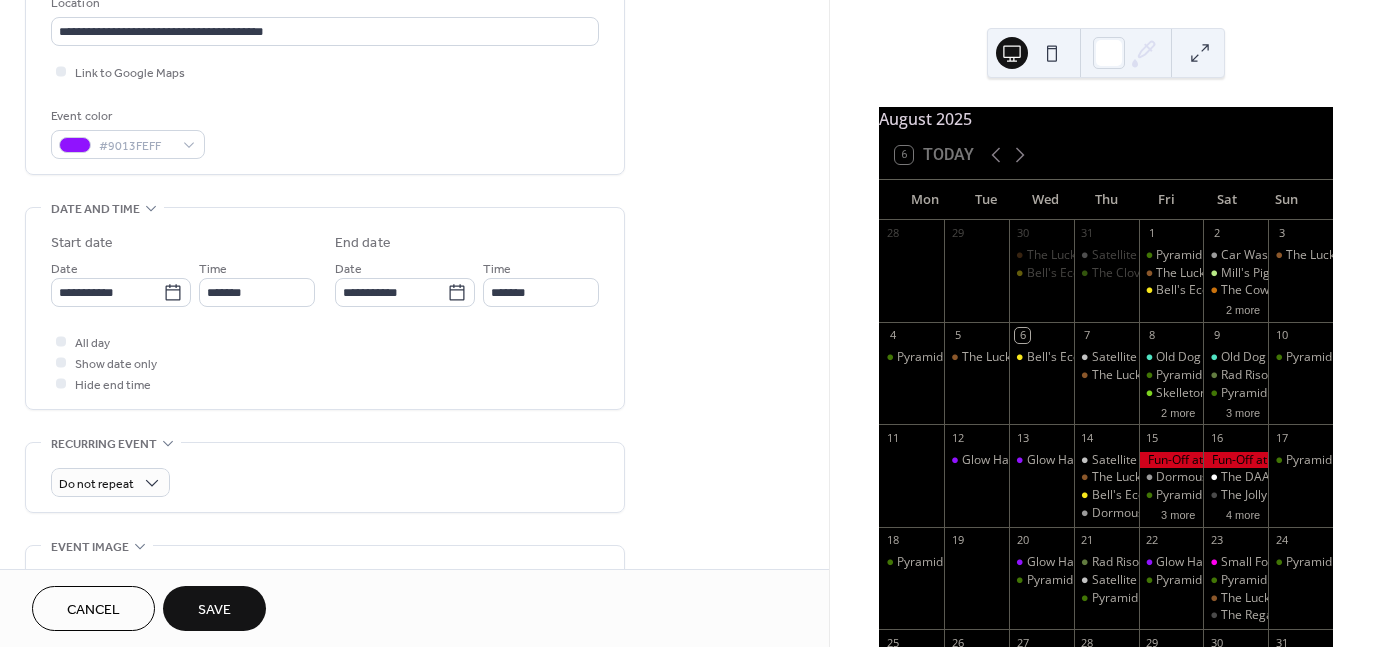scroll, scrollTop: 580, scrollLeft: 0, axis: vertical 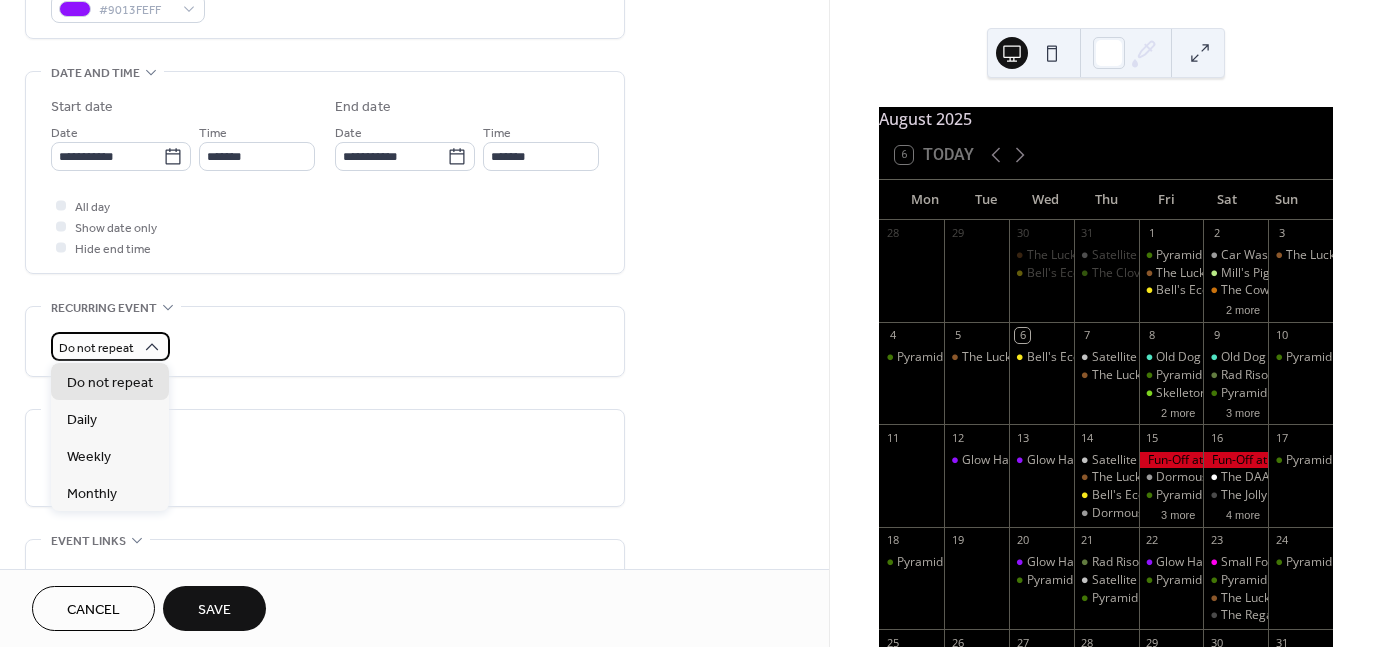 click 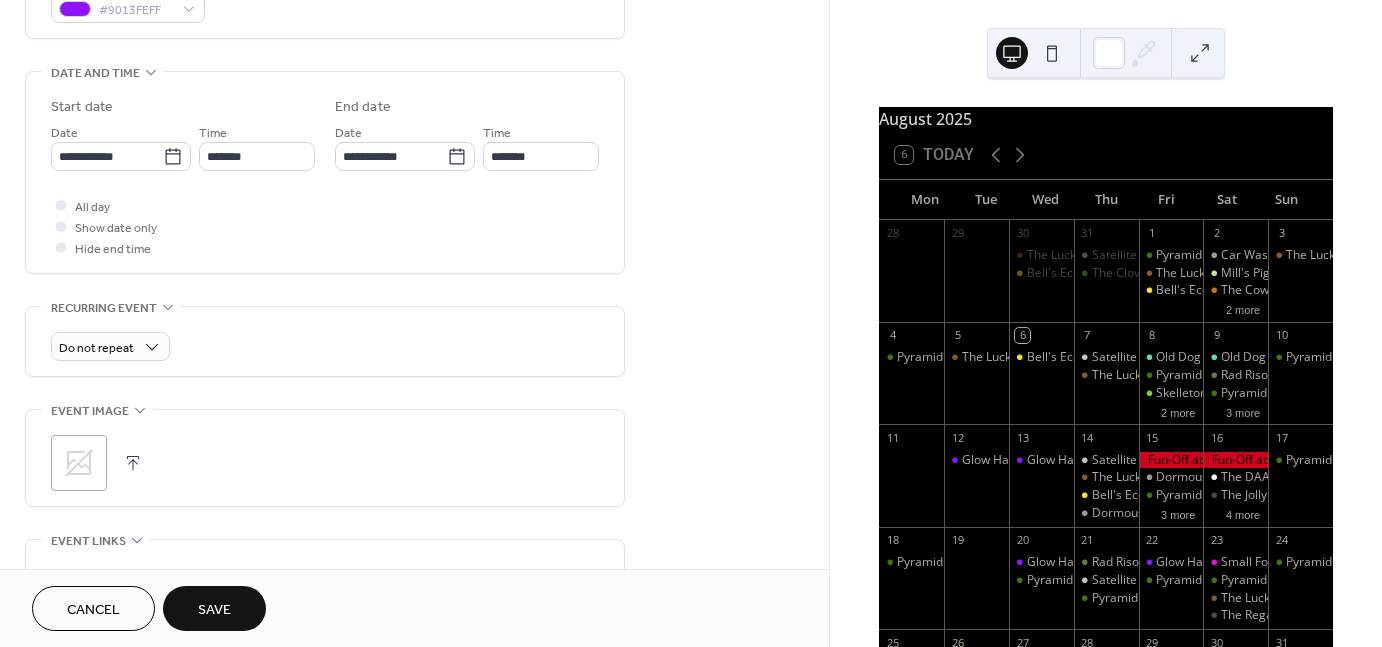 click on "Do not repeat" at bounding box center [325, 341] 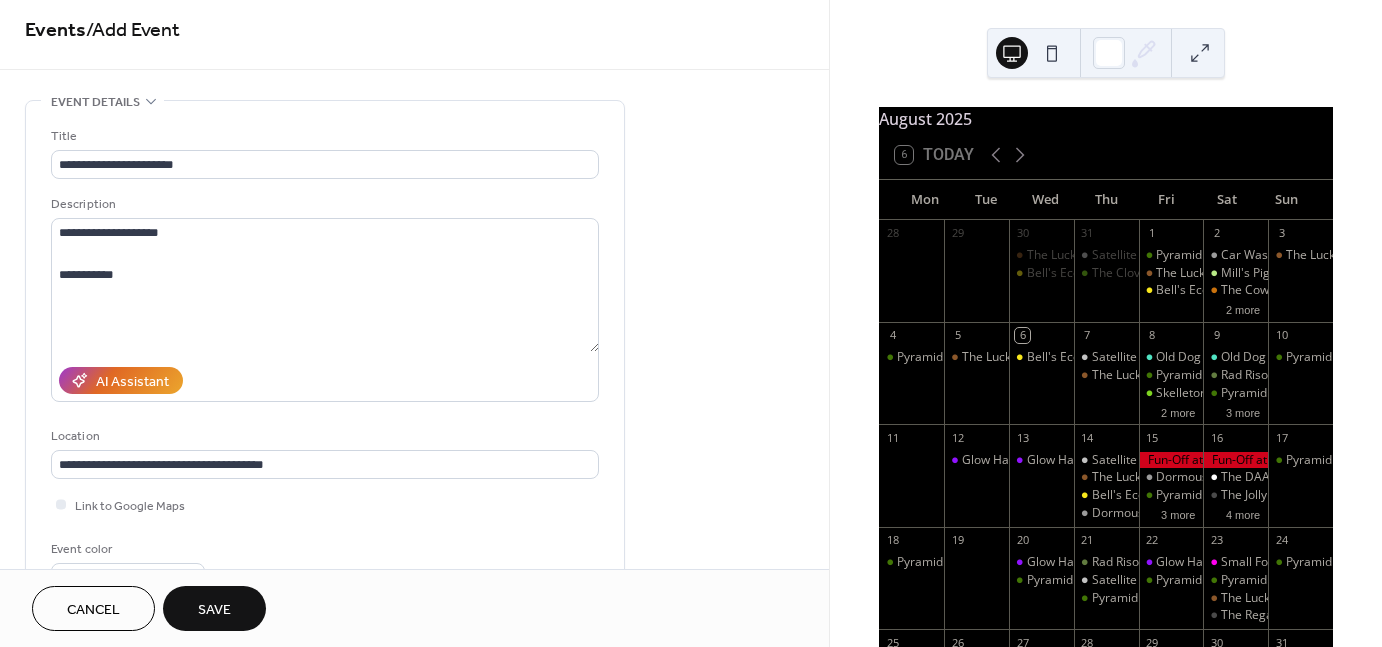 scroll, scrollTop: 0, scrollLeft: 0, axis: both 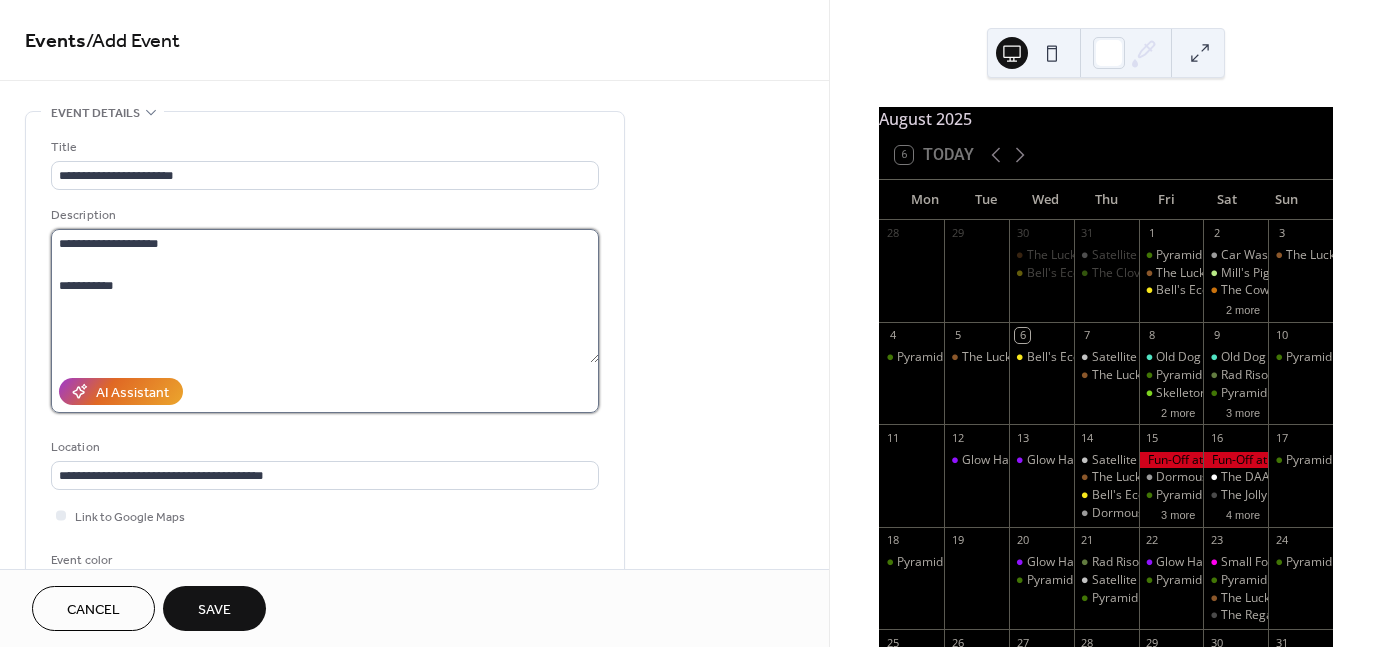click on "**********" at bounding box center (325, 296) 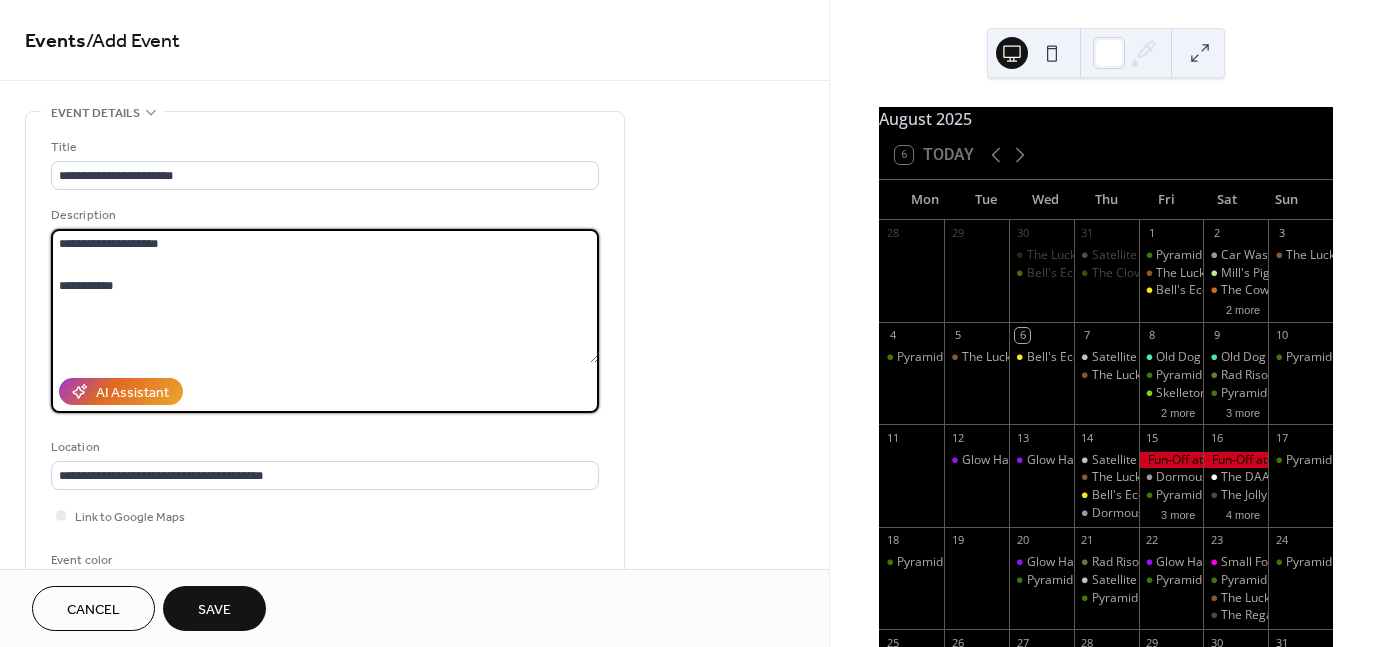 click on "**********" at bounding box center (325, 296) 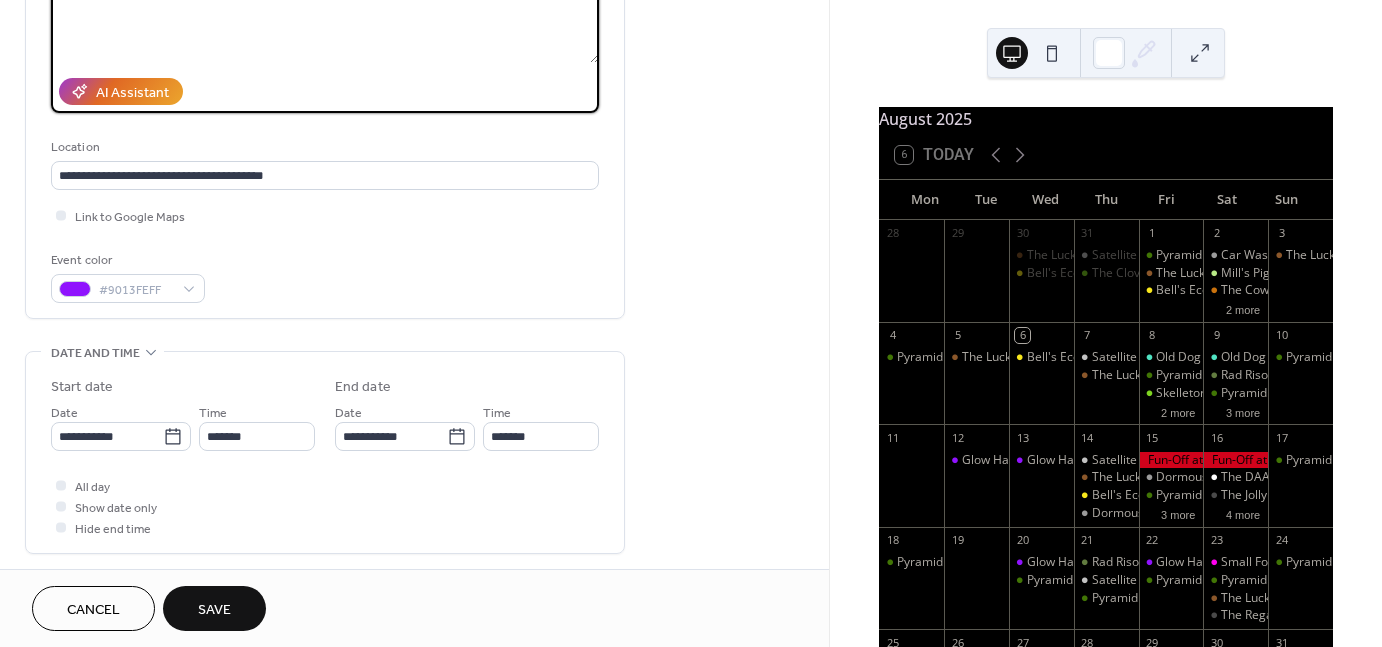 scroll, scrollTop: 334, scrollLeft: 0, axis: vertical 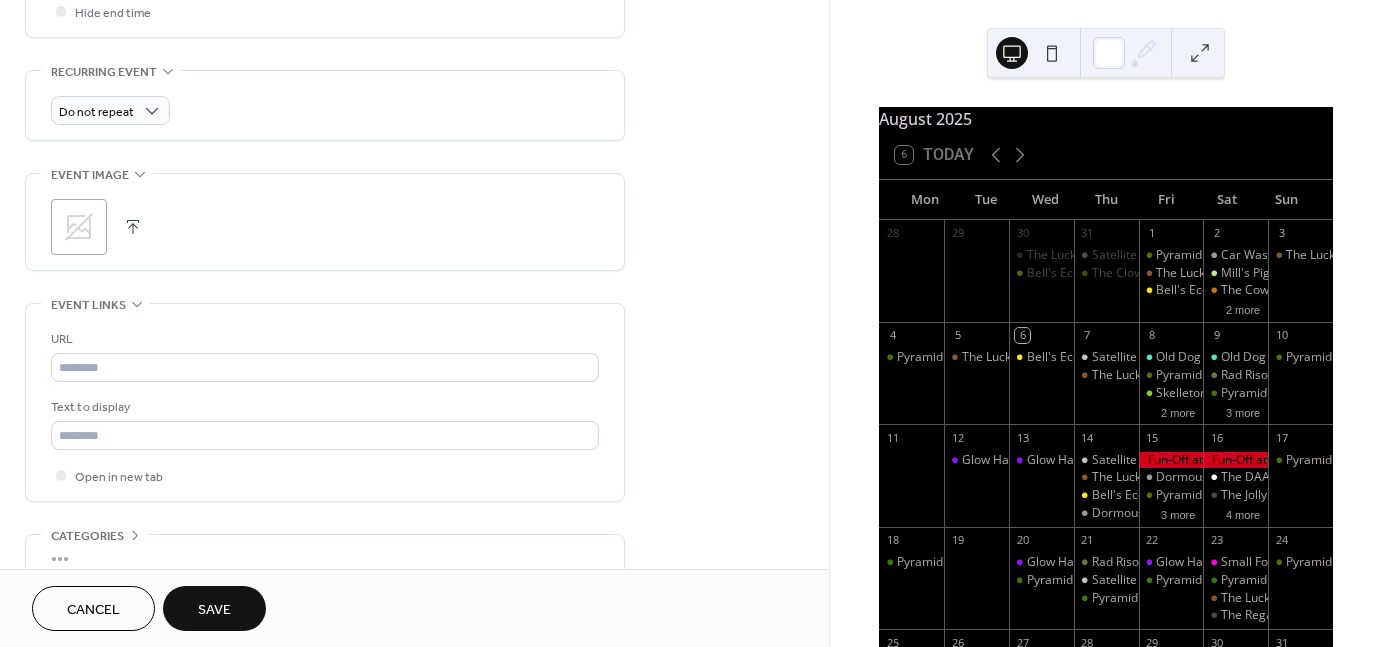 type on "**********" 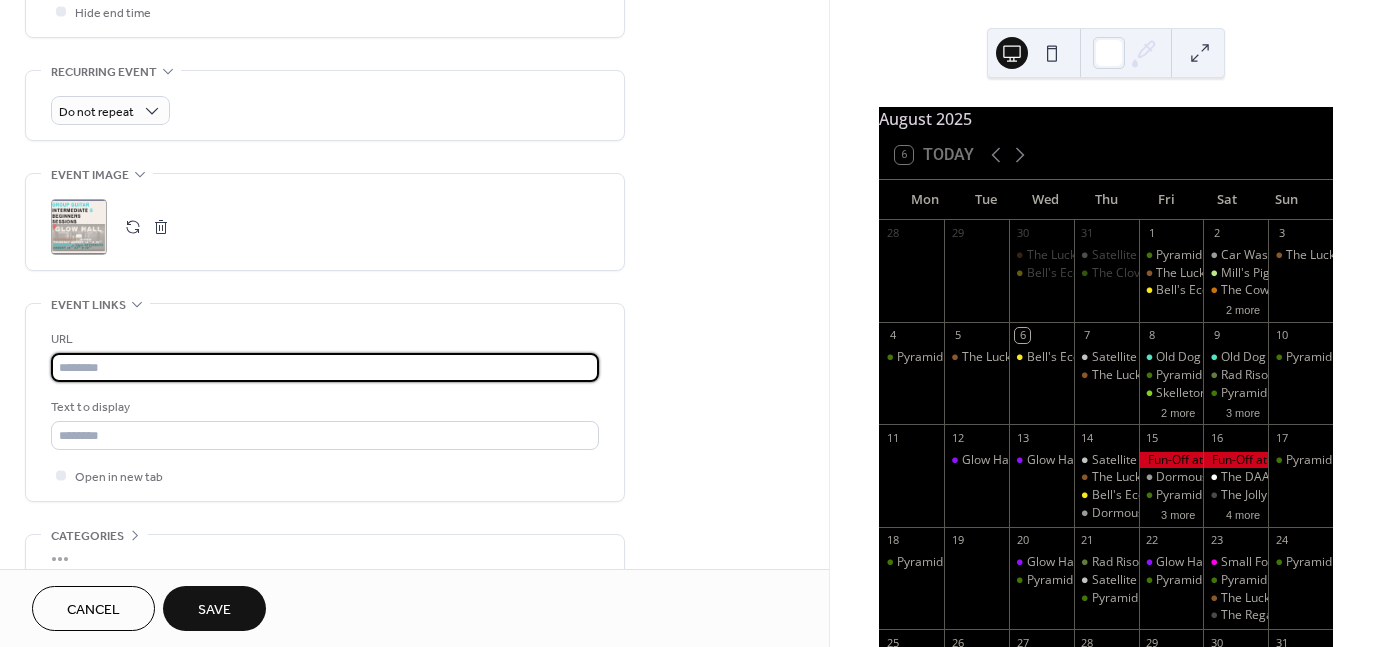paste on "**********" 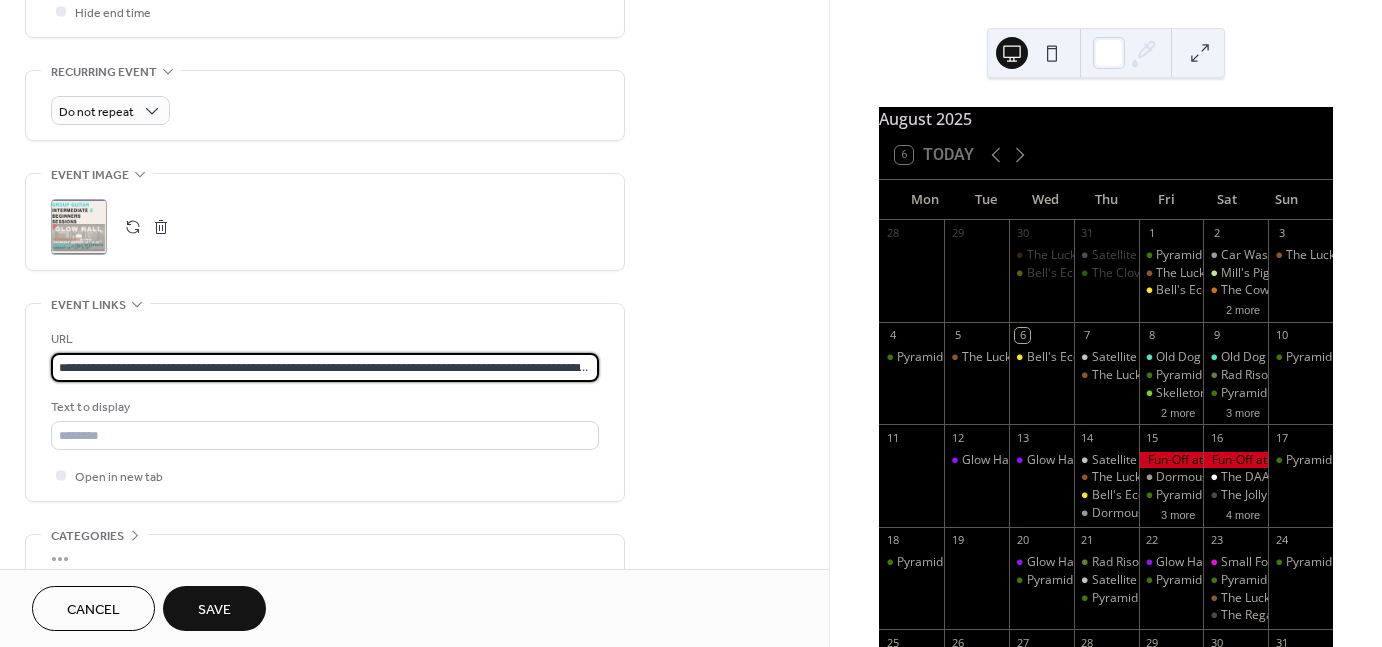 scroll, scrollTop: 0, scrollLeft: 103, axis: horizontal 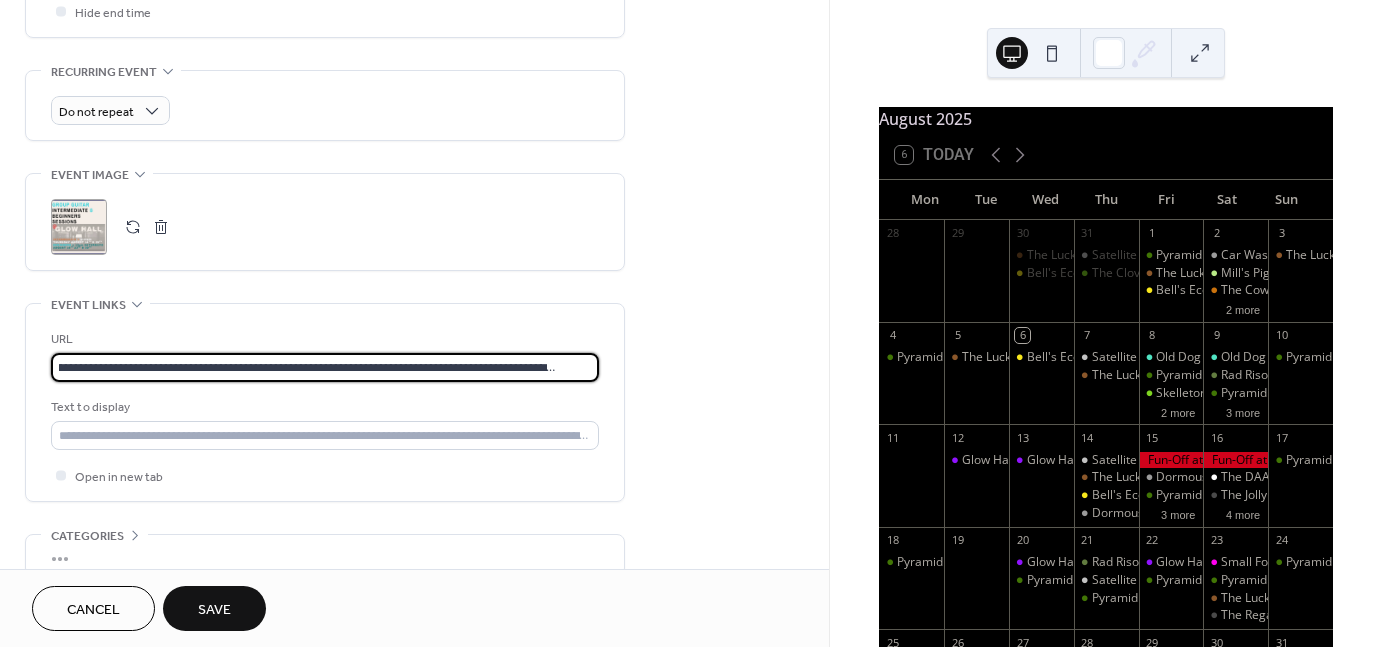 type on "**********" 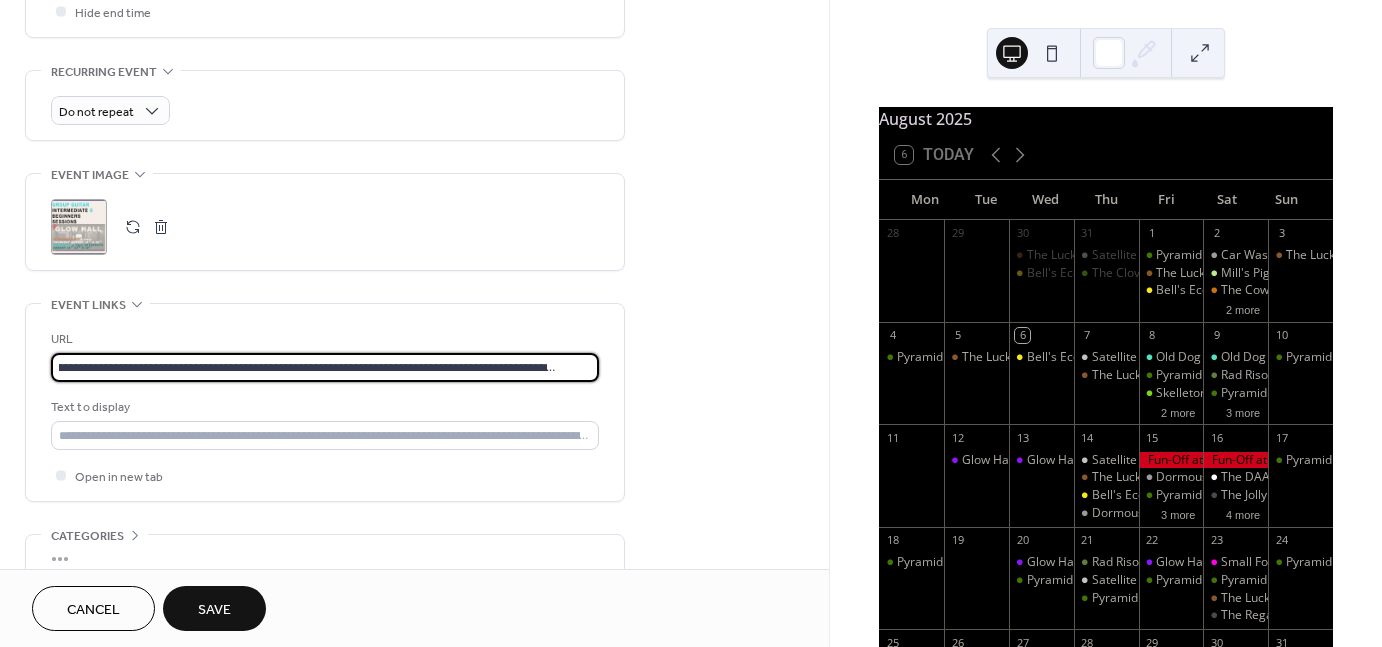 scroll, scrollTop: 0, scrollLeft: 0, axis: both 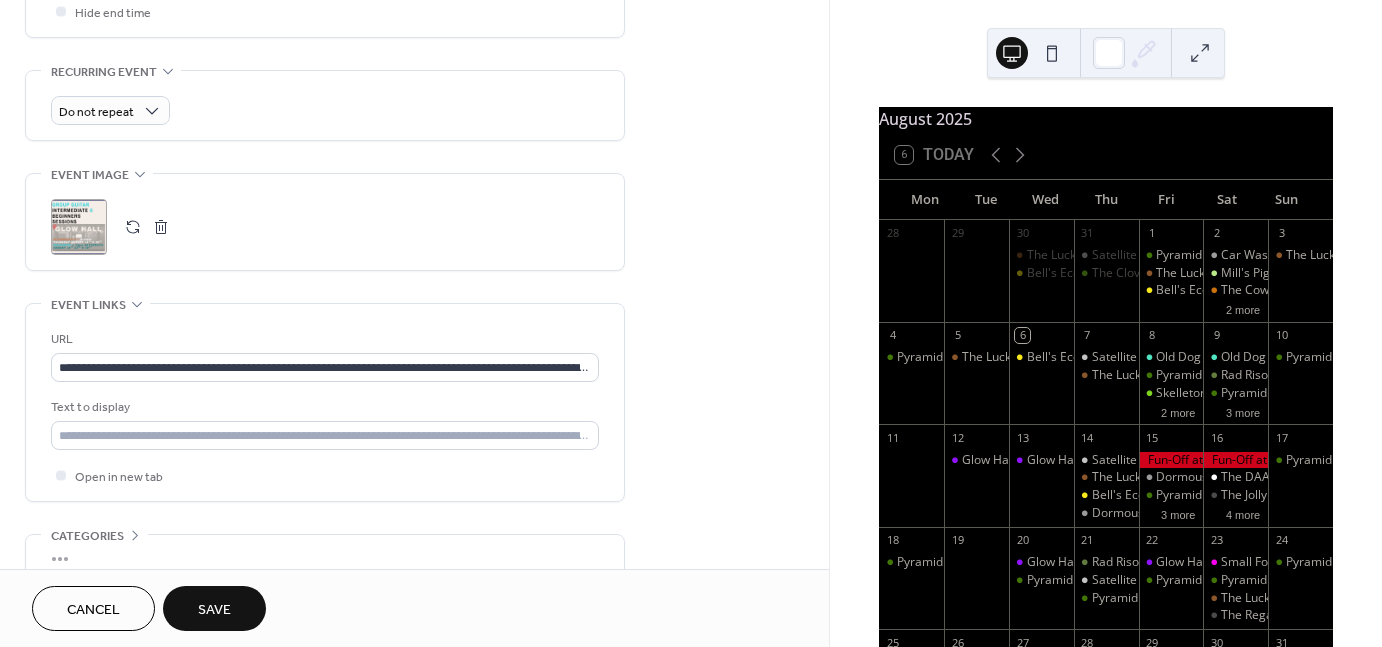 click on "Save" at bounding box center [214, 610] 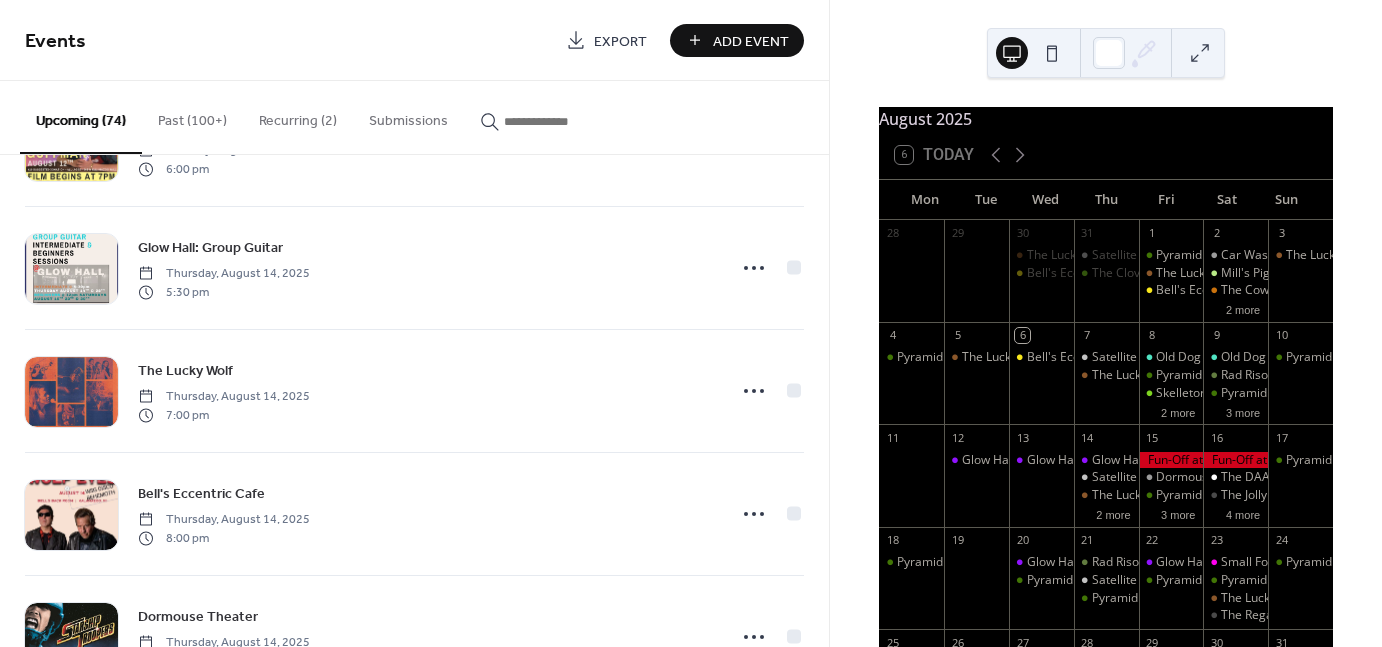 scroll, scrollTop: 1822, scrollLeft: 0, axis: vertical 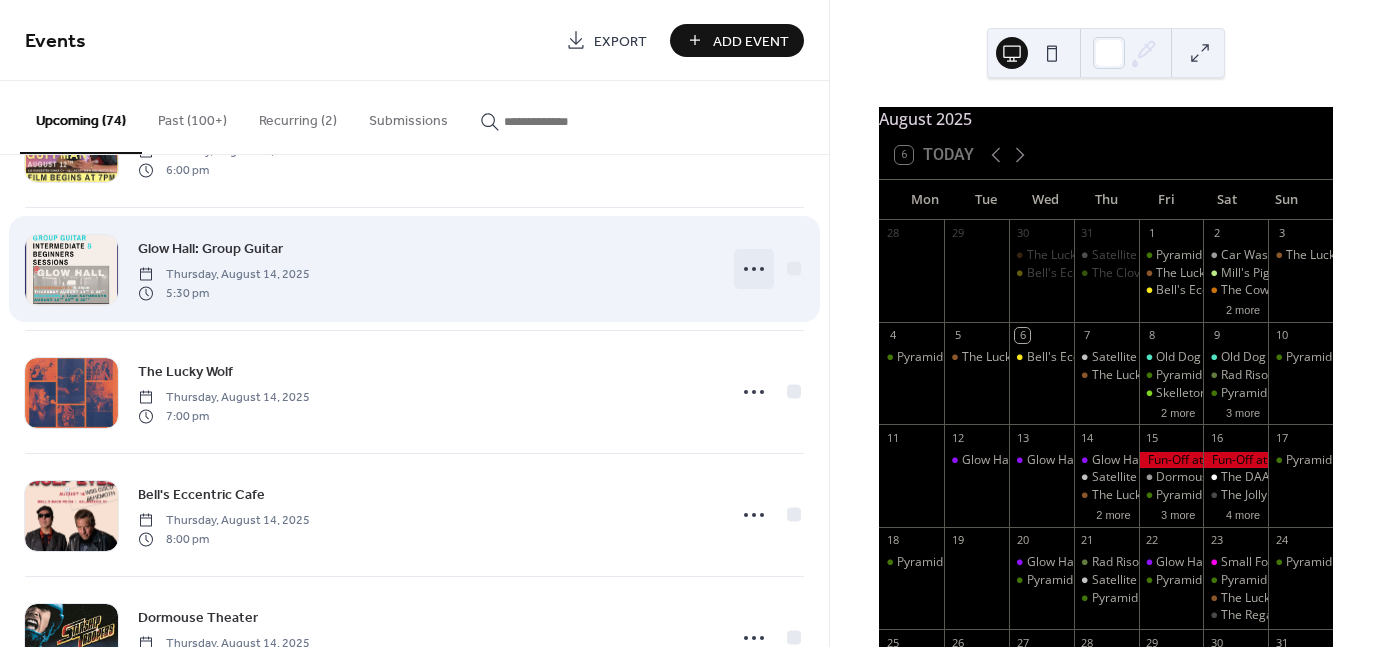 click 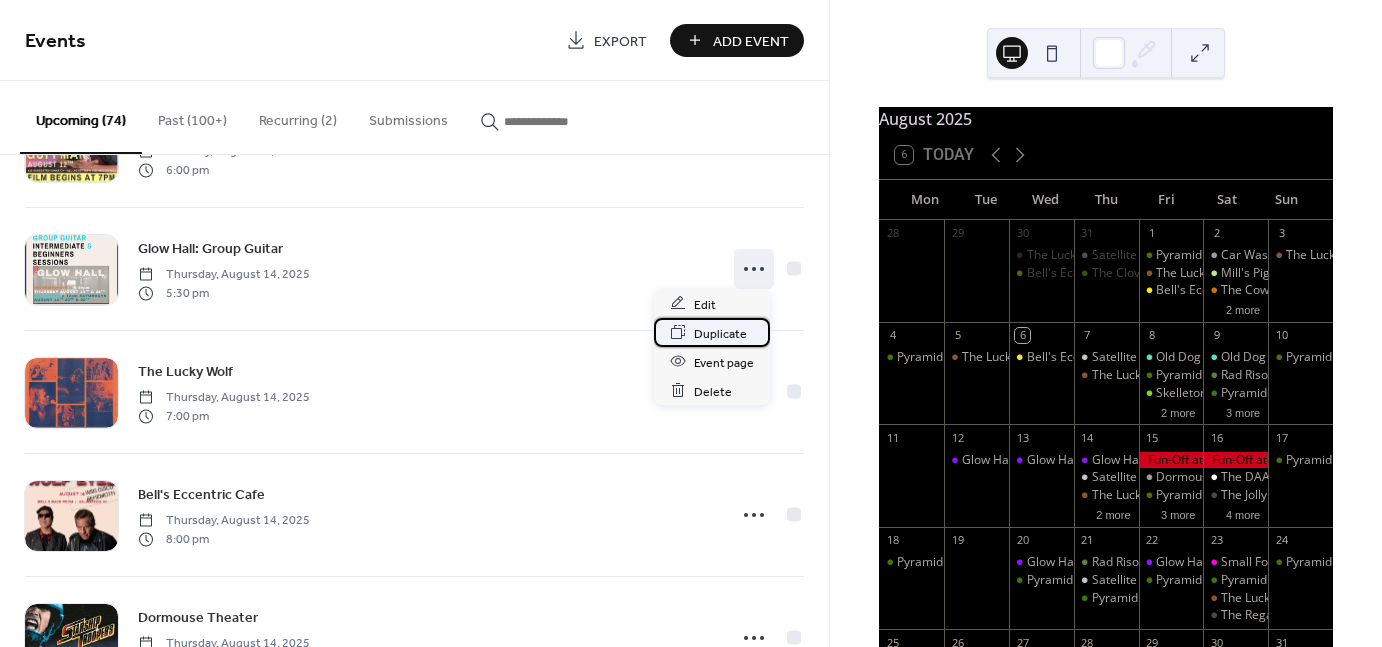 click on "Duplicate" at bounding box center (720, 333) 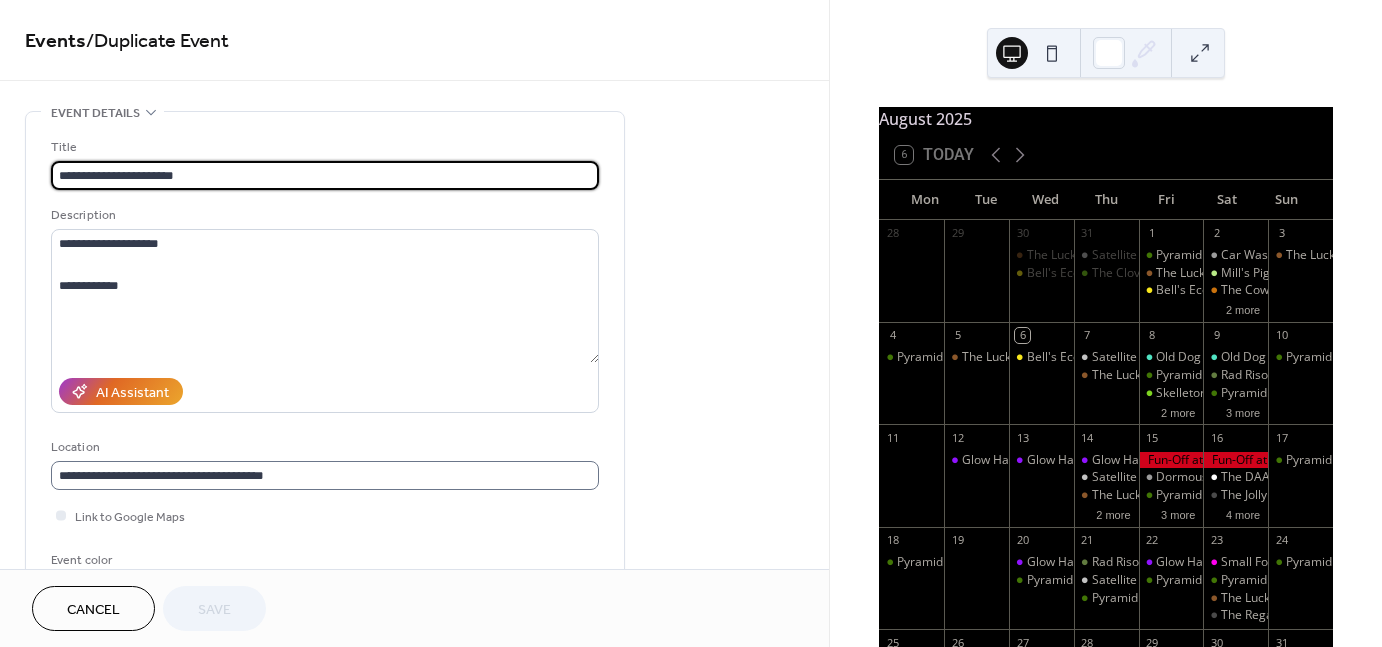 scroll, scrollTop: 1, scrollLeft: 0, axis: vertical 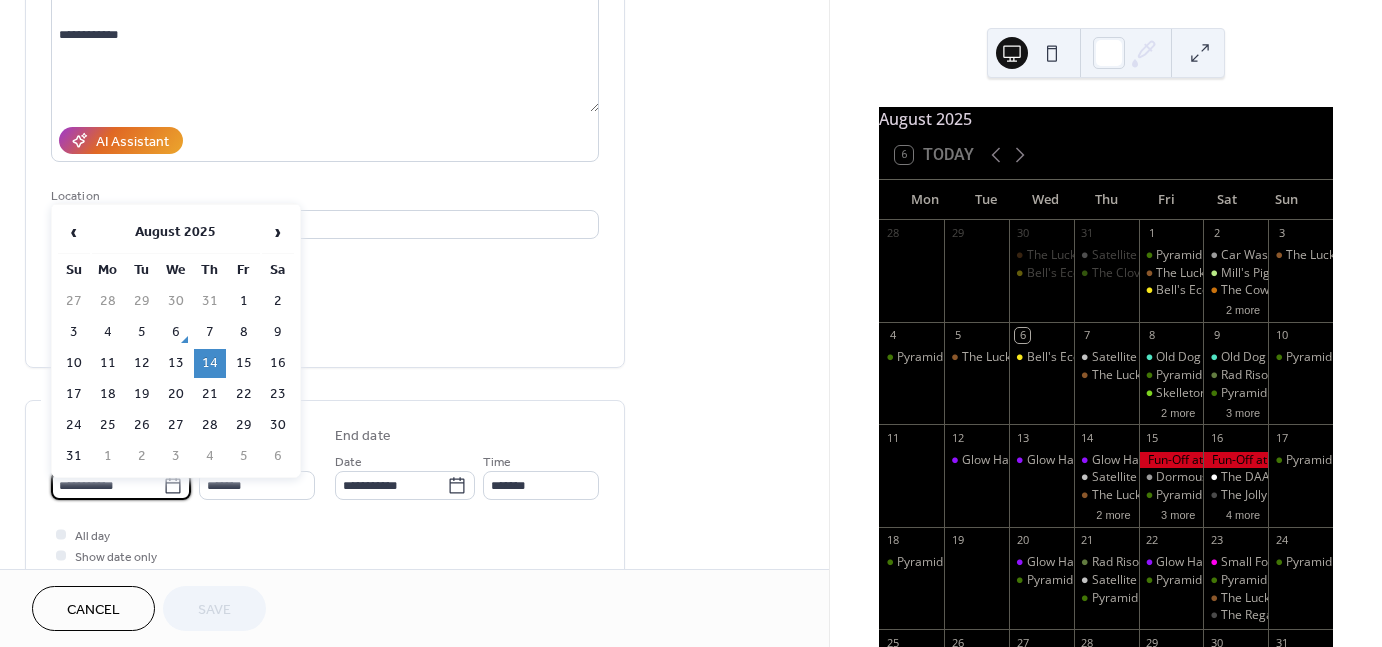 click on "**********" at bounding box center (107, 485) 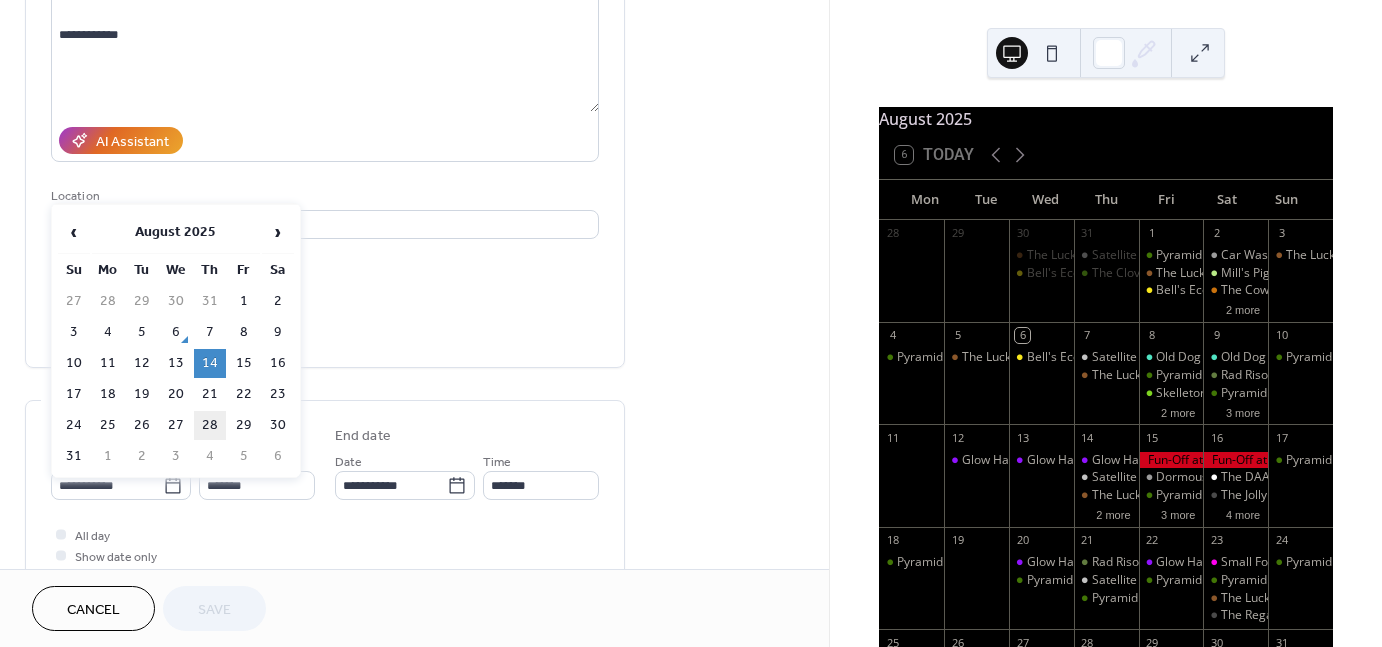 click on "28" at bounding box center [210, 425] 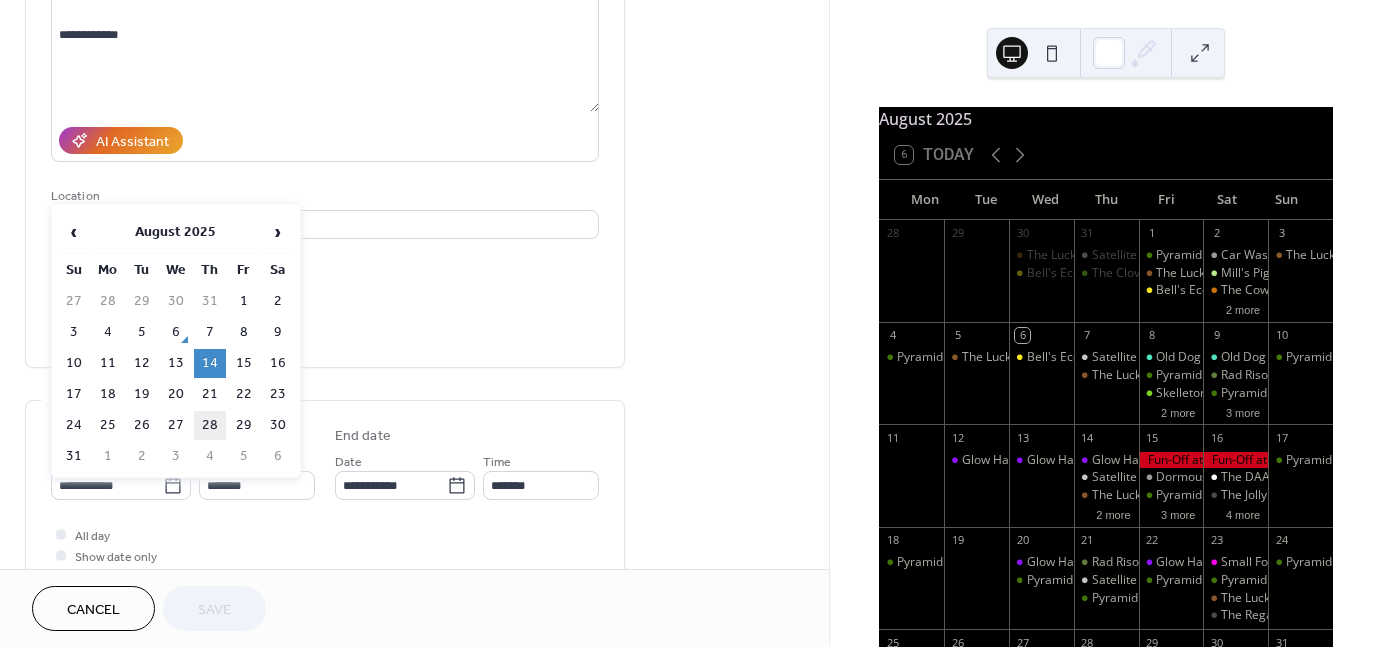 type on "**********" 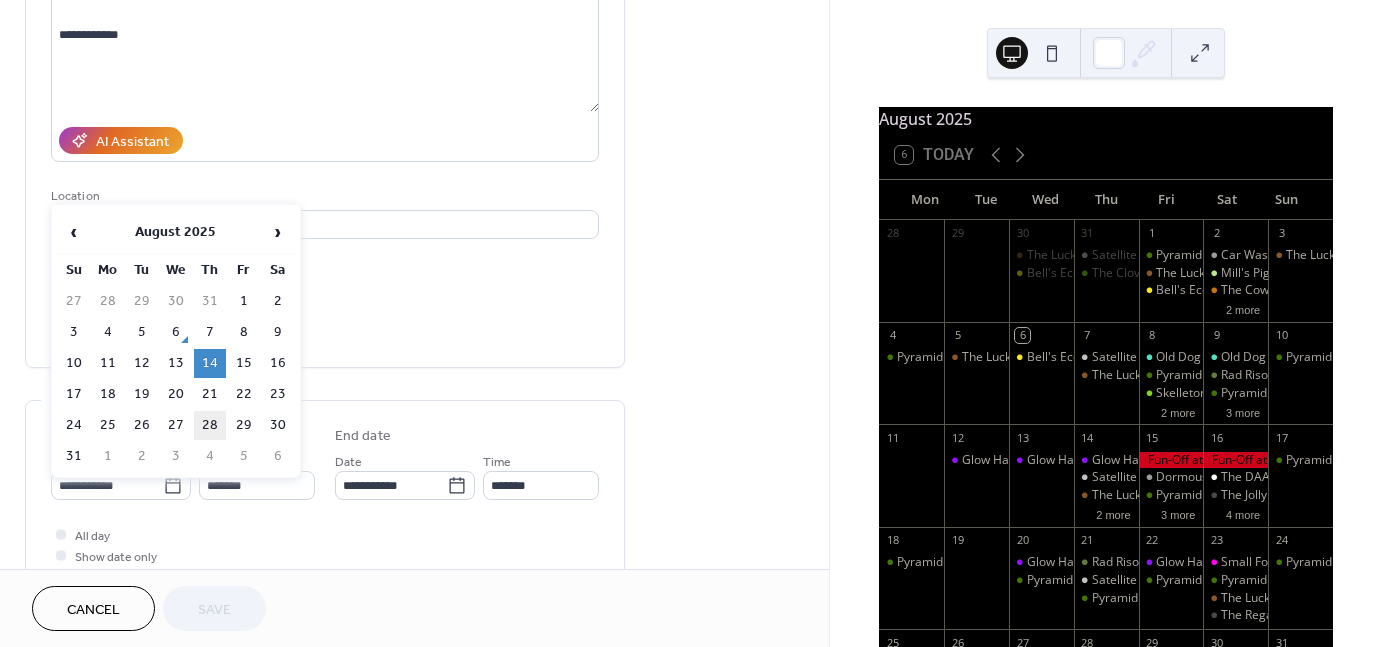 type on "**********" 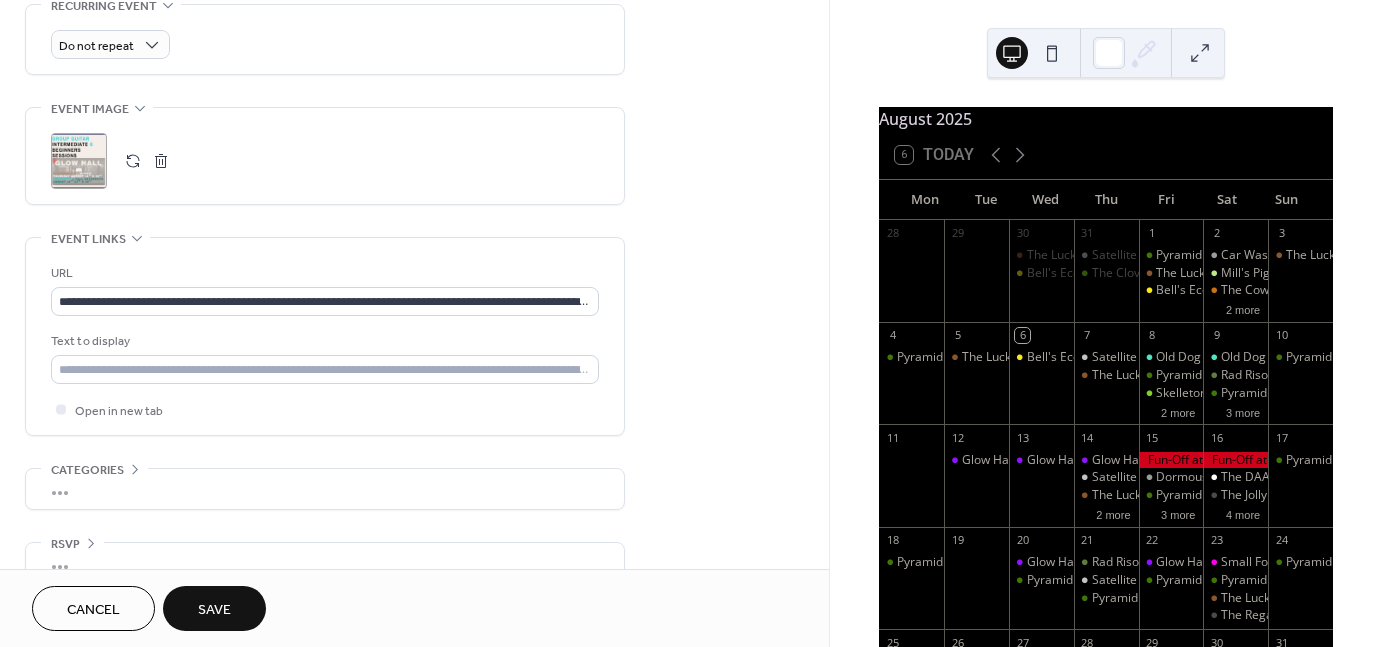 scroll, scrollTop: 914, scrollLeft: 0, axis: vertical 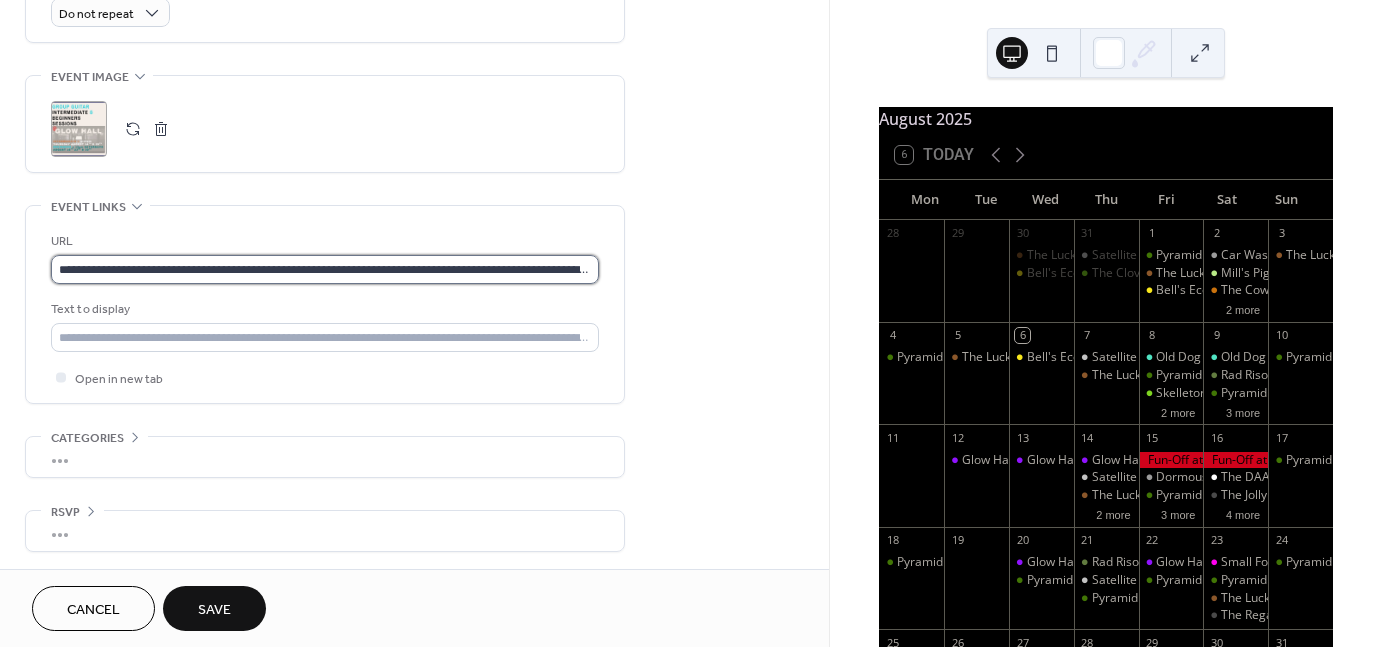 click on "**********" at bounding box center [325, 269] 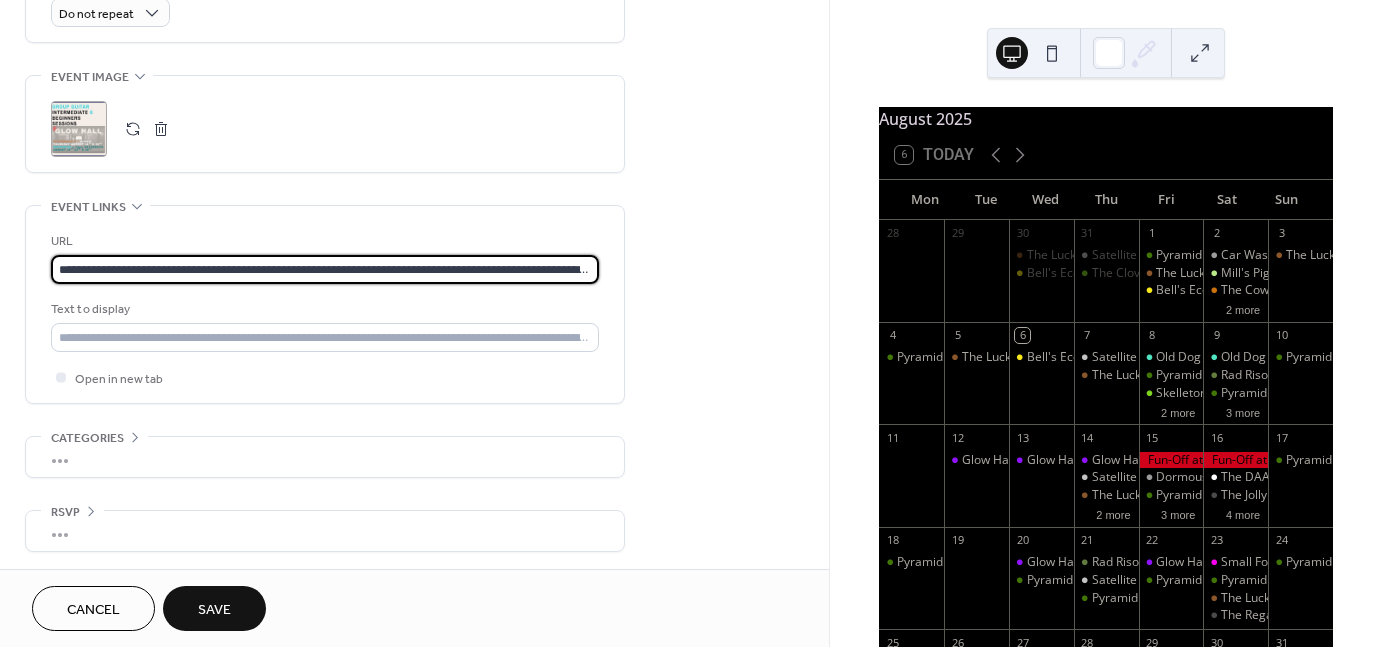 paste on "**********" 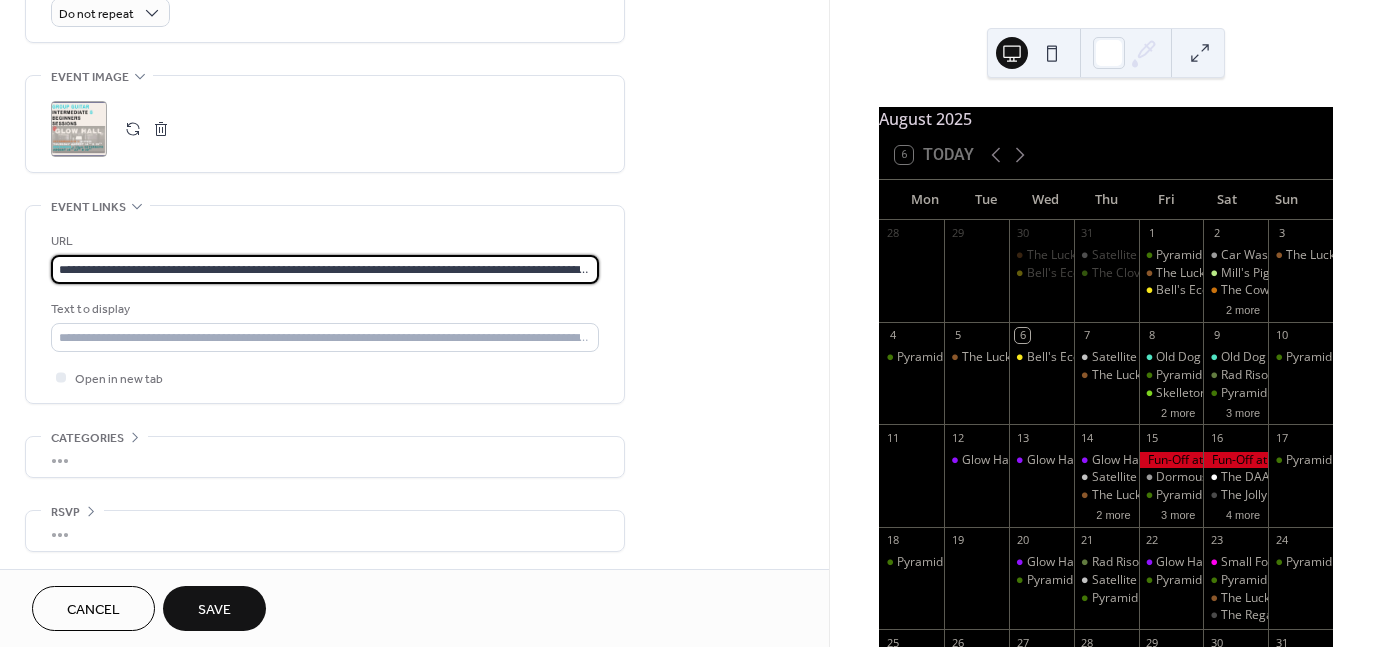 scroll, scrollTop: 0, scrollLeft: 206, axis: horizontal 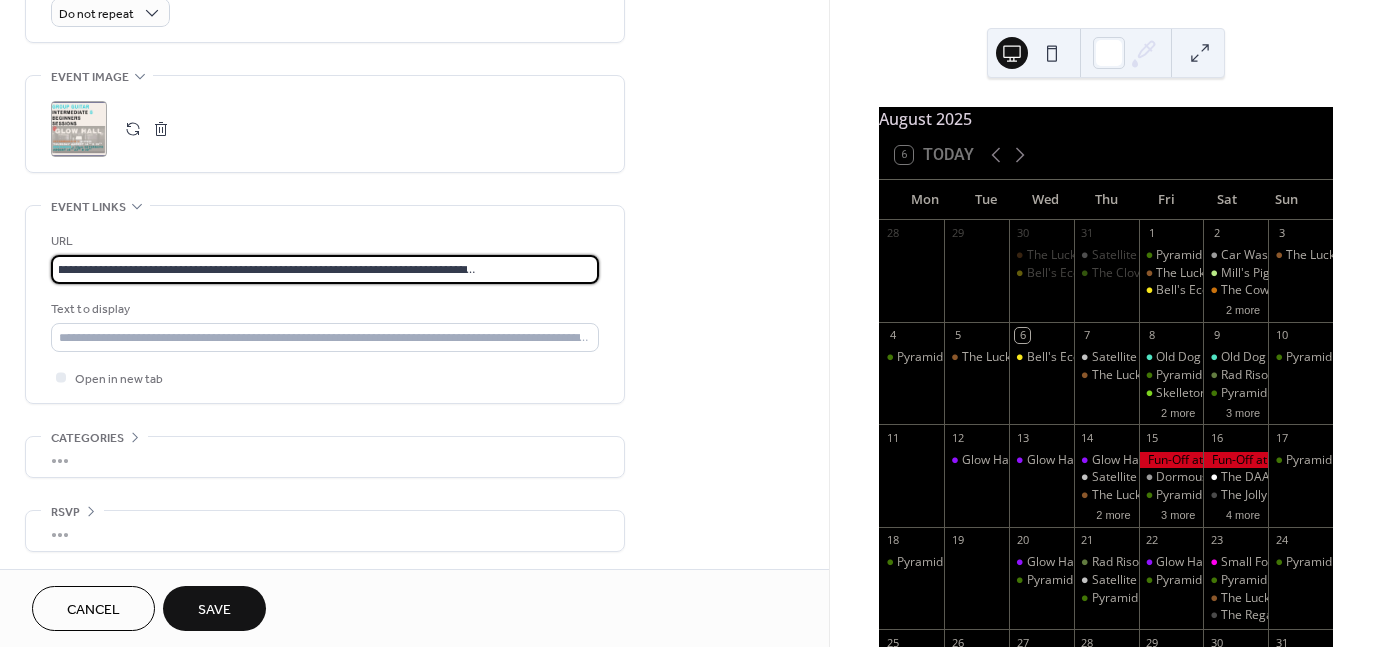 type on "**********" 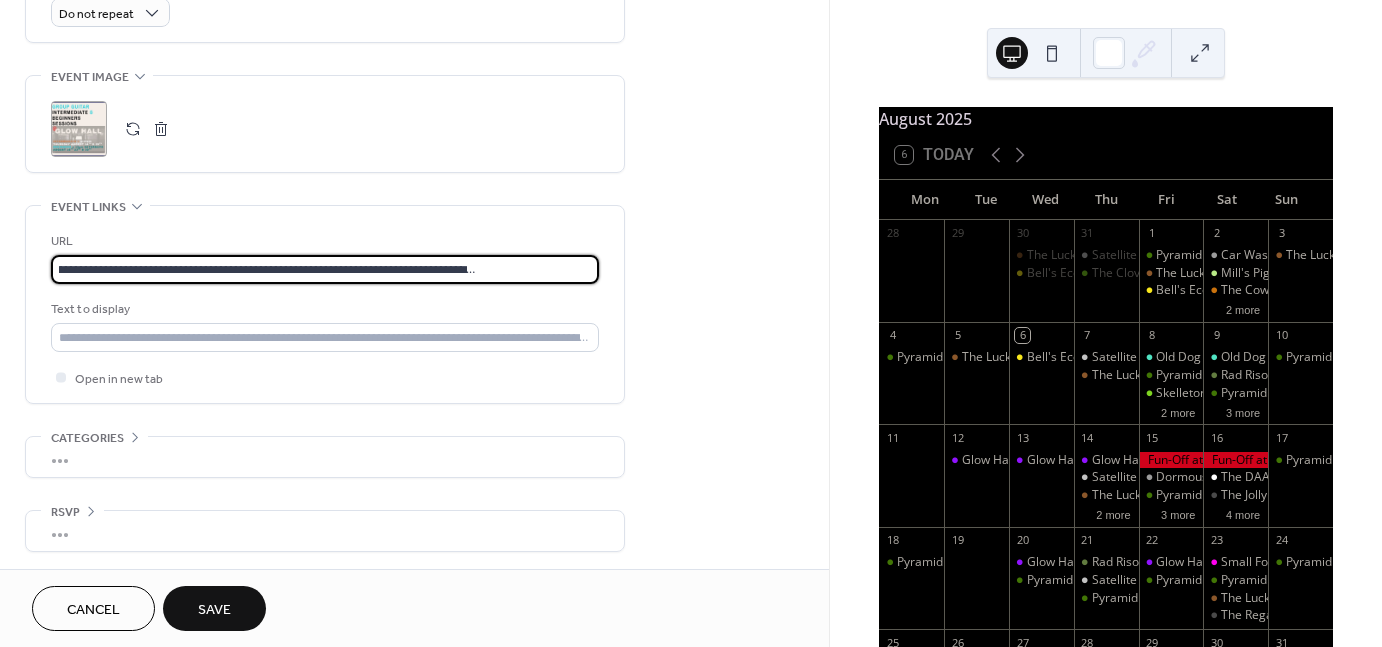 click on "Save" at bounding box center [214, 608] 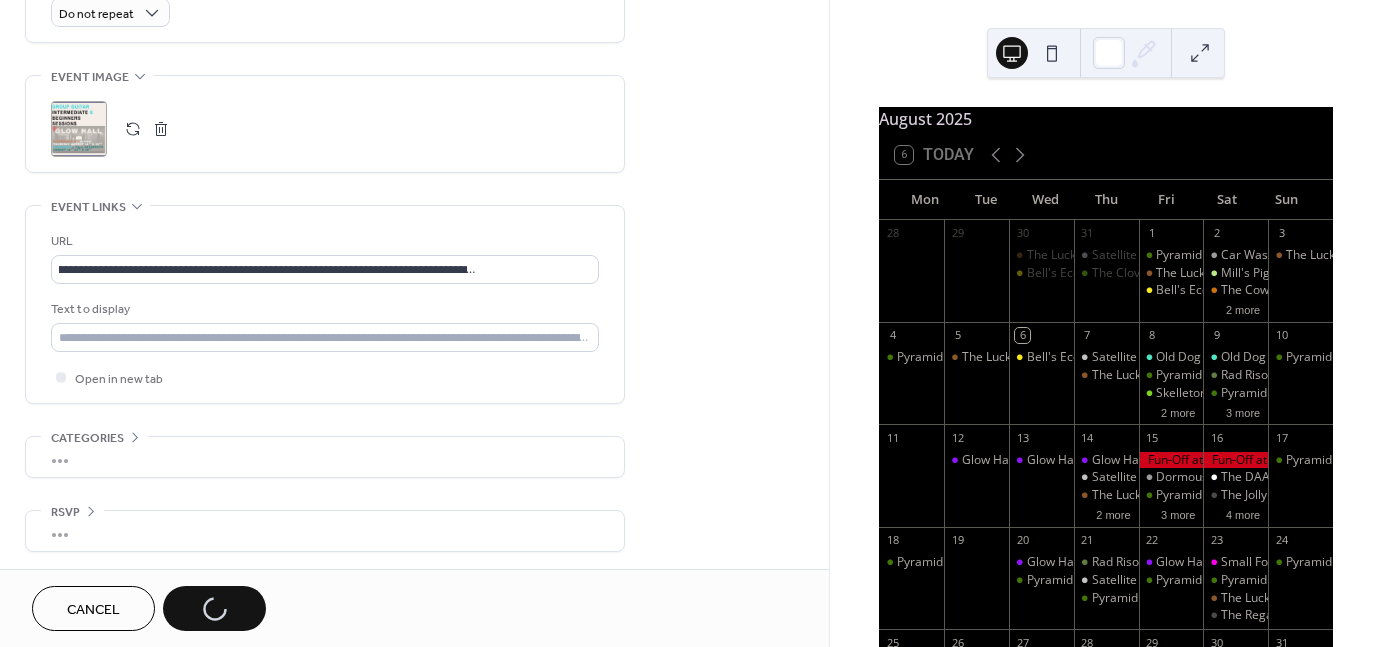scroll, scrollTop: 0, scrollLeft: 0, axis: both 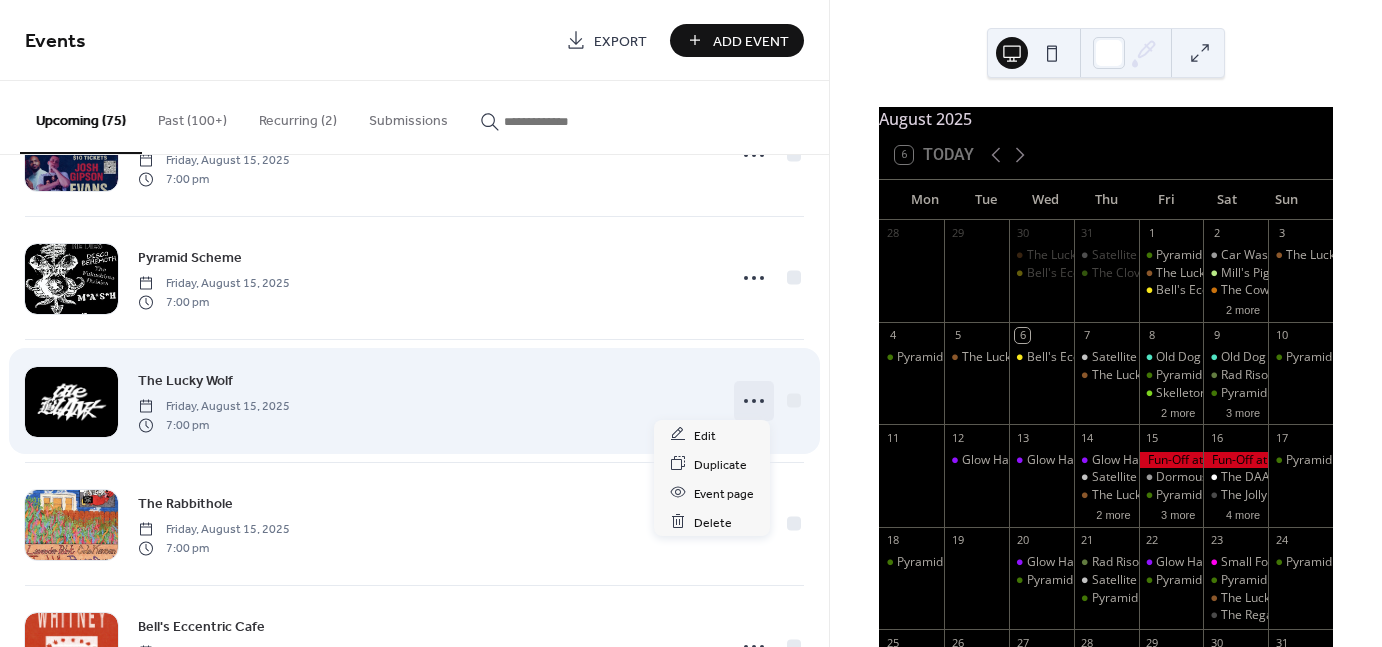 click 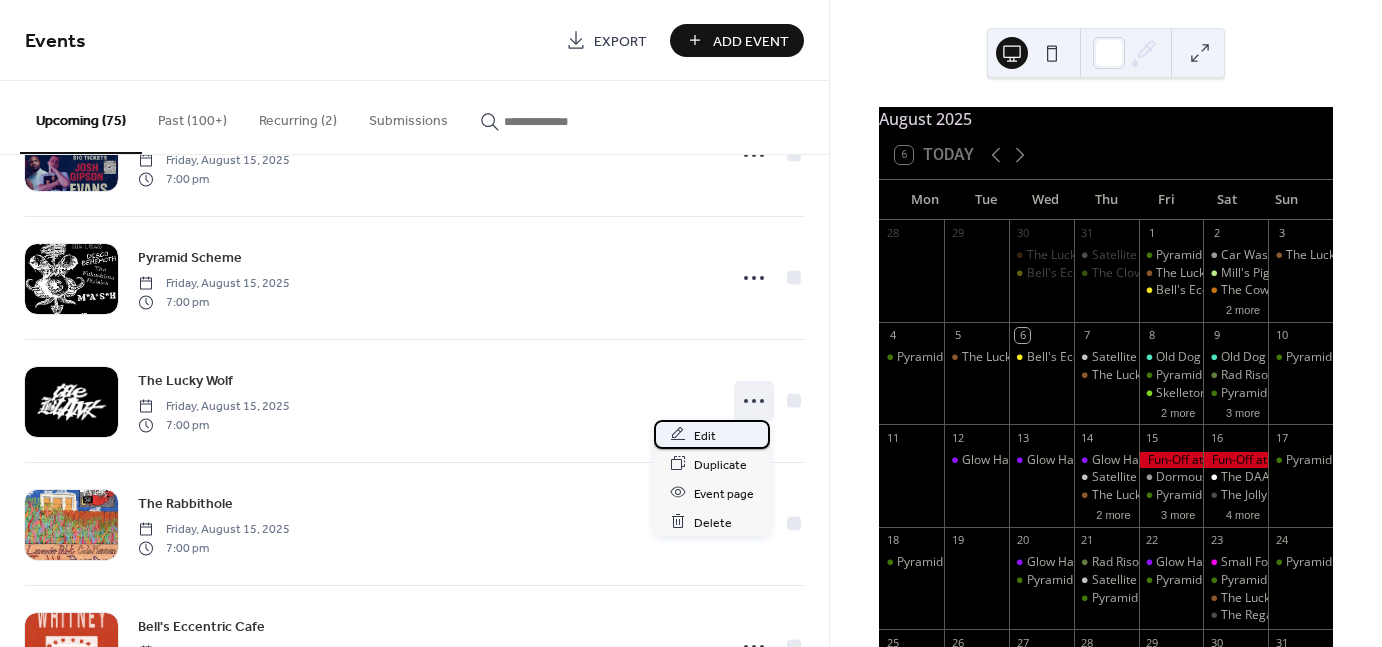 click on "Edit" at bounding box center [705, 435] 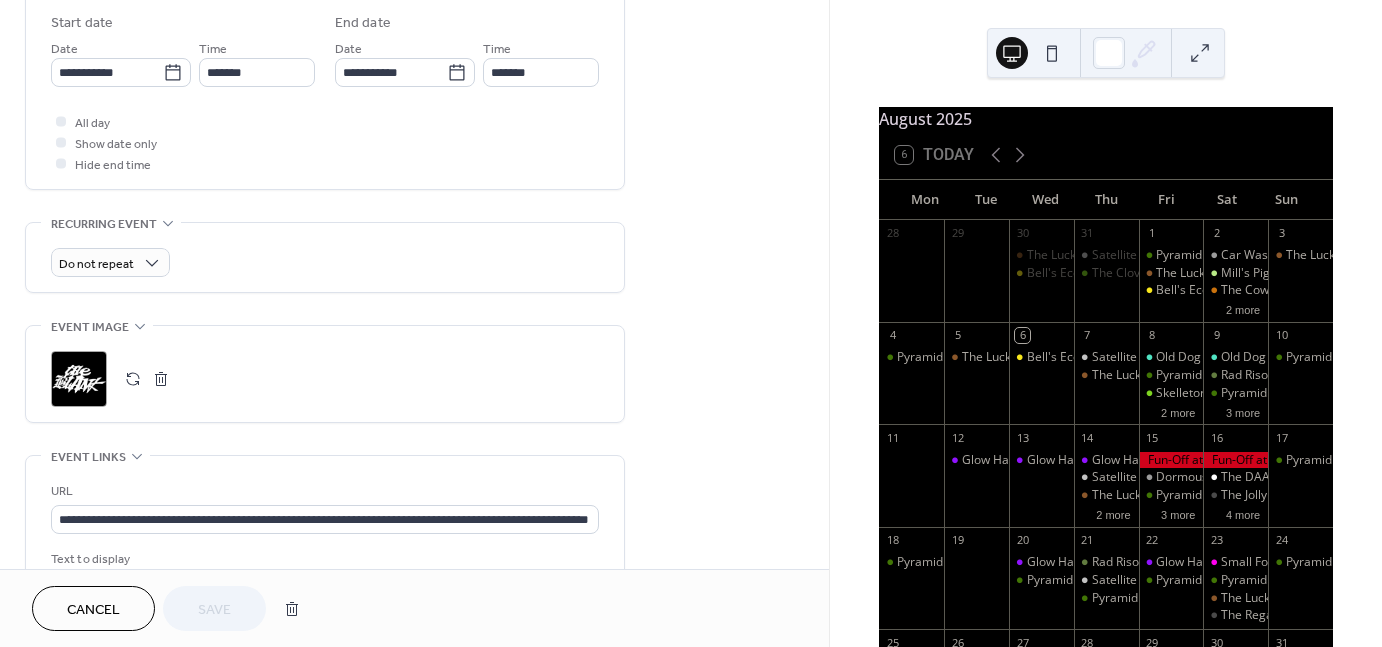 scroll, scrollTop: 695, scrollLeft: 0, axis: vertical 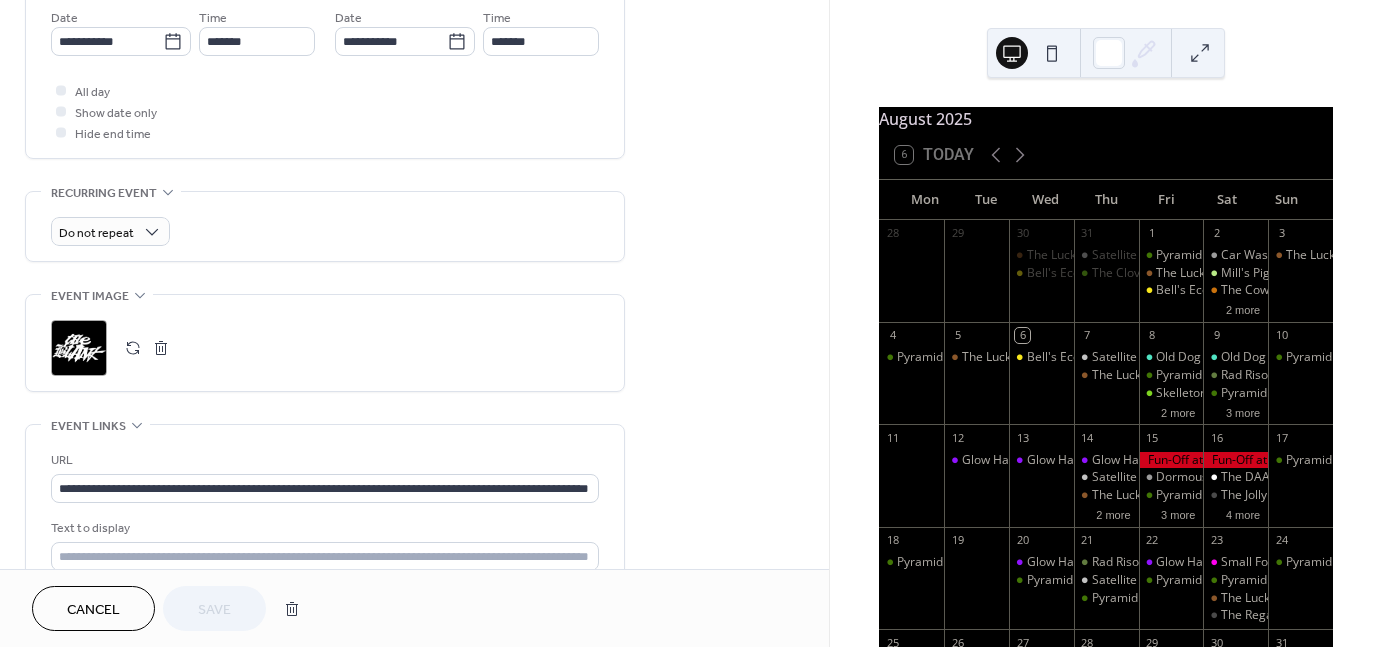 click on ";" at bounding box center (79, 348) 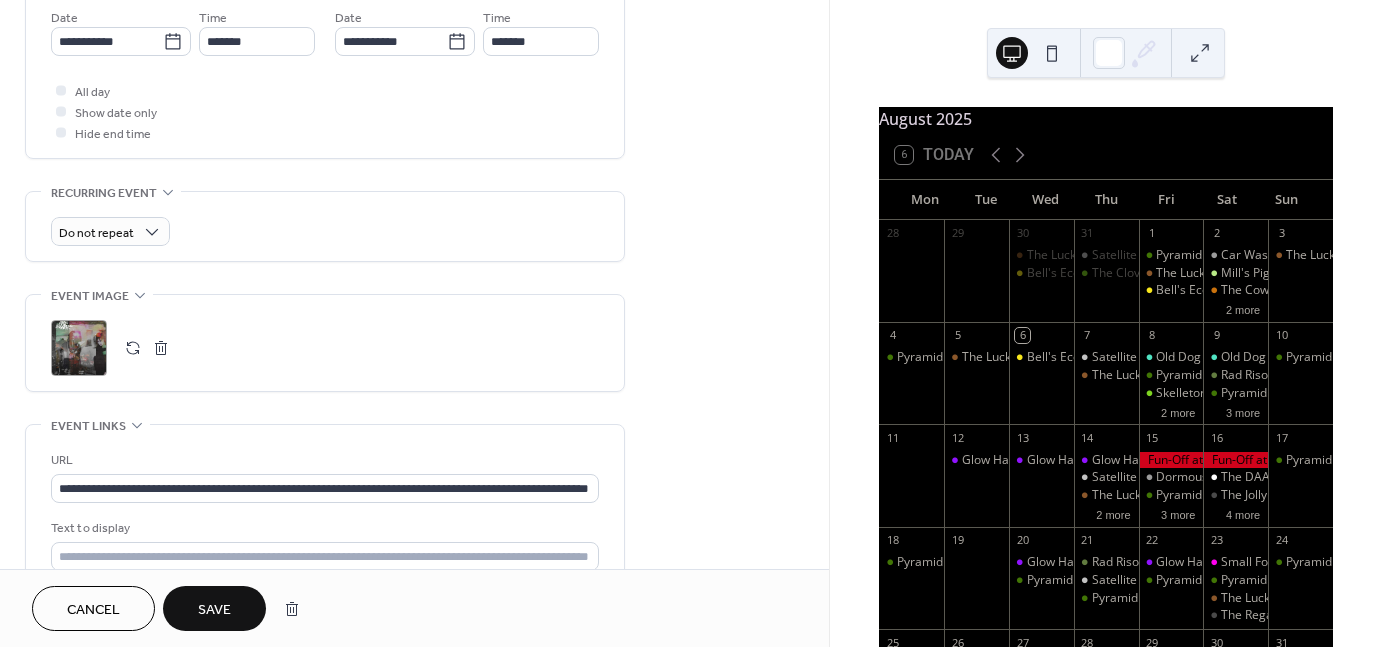 click on "Save" at bounding box center [214, 610] 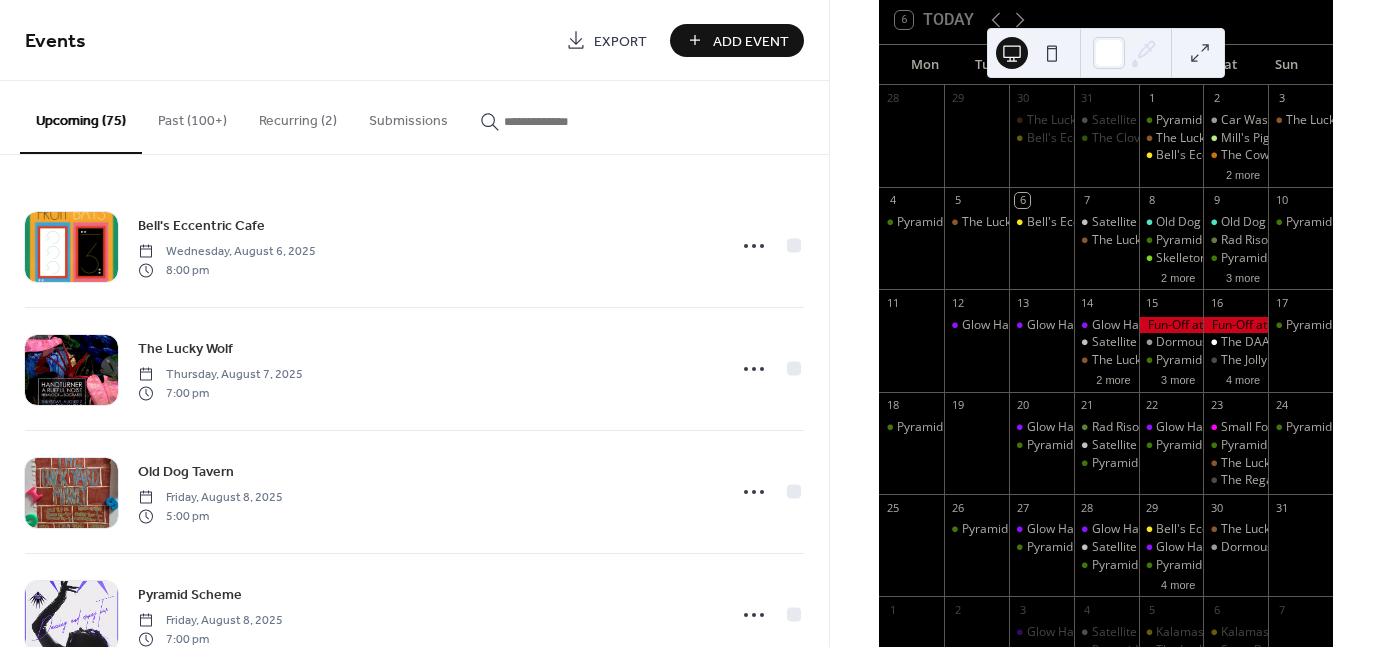 scroll, scrollTop: 136, scrollLeft: 0, axis: vertical 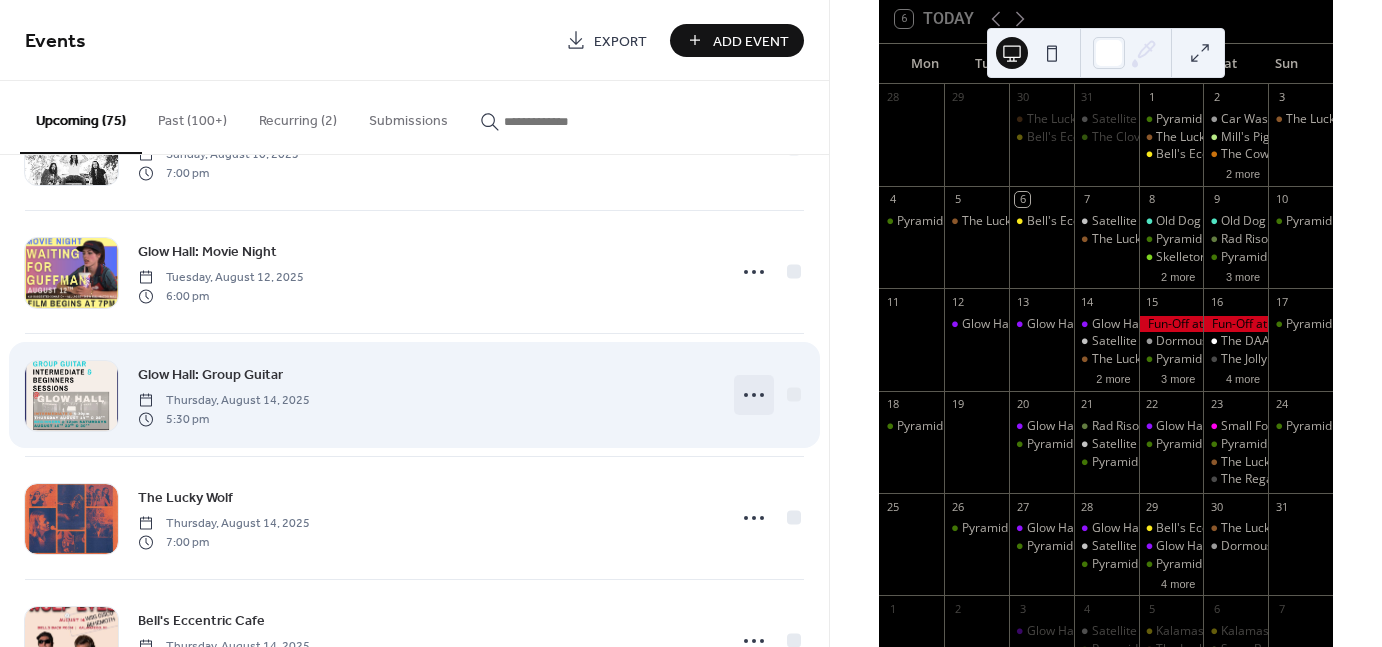 click 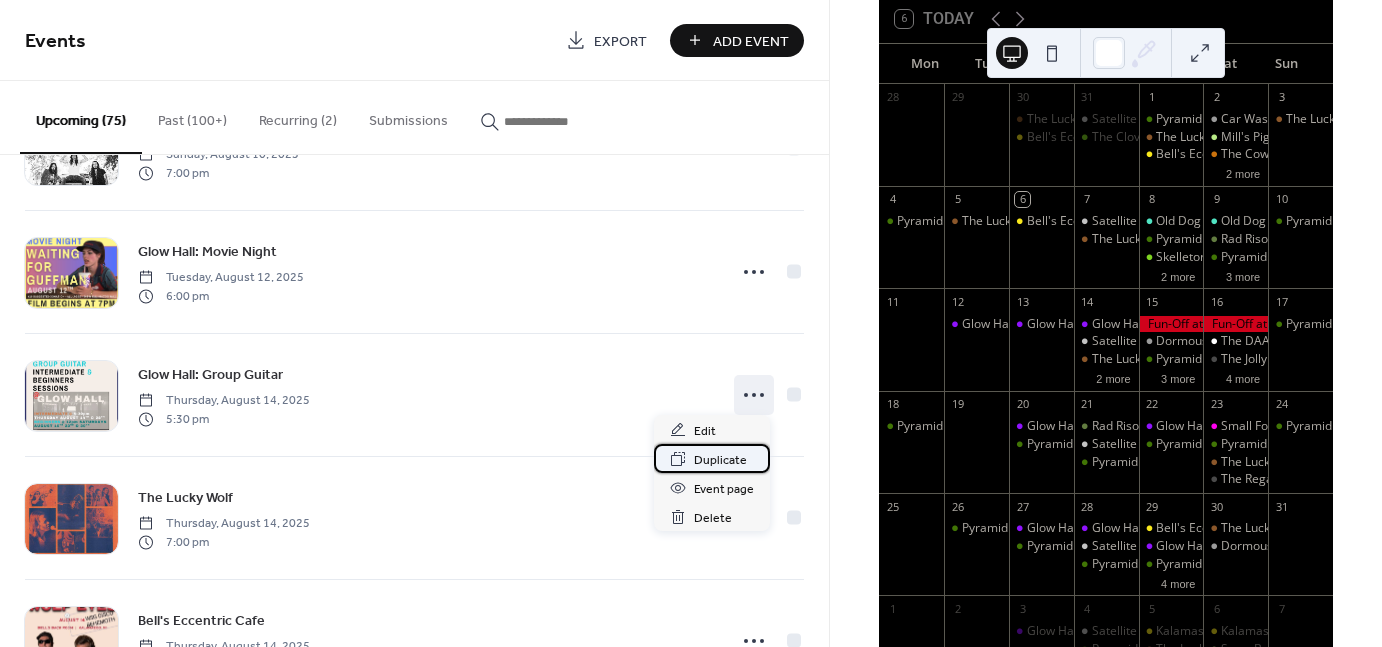 click on "Duplicate" at bounding box center [720, 460] 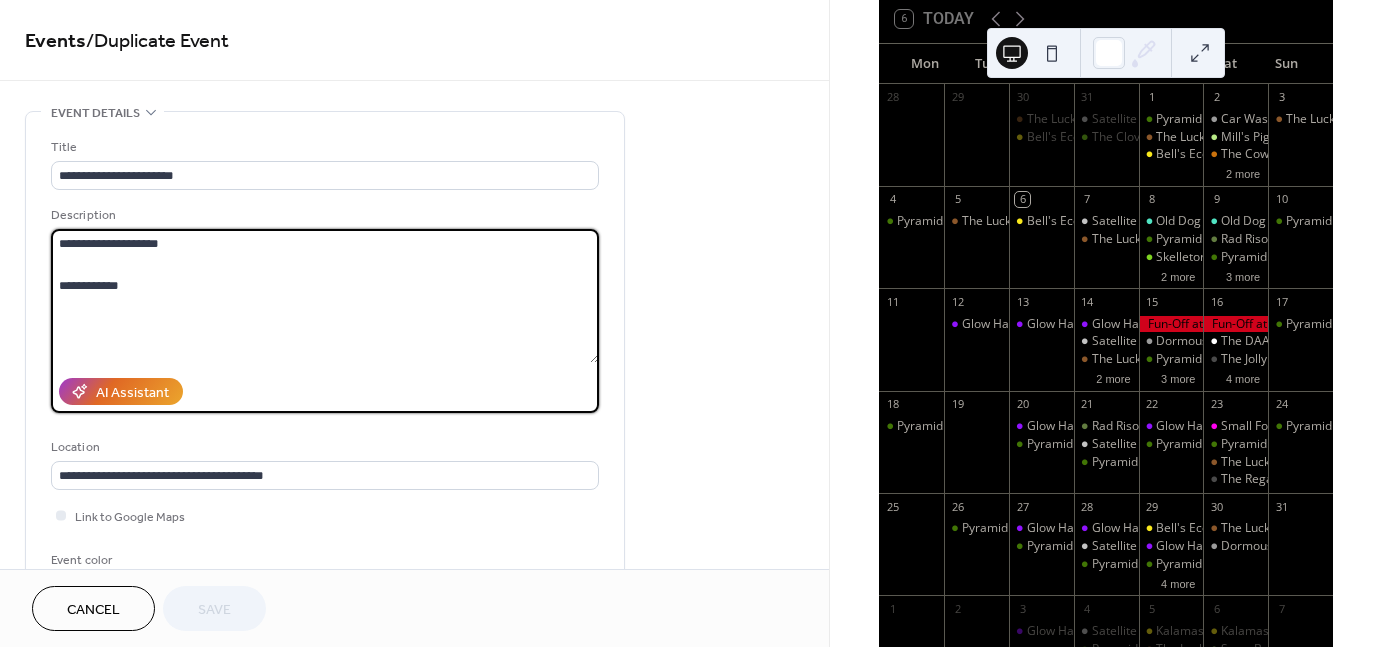 click on "**********" at bounding box center (325, 296) 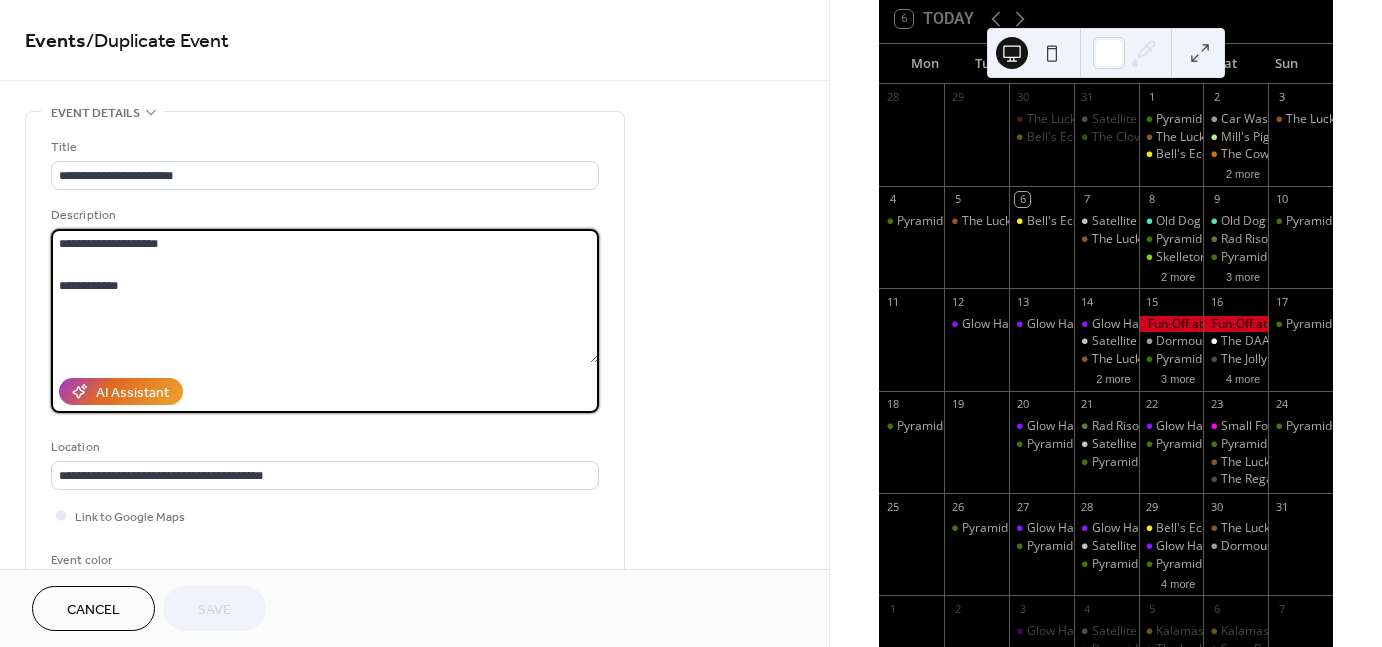 click on "**********" at bounding box center (325, 296) 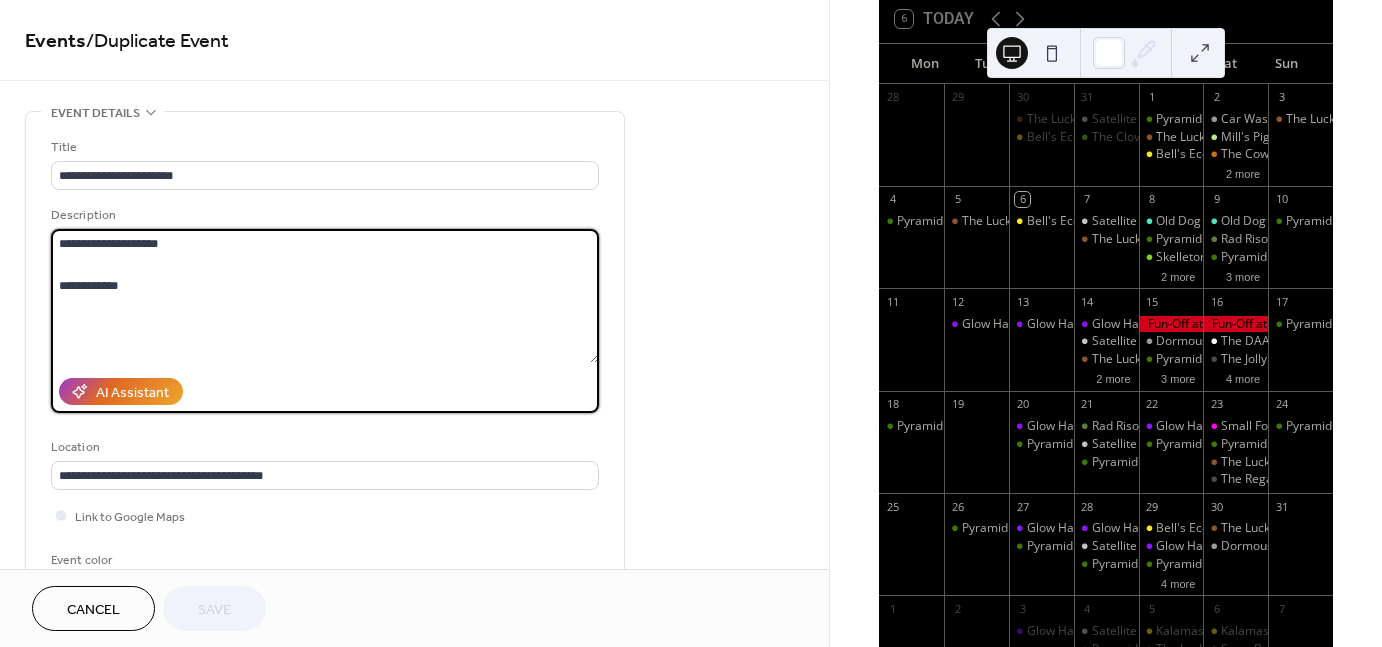click on "**********" at bounding box center [325, 296] 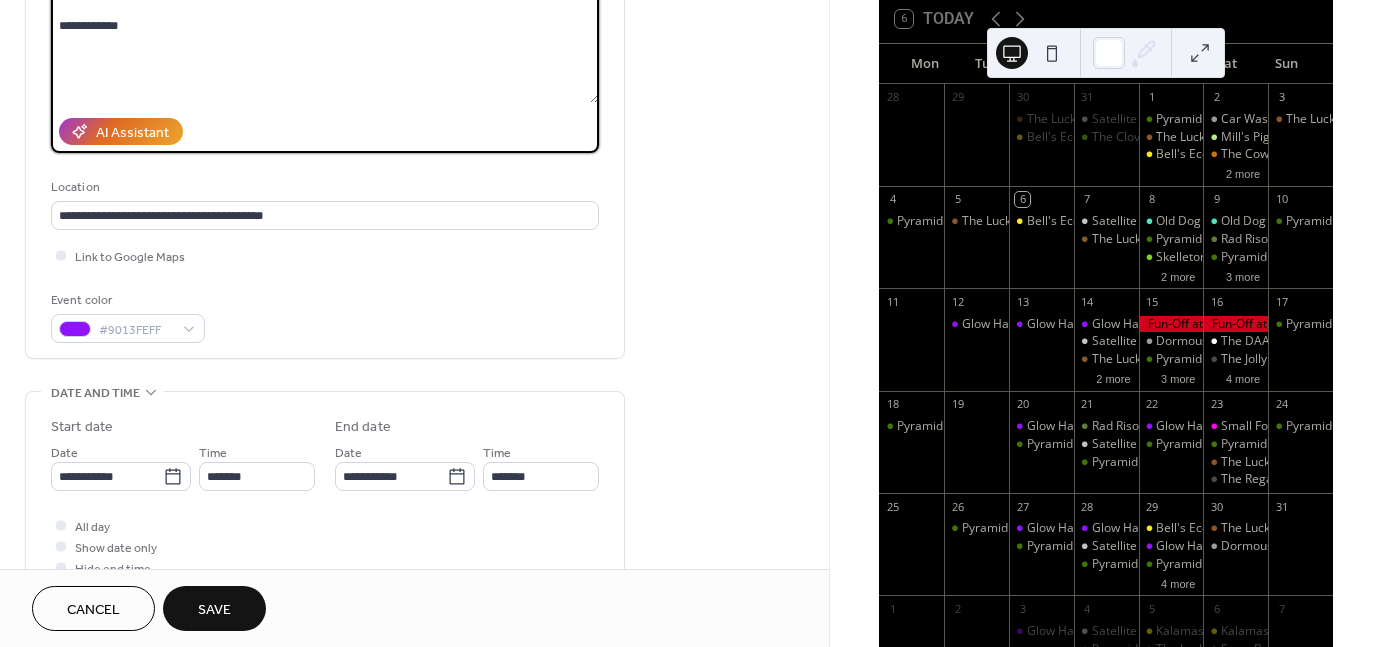 scroll, scrollTop: 262, scrollLeft: 0, axis: vertical 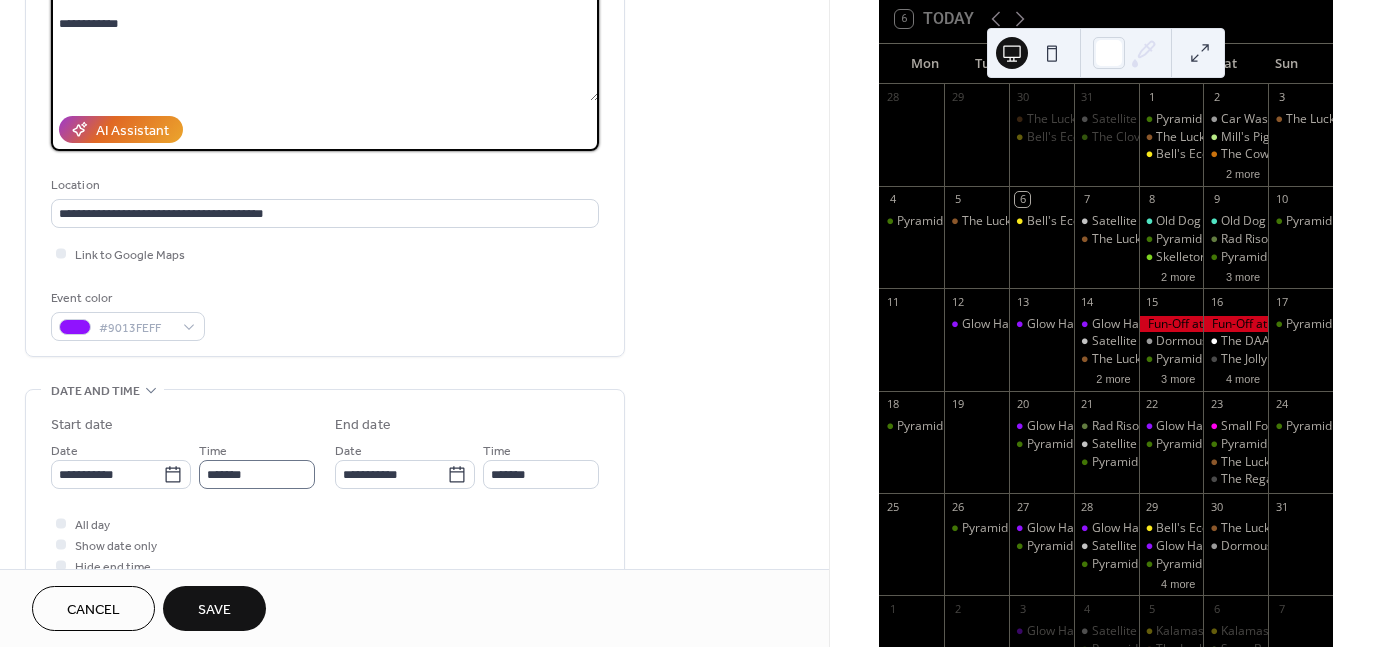 type on "**********" 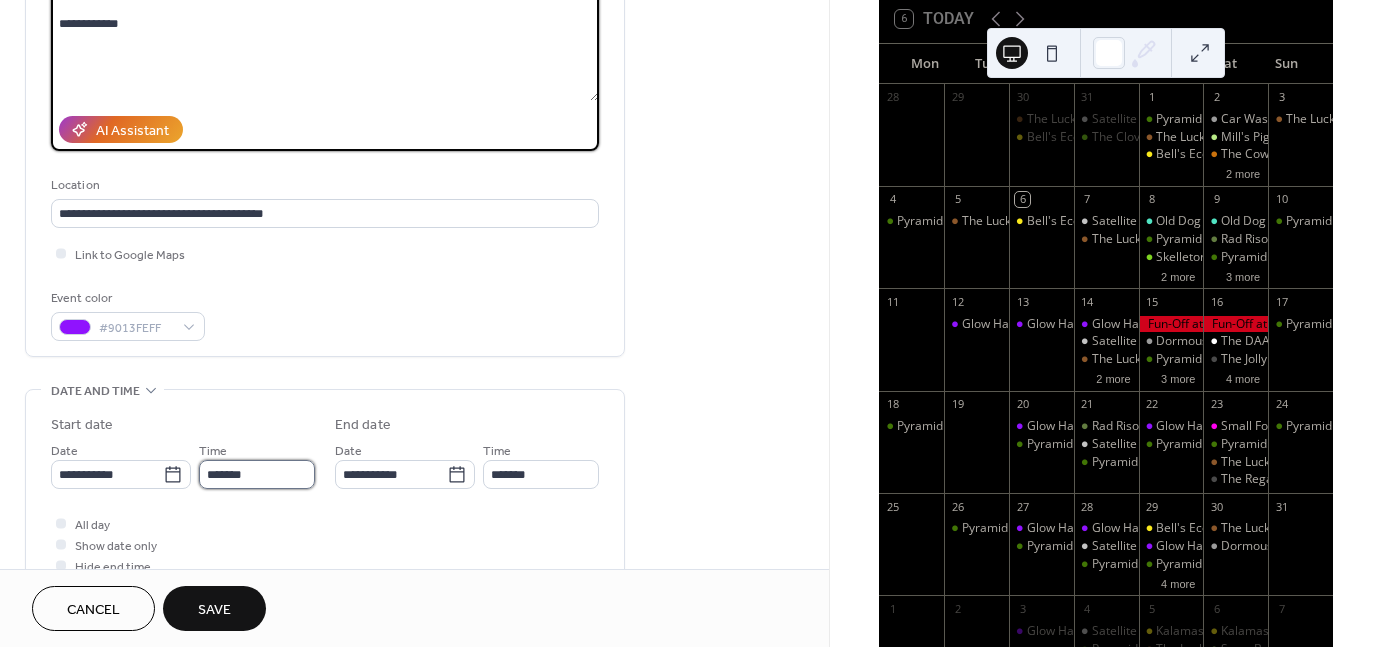 click on "*******" at bounding box center (257, 474) 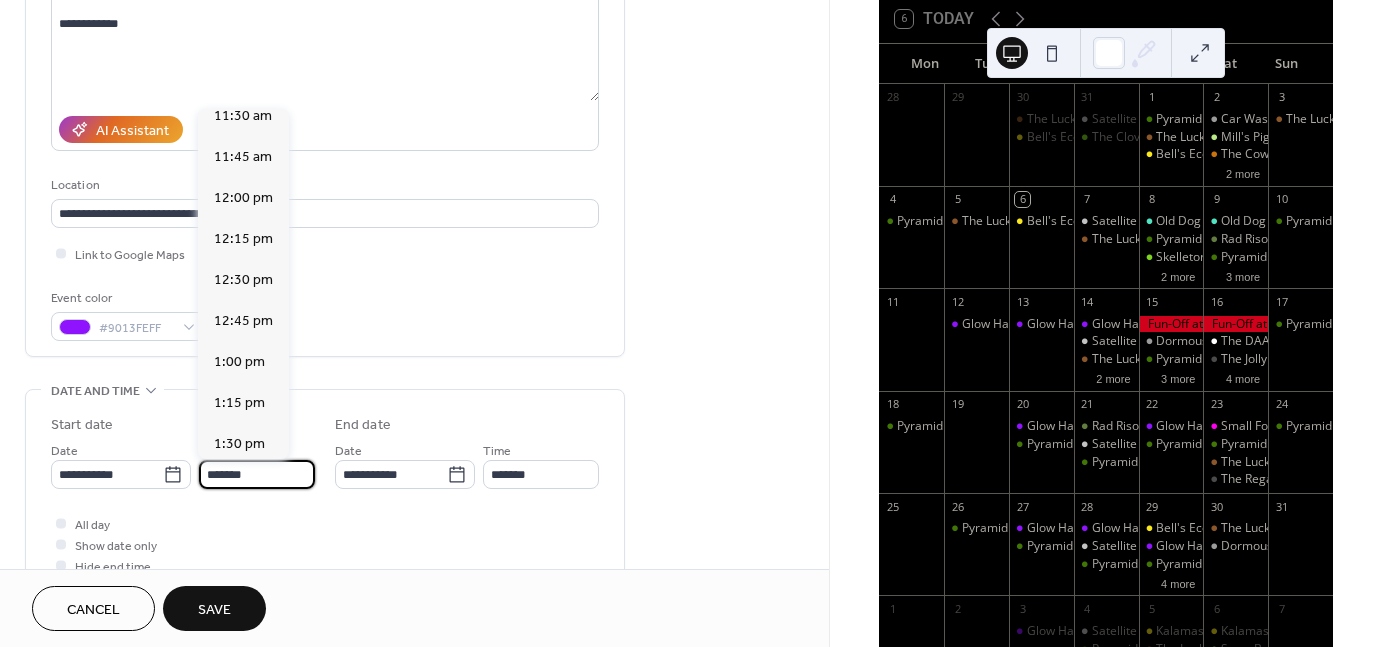 scroll, scrollTop: 1889, scrollLeft: 0, axis: vertical 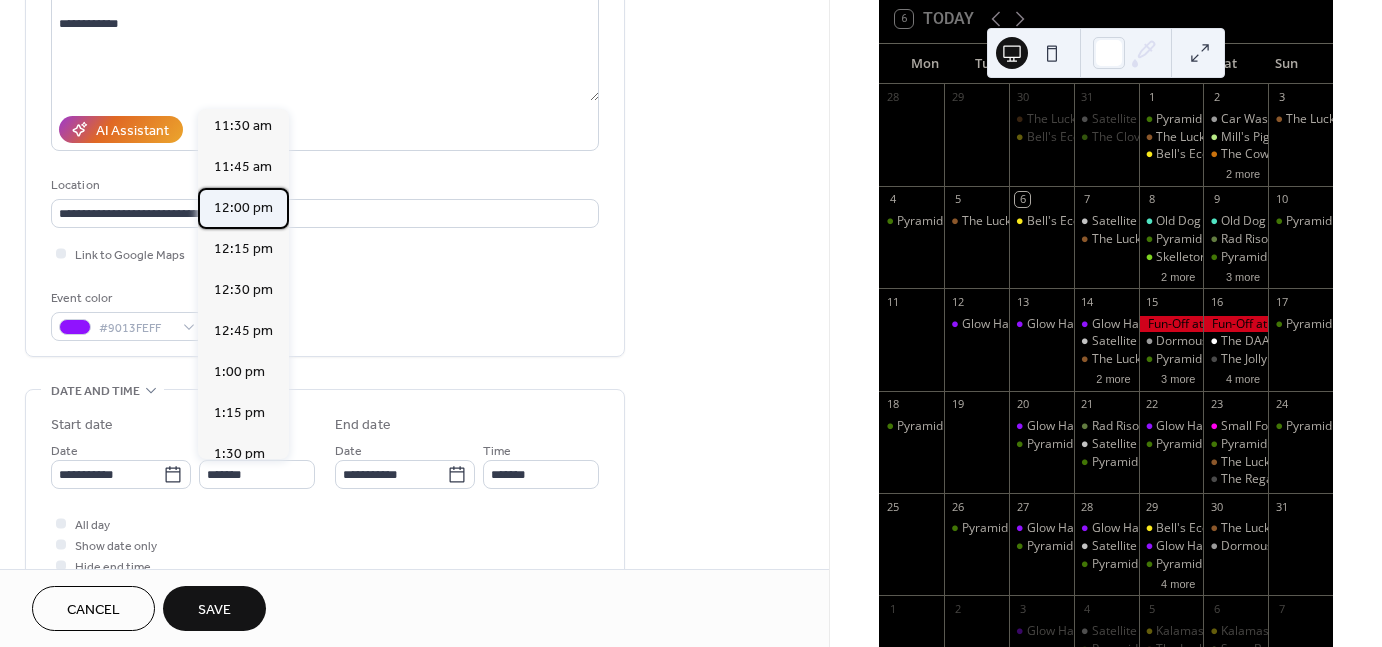 click on "12:00 pm" at bounding box center [243, 207] 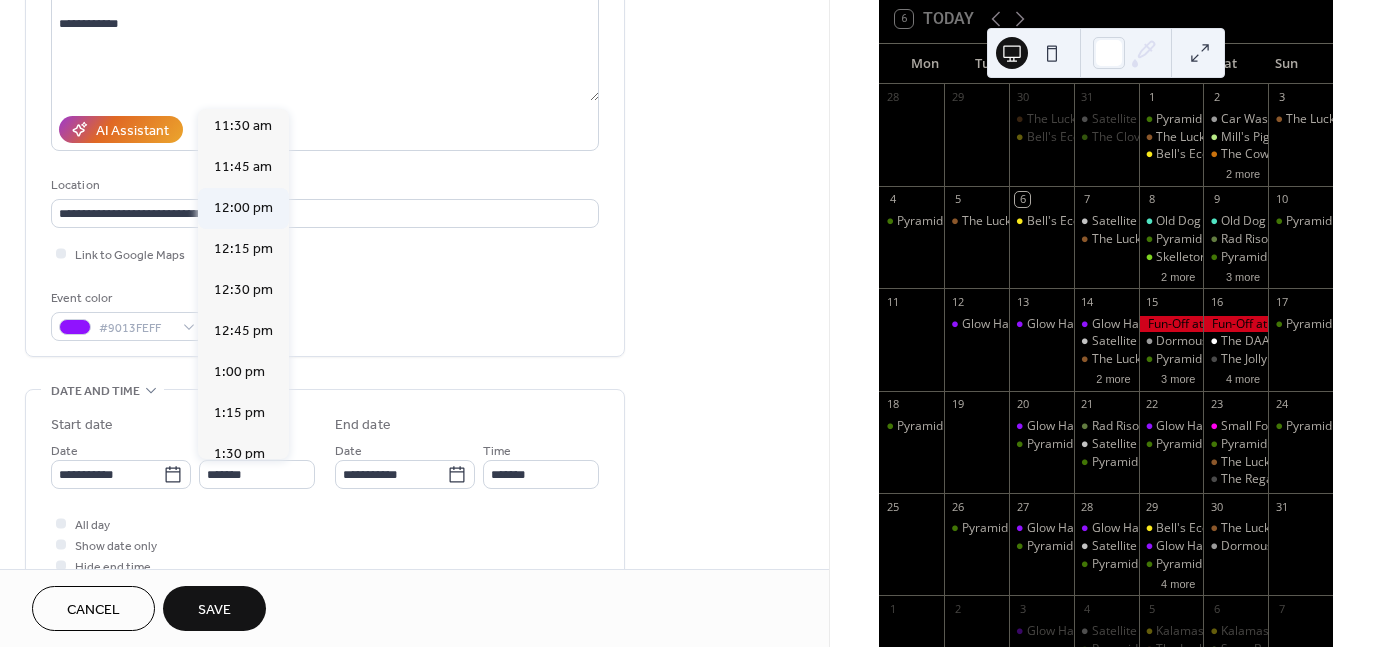 type on "********" 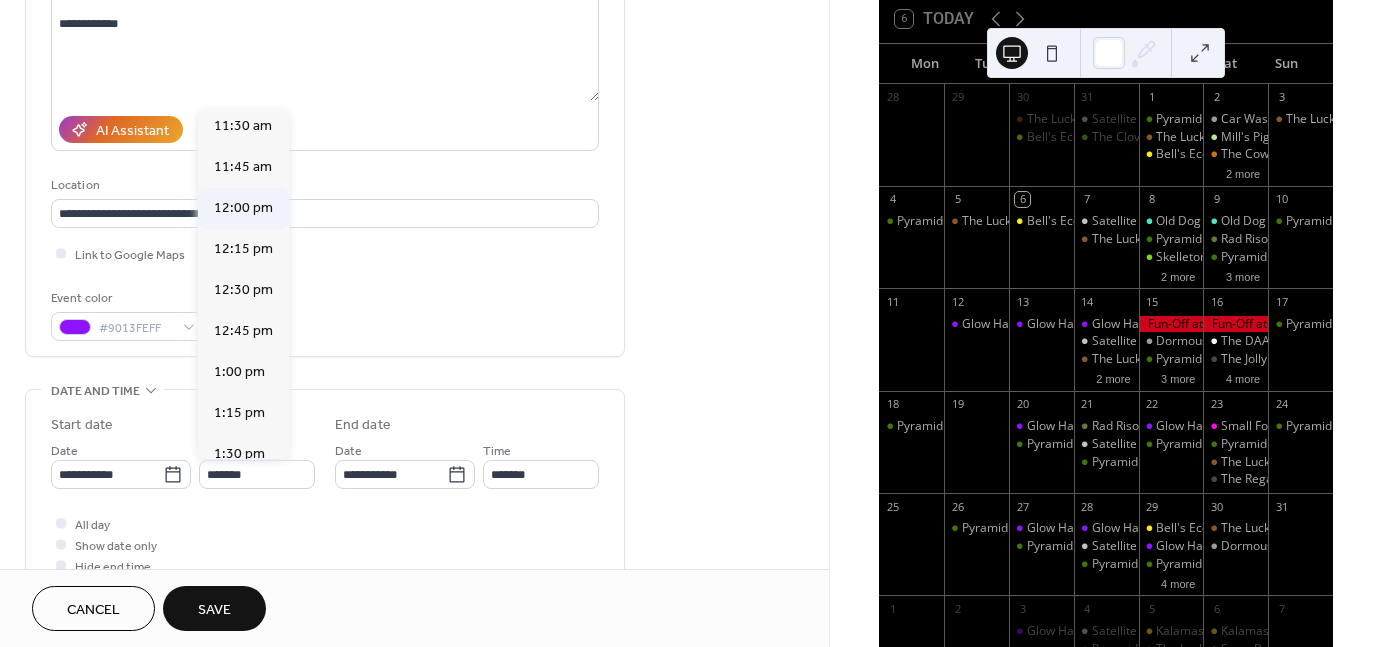 type on "*******" 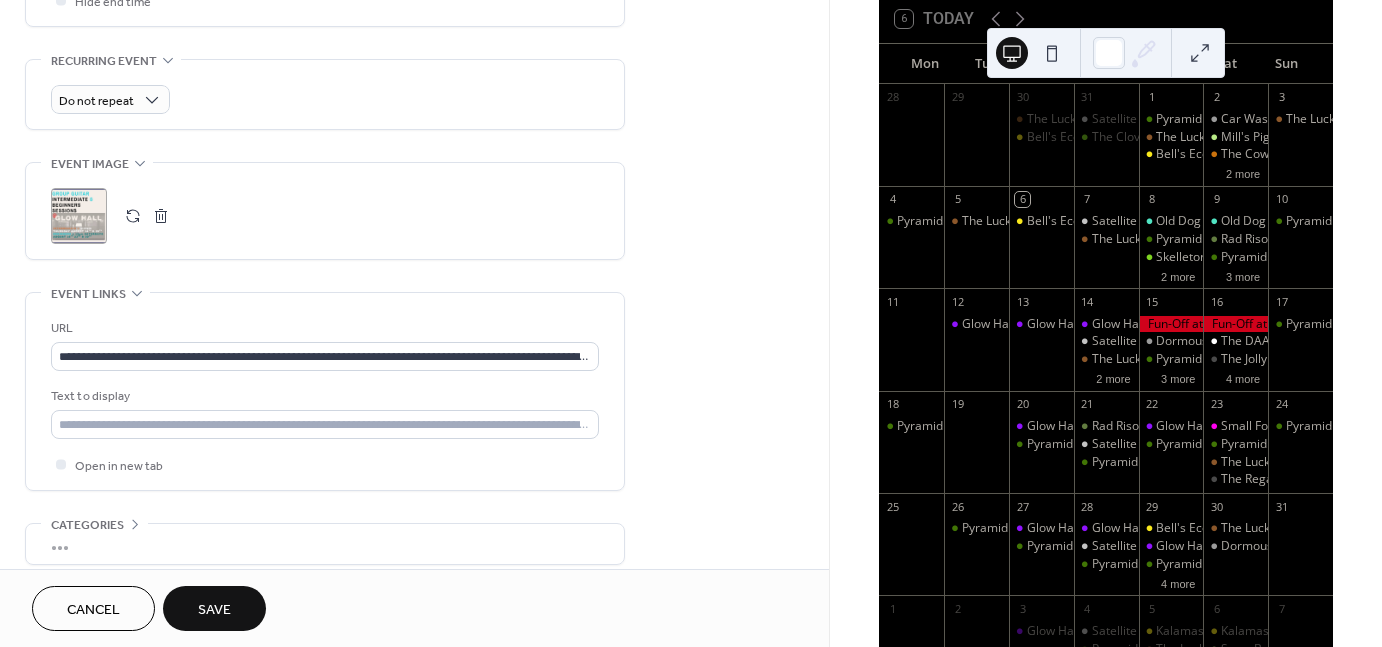 scroll, scrollTop: 858, scrollLeft: 0, axis: vertical 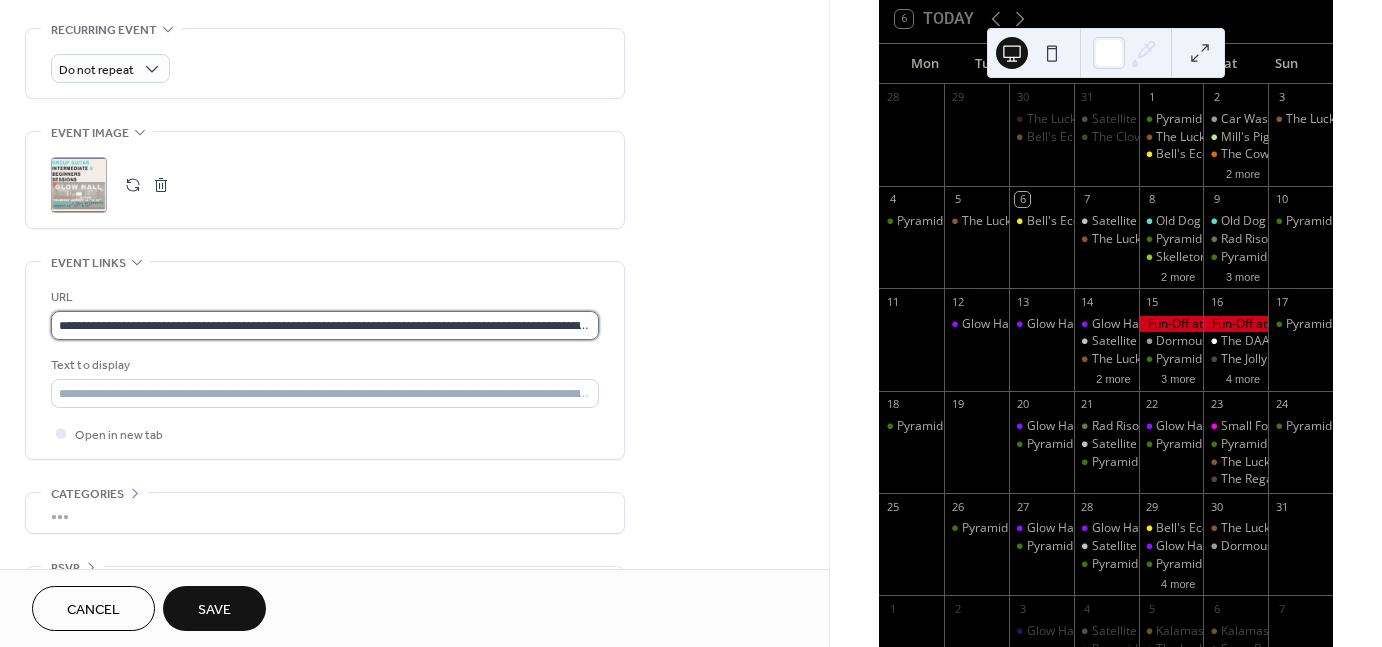 click on "**********" at bounding box center [325, 325] 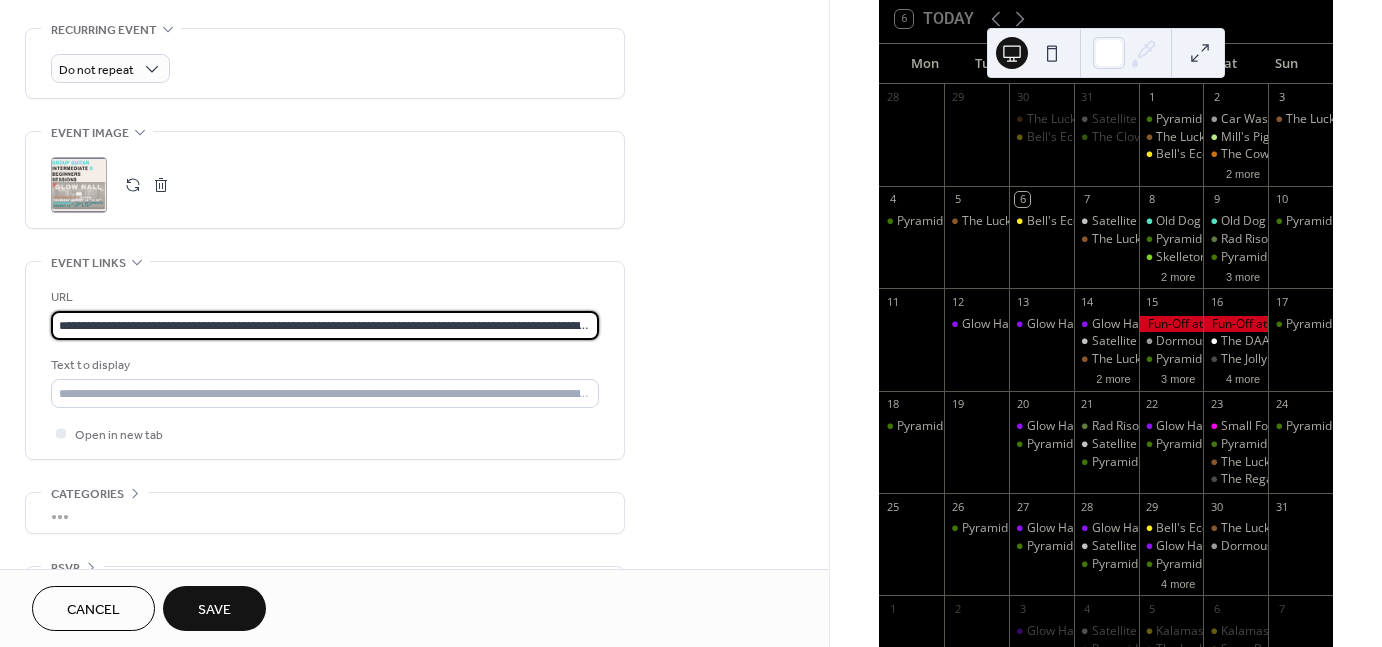 paste on "**********" 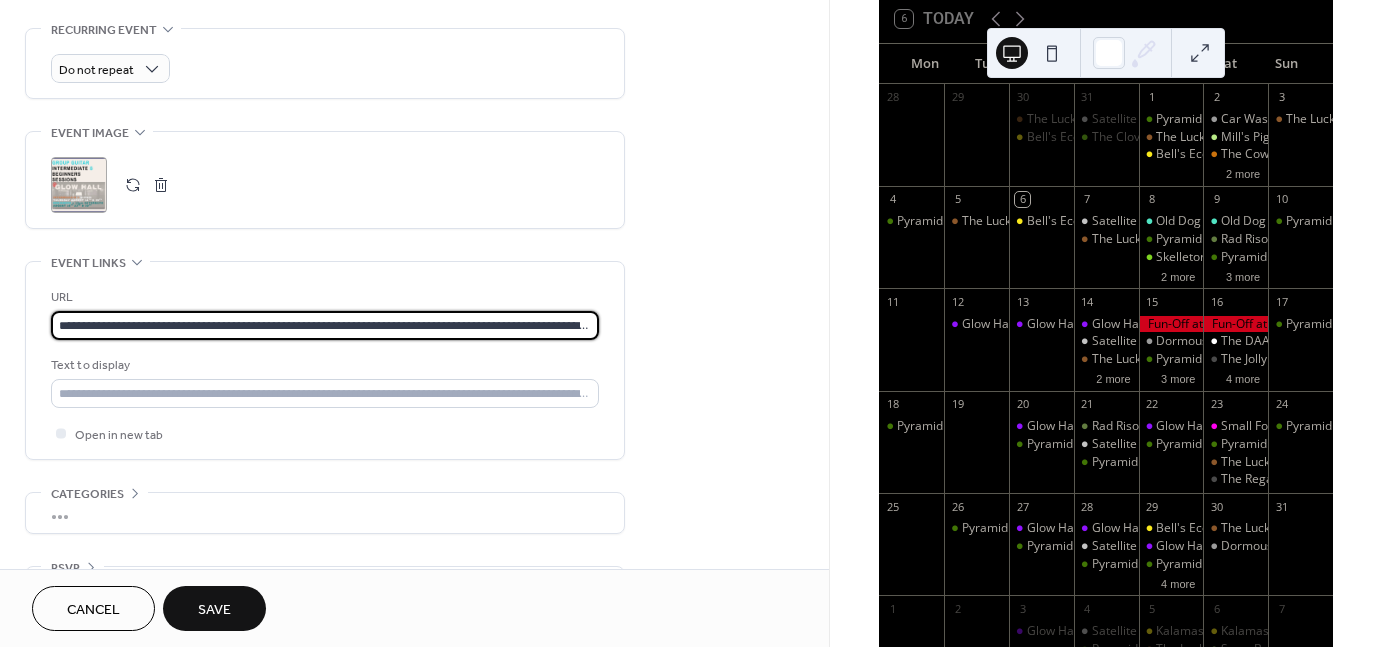 scroll, scrollTop: 0, scrollLeft: 178, axis: horizontal 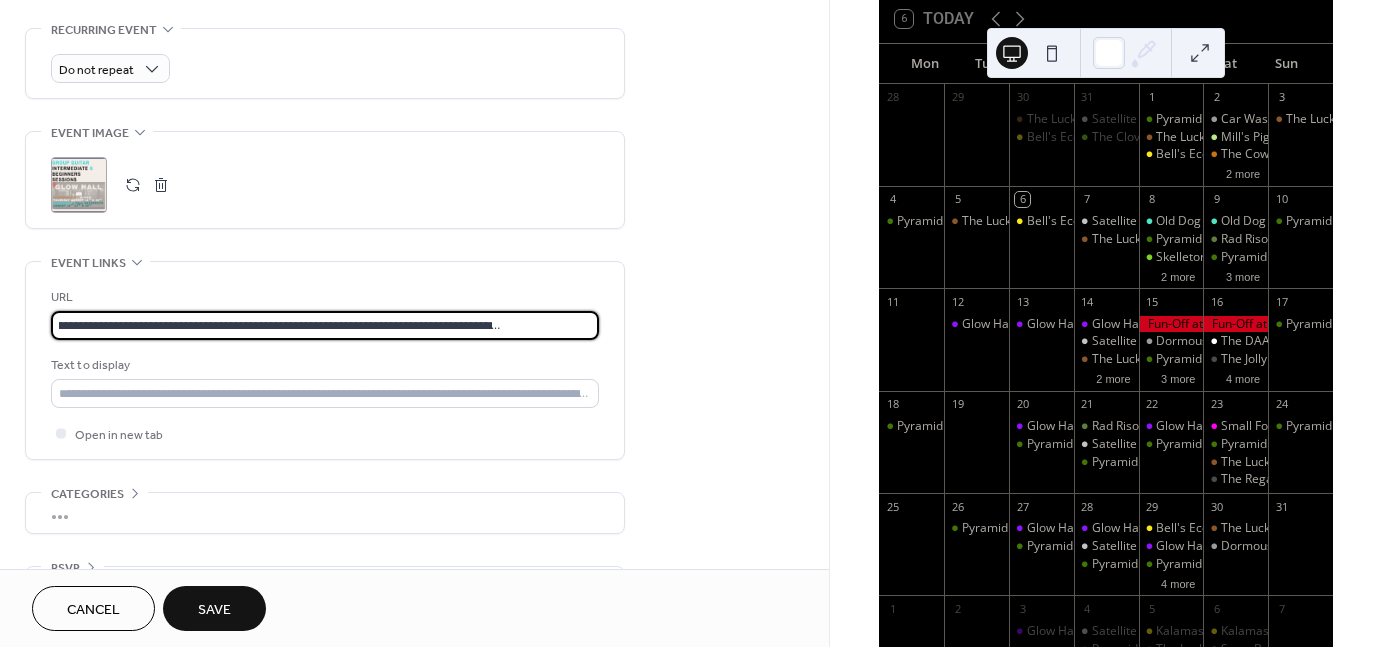 type on "**********" 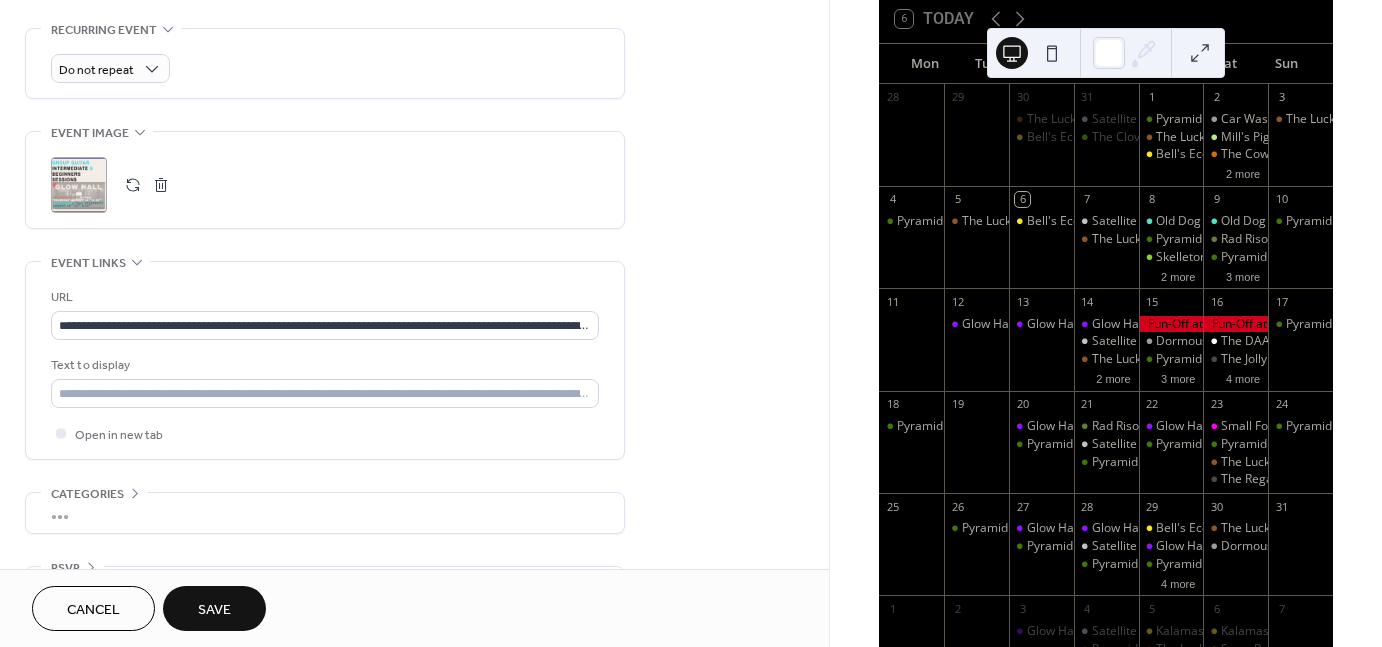 click on "Save" at bounding box center (214, 608) 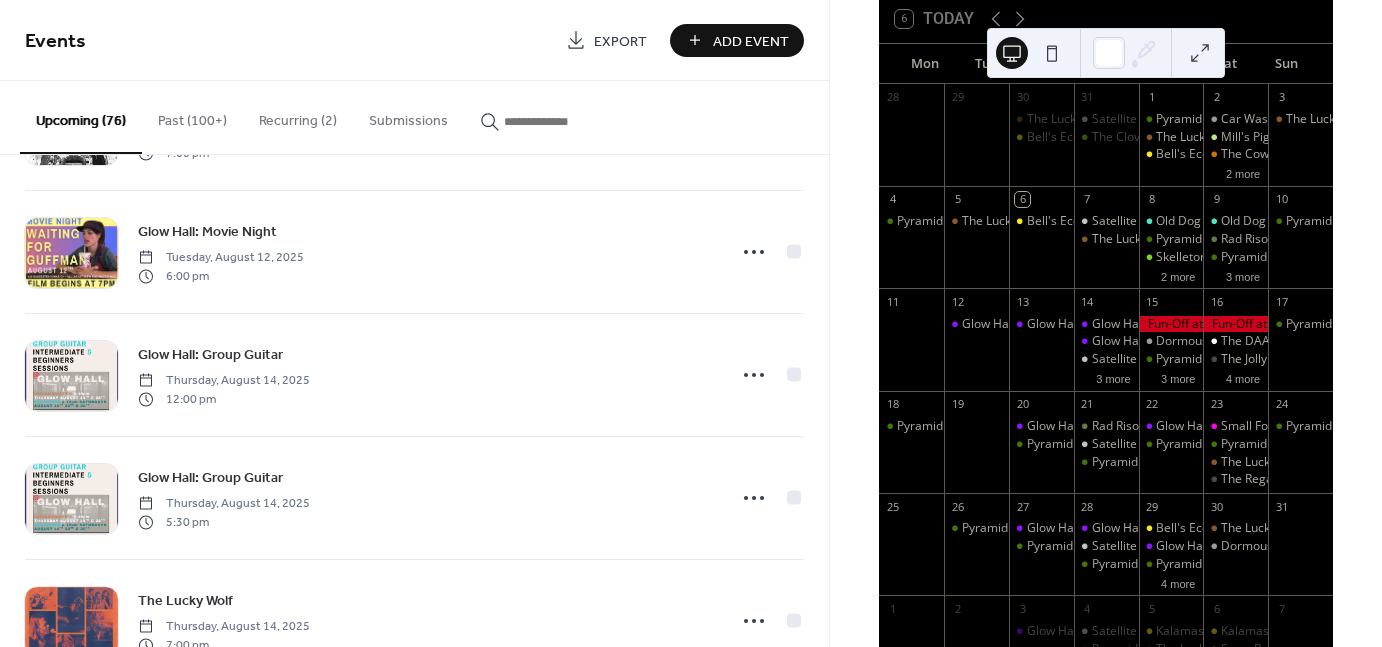 scroll, scrollTop: 1718, scrollLeft: 0, axis: vertical 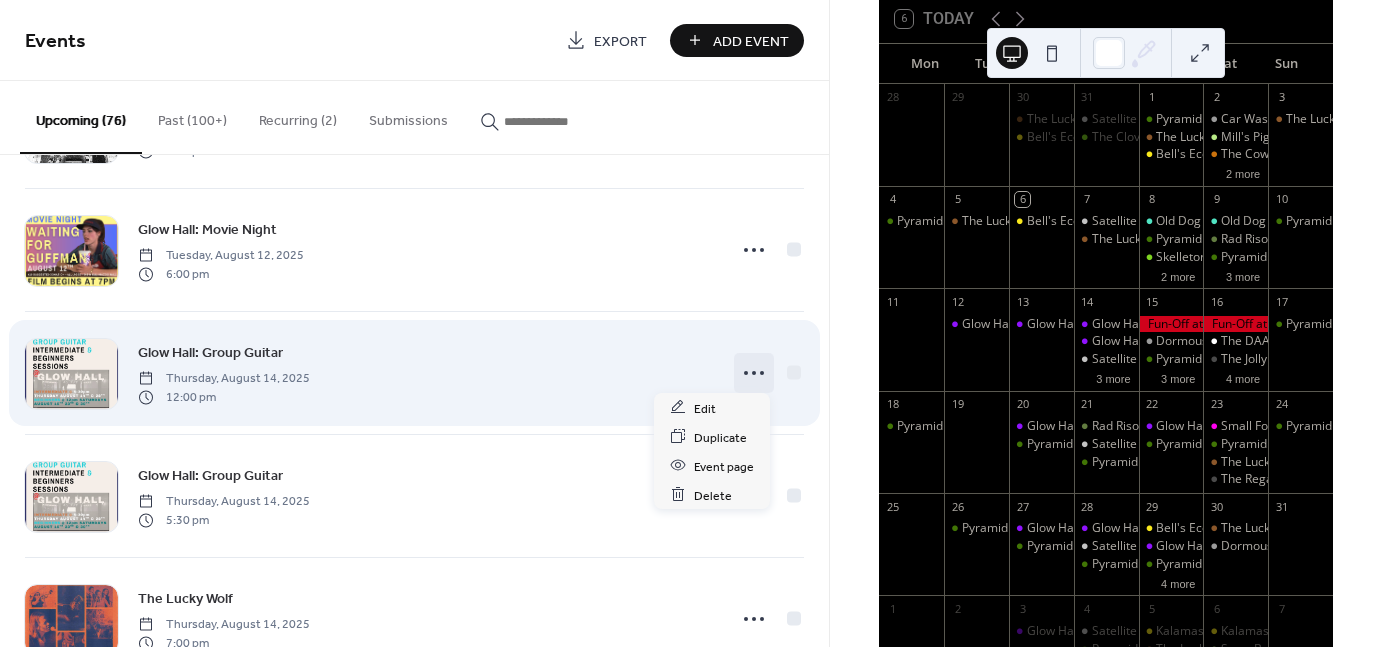 click 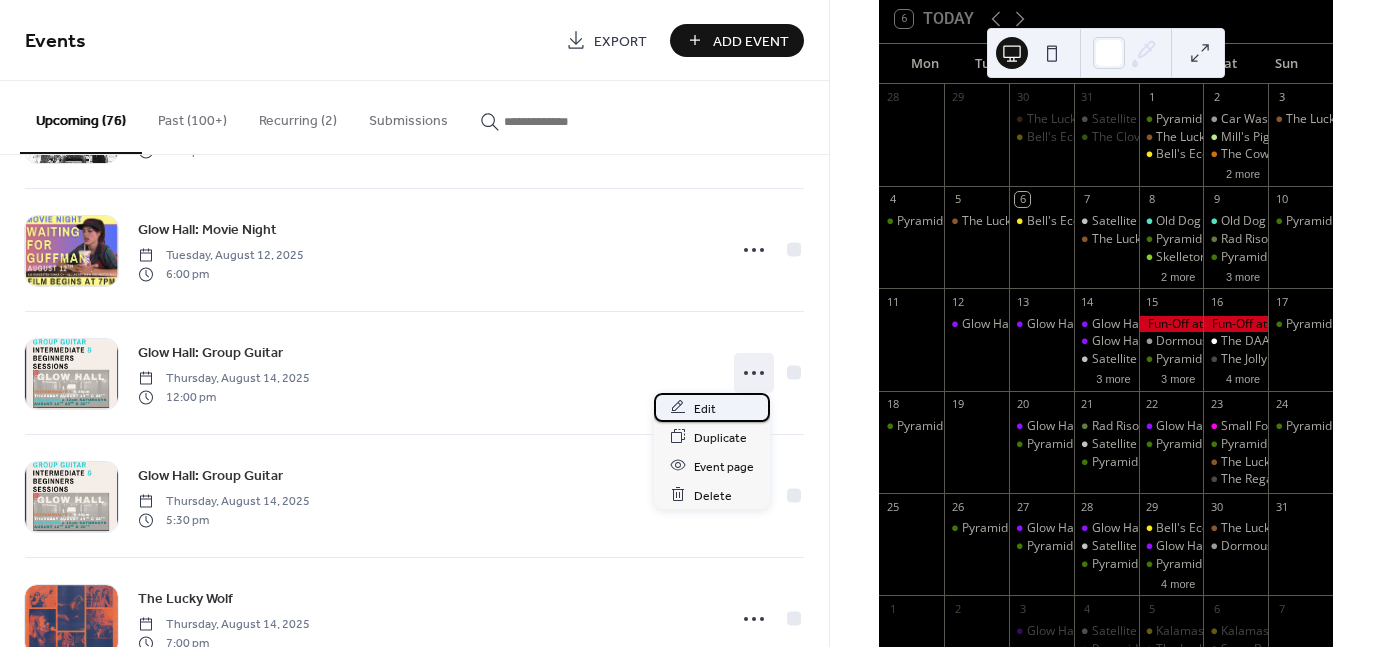click on "Edit" at bounding box center [705, 408] 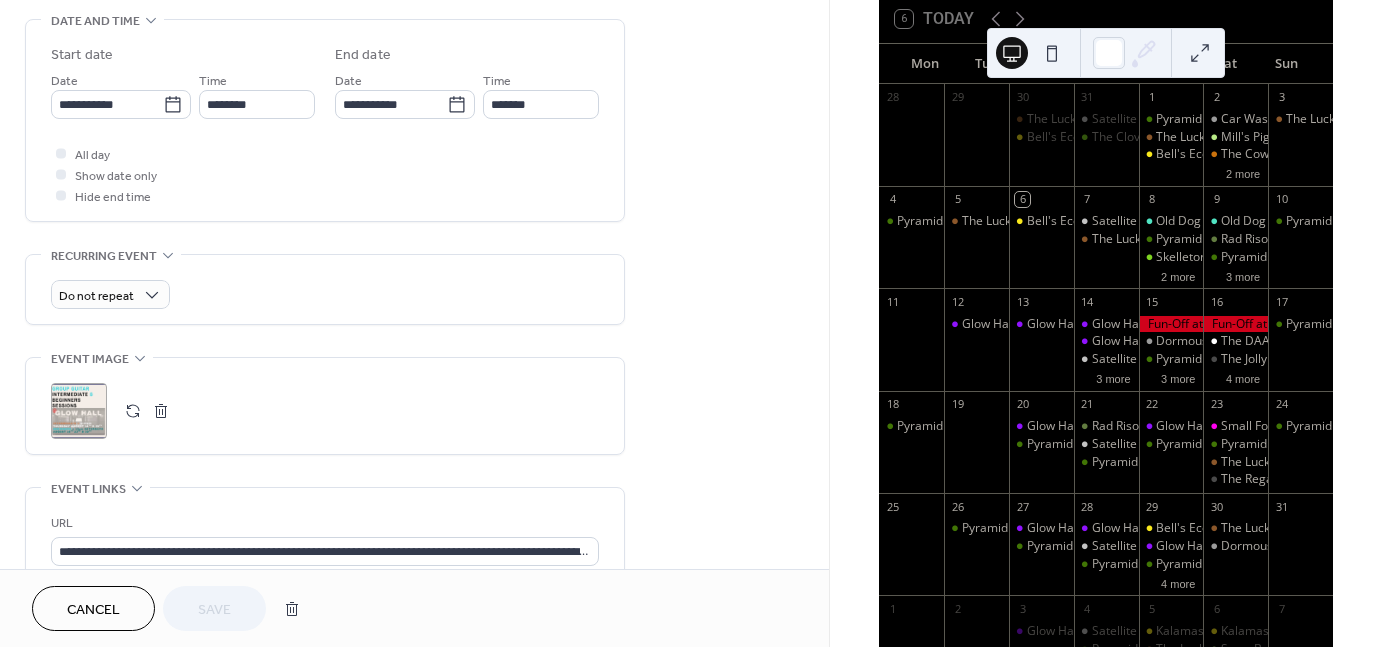 scroll, scrollTop: 644, scrollLeft: 0, axis: vertical 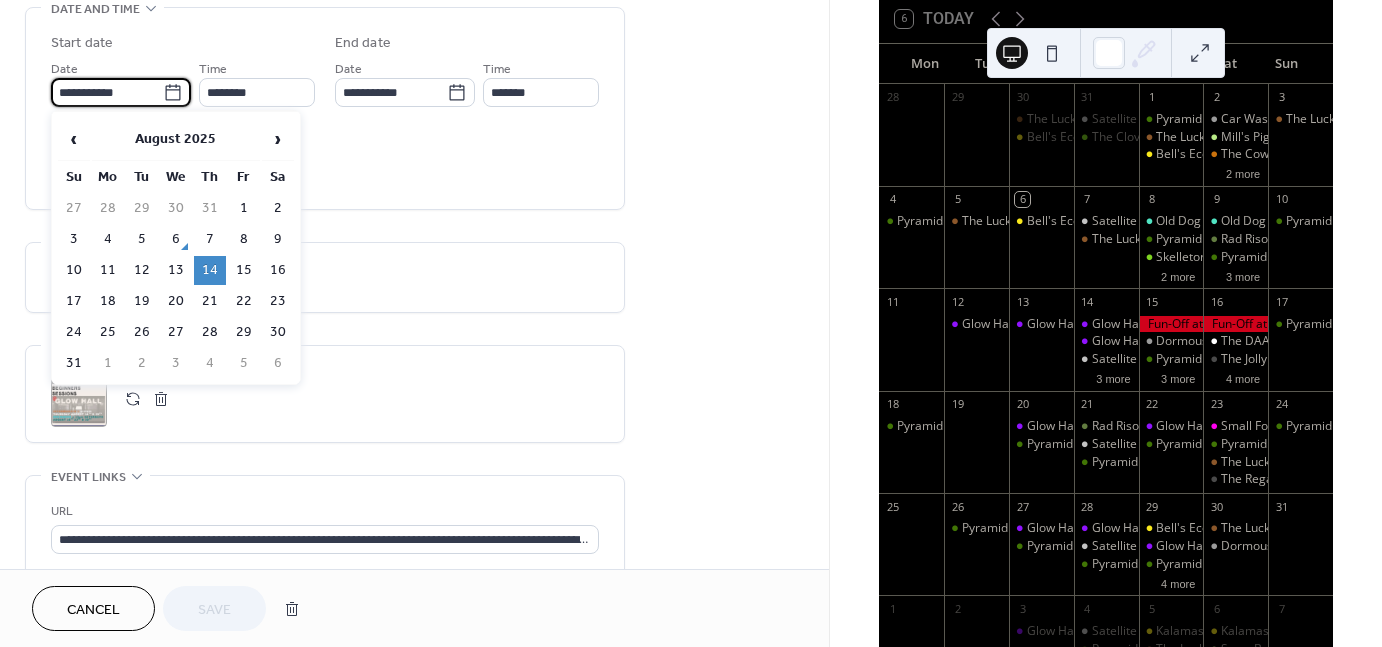 click on "**********" at bounding box center (107, 92) 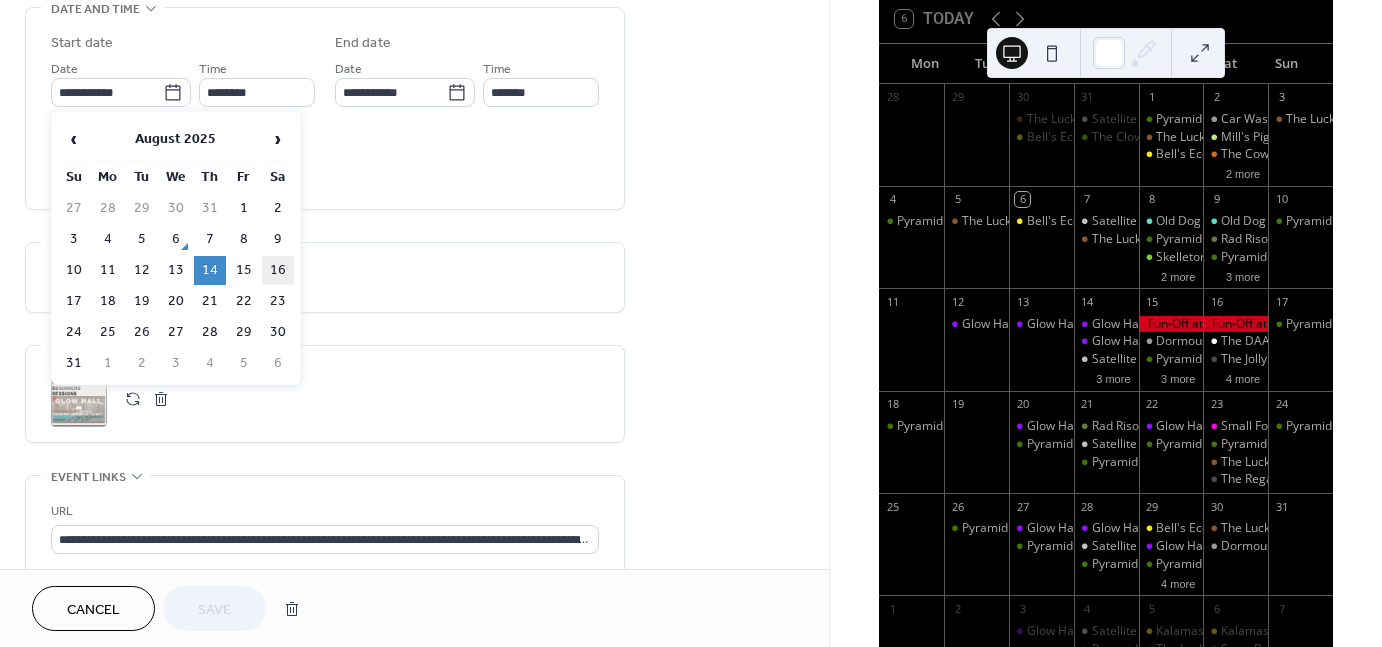 click on "16" at bounding box center [278, 270] 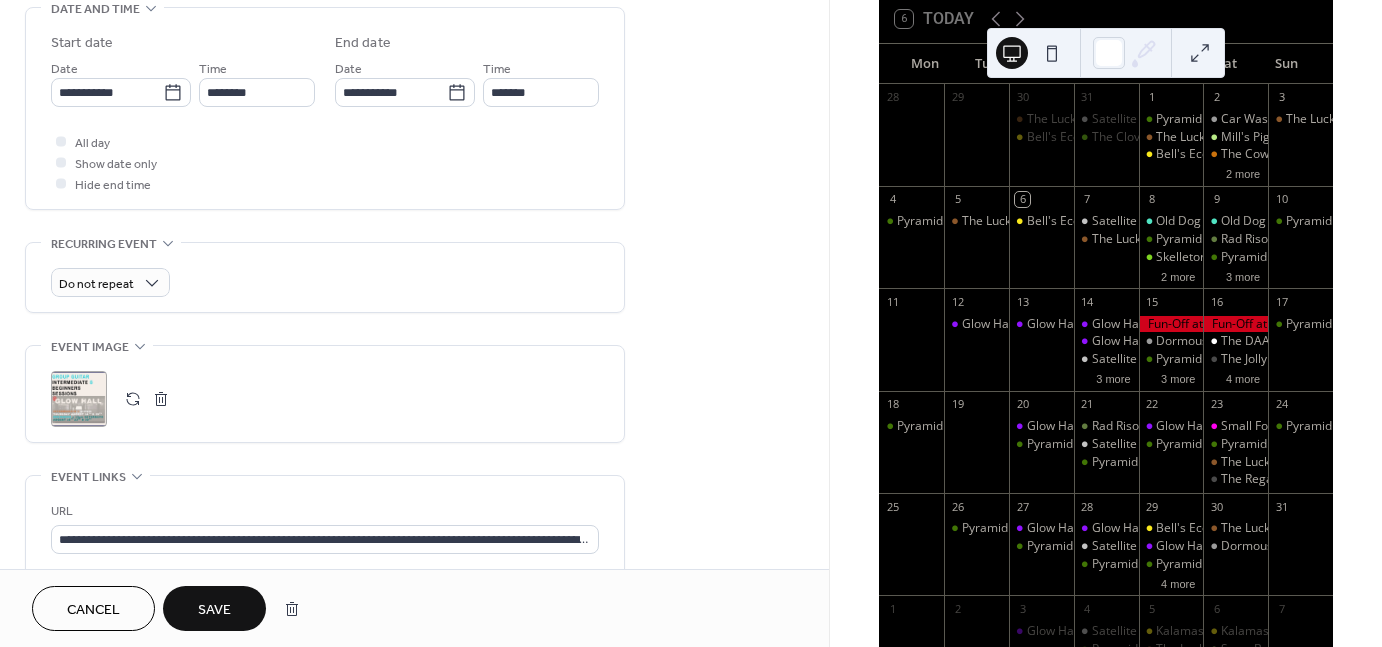 click on "Save" at bounding box center (214, 610) 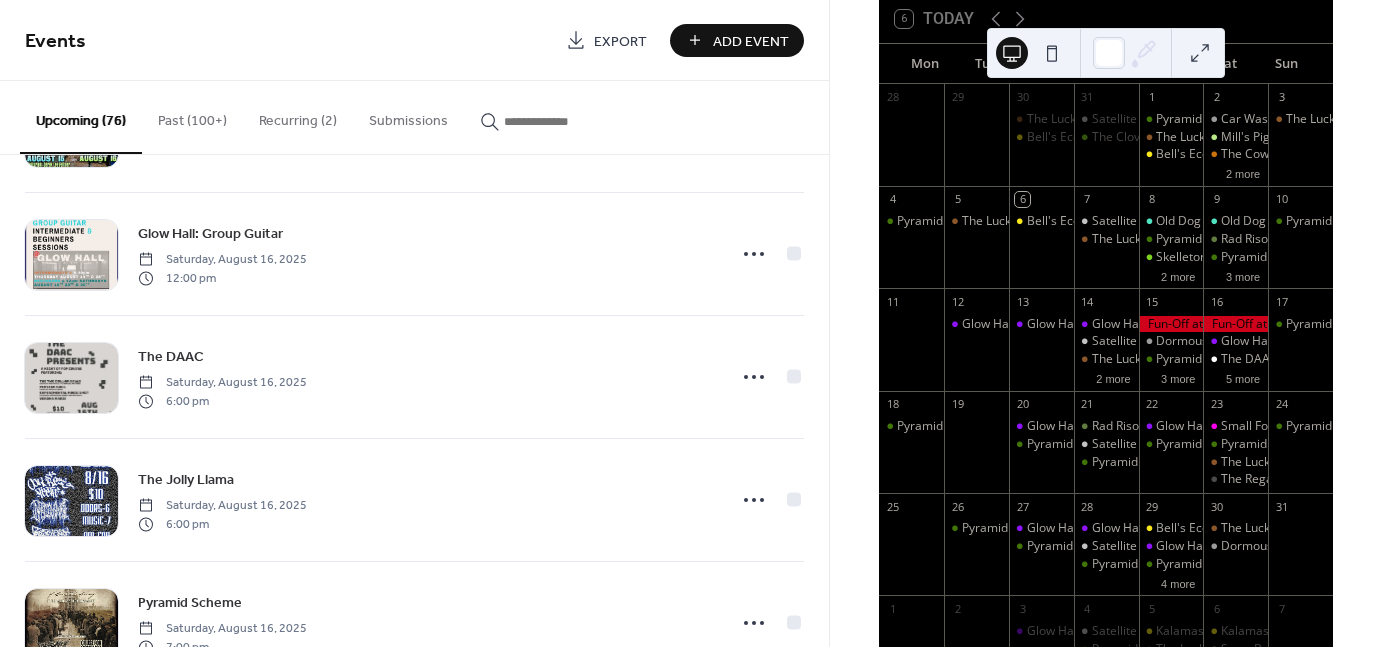 scroll, scrollTop: 3191, scrollLeft: 0, axis: vertical 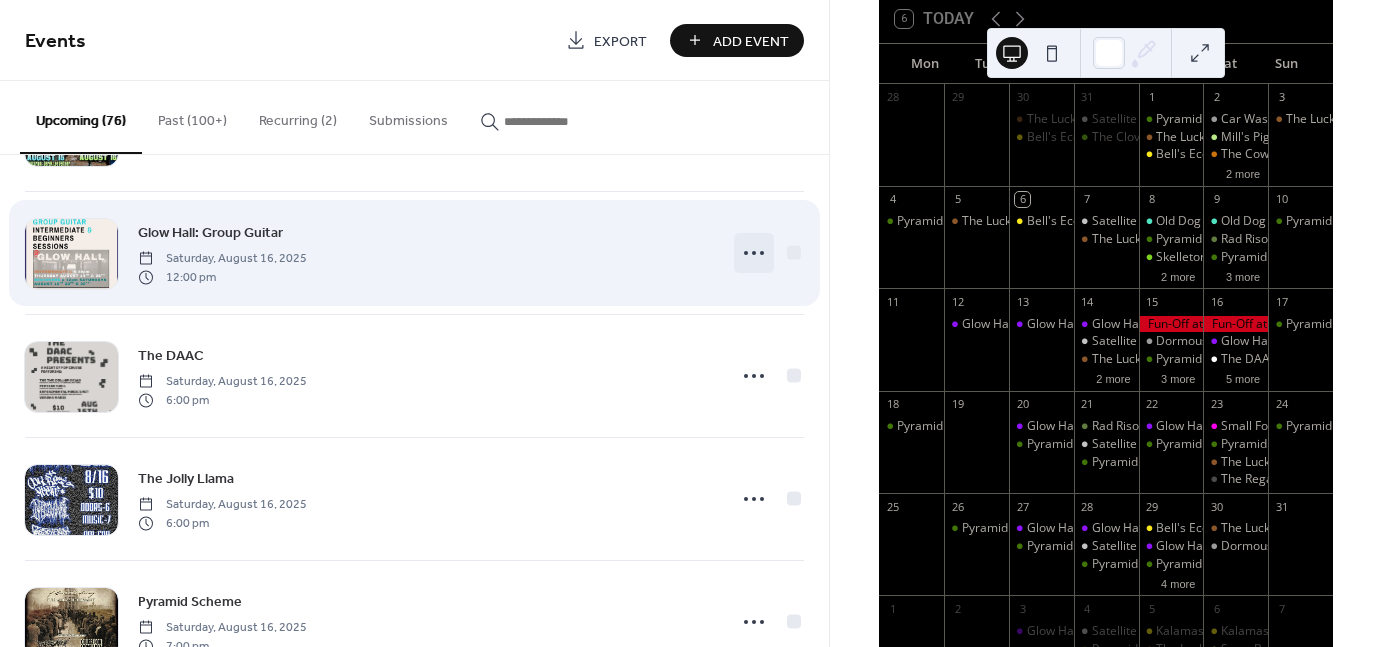 click 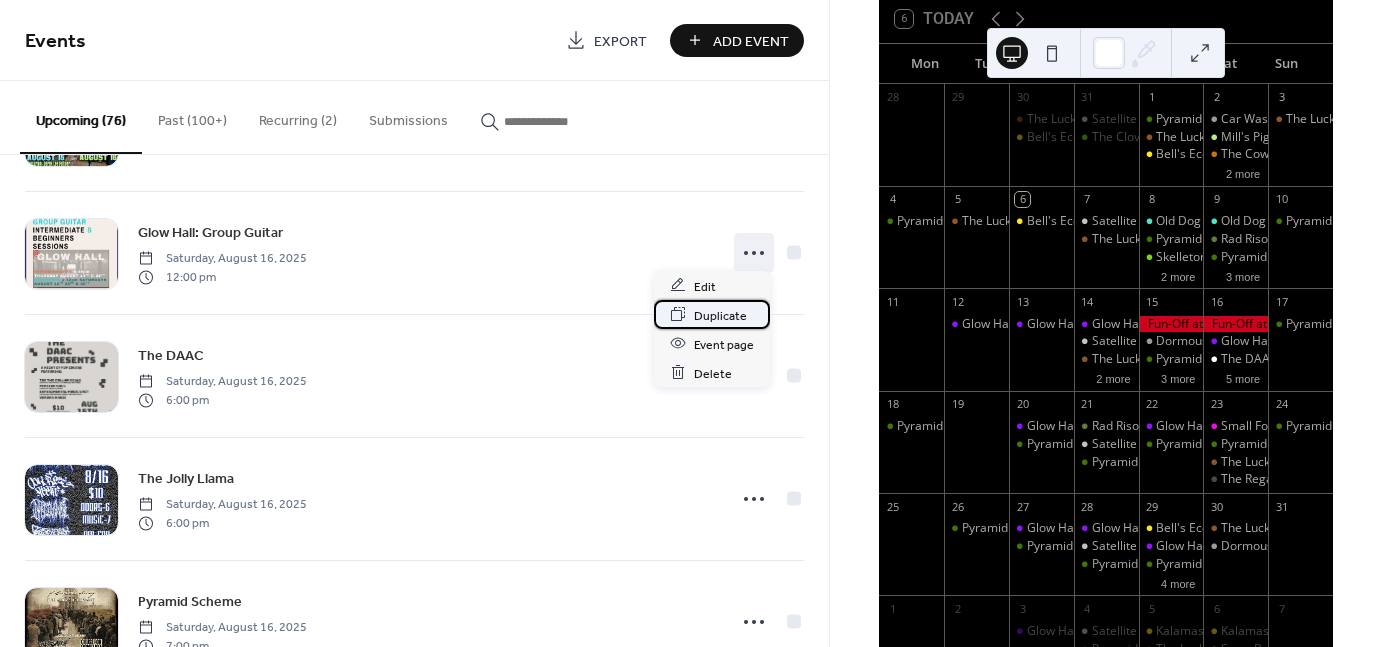 click on "Duplicate" at bounding box center (720, 315) 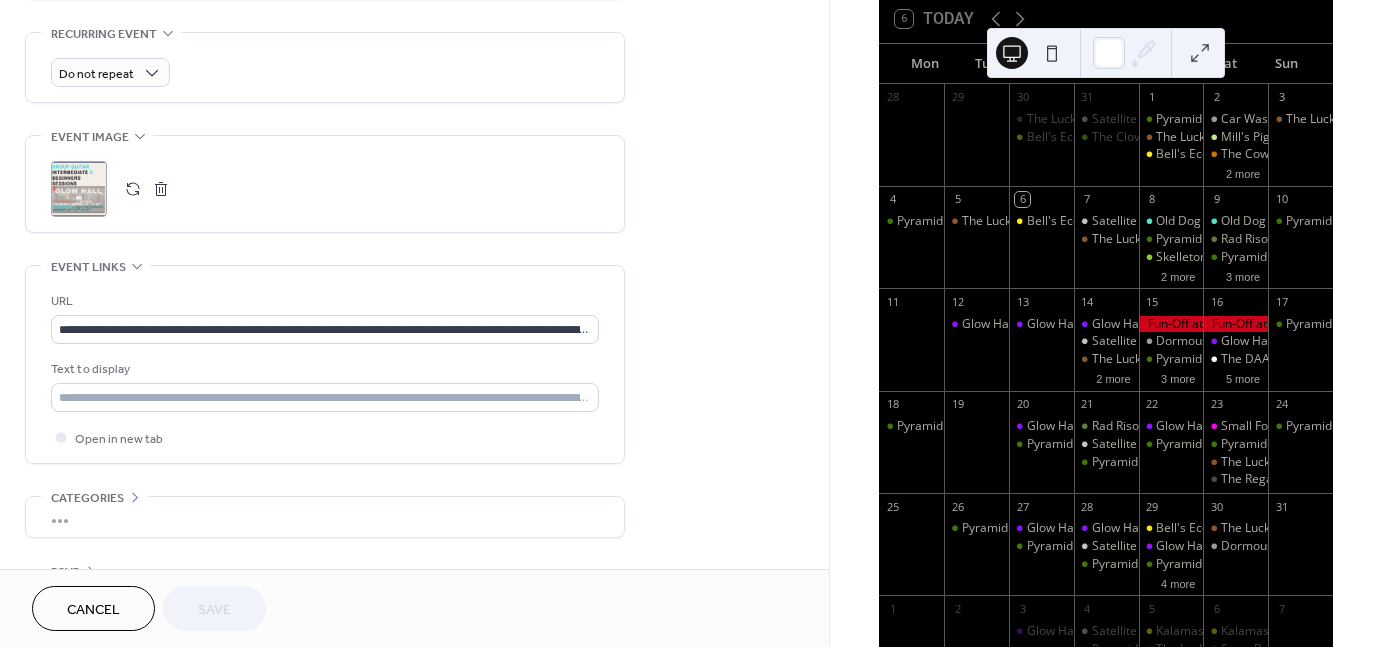 scroll, scrollTop: 855, scrollLeft: 0, axis: vertical 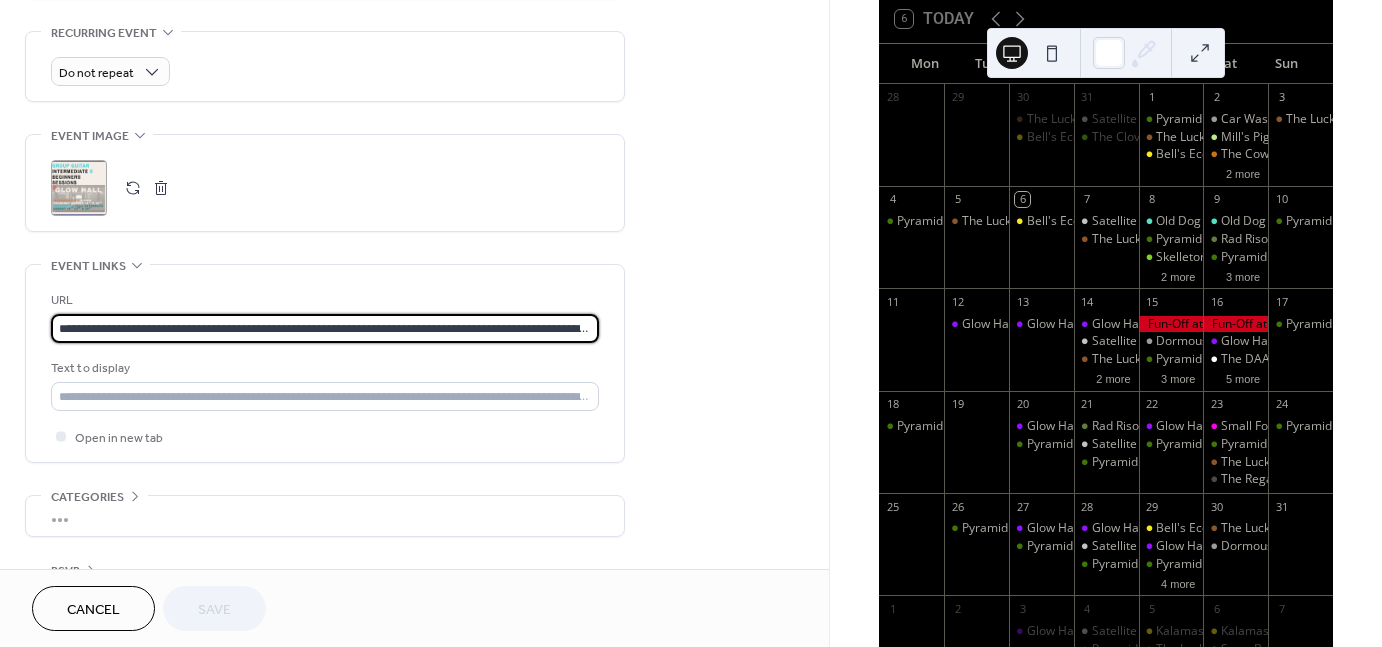 click on "**********" at bounding box center (325, 328) 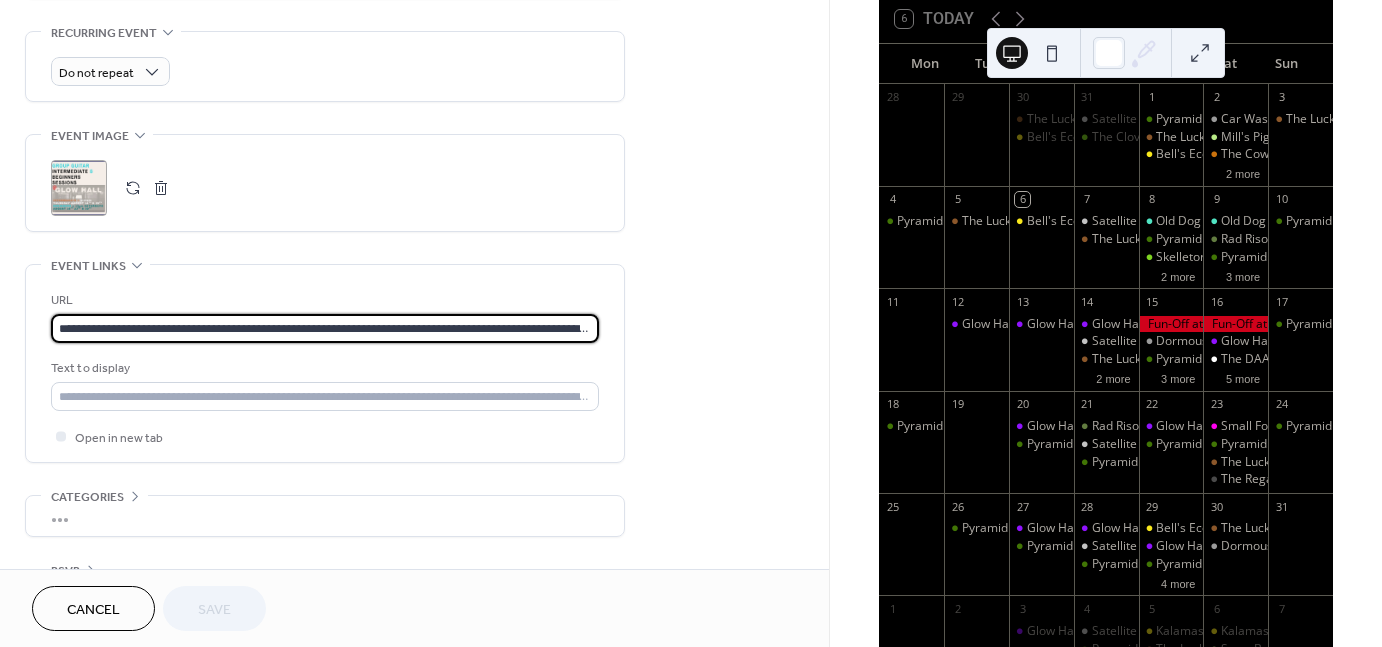 paste 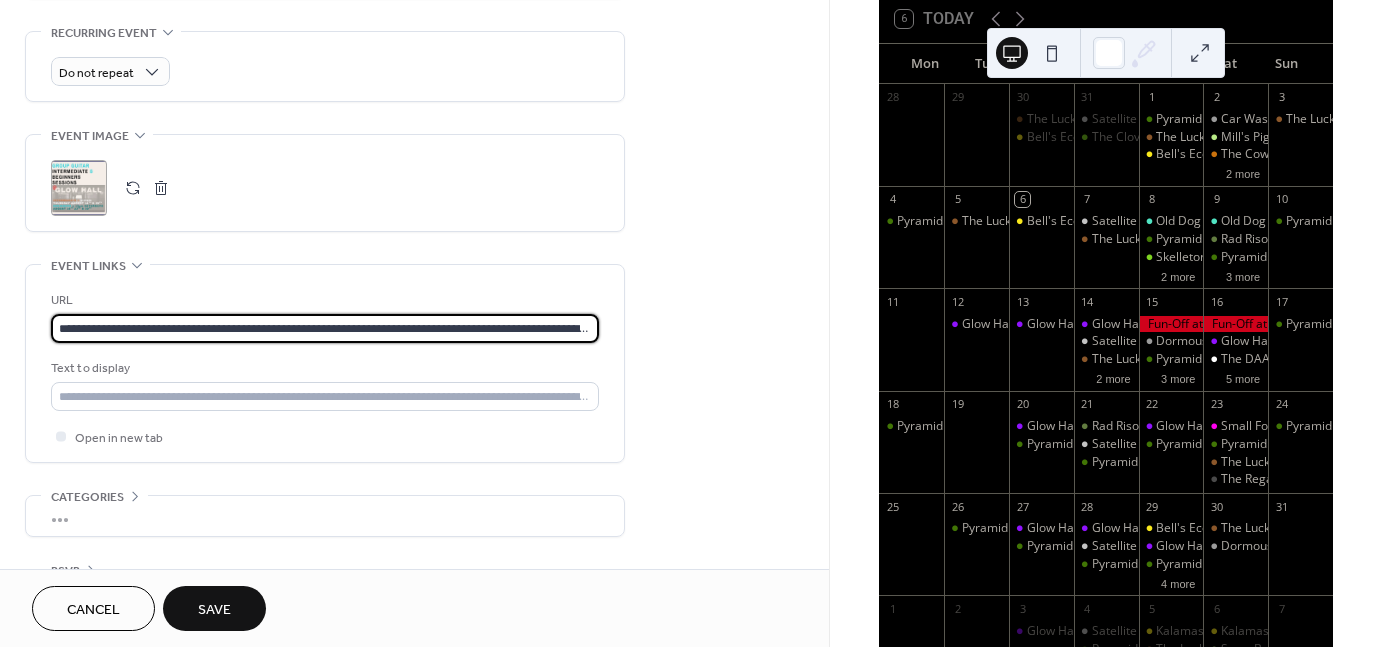 scroll, scrollTop: 0, scrollLeft: 177, axis: horizontal 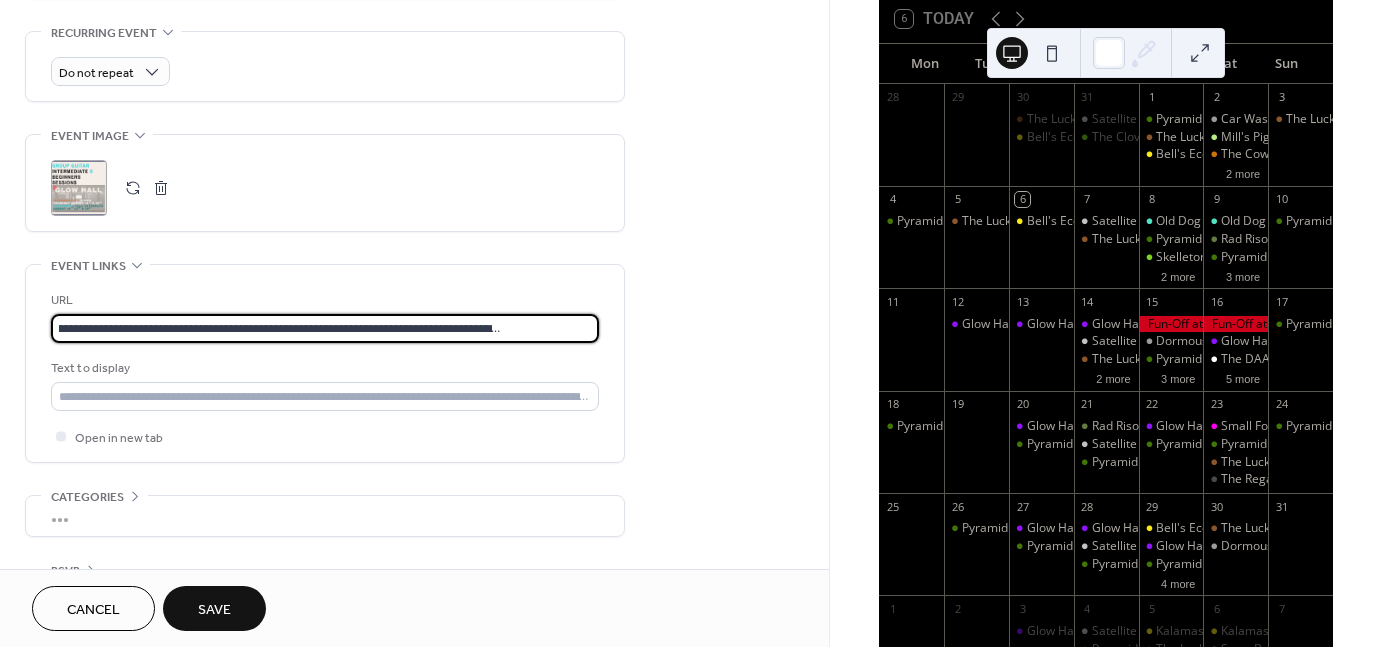 type on "**********" 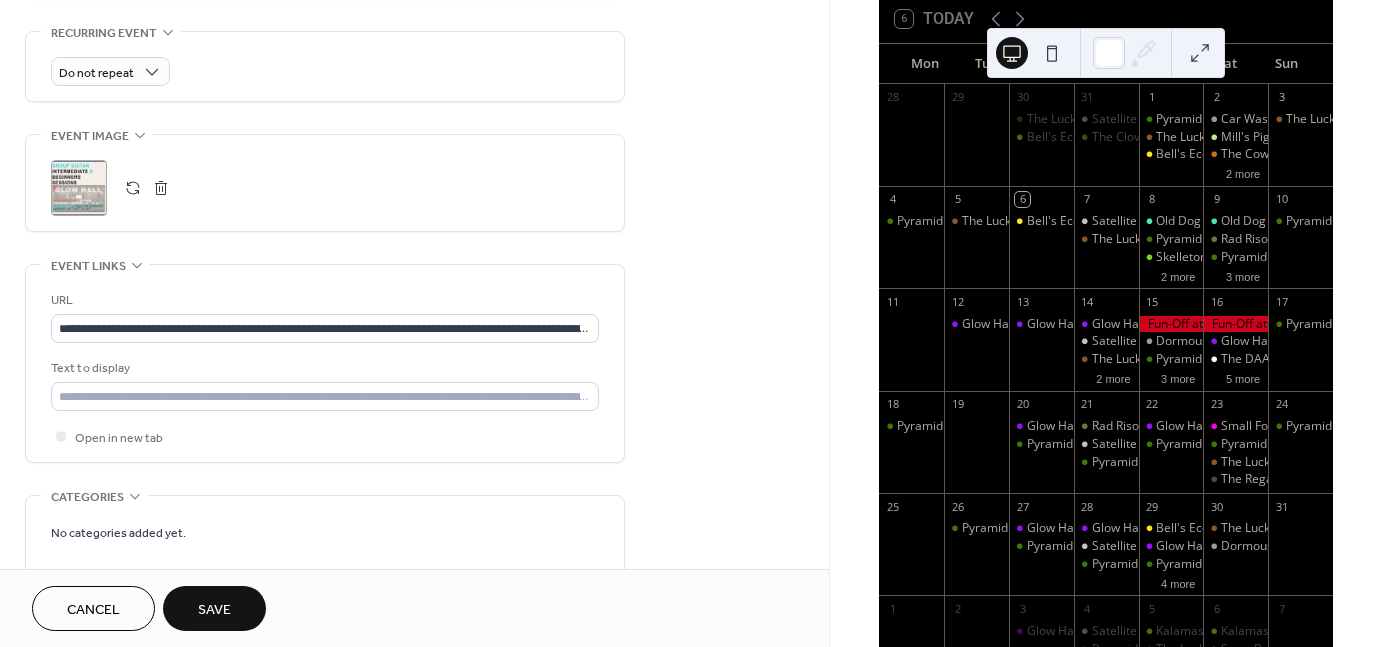click on "Save" at bounding box center [214, 610] 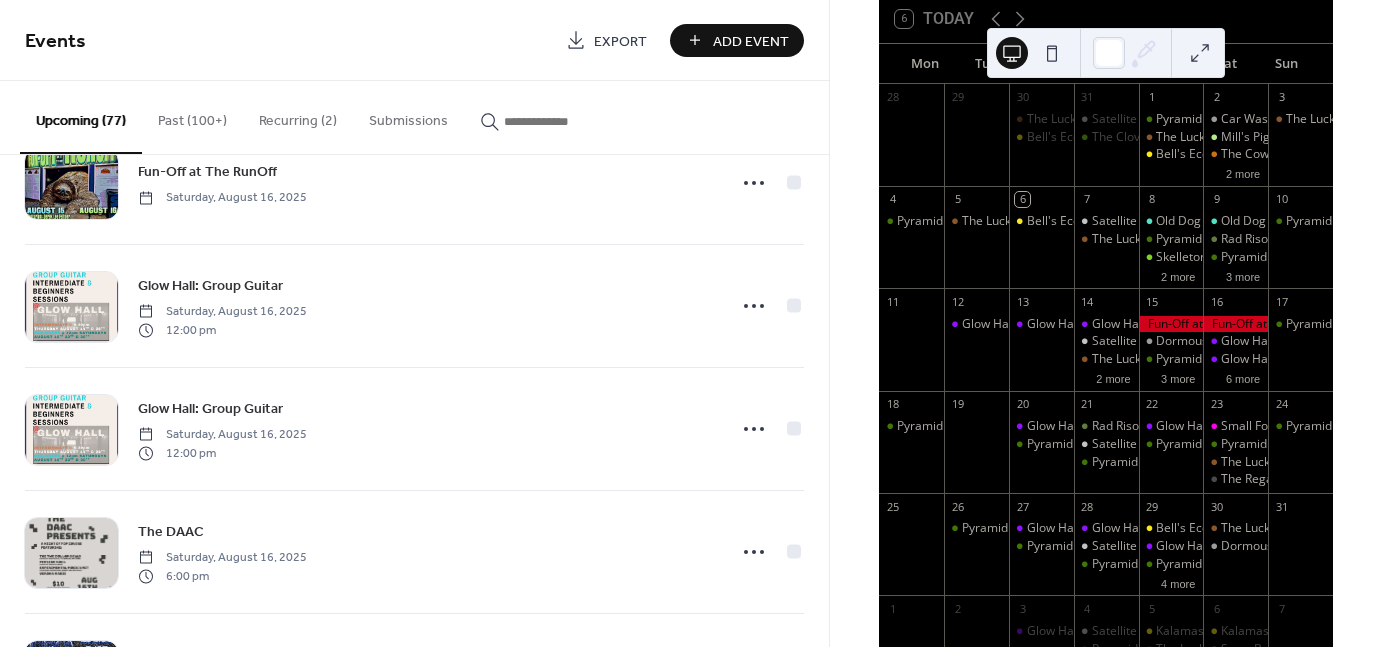 scroll, scrollTop: 3139, scrollLeft: 0, axis: vertical 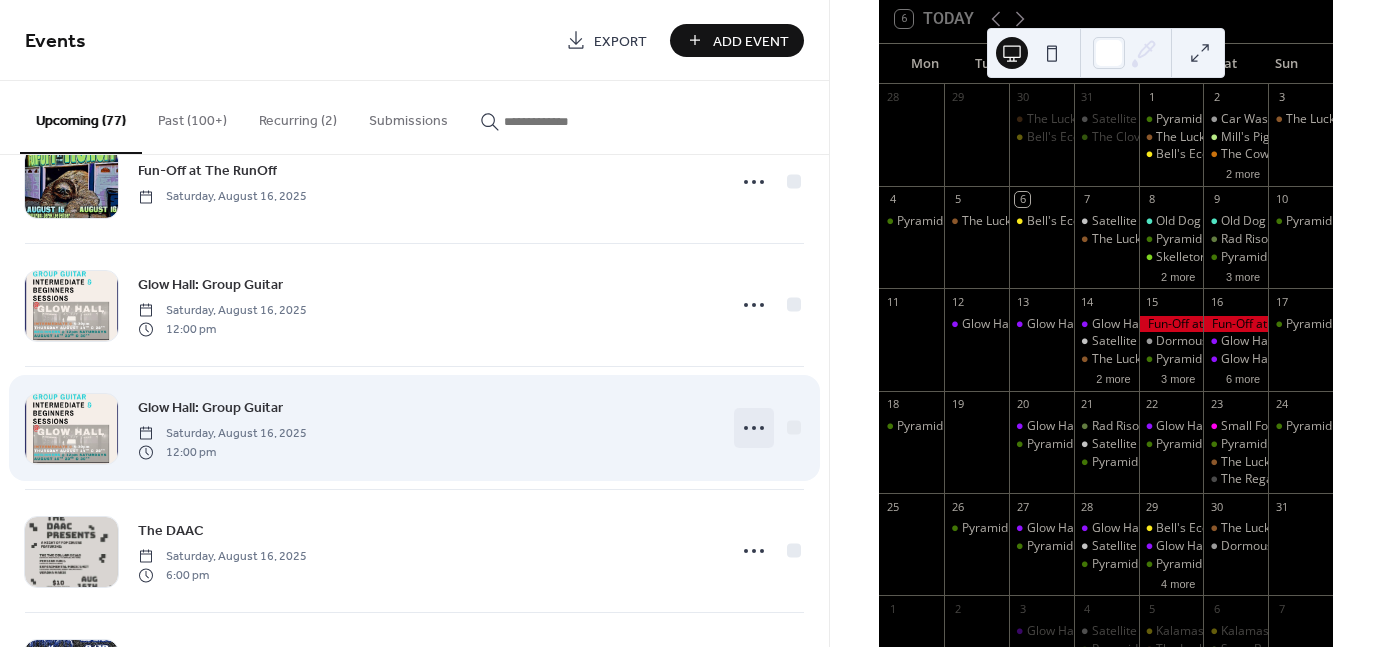 click 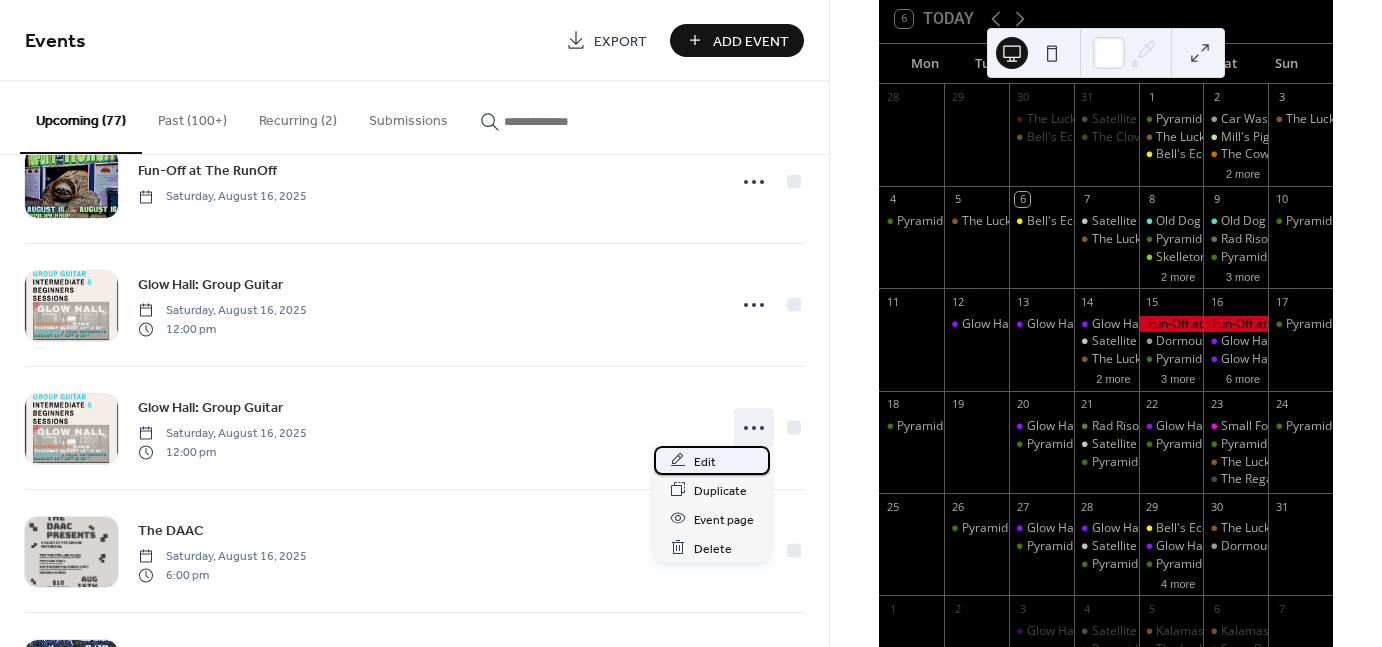 click on "Edit" at bounding box center (705, 461) 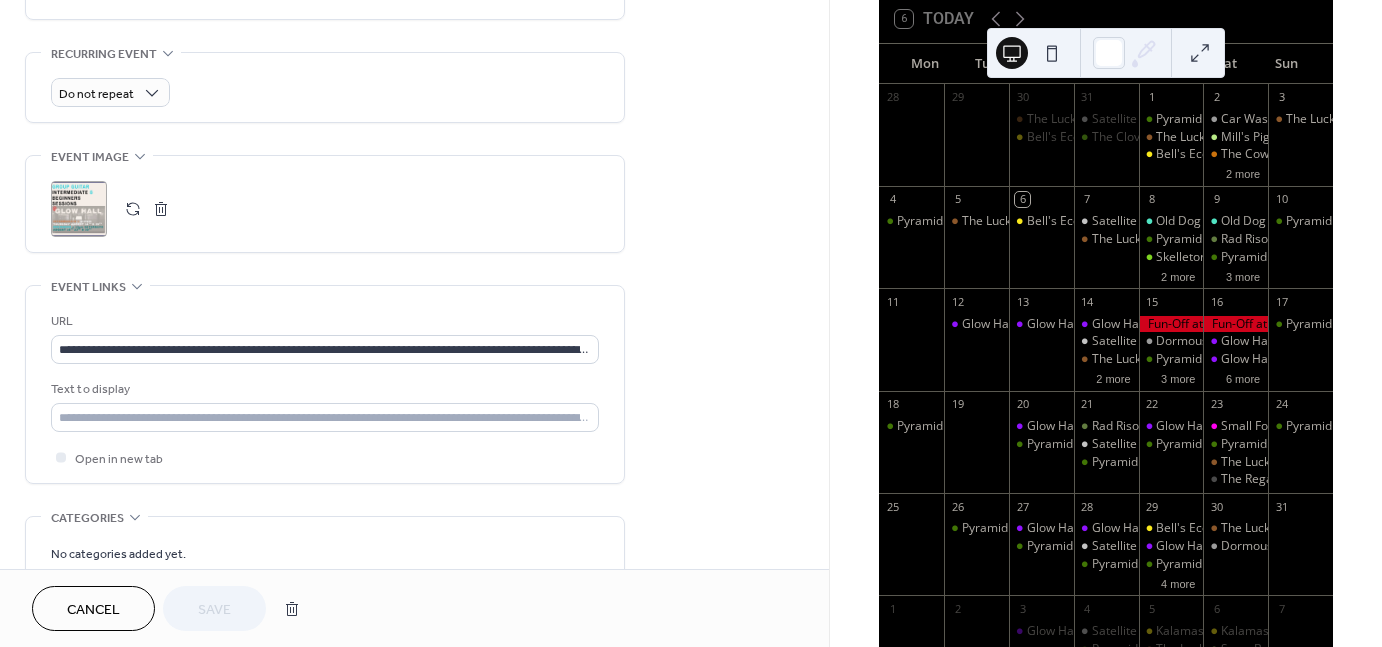 scroll, scrollTop: 840, scrollLeft: 0, axis: vertical 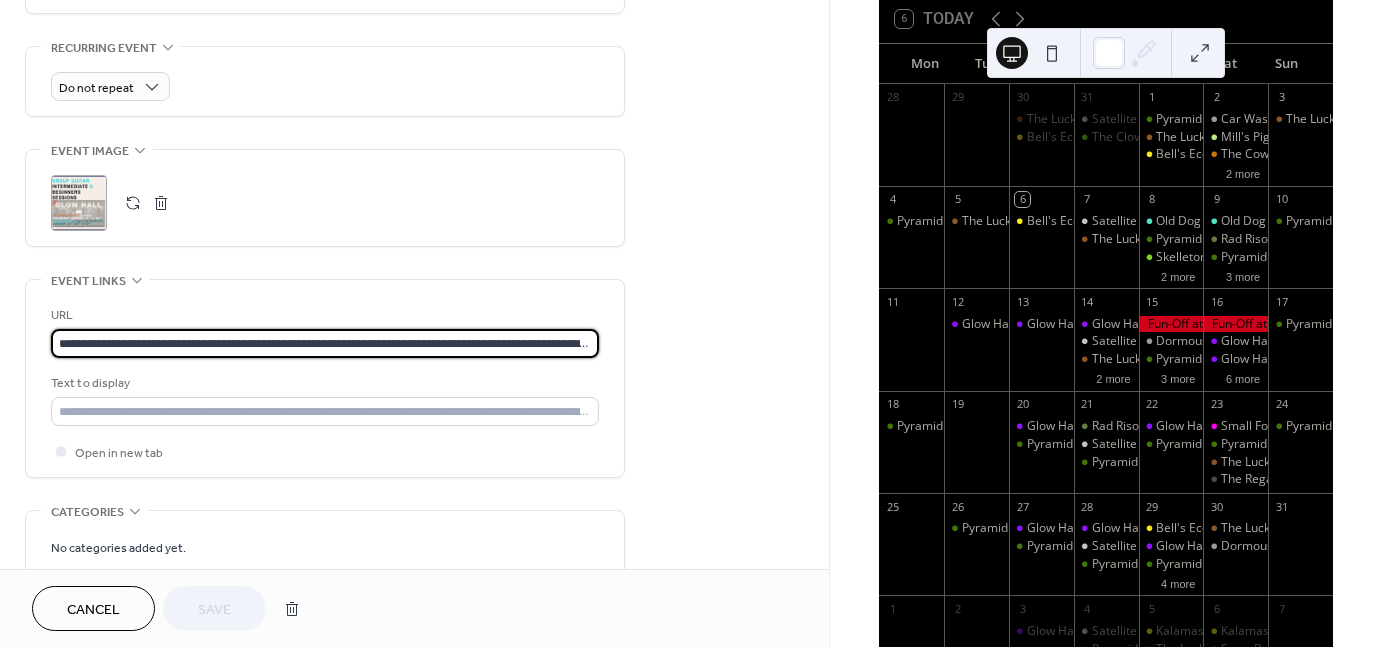click on "**********" at bounding box center [325, 343] 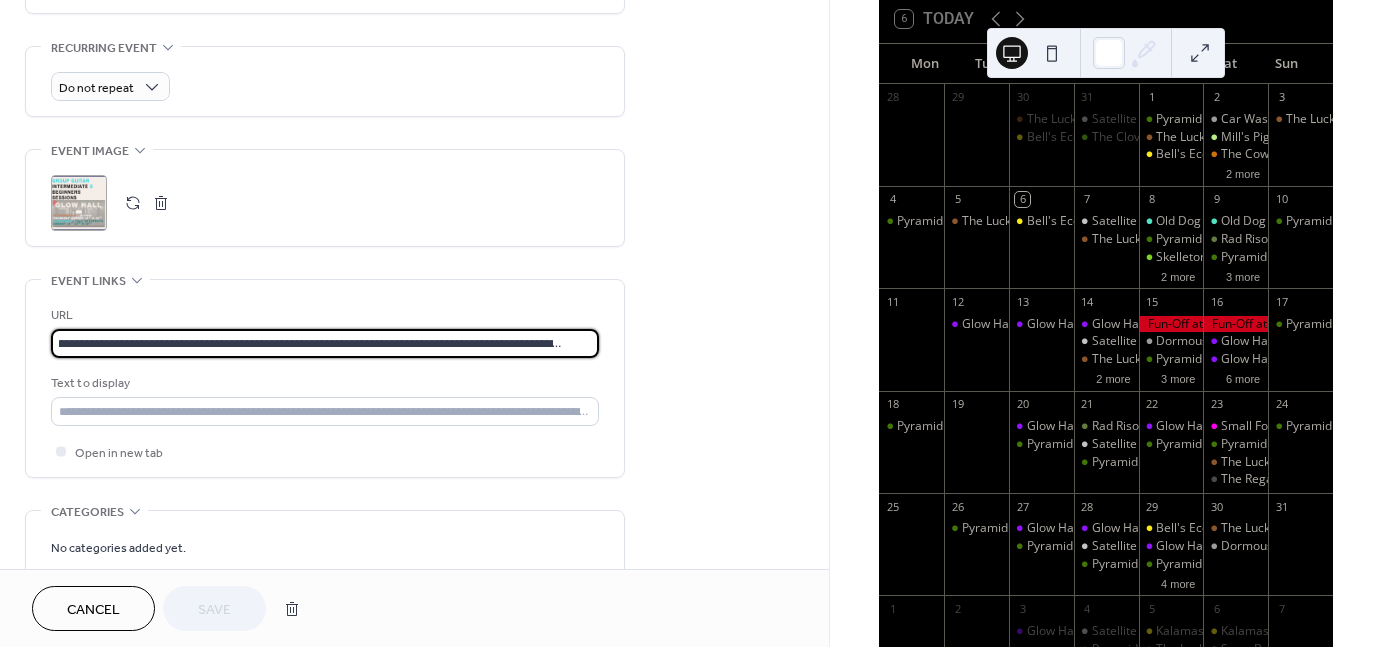 scroll, scrollTop: 0, scrollLeft: 33, axis: horizontal 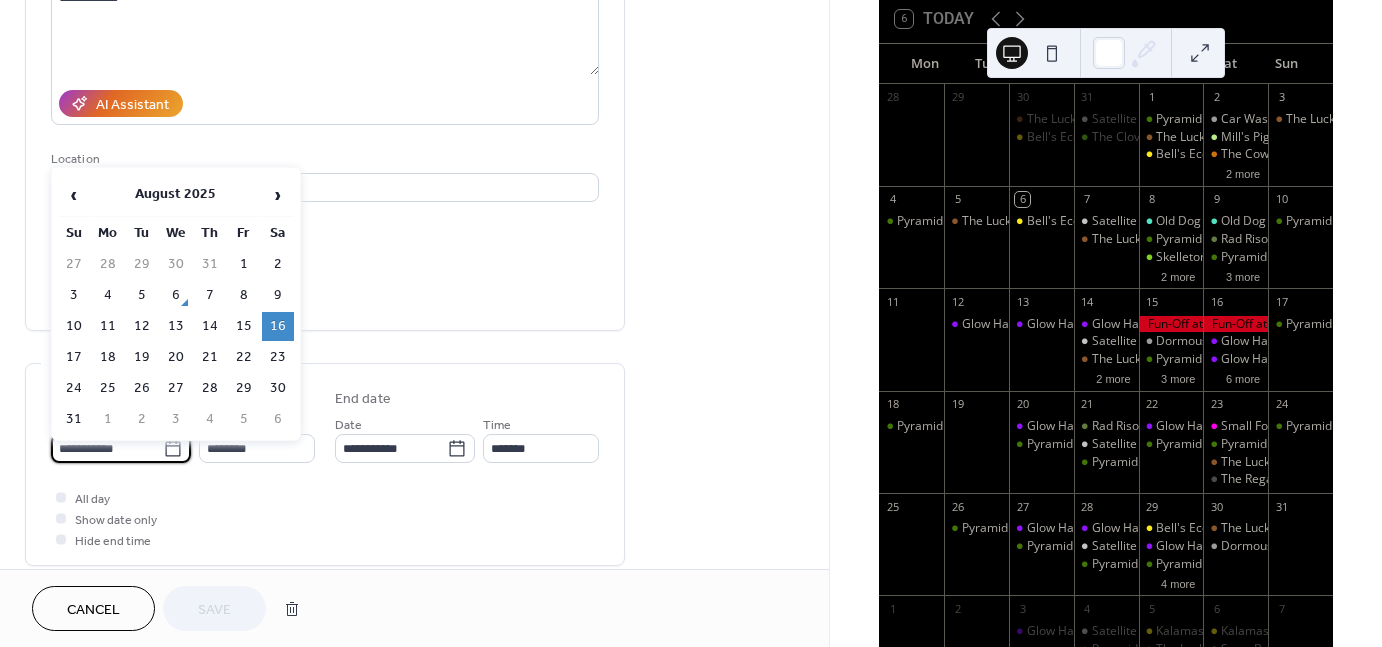 click on "**********" at bounding box center [107, 448] 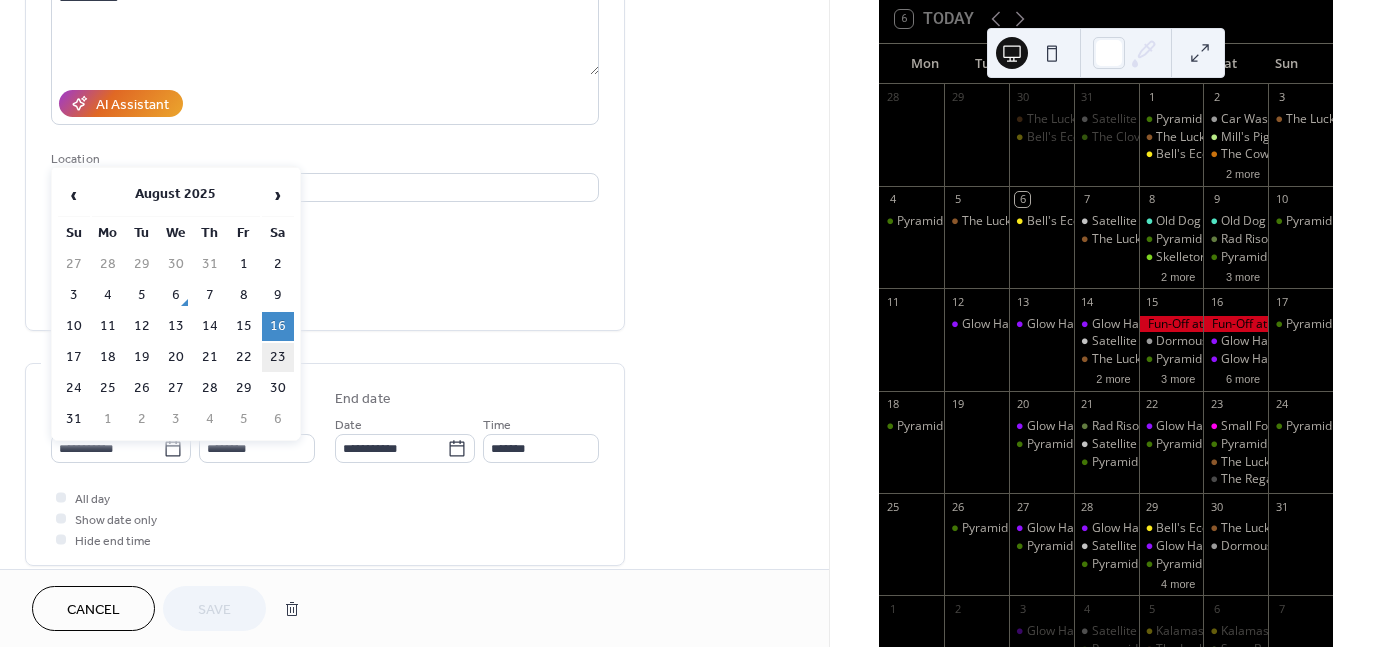 click on "23" at bounding box center [278, 357] 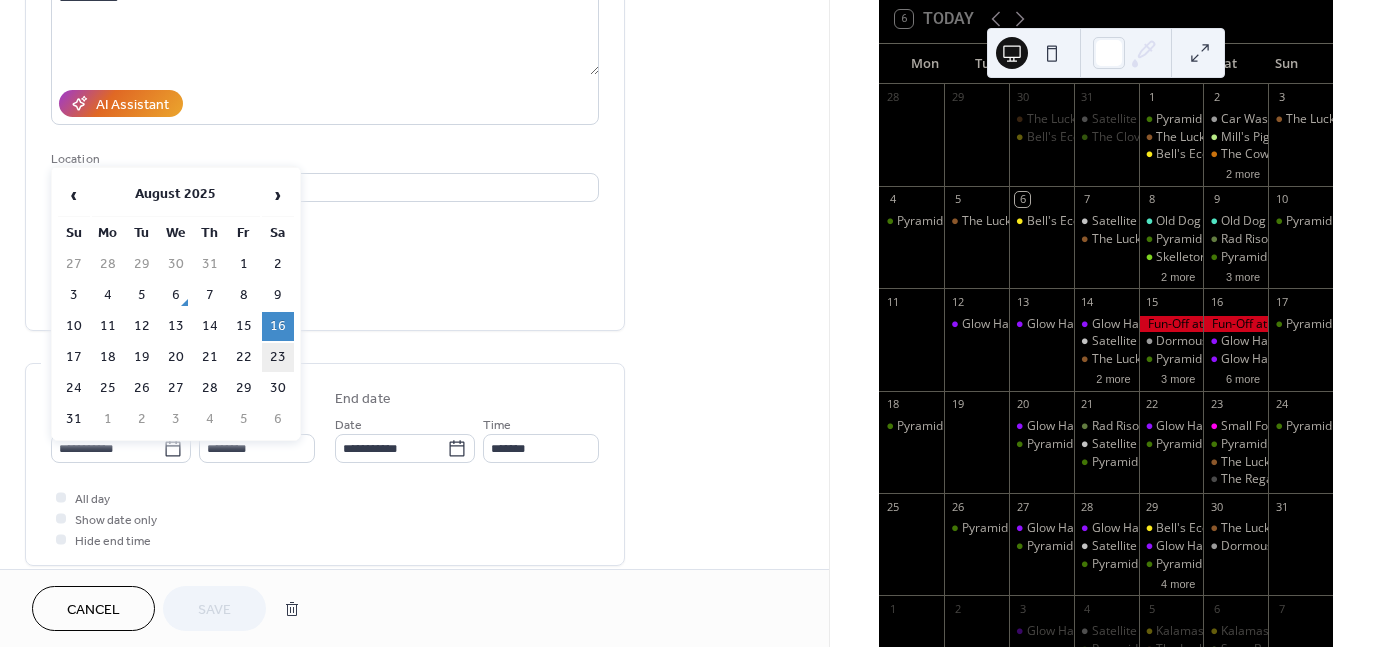 type on "**********" 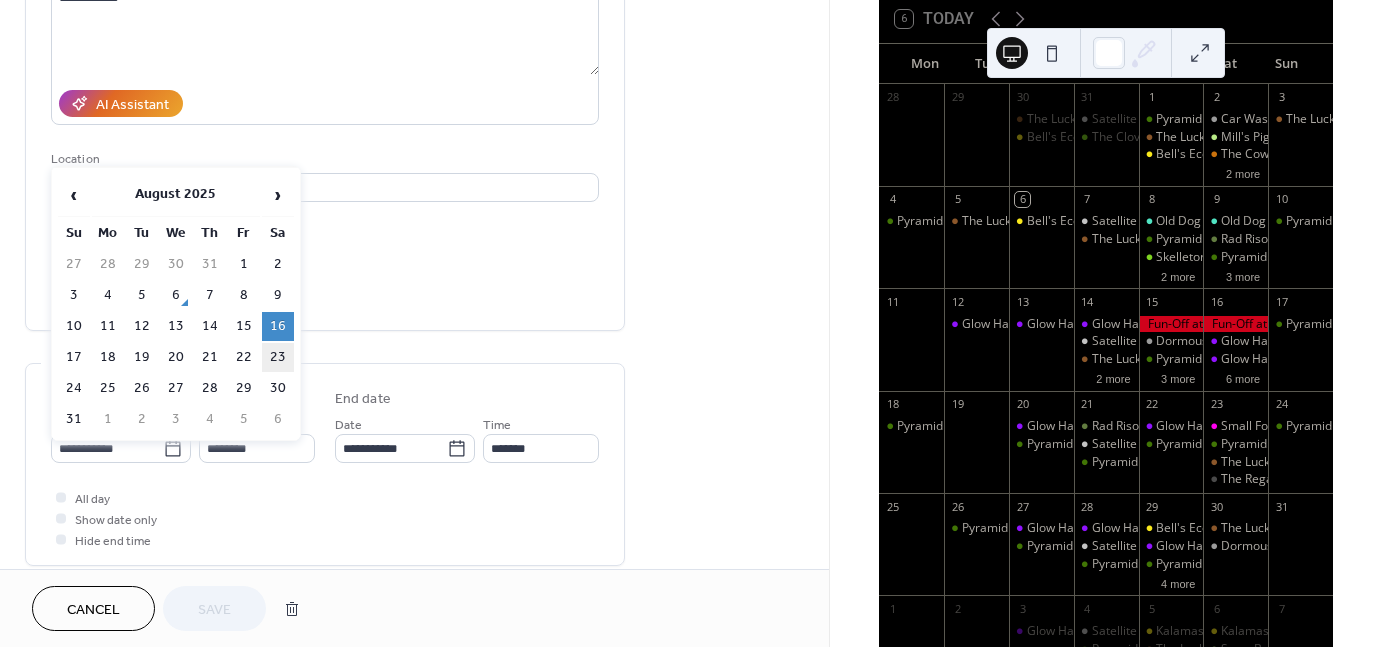 type on "**********" 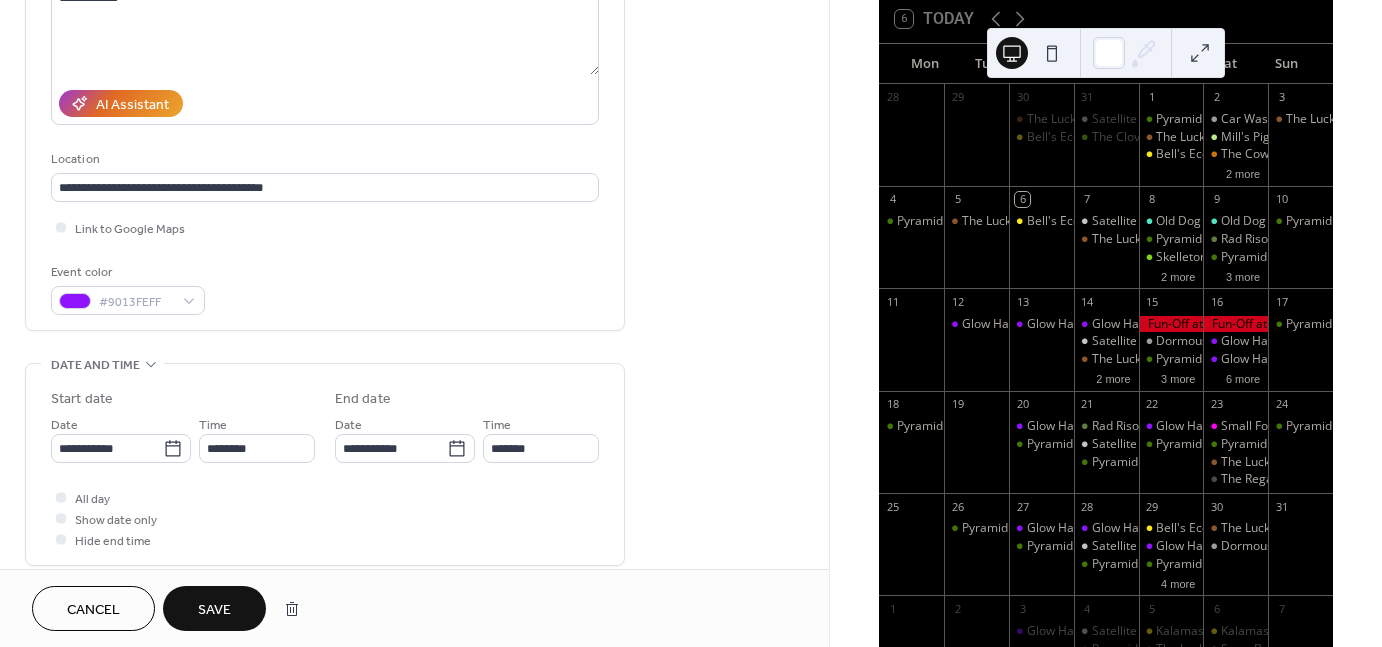 click on "Save" at bounding box center [214, 608] 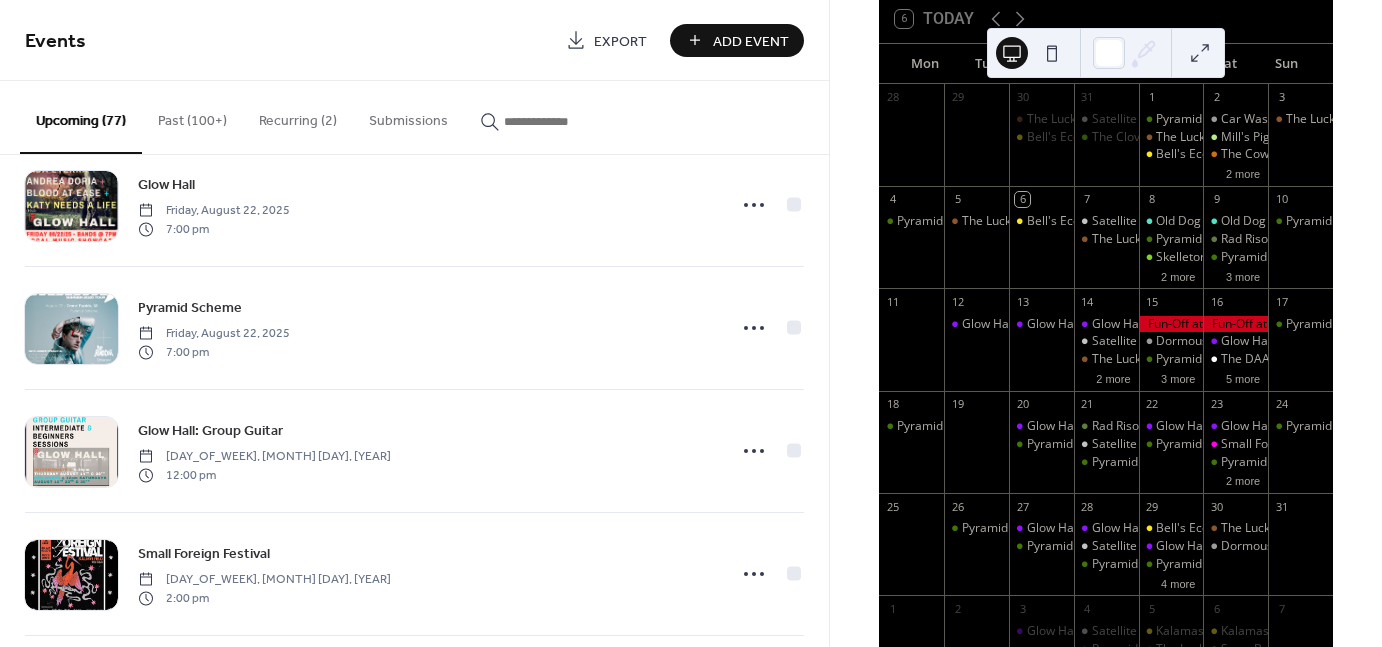 scroll, scrollTop: 4773, scrollLeft: 0, axis: vertical 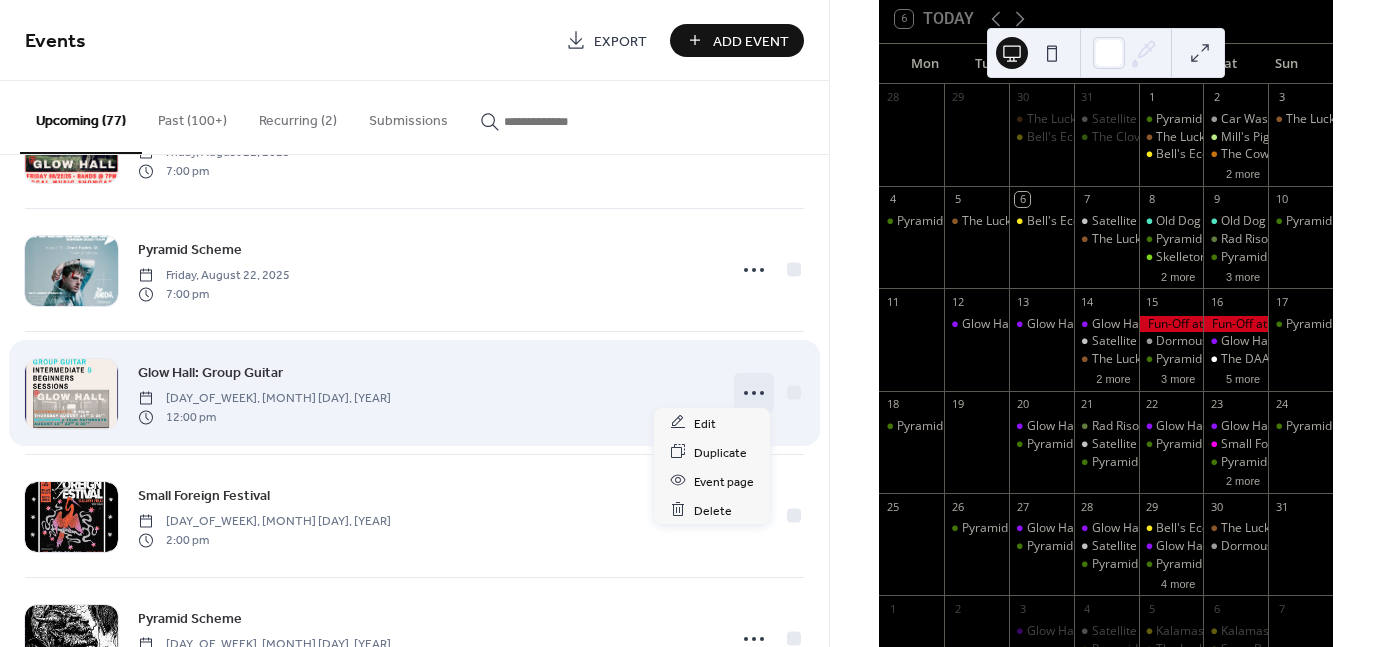 click 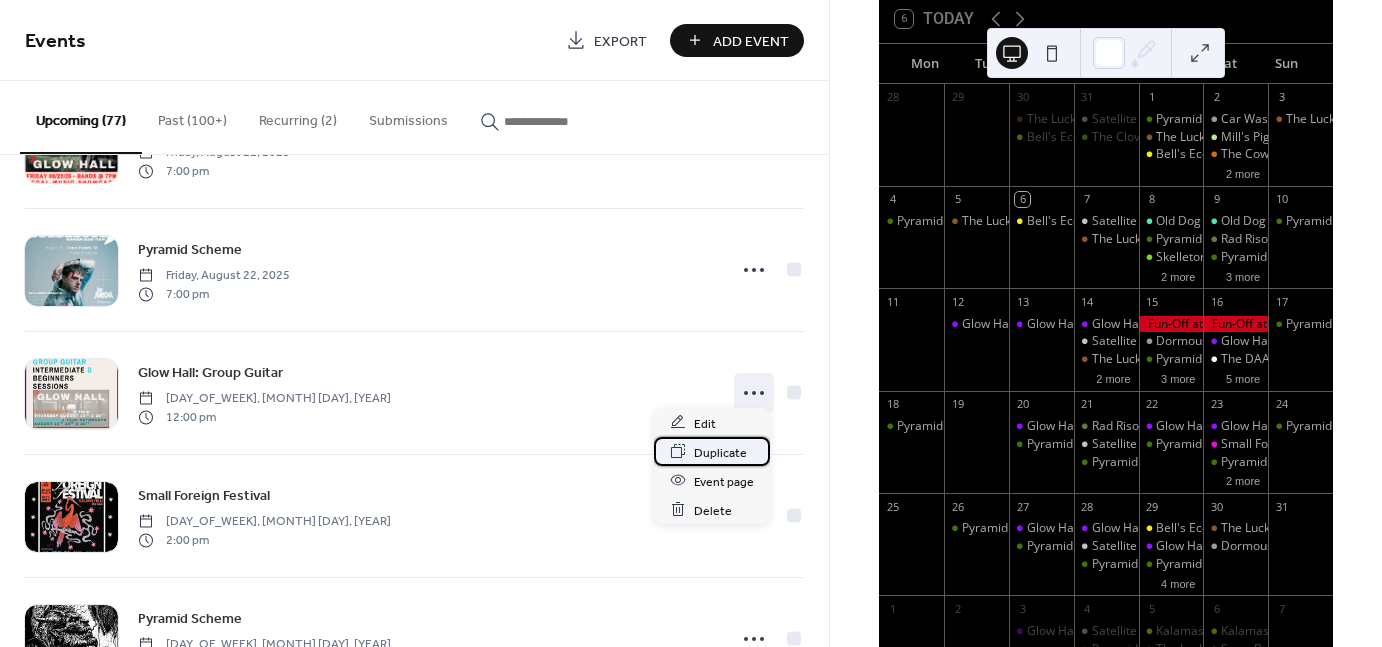 click on "Duplicate" at bounding box center [720, 452] 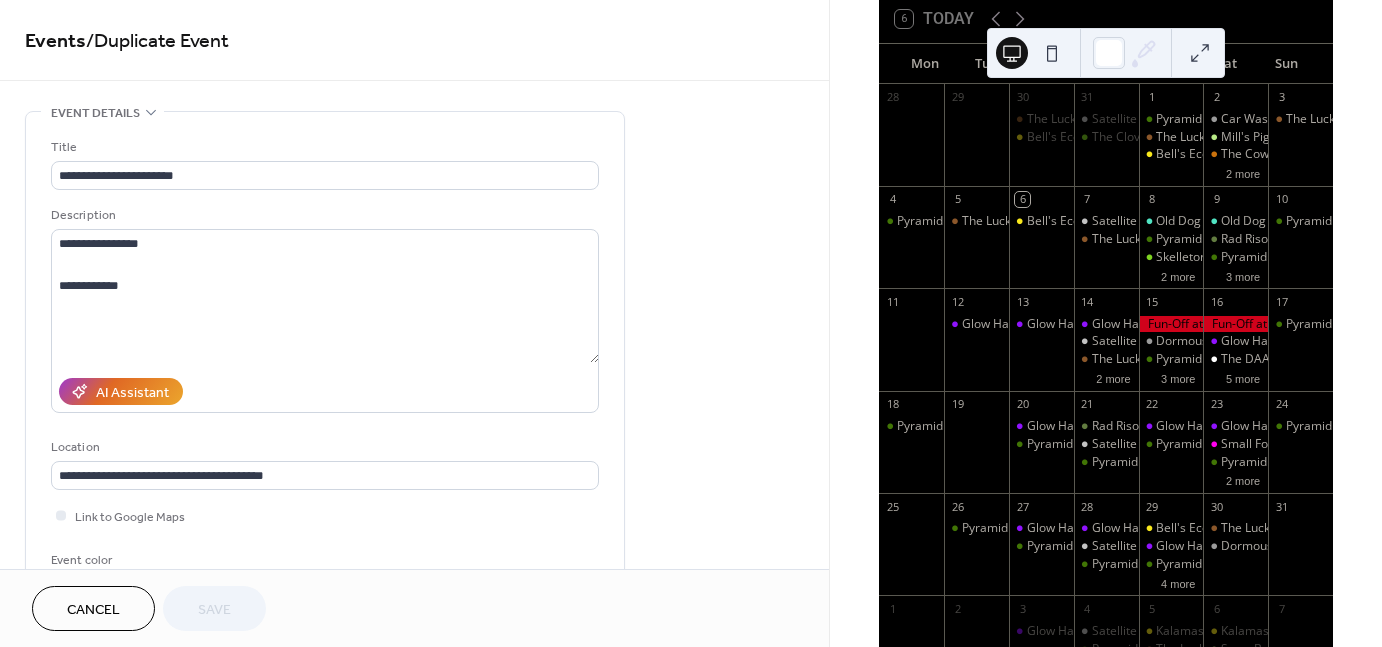 click on "AI Assistant" at bounding box center [325, 391] 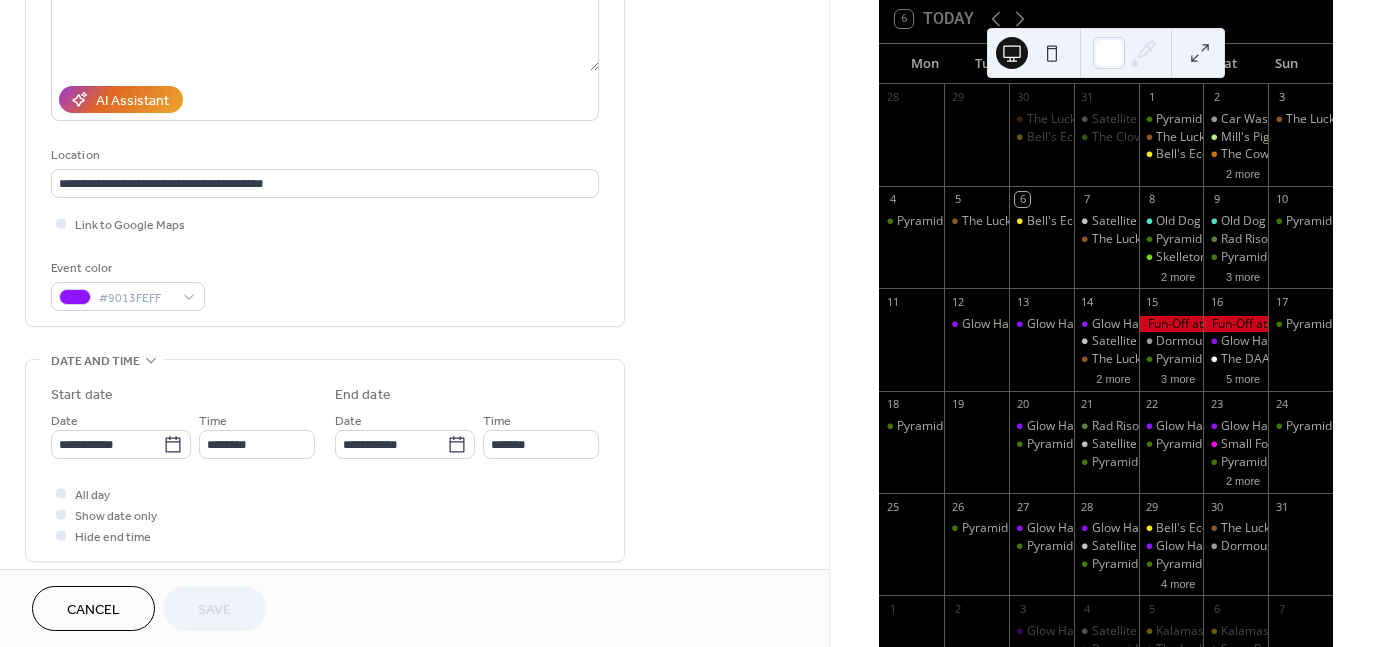 scroll, scrollTop: 294, scrollLeft: 0, axis: vertical 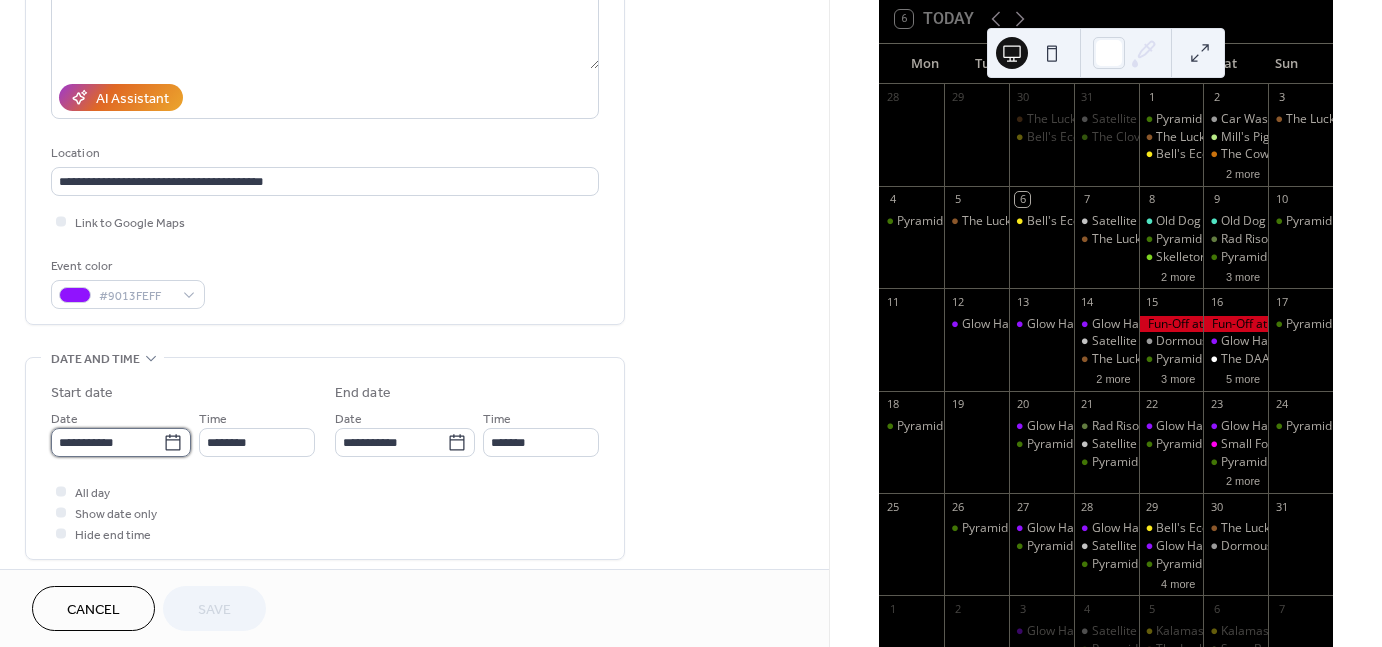 click on "**********" at bounding box center (107, 442) 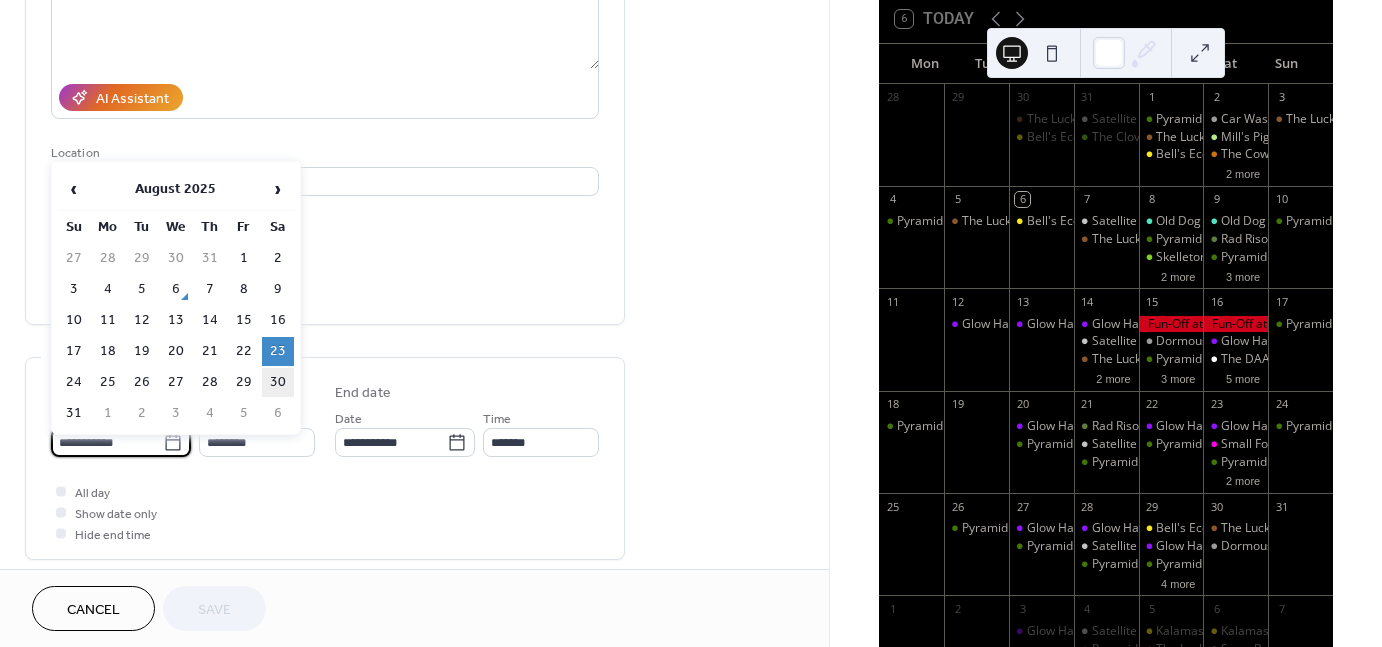 click on "30" at bounding box center (278, 382) 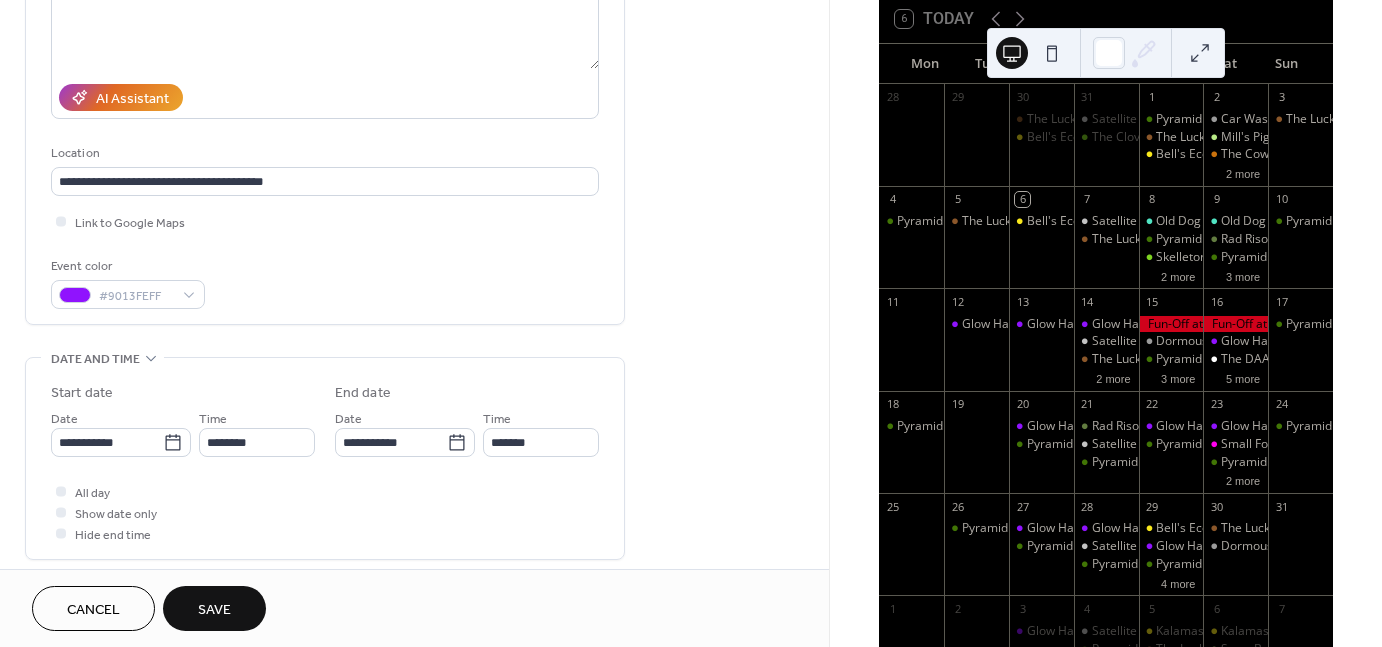 type on "**********" 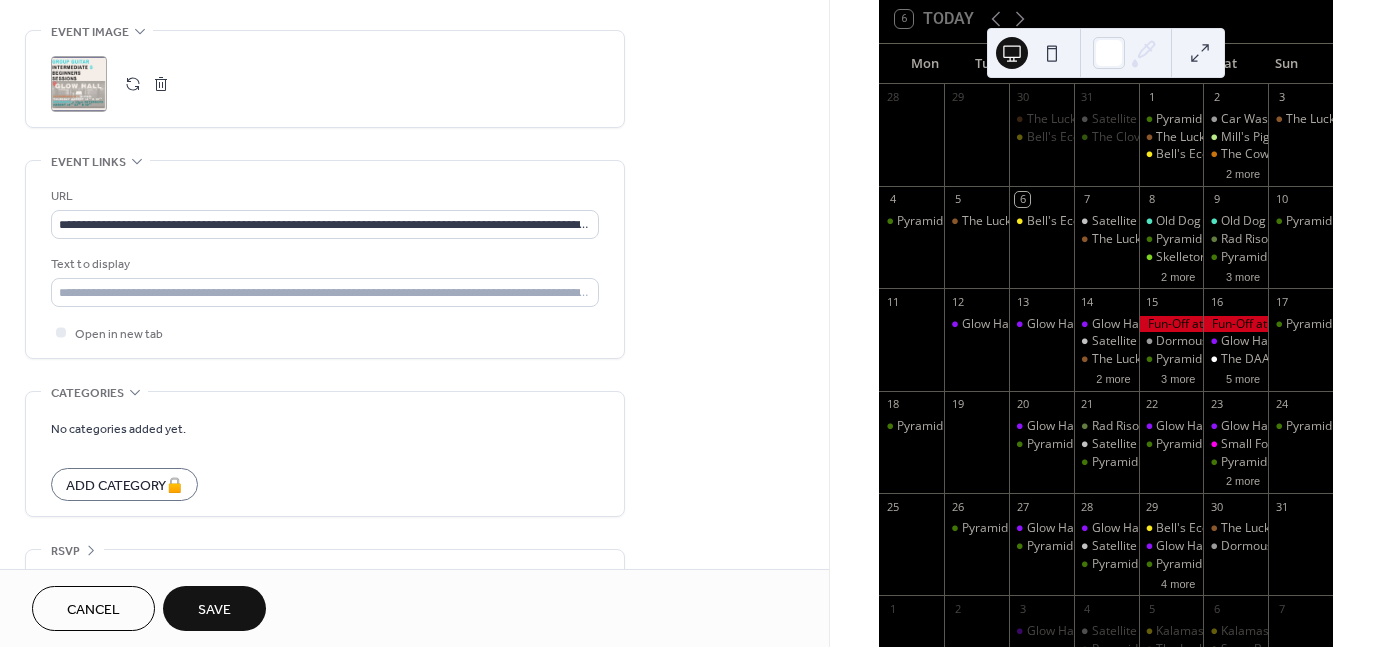 scroll, scrollTop: 963, scrollLeft: 0, axis: vertical 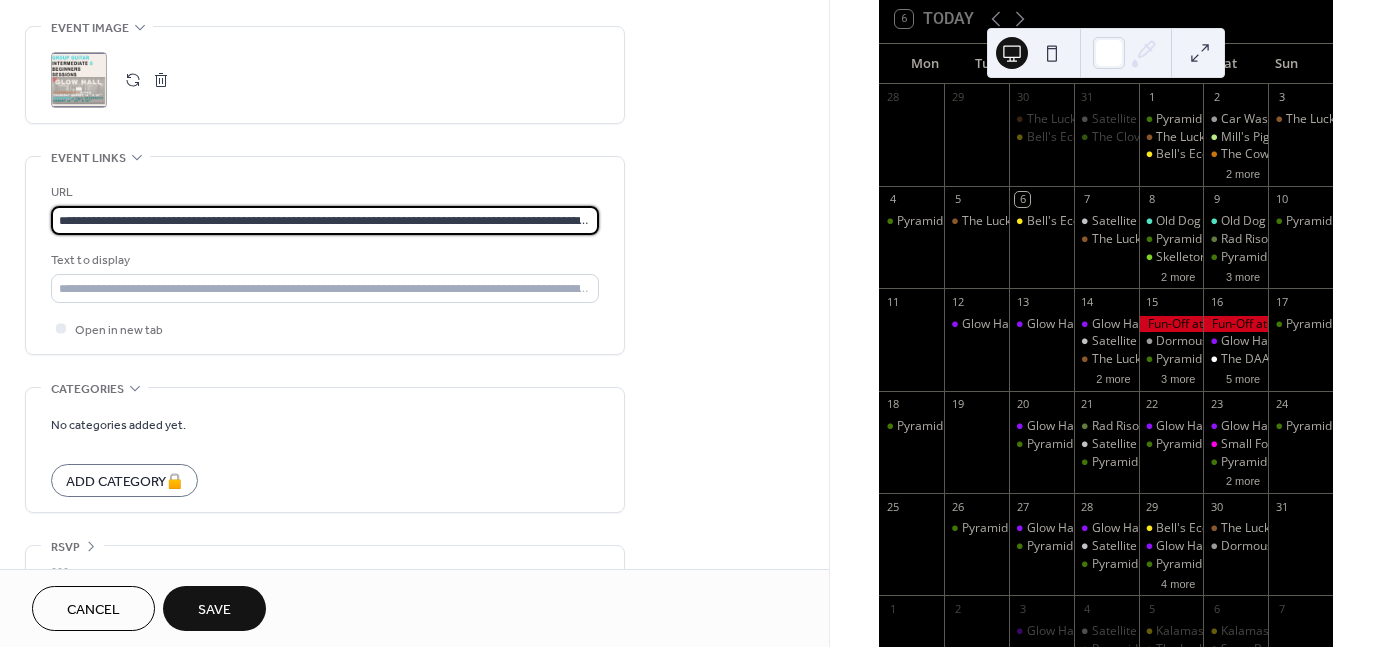click on "**********" at bounding box center (325, 220) 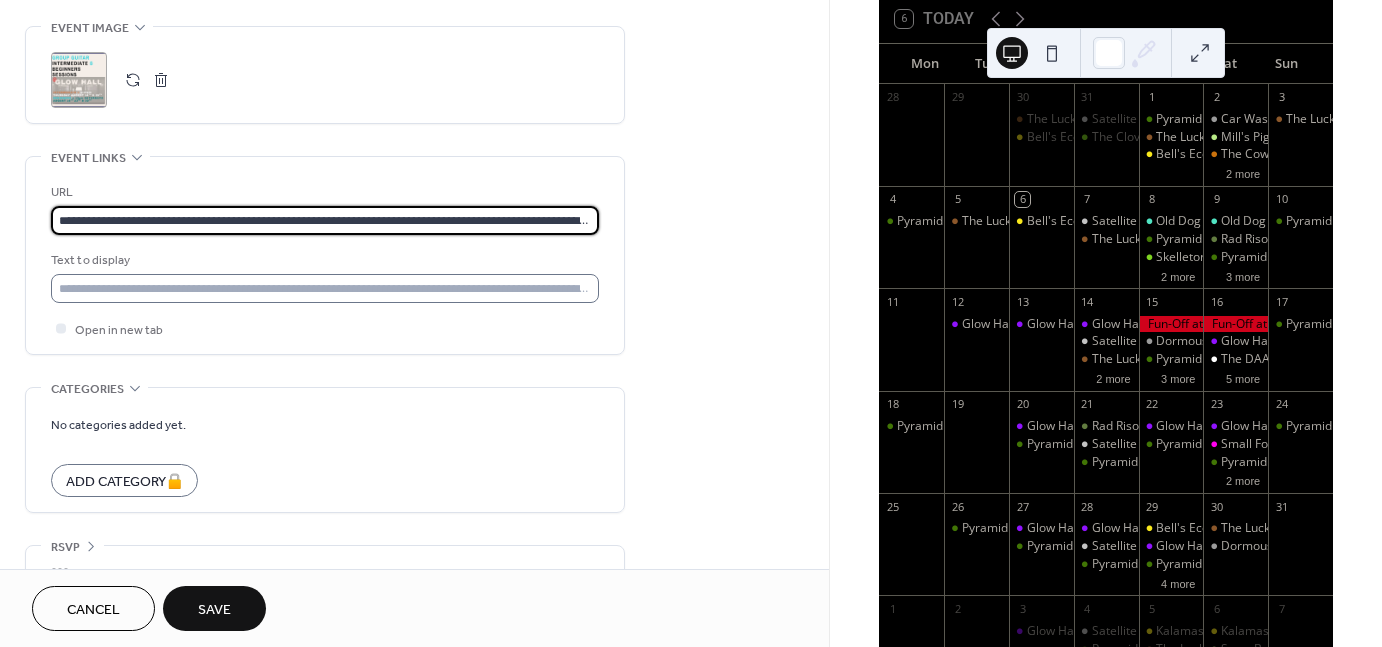 scroll, scrollTop: 0, scrollLeft: 166, axis: horizontal 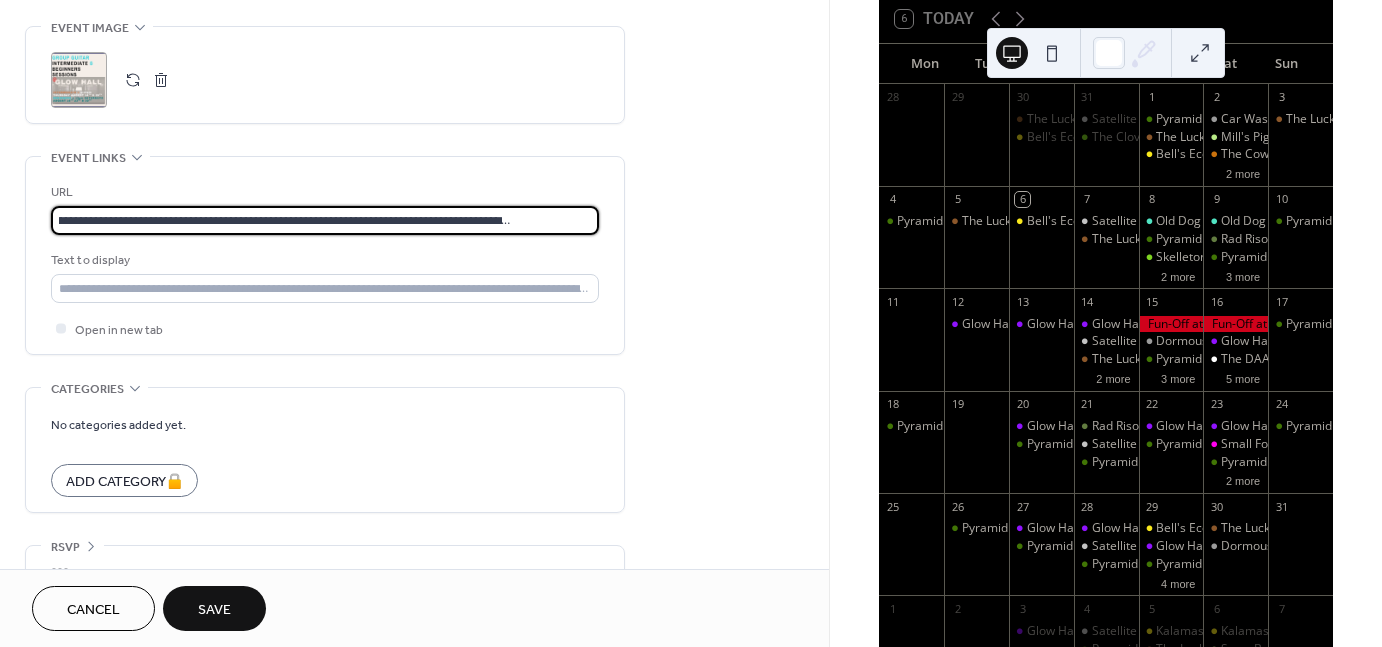 type on "**********" 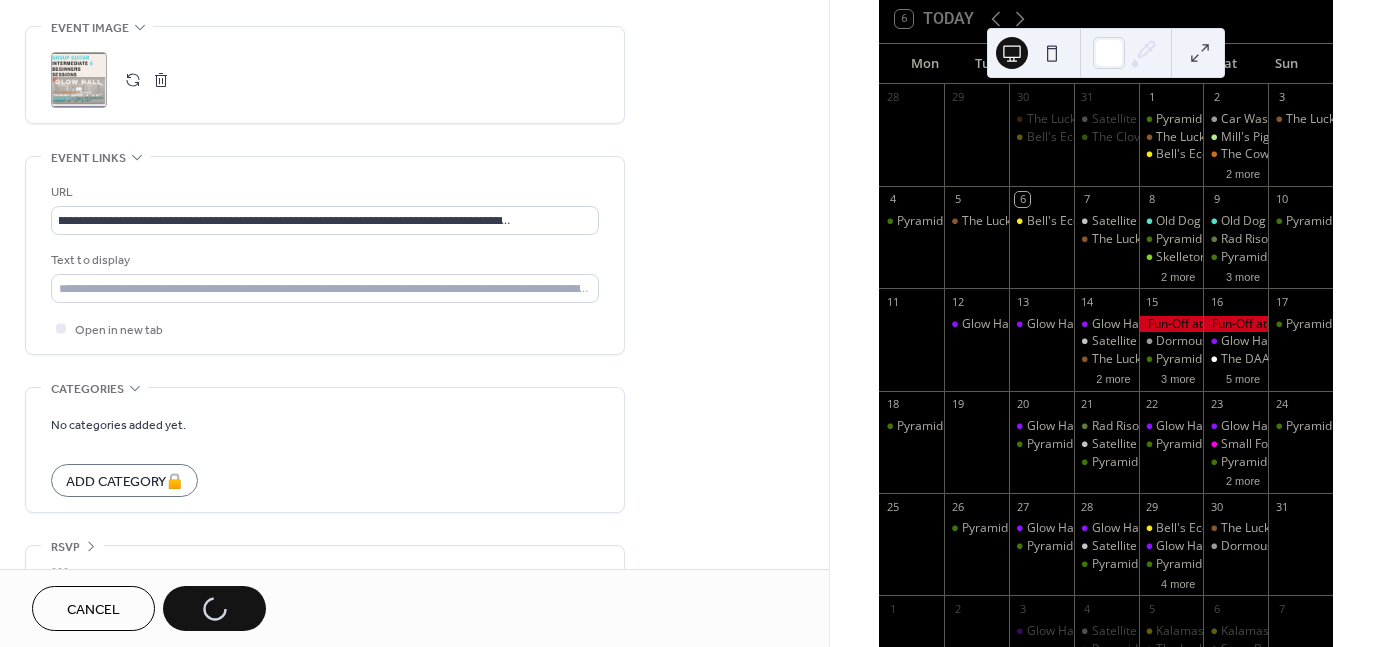 scroll, scrollTop: 0, scrollLeft: 0, axis: both 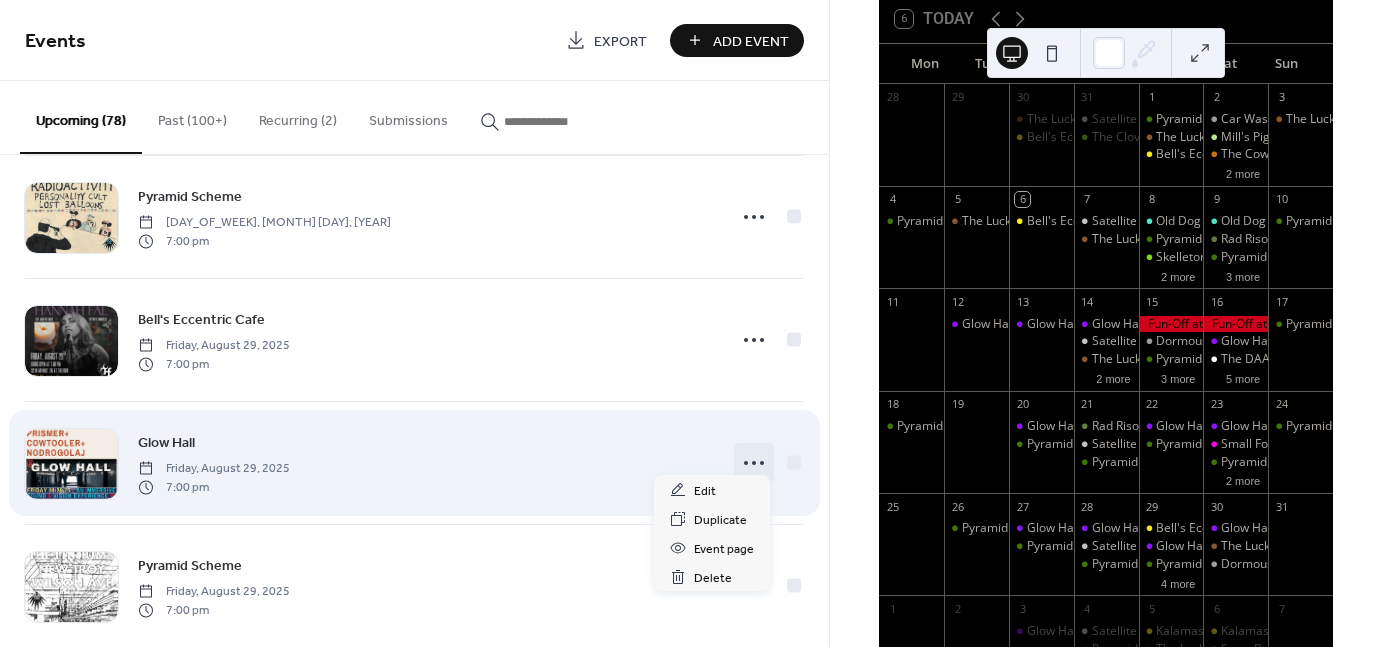 click 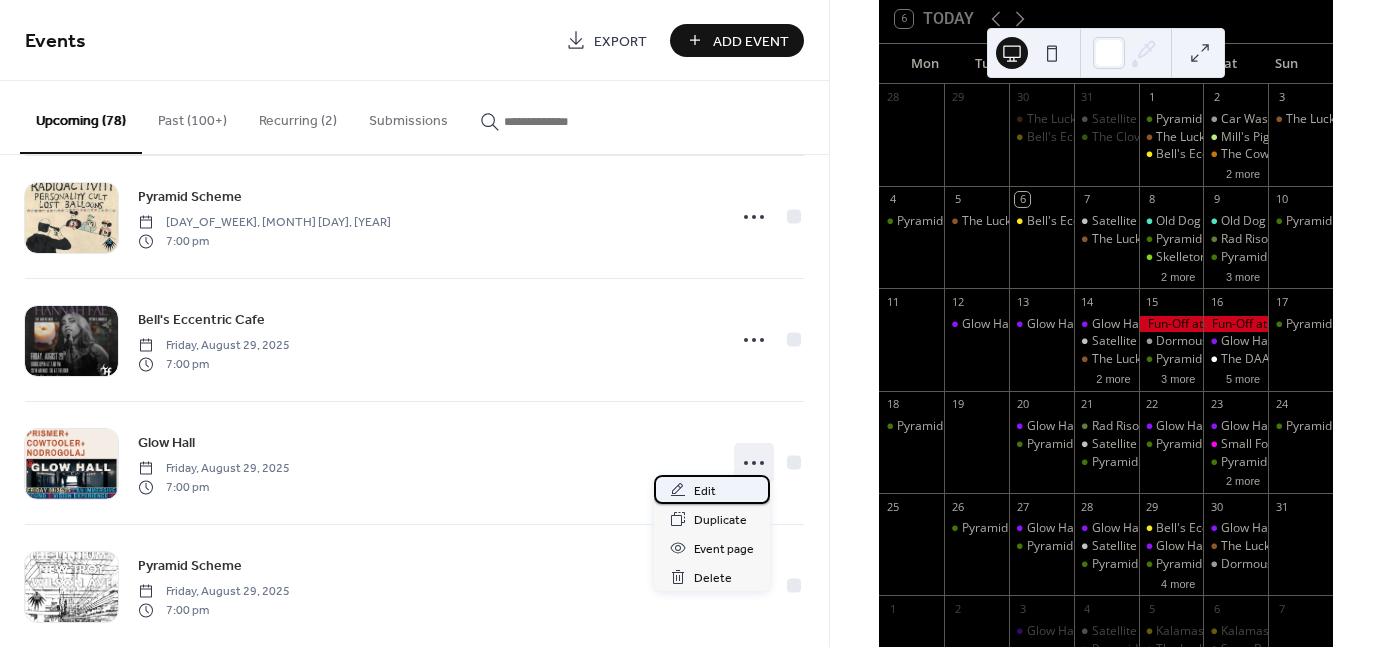 click on "Edit" at bounding box center [712, 489] 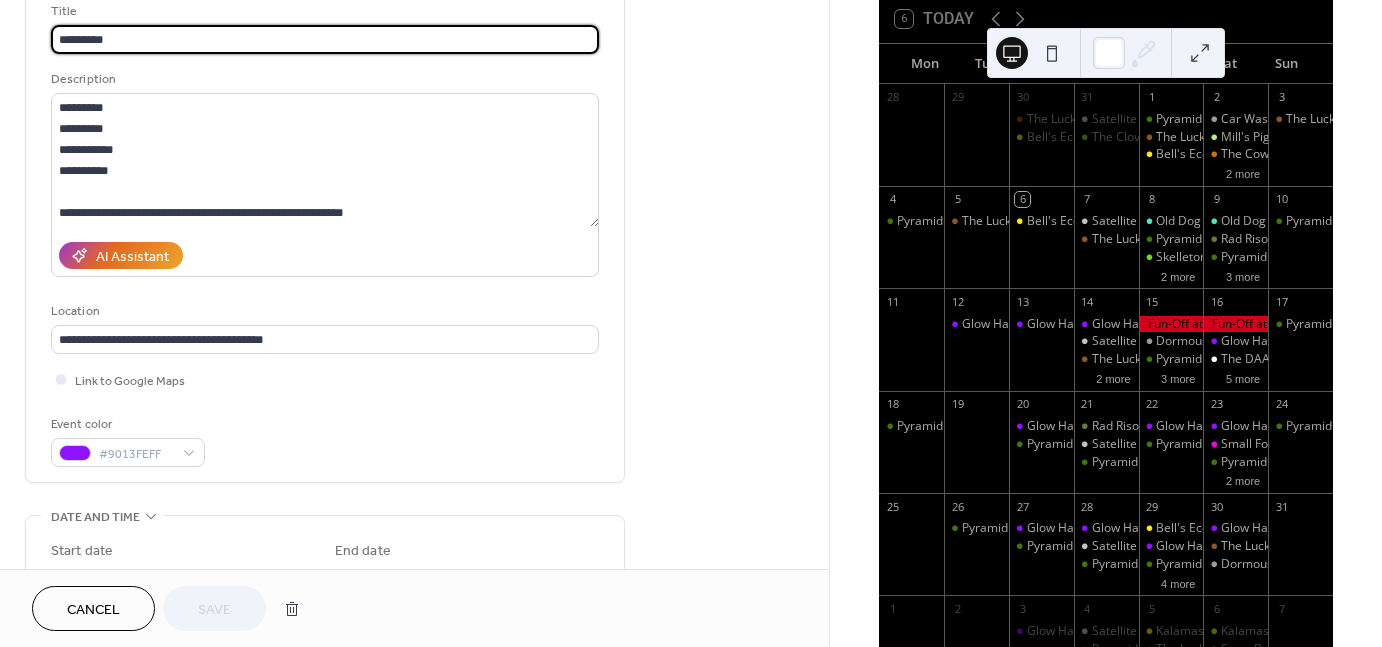 scroll, scrollTop: 92, scrollLeft: 0, axis: vertical 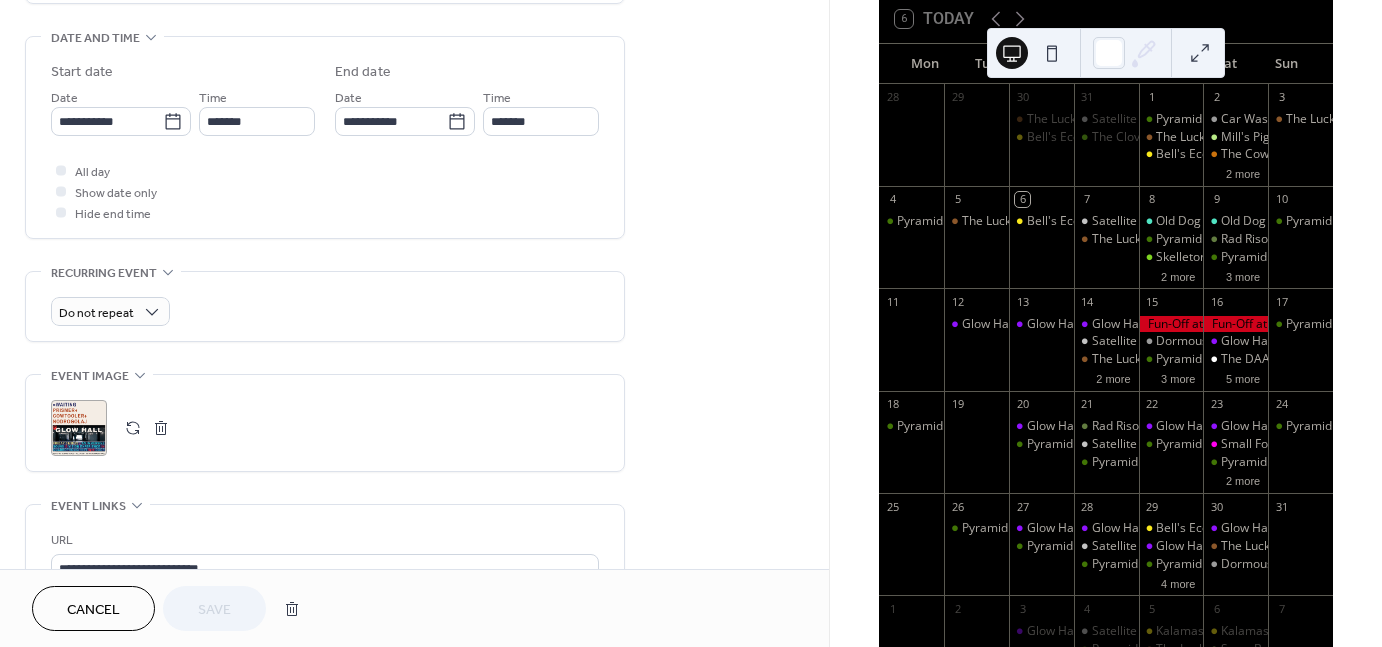 click on "Cancel" at bounding box center (93, 610) 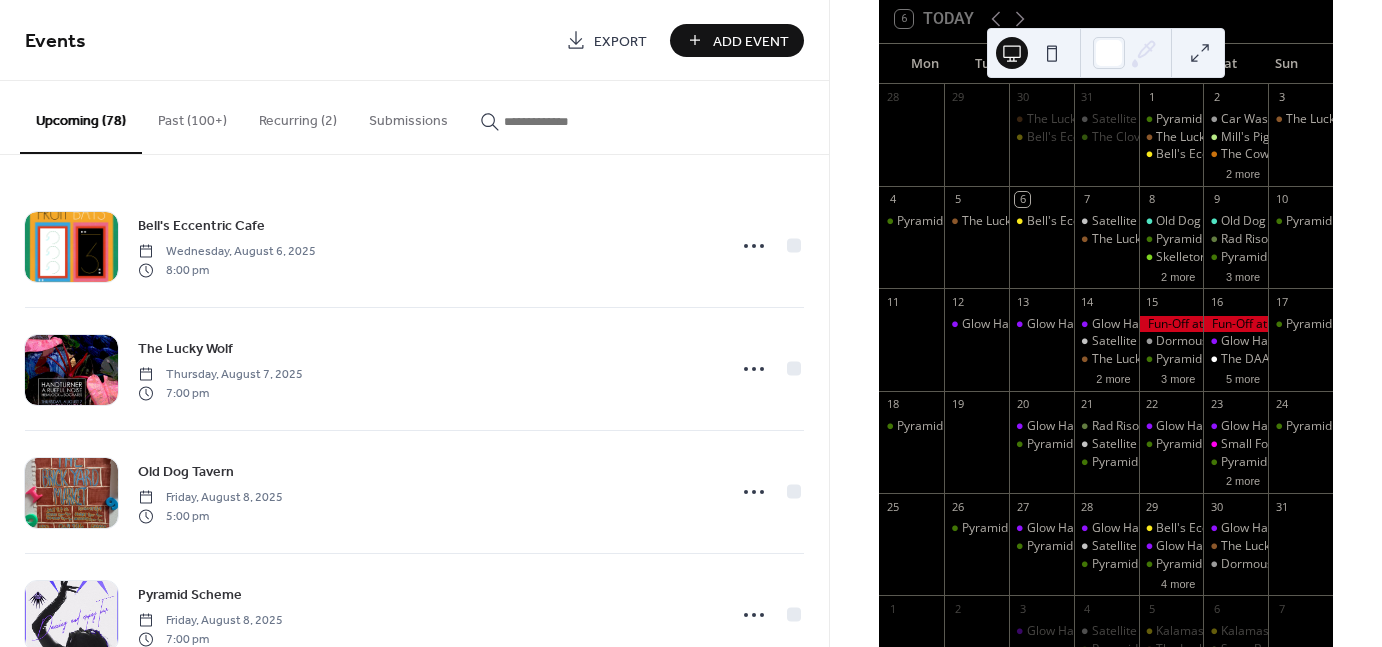 click on "Export" at bounding box center [620, 41] 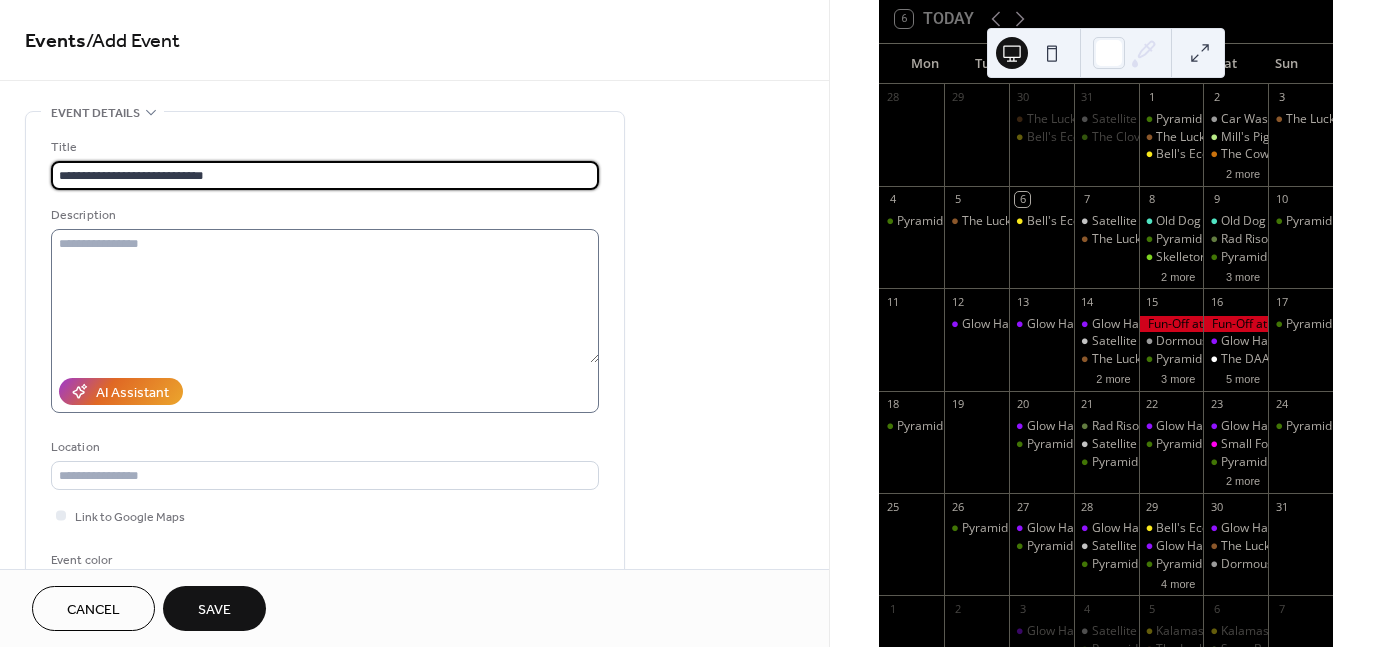 type on "**********" 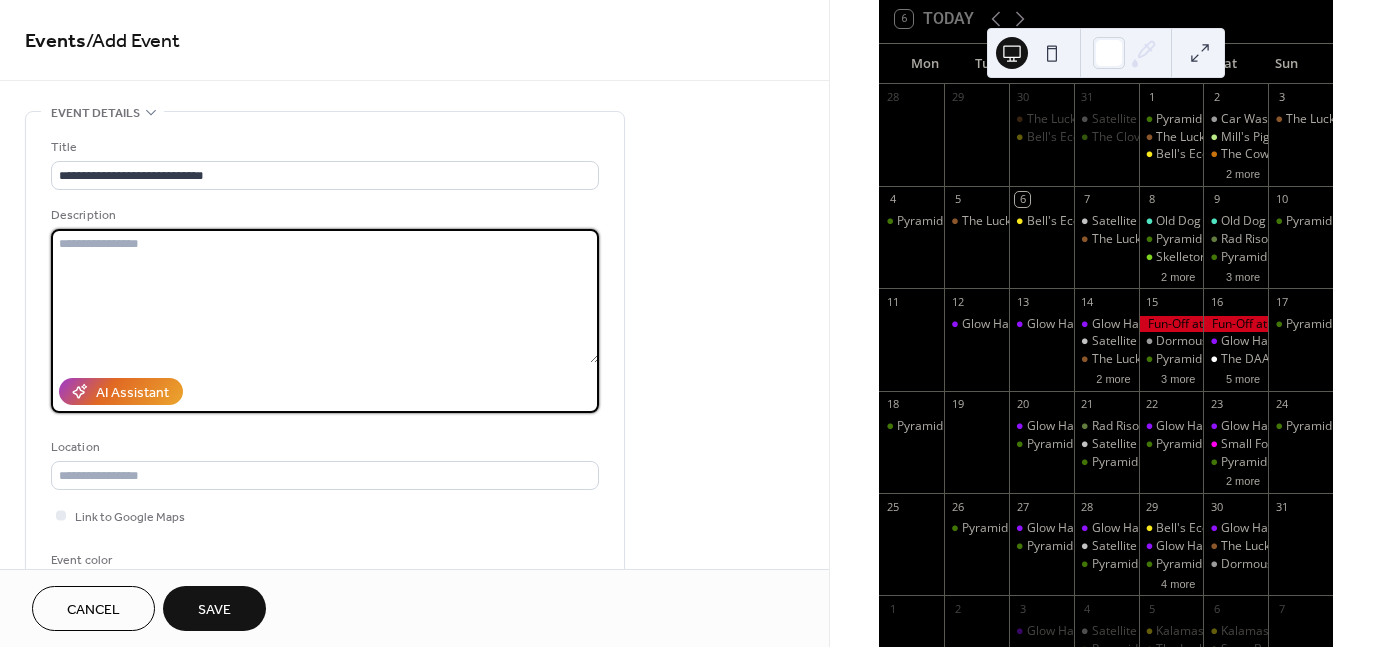 click at bounding box center [325, 296] 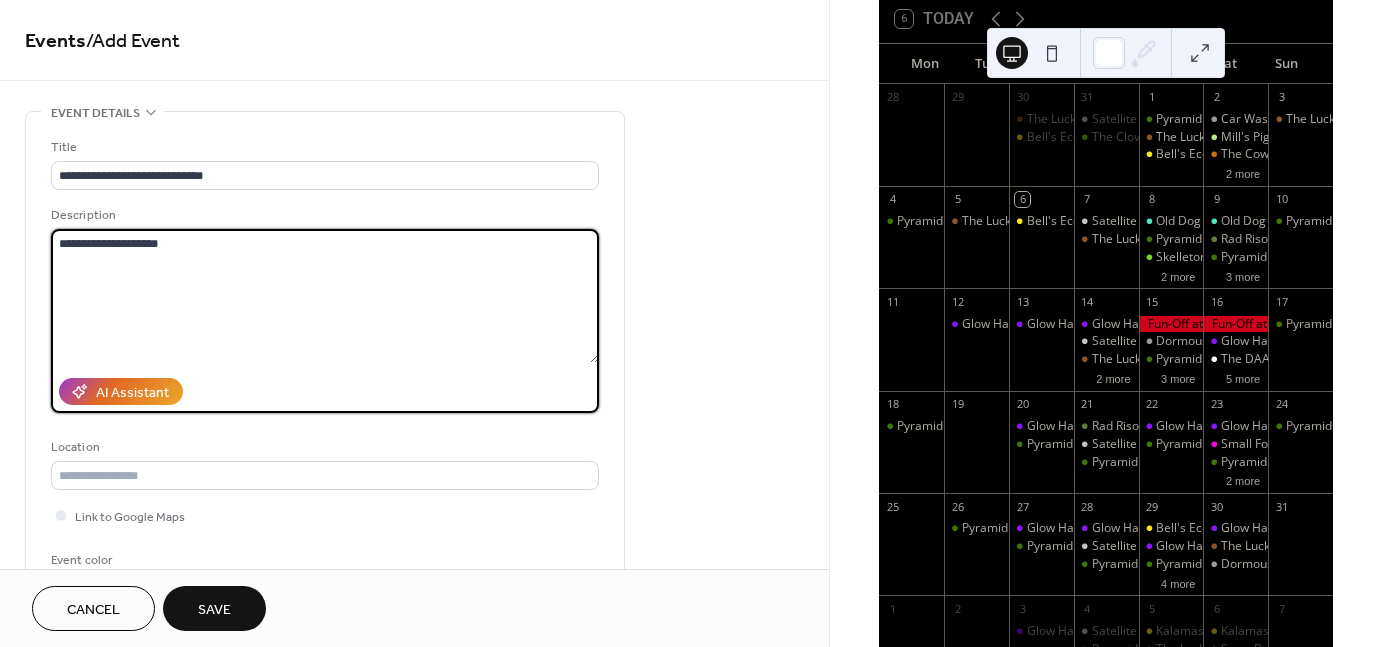 drag, startPoint x: 200, startPoint y: 231, endPoint x: 40, endPoint y: 240, distance: 160.25293 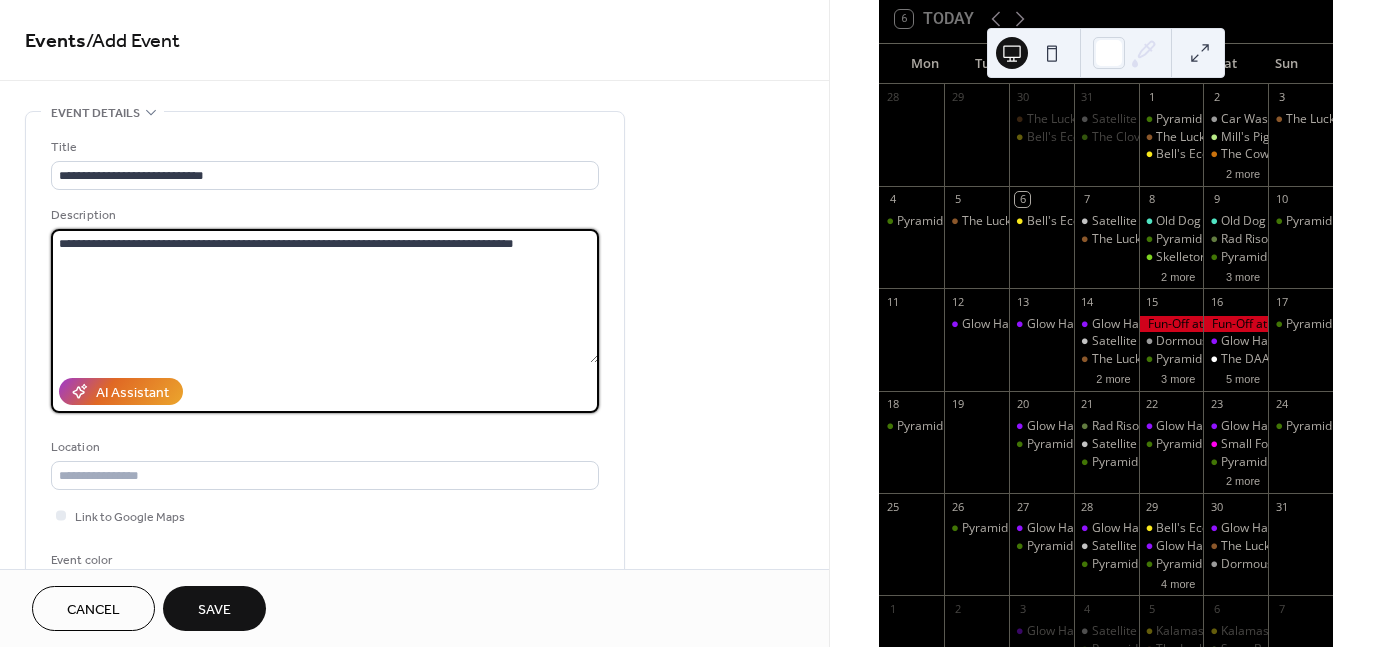 click on "**********" at bounding box center [325, 296] 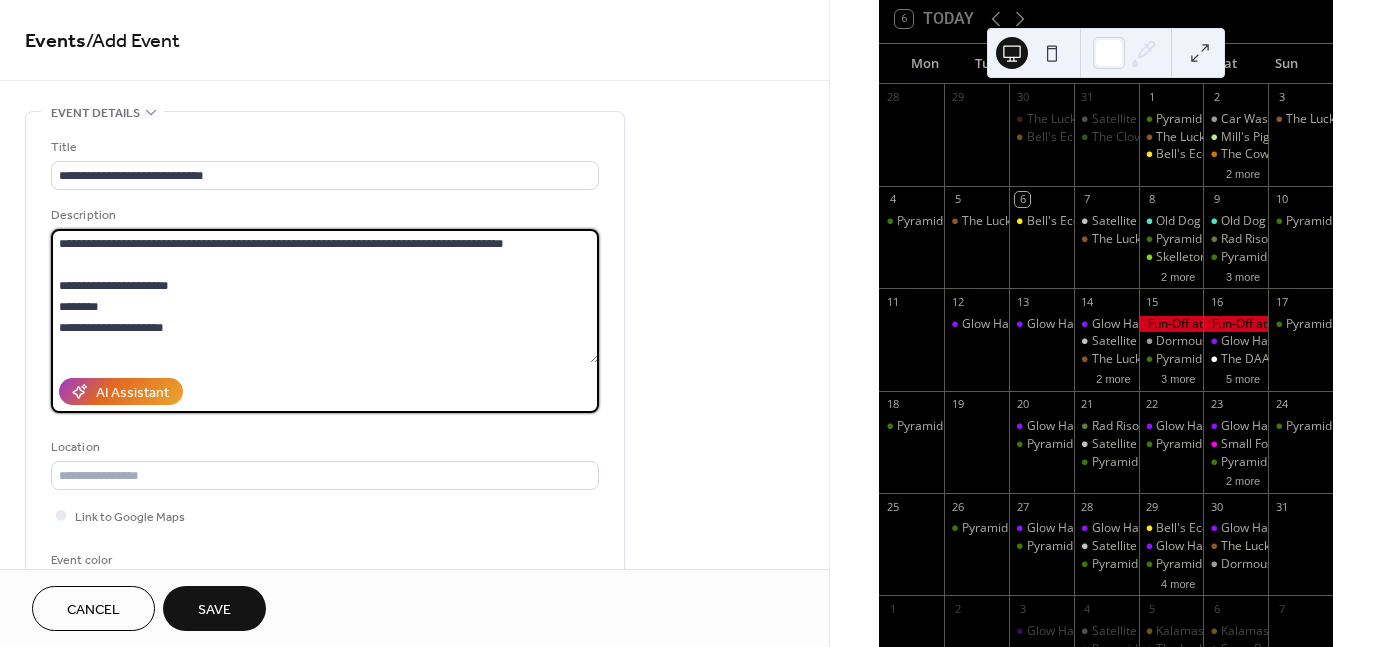 type on "**********" 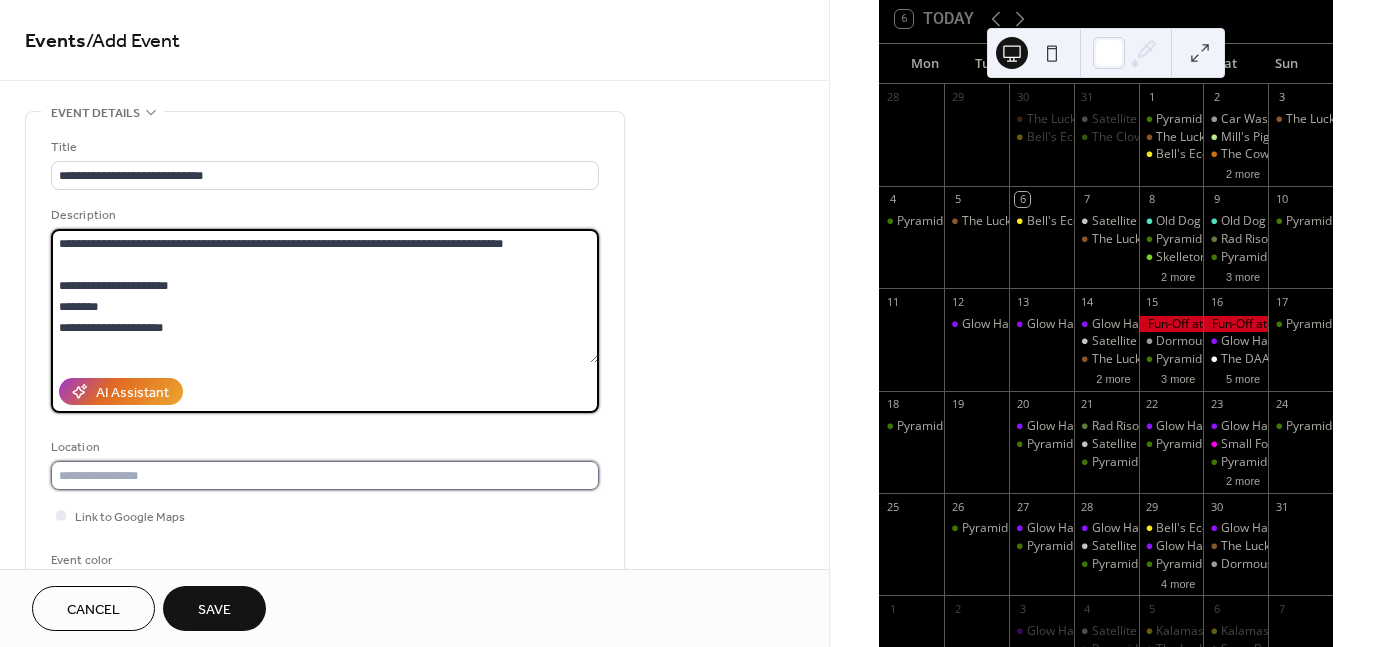click at bounding box center (325, 475) 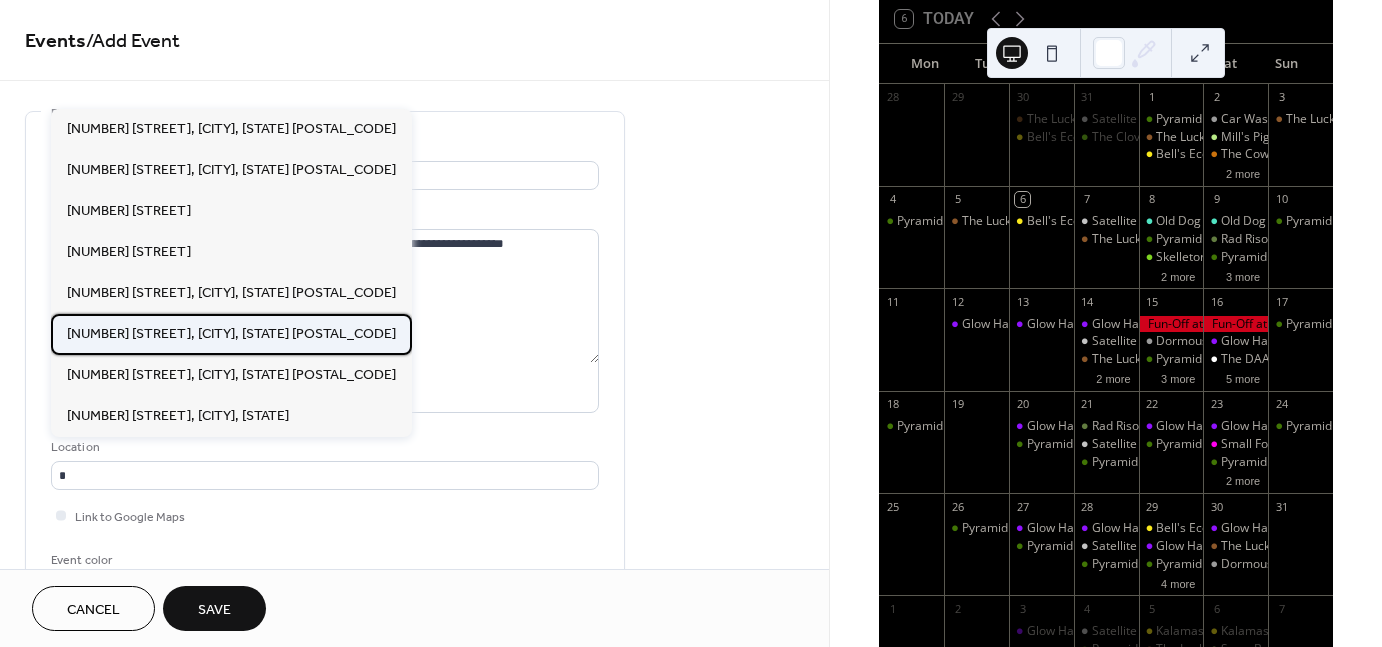 click on "246 N Kalamazoo Mall, Kalamazoo, MI 49007" at bounding box center [231, 333] 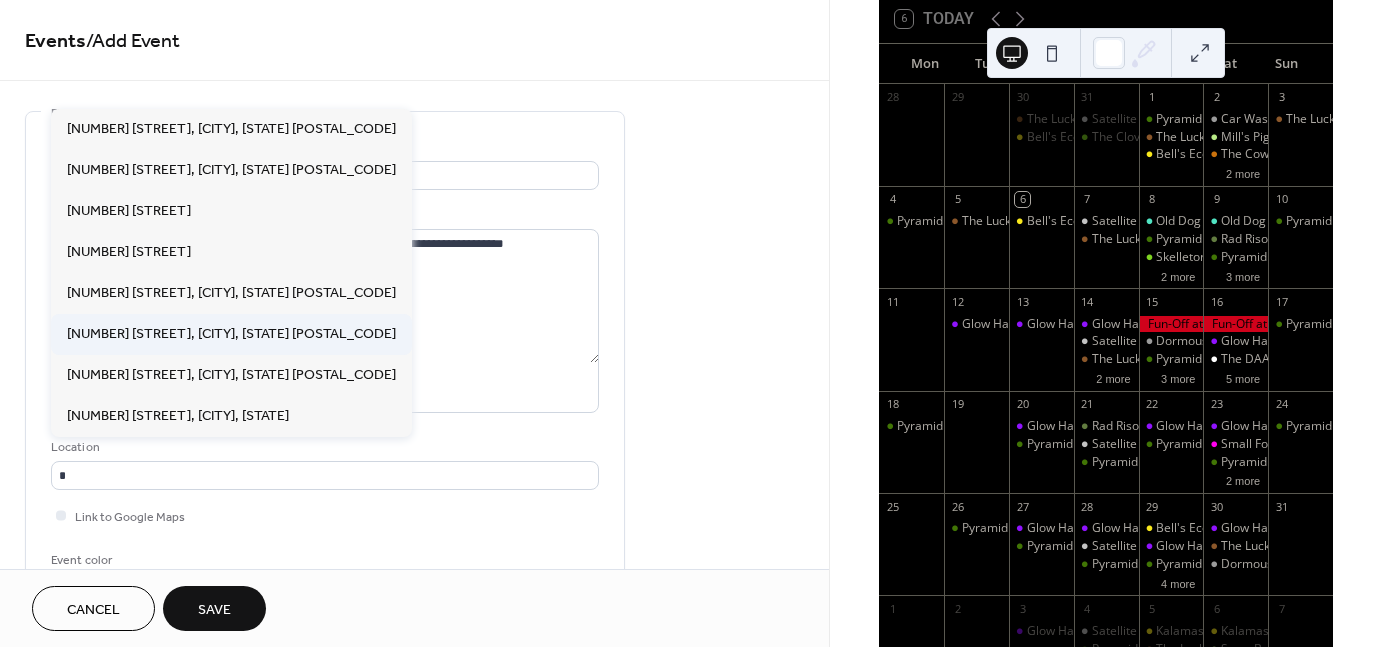 type on "**********" 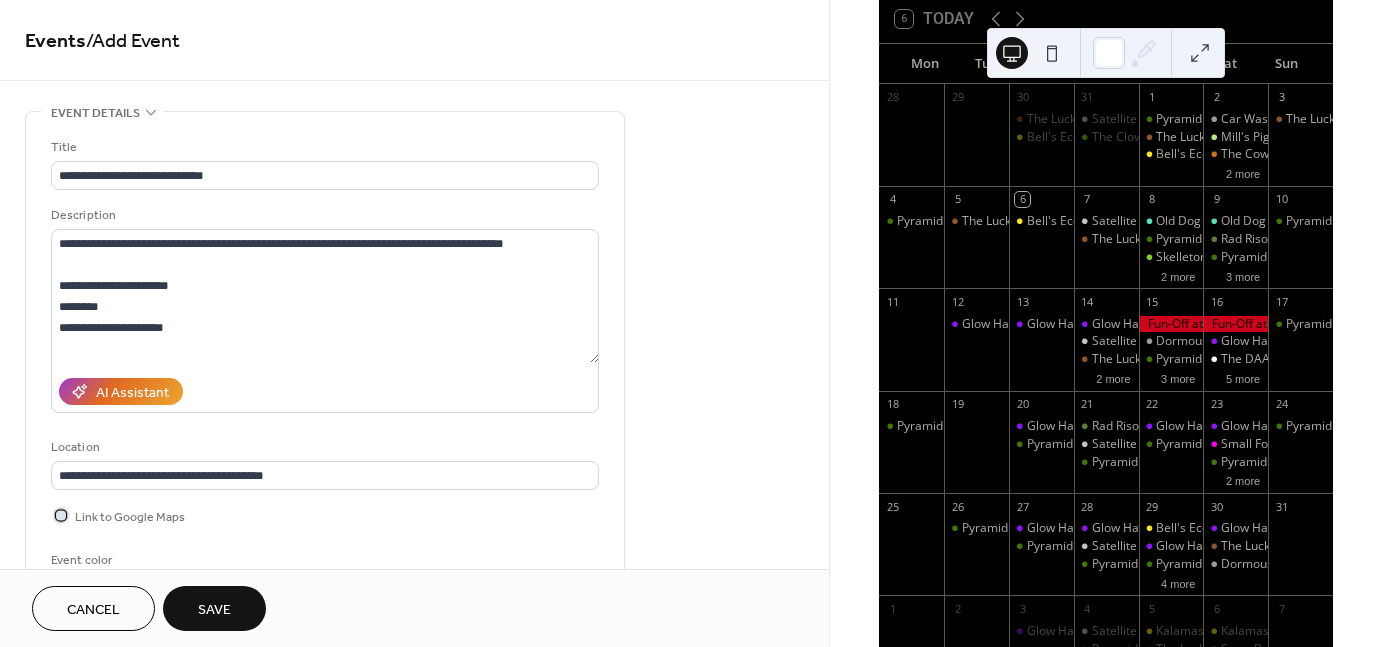 click on "Link to Google Maps" at bounding box center [130, 517] 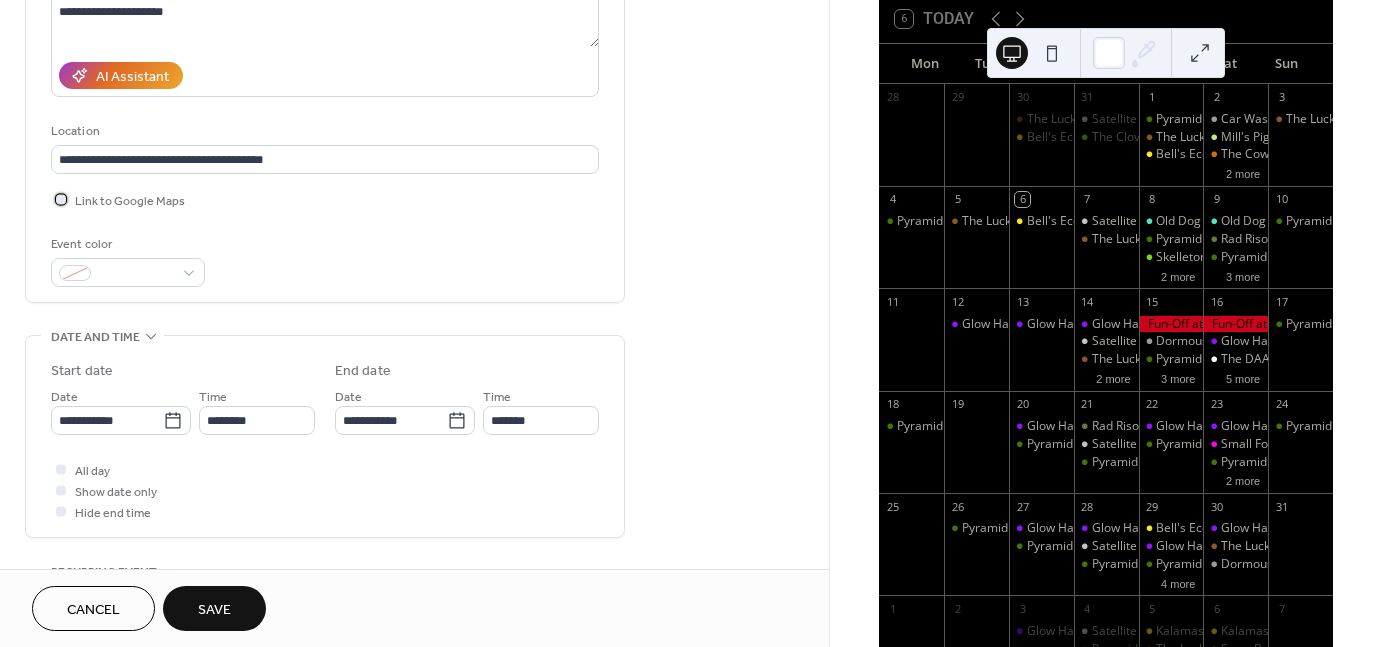 scroll, scrollTop: 318, scrollLeft: 0, axis: vertical 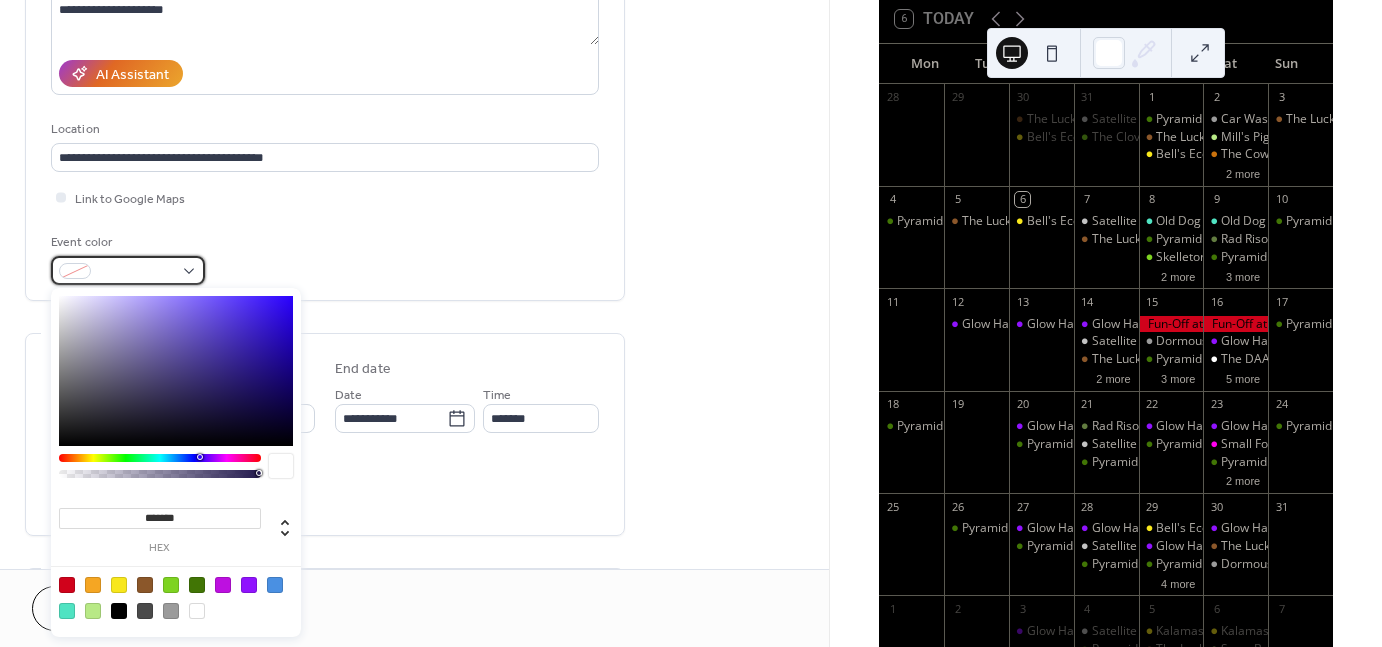 click at bounding box center (136, 272) 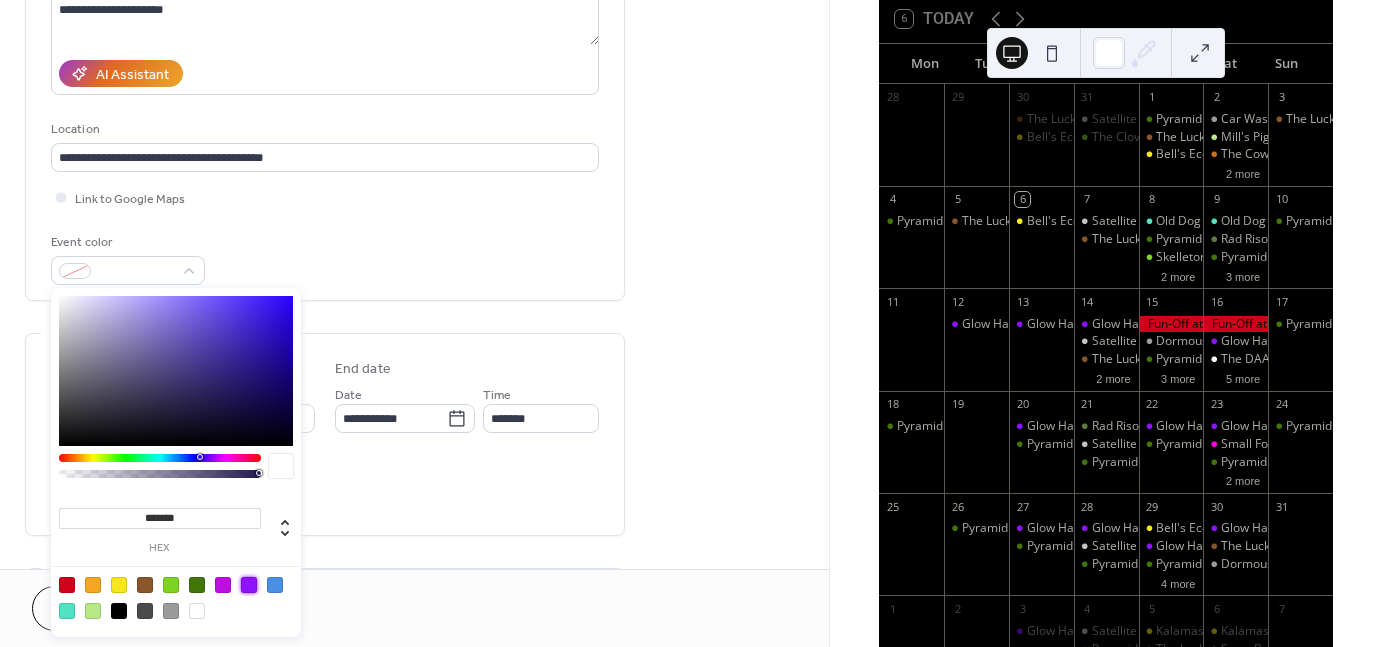 click at bounding box center [249, 585] 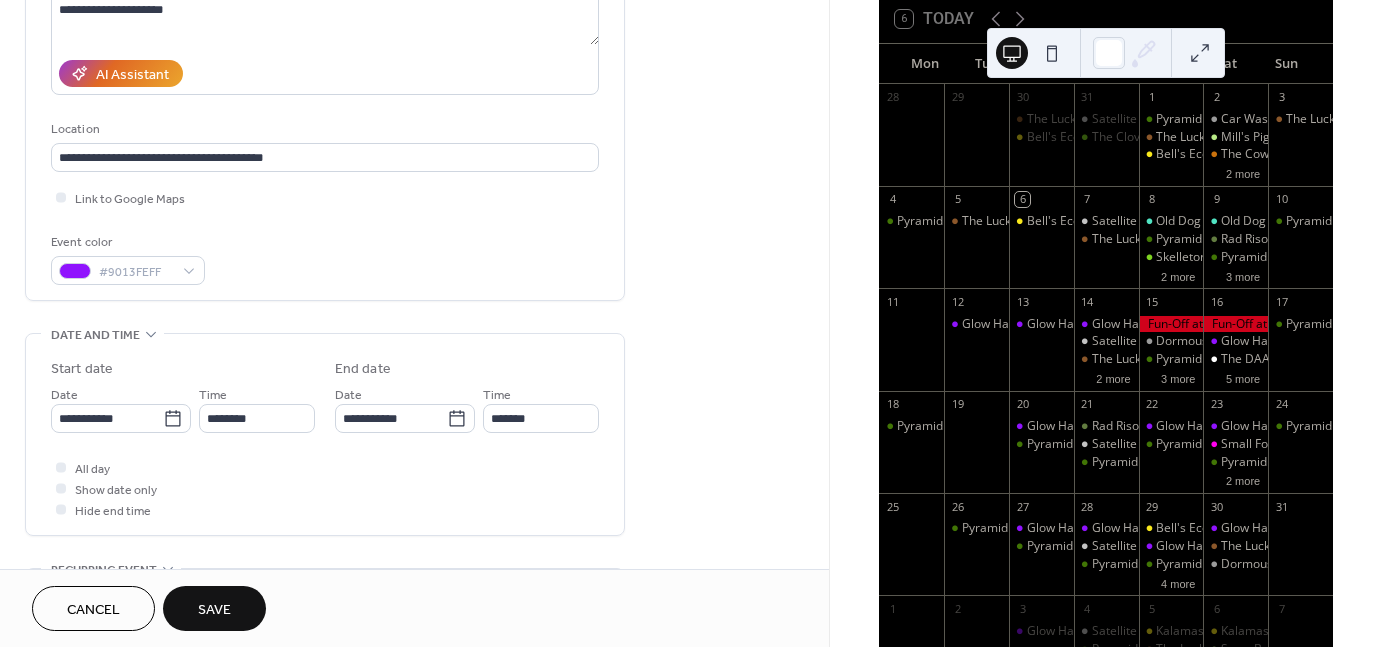 click on "**********" at bounding box center [325, 512] 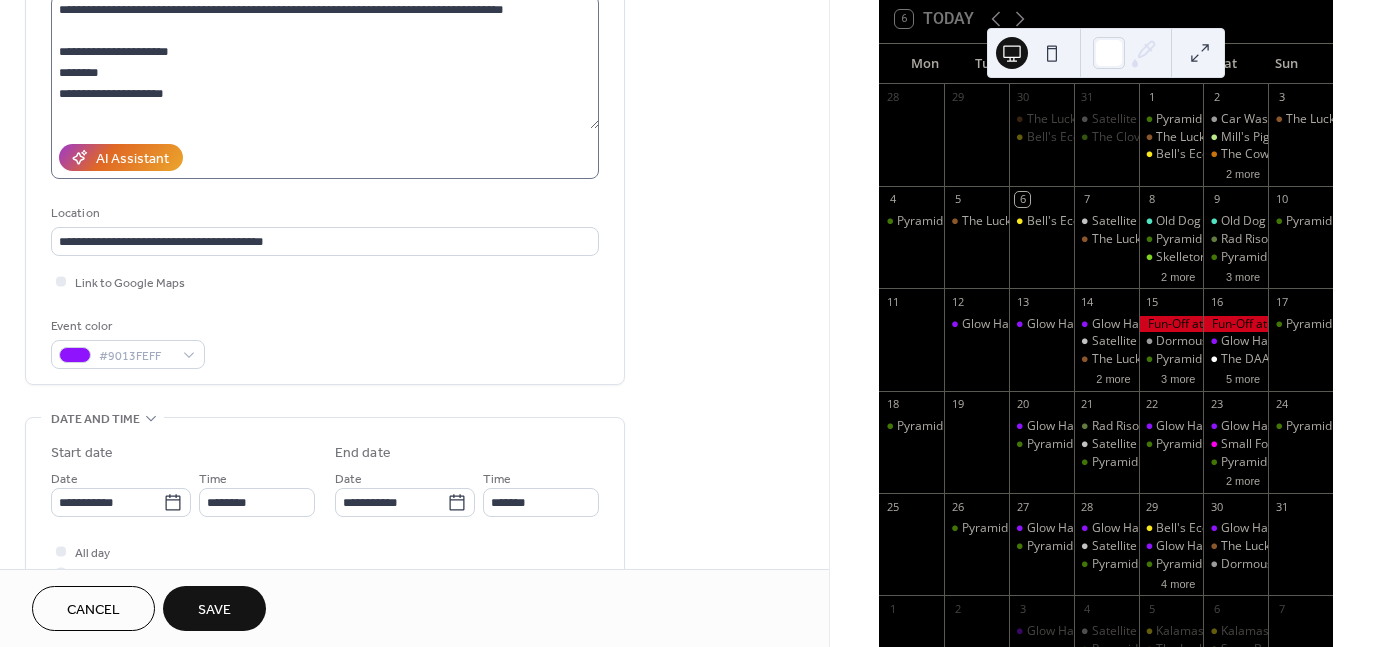scroll, scrollTop: 235, scrollLeft: 0, axis: vertical 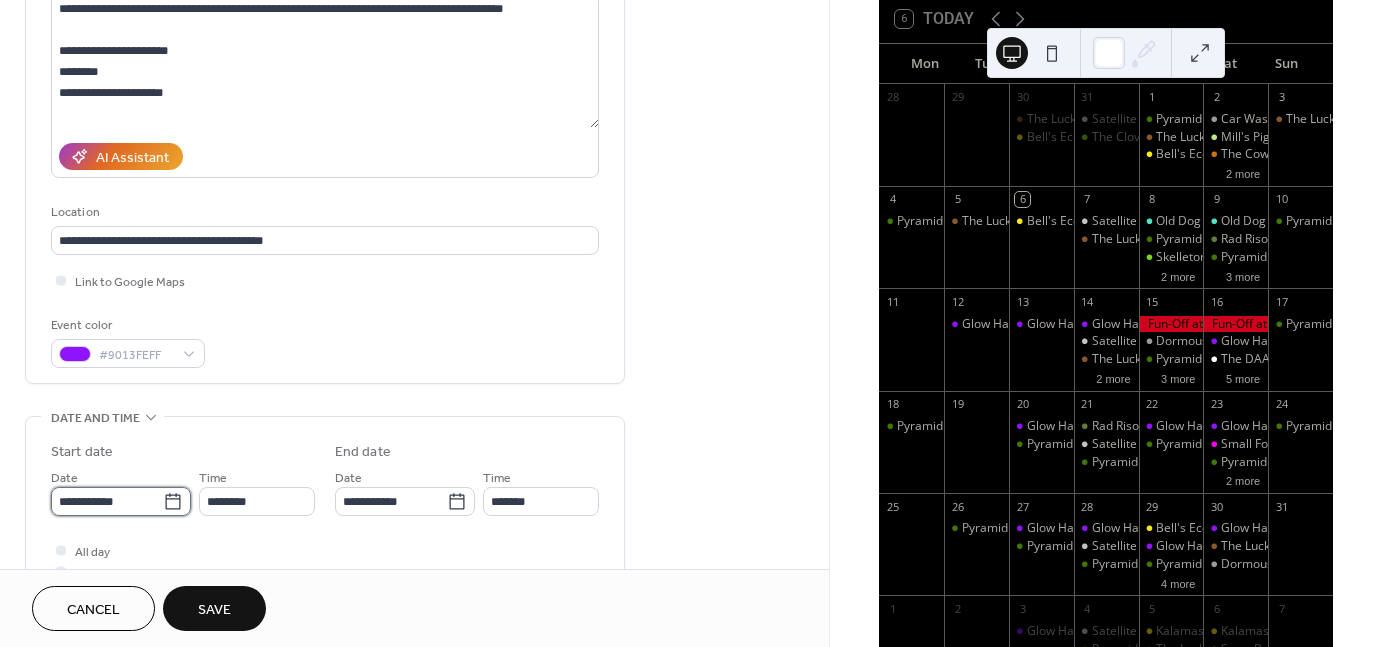 click on "**********" at bounding box center [107, 501] 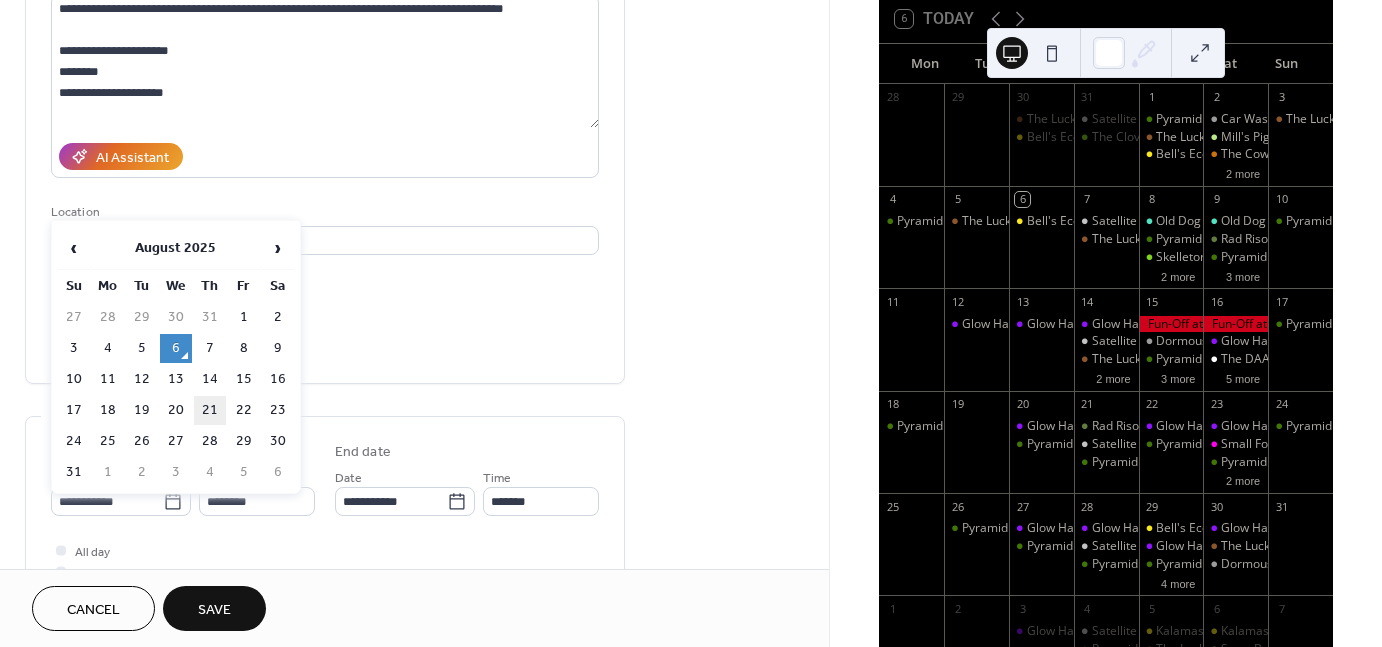 click on "21" at bounding box center (210, 410) 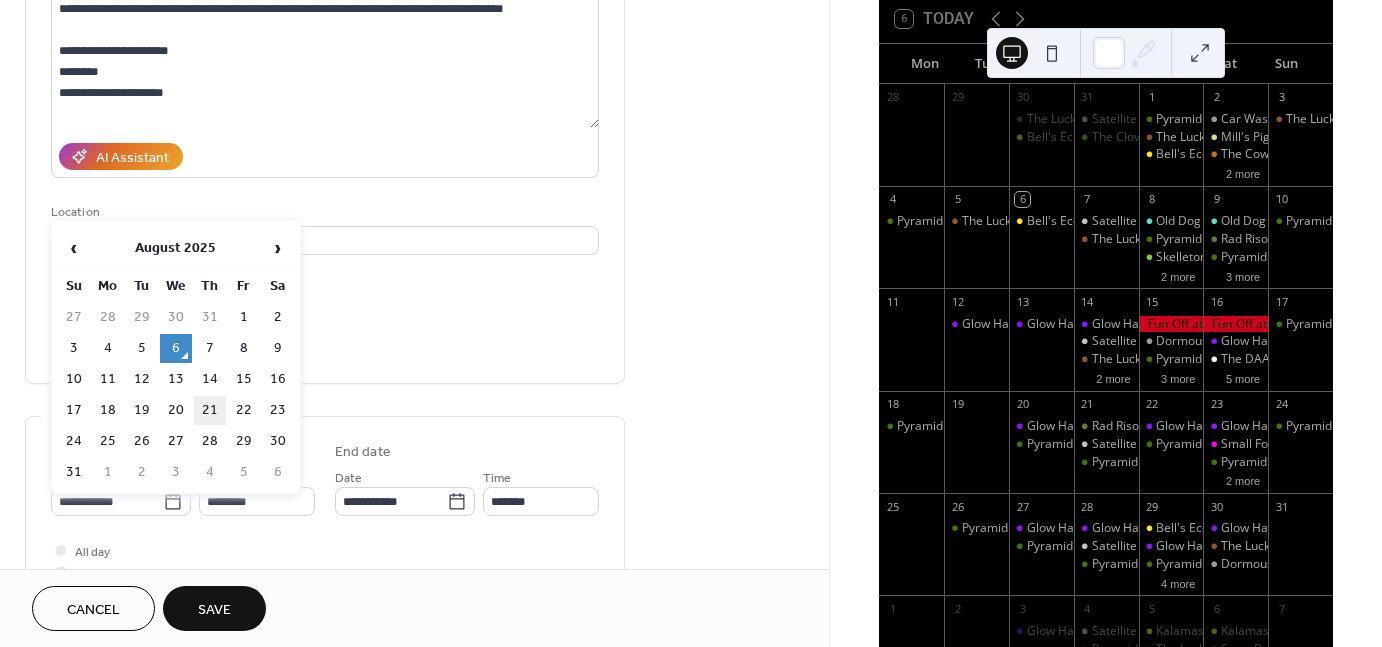 type on "**********" 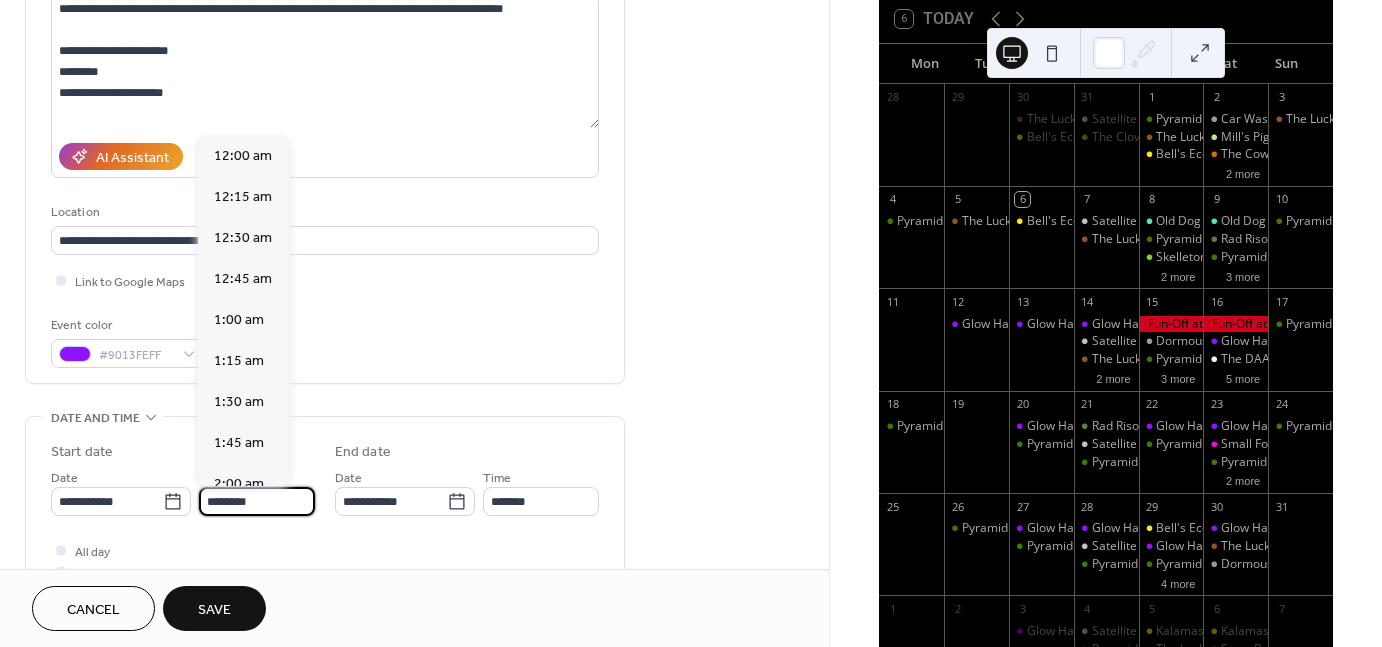 scroll, scrollTop: 1968, scrollLeft: 0, axis: vertical 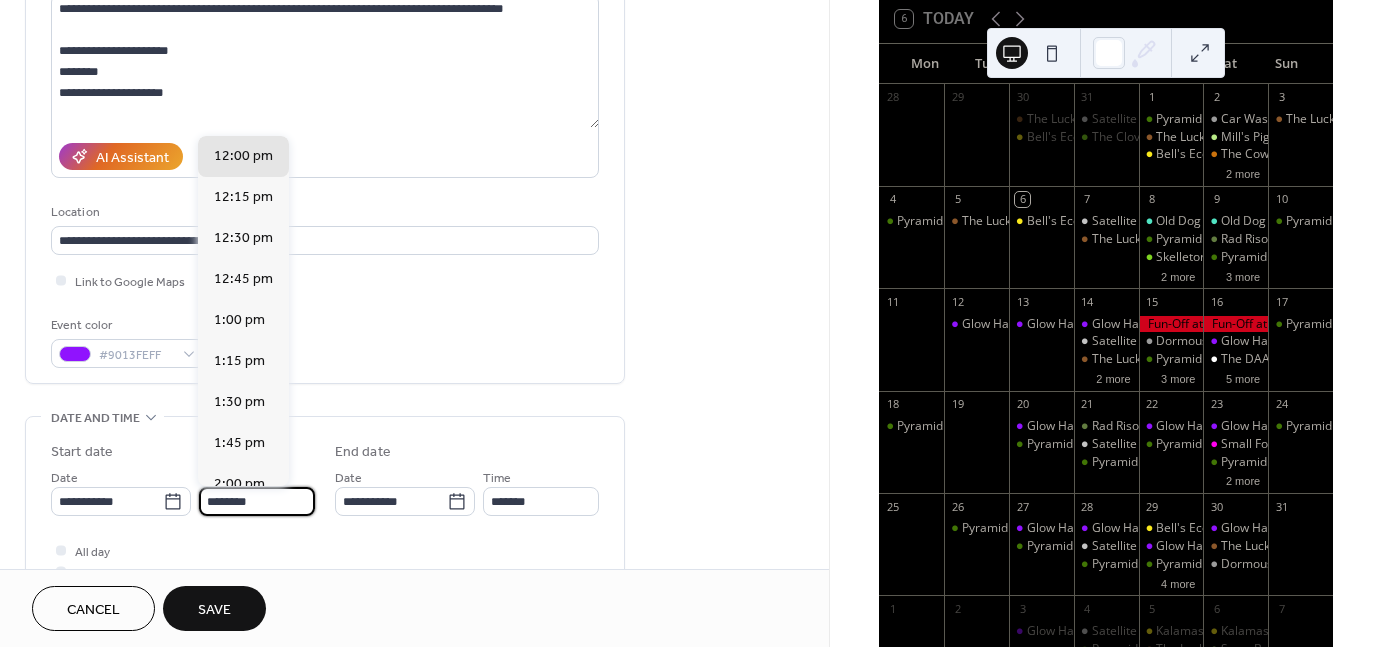 click on "********" at bounding box center (257, 501) 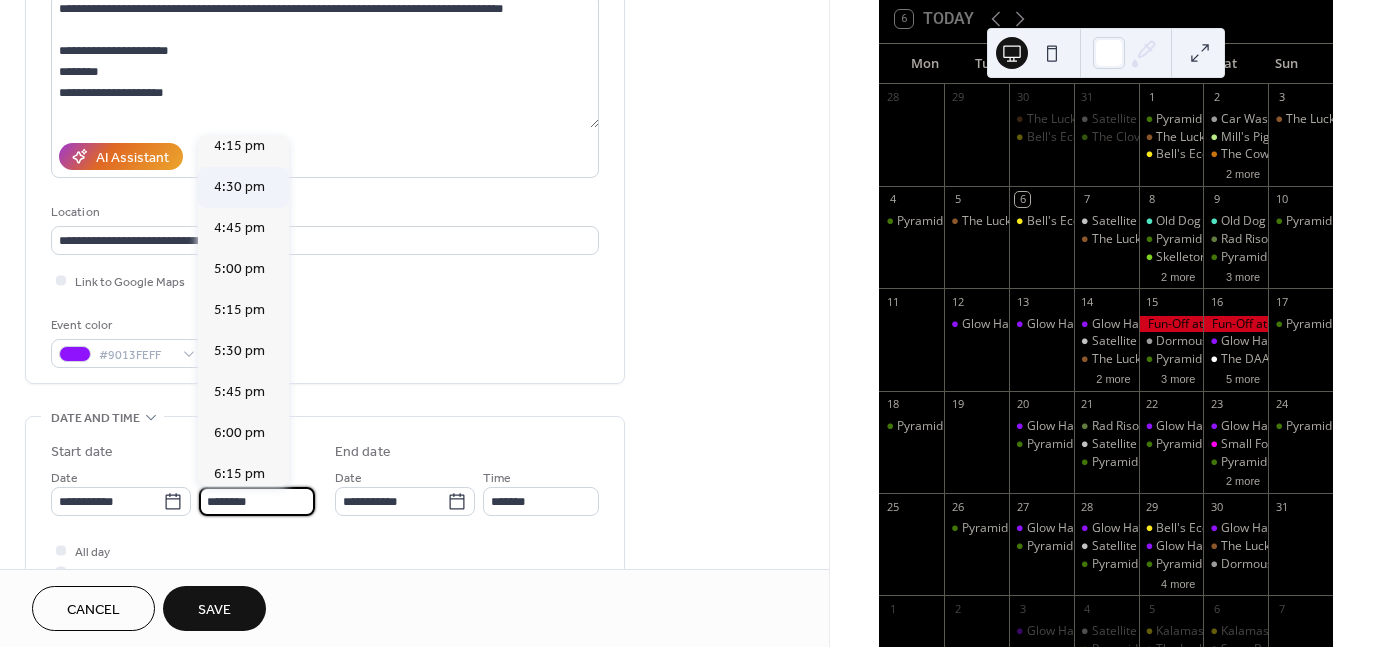 scroll, scrollTop: 2688, scrollLeft: 0, axis: vertical 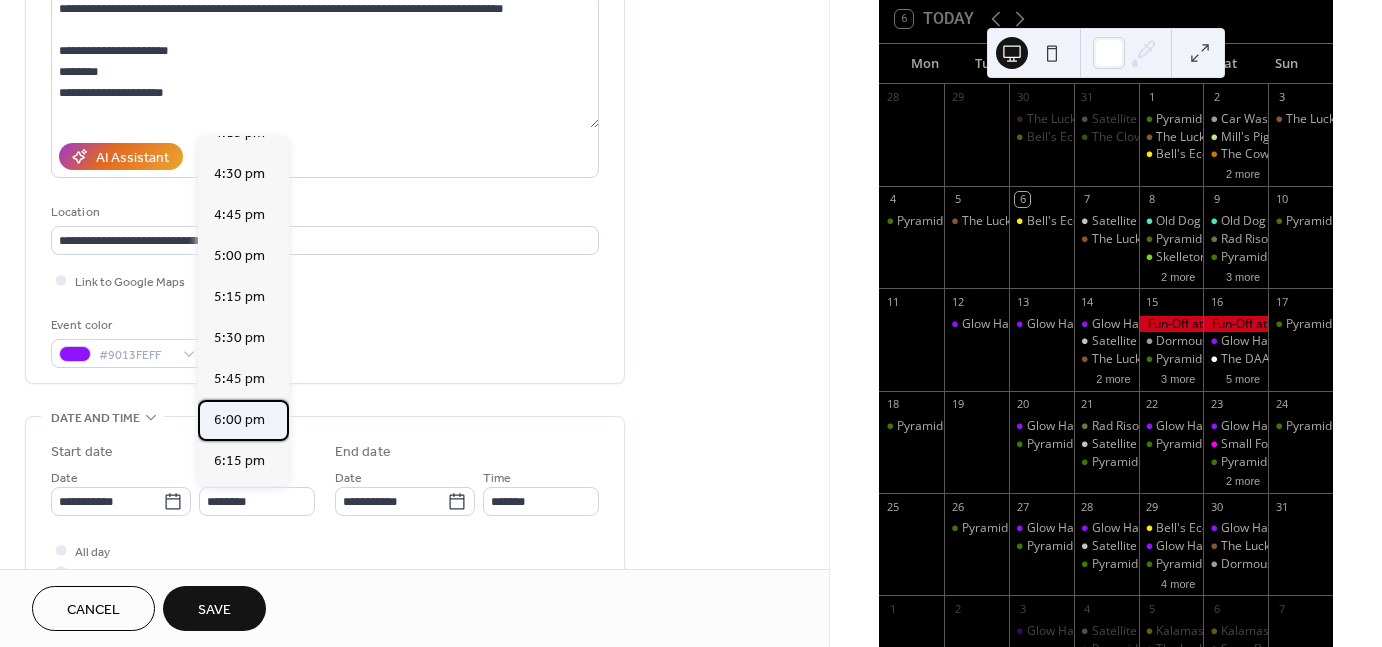 click on "6:00 pm" at bounding box center [239, 420] 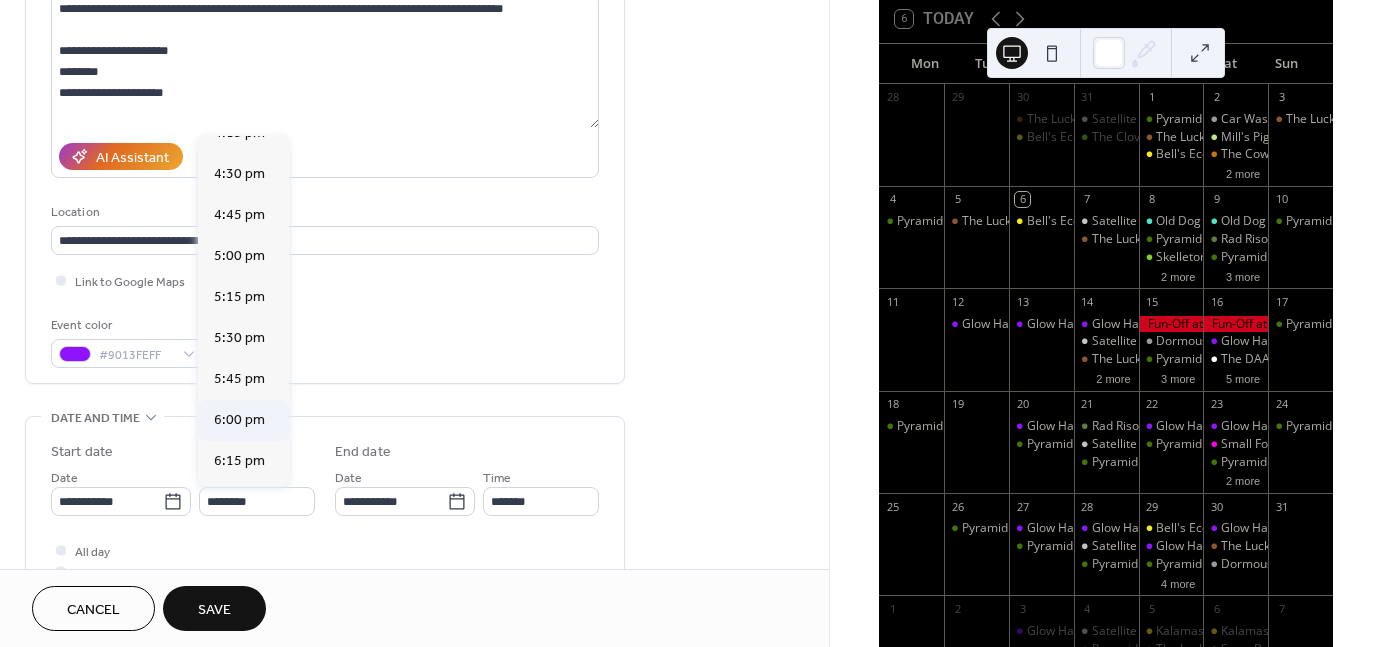 type on "*******" 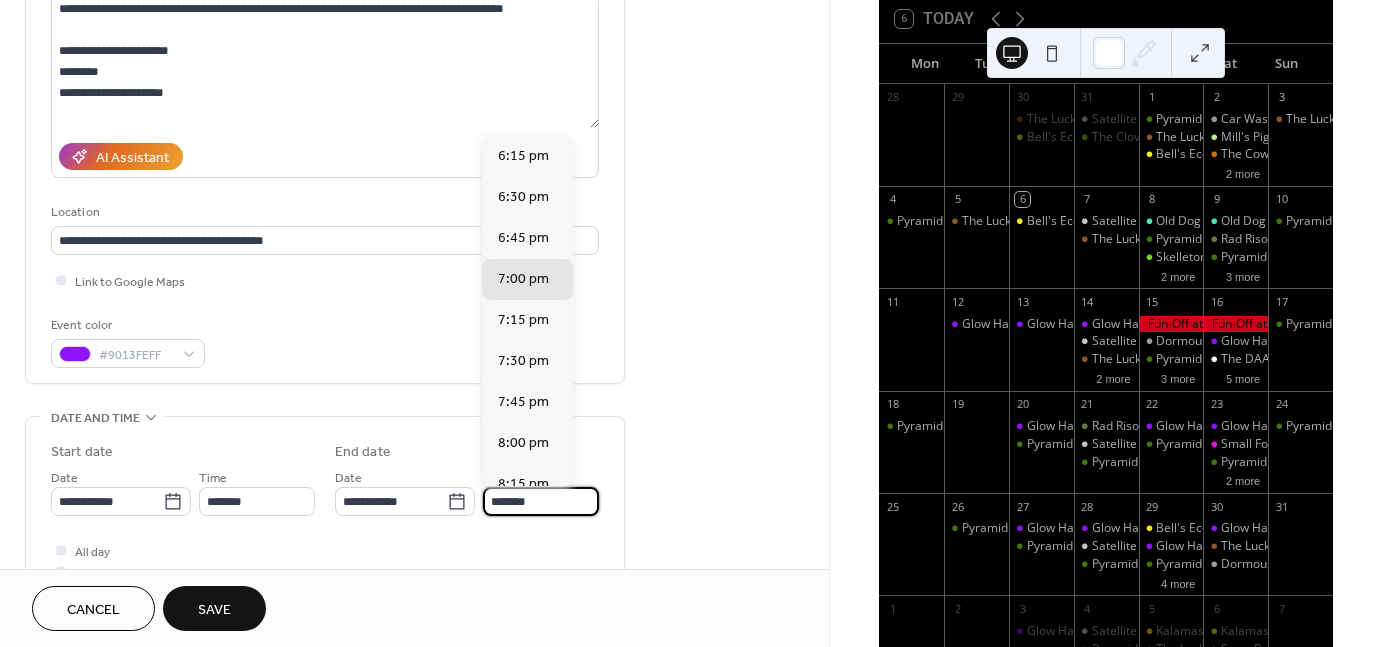 click on "*******" at bounding box center (541, 501) 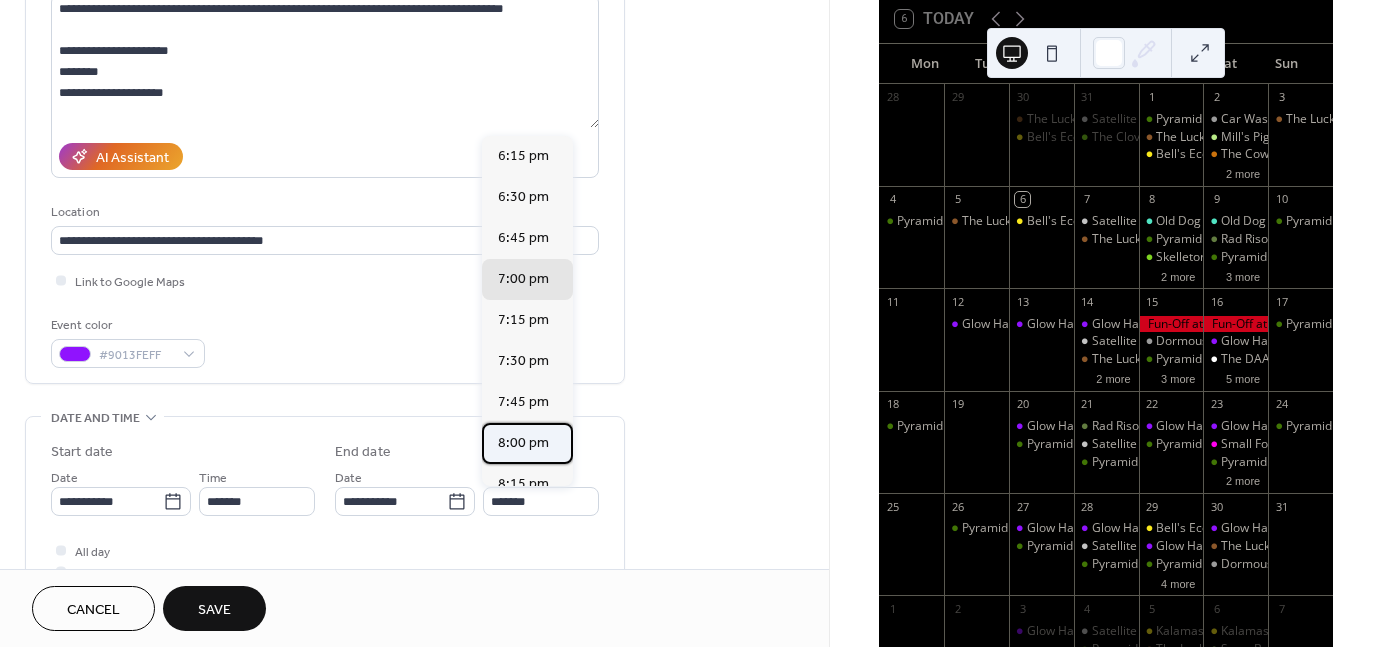 click on "8:00 pm" at bounding box center [523, 443] 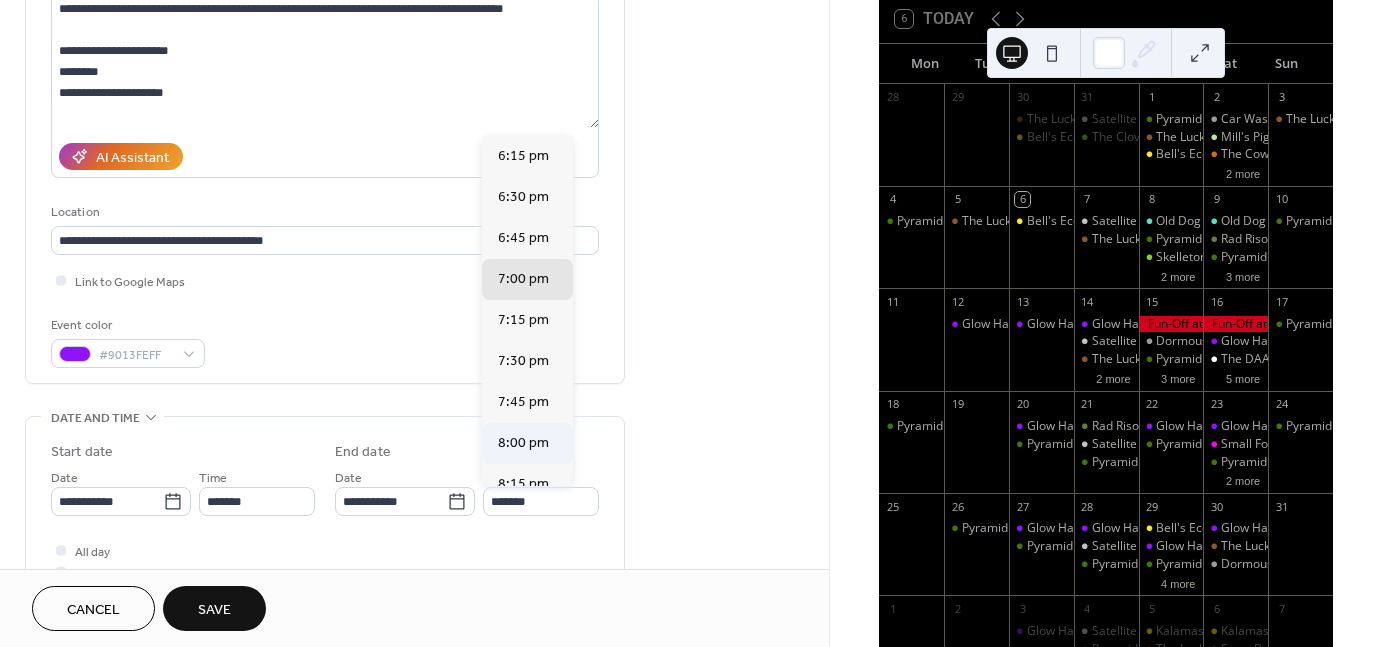 type on "*******" 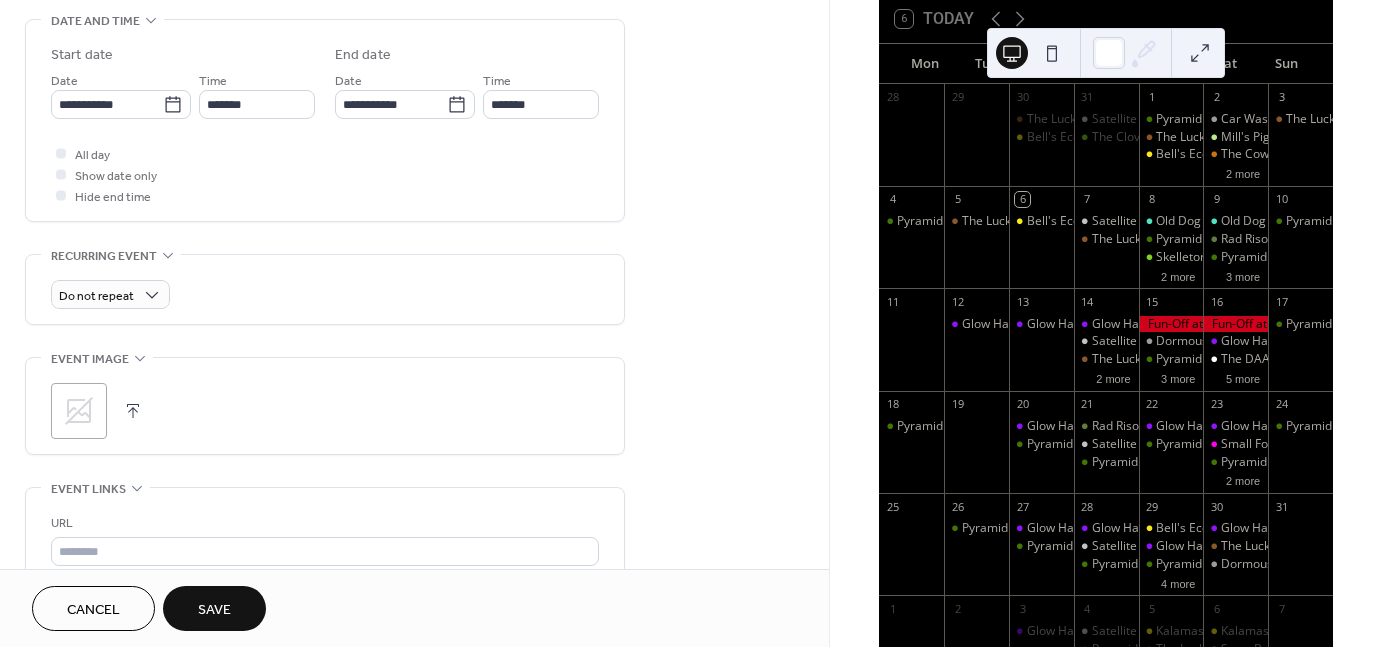 scroll, scrollTop: 724, scrollLeft: 0, axis: vertical 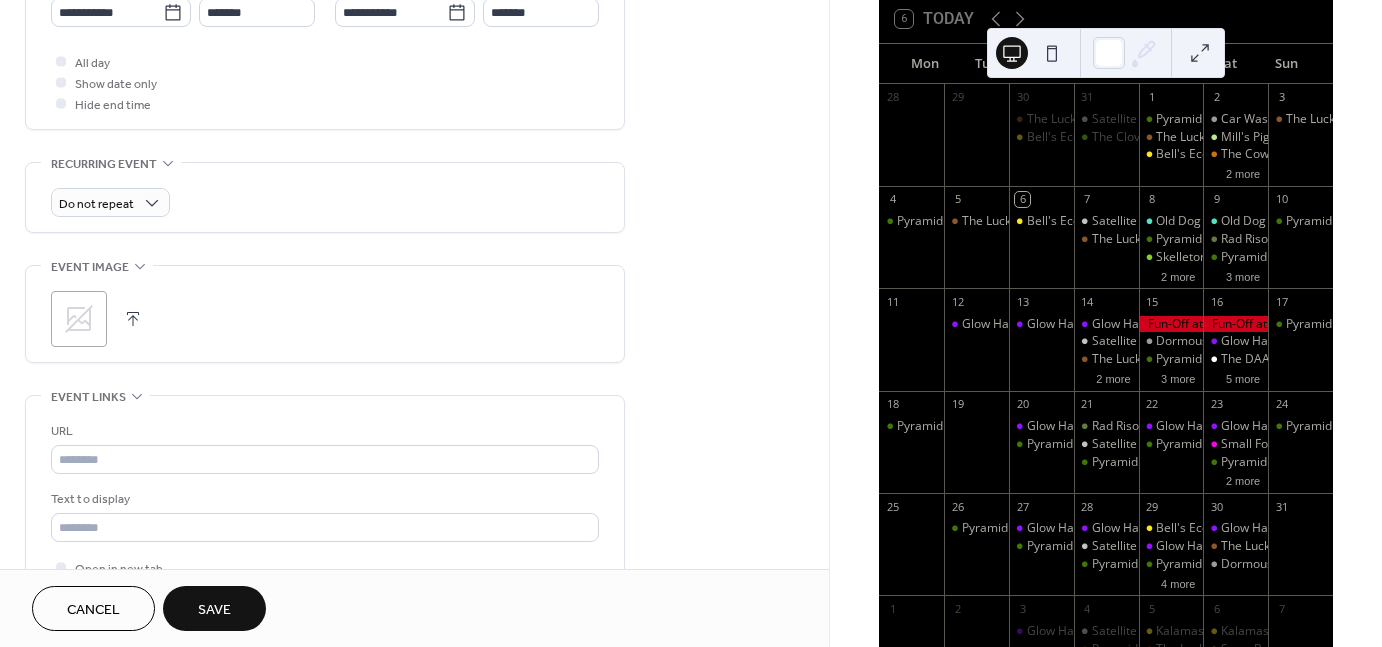 click on ";" at bounding box center [79, 319] 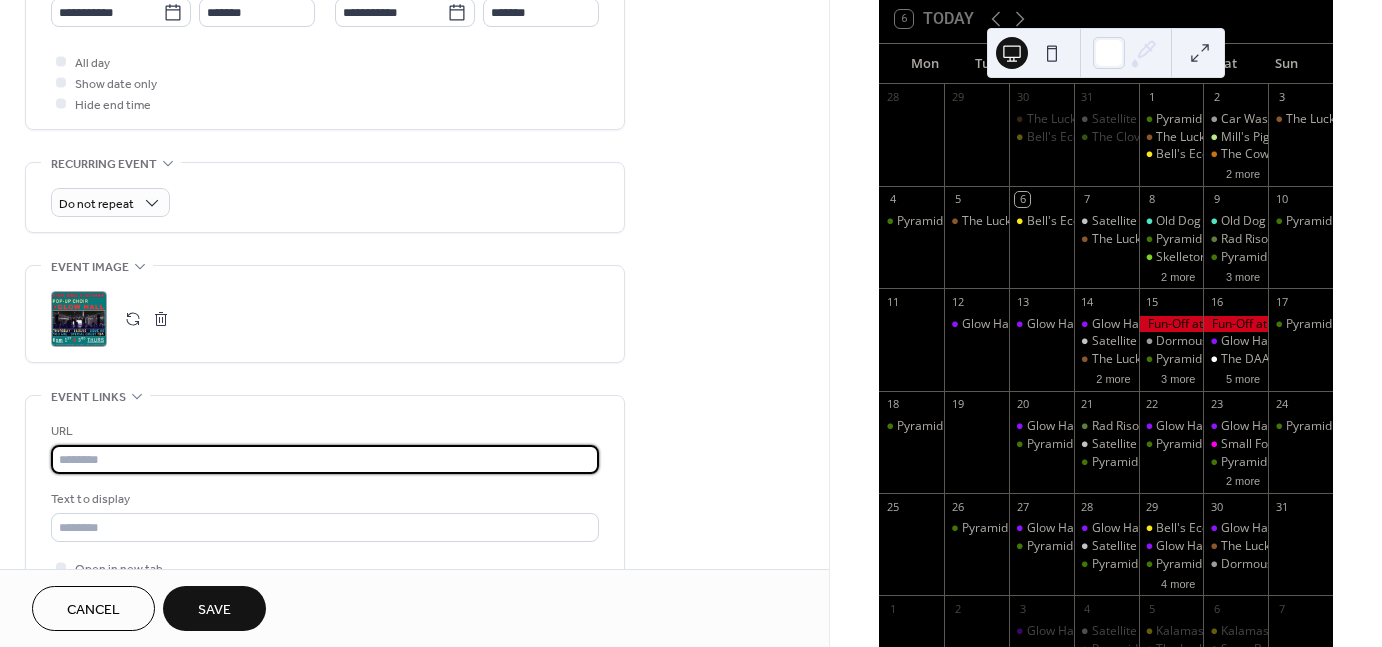 paste on "**********" 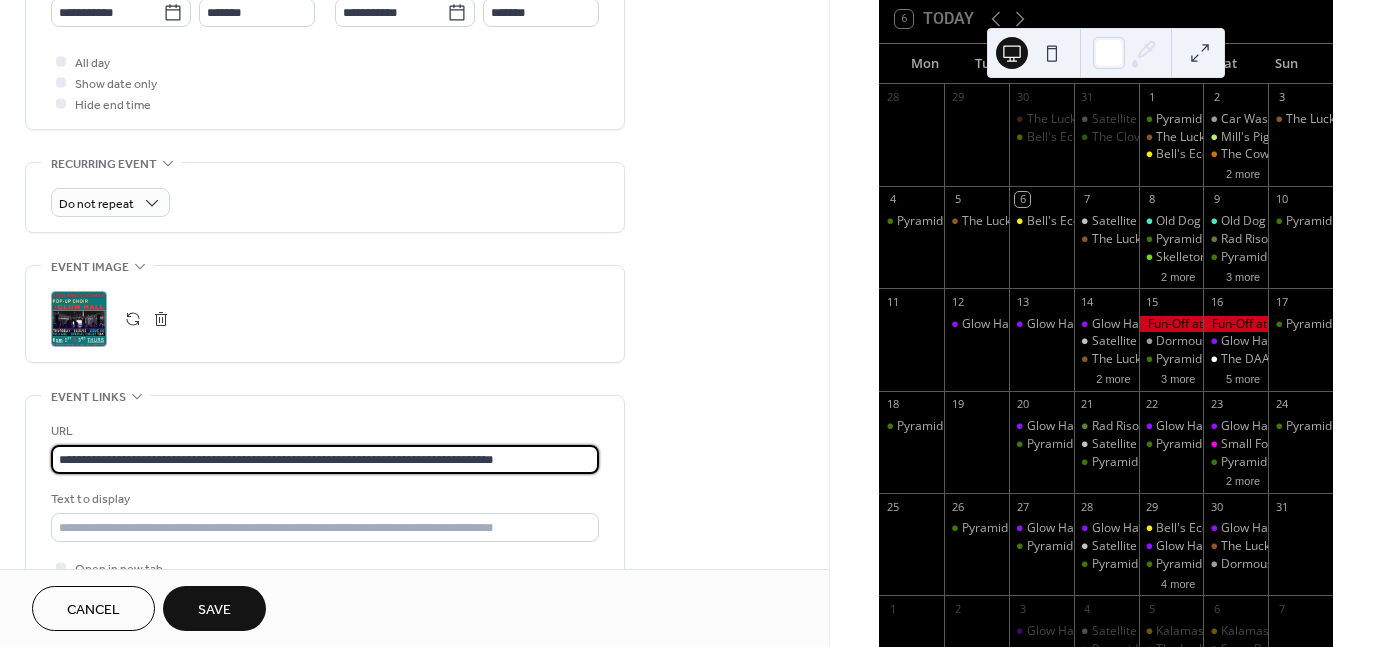 type on "**********" 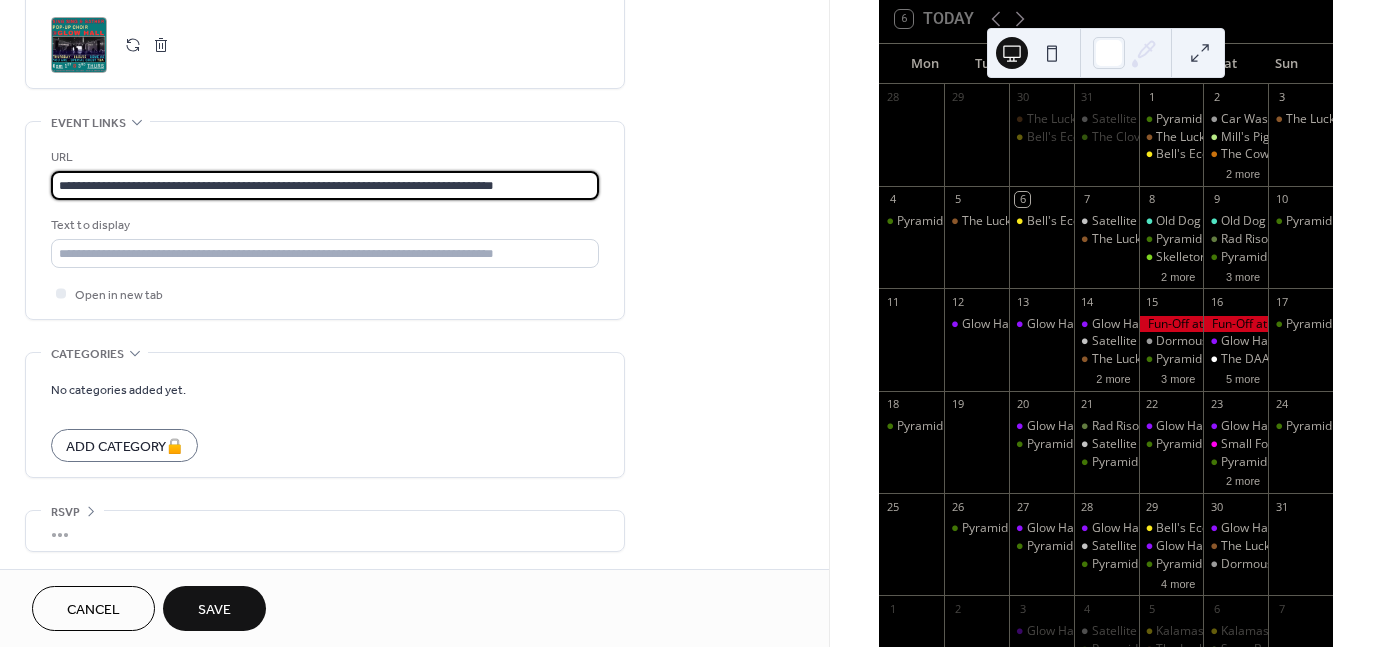 click on "Save" at bounding box center (214, 608) 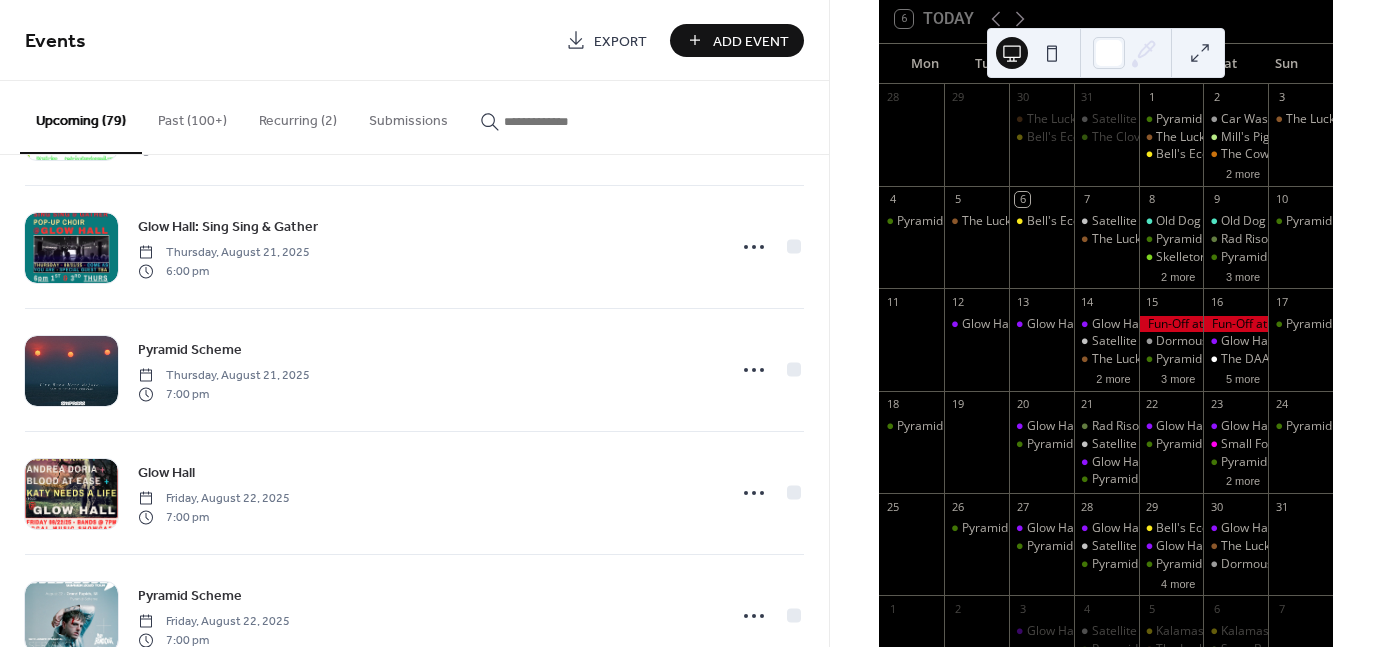 scroll, scrollTop: 4455, scrollLeft: 0, axis: vertical 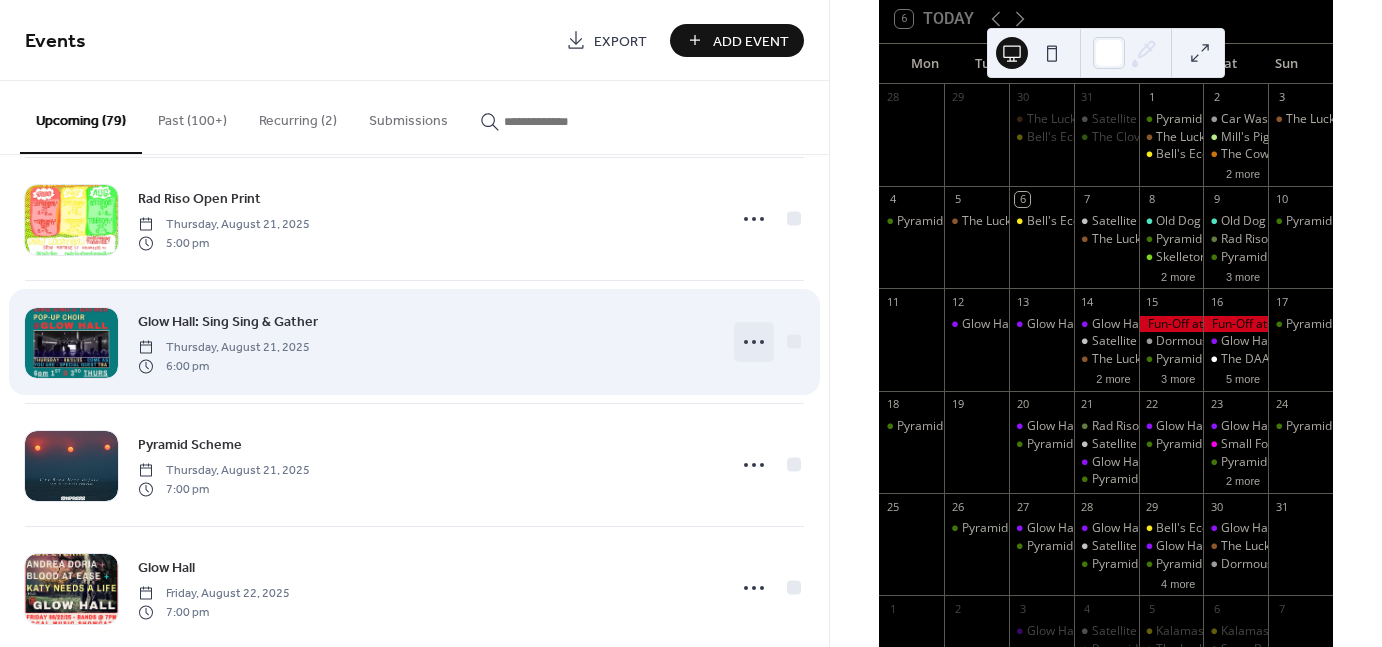 click 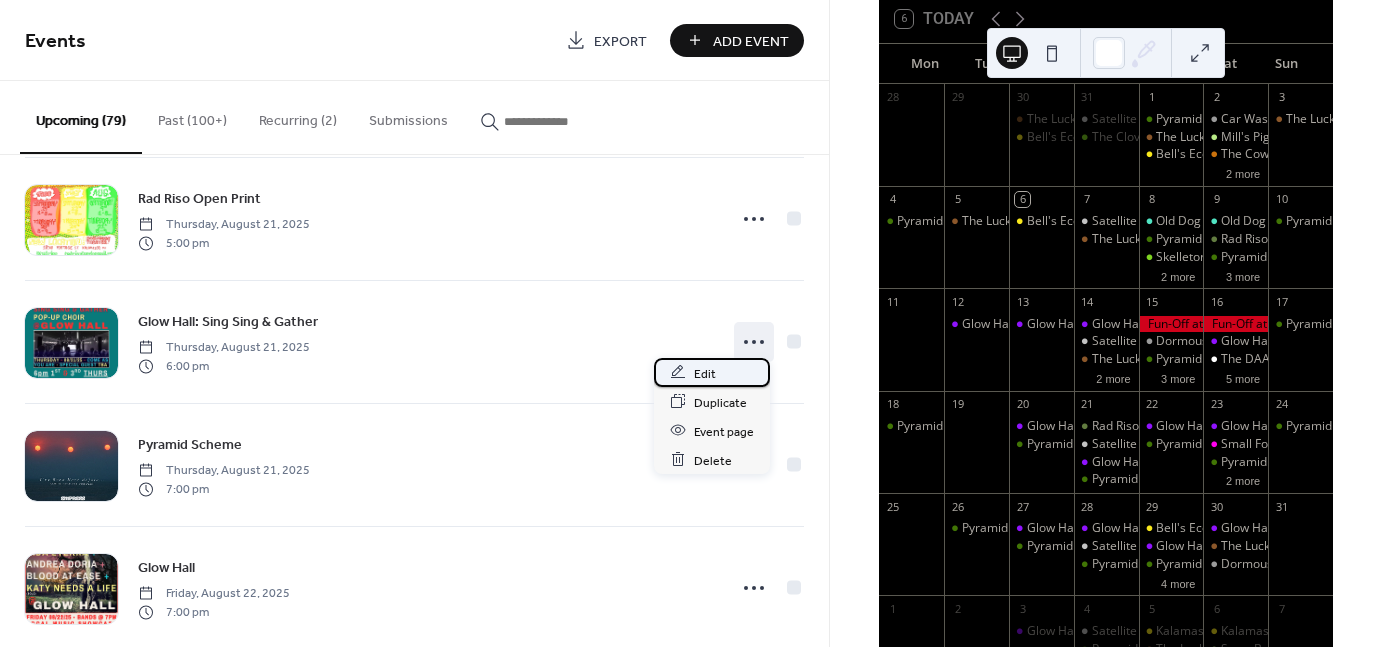 click on "Edit" at bounding box center (712, 372) 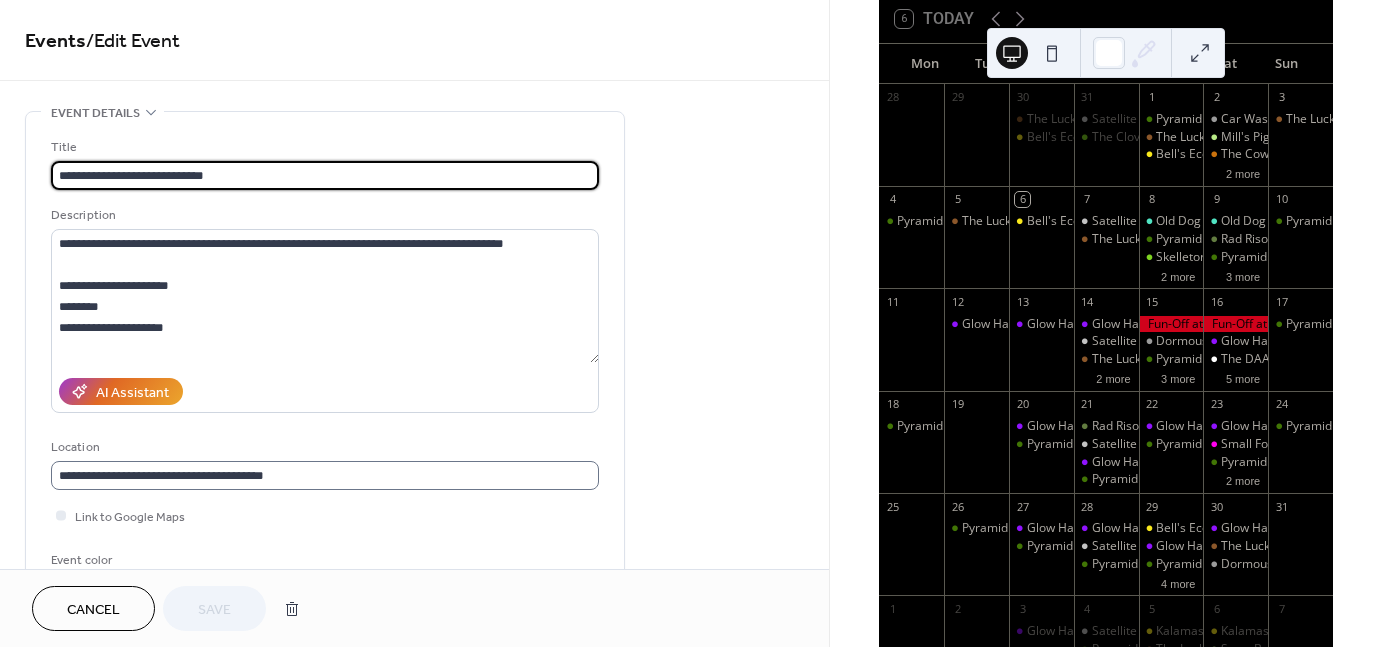 scroll, scrollTop: 1, scrollLeft: 0, axis: vertical 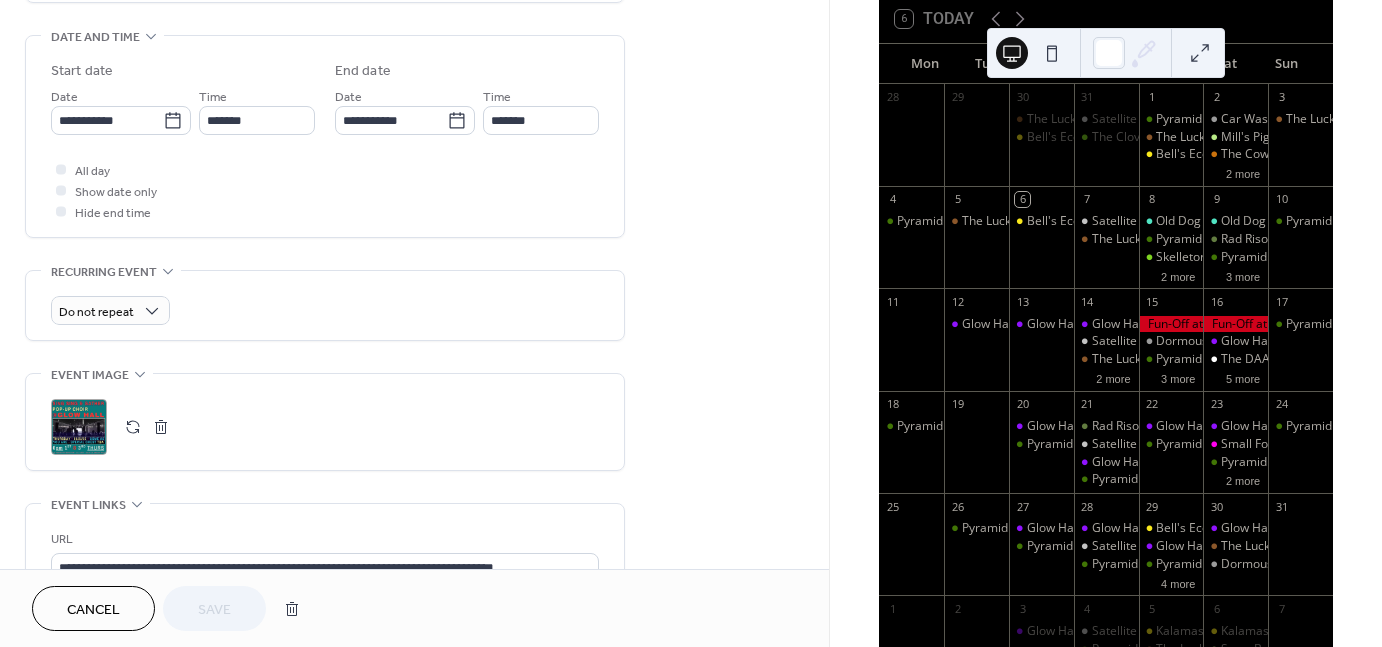 click on "Cancel" at bounding box center [93, 610] 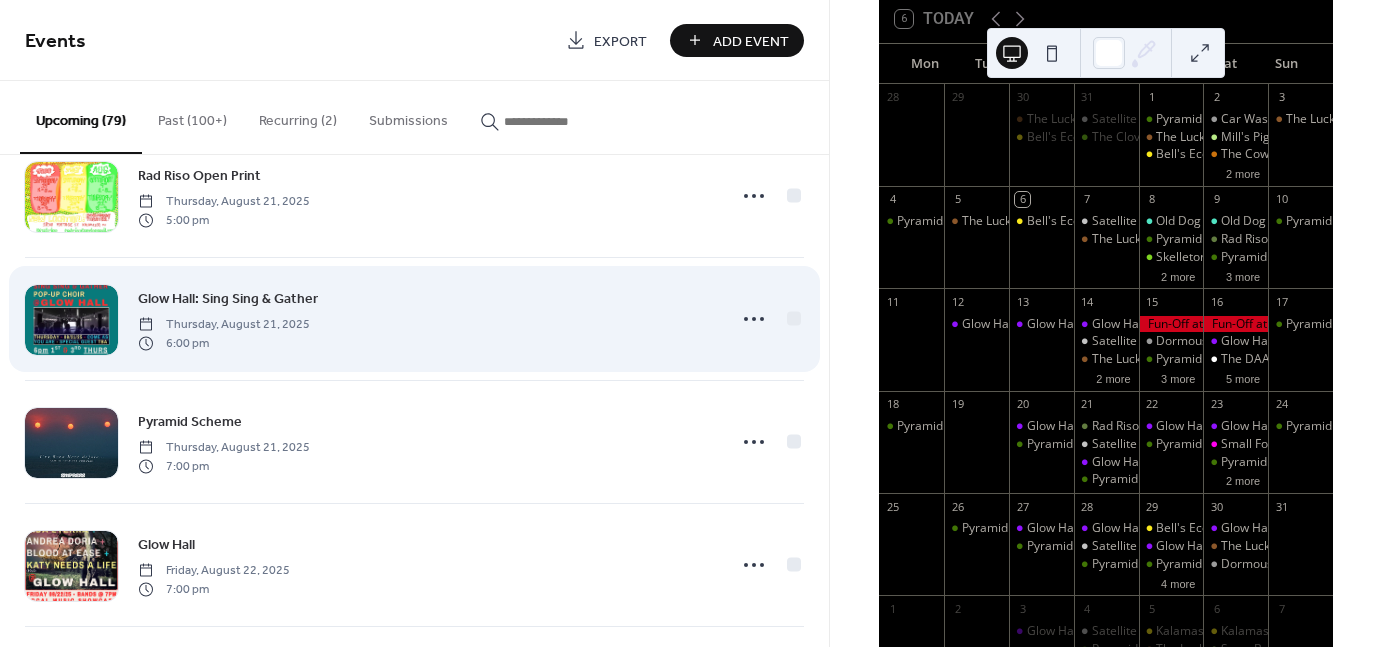 scroll, scrollTop: 4477, scrollLeft: 0, axis: vertical 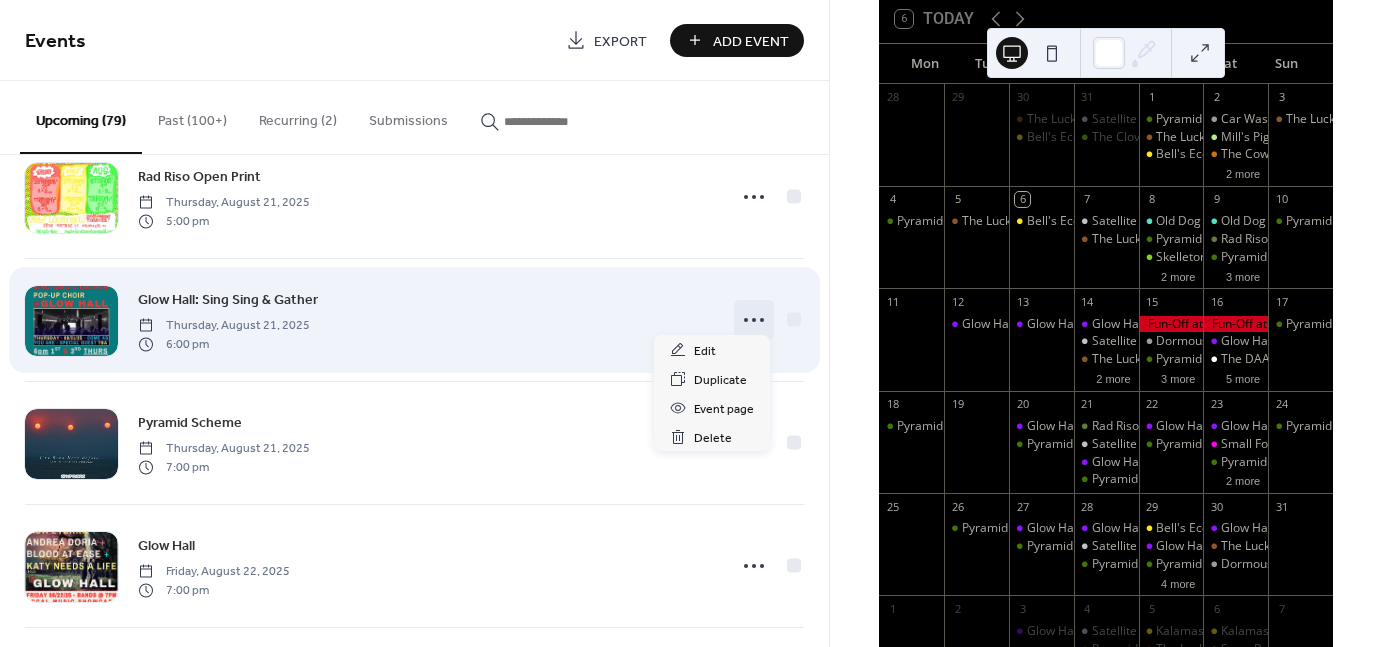click 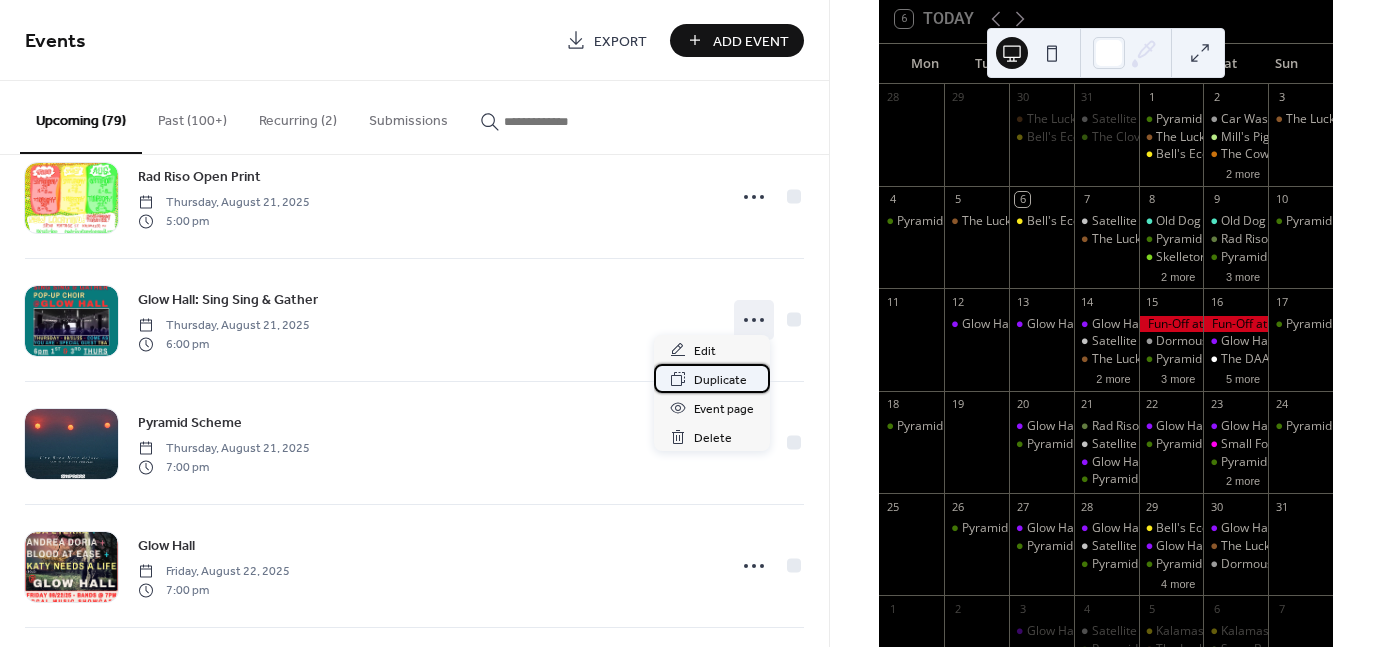 click on "Duplicate" at bounding box center [720, 380] 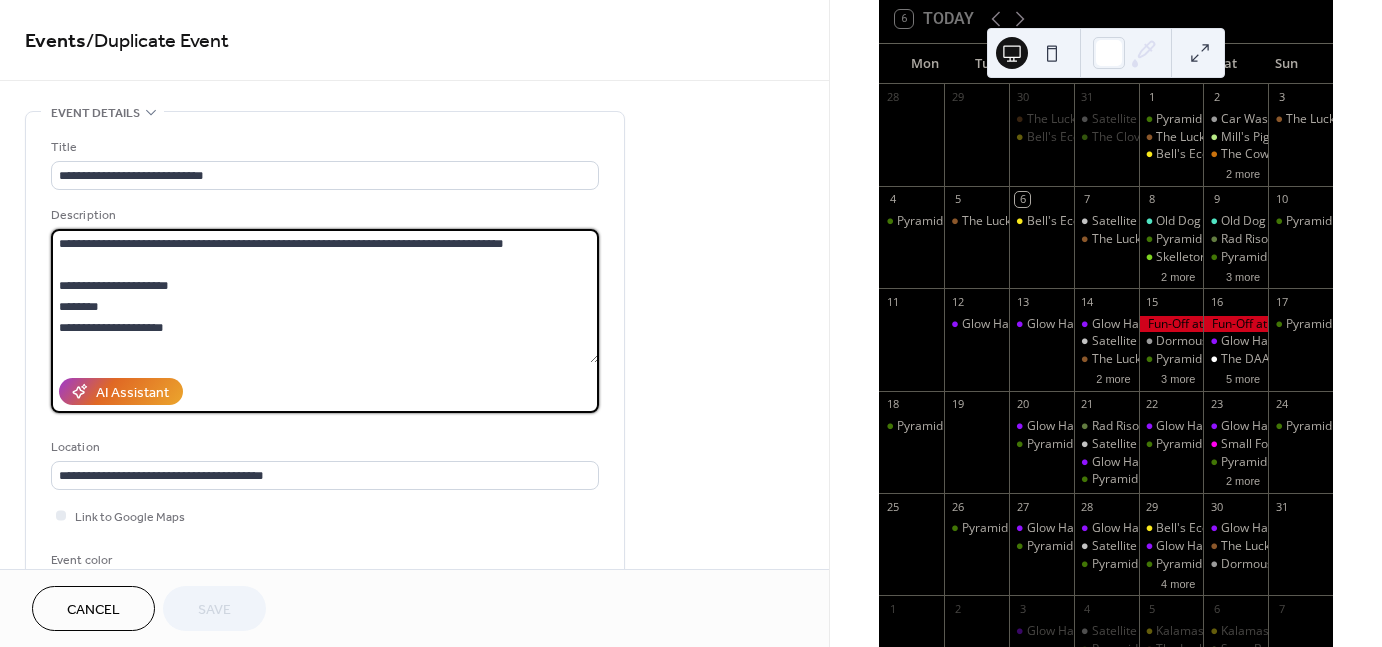 click on "**********" at bounding box center [325, 296] 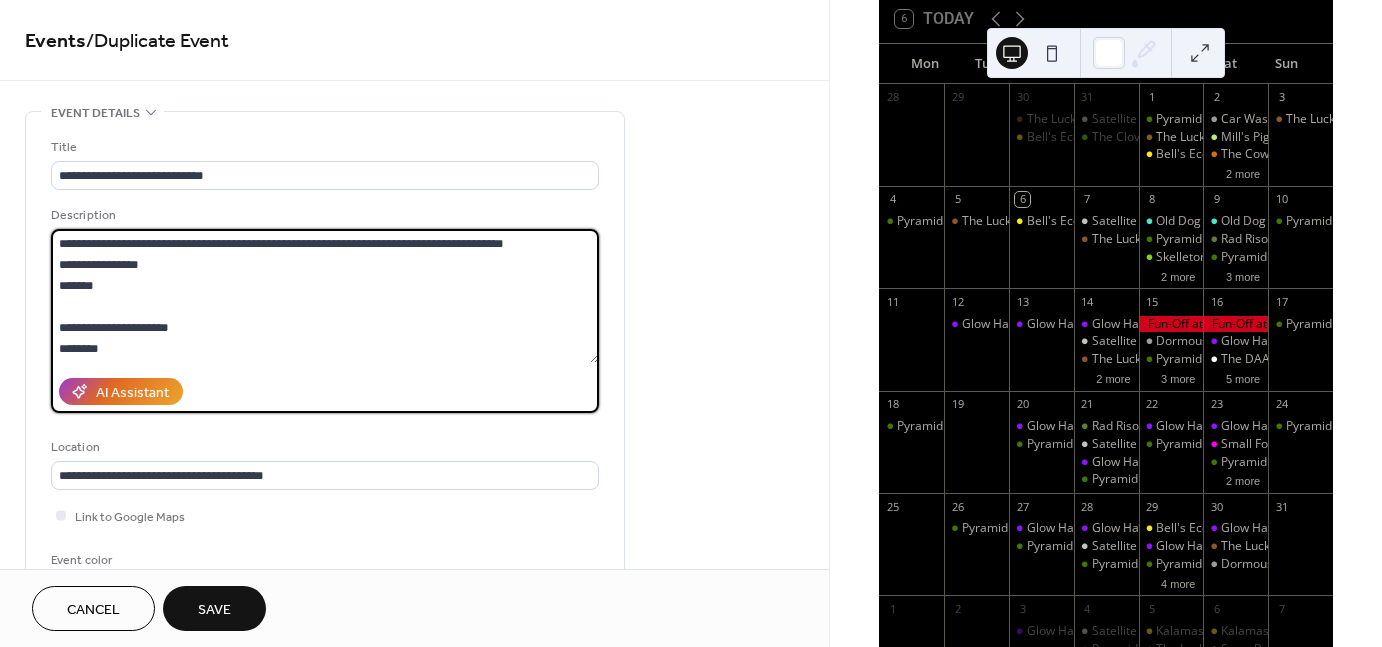 click on "**********" at bounding box center (325, 296) 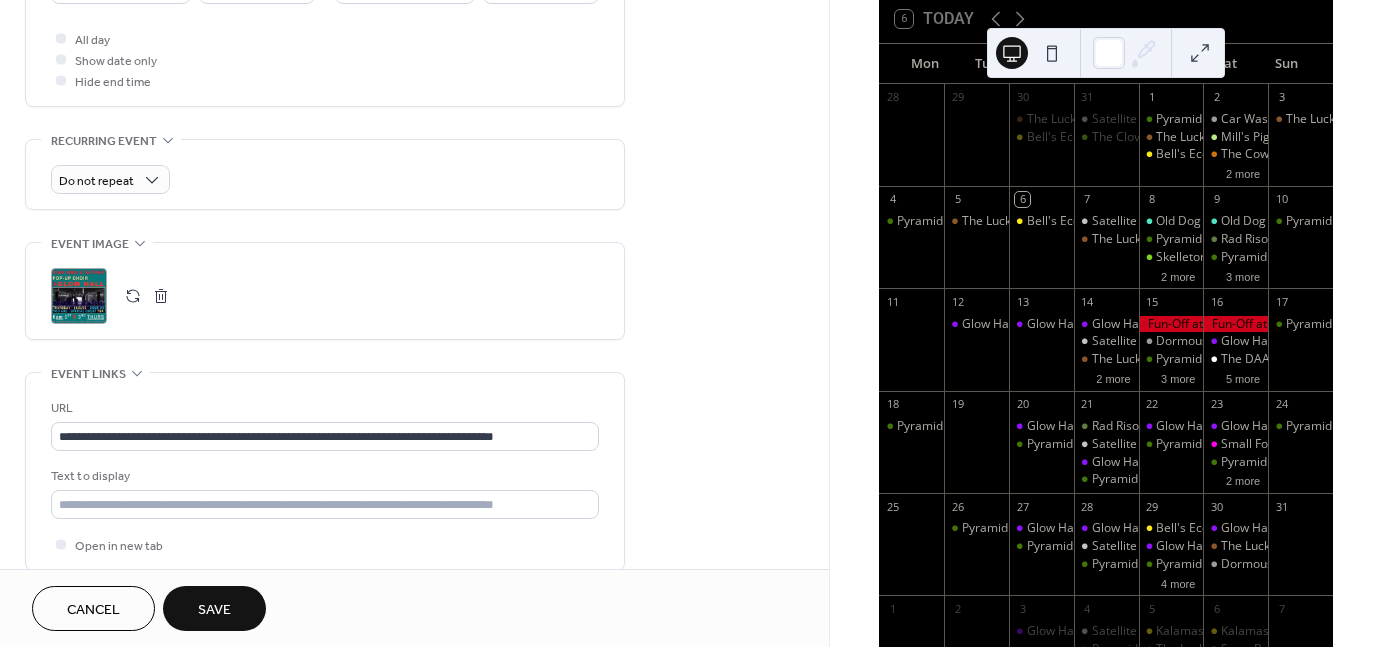 scroll, scrollTop: 796, scrollLeft: 0, axis: vertical 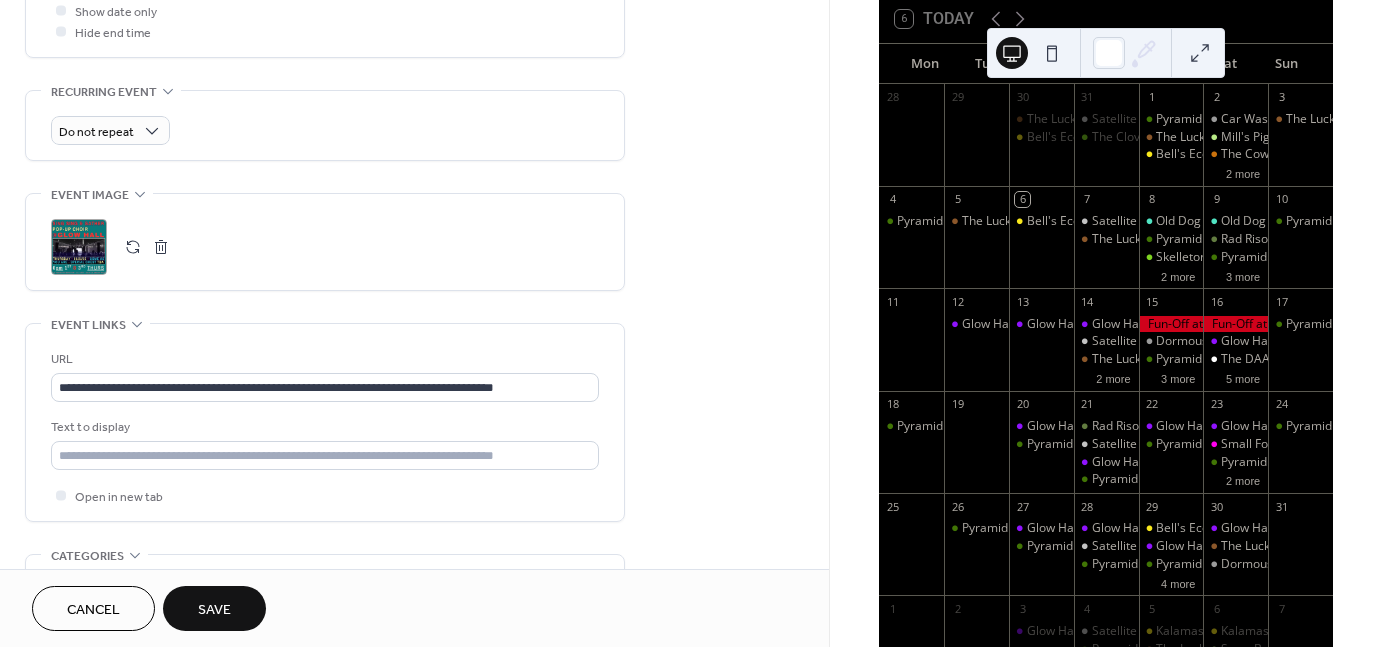 type on "**********" 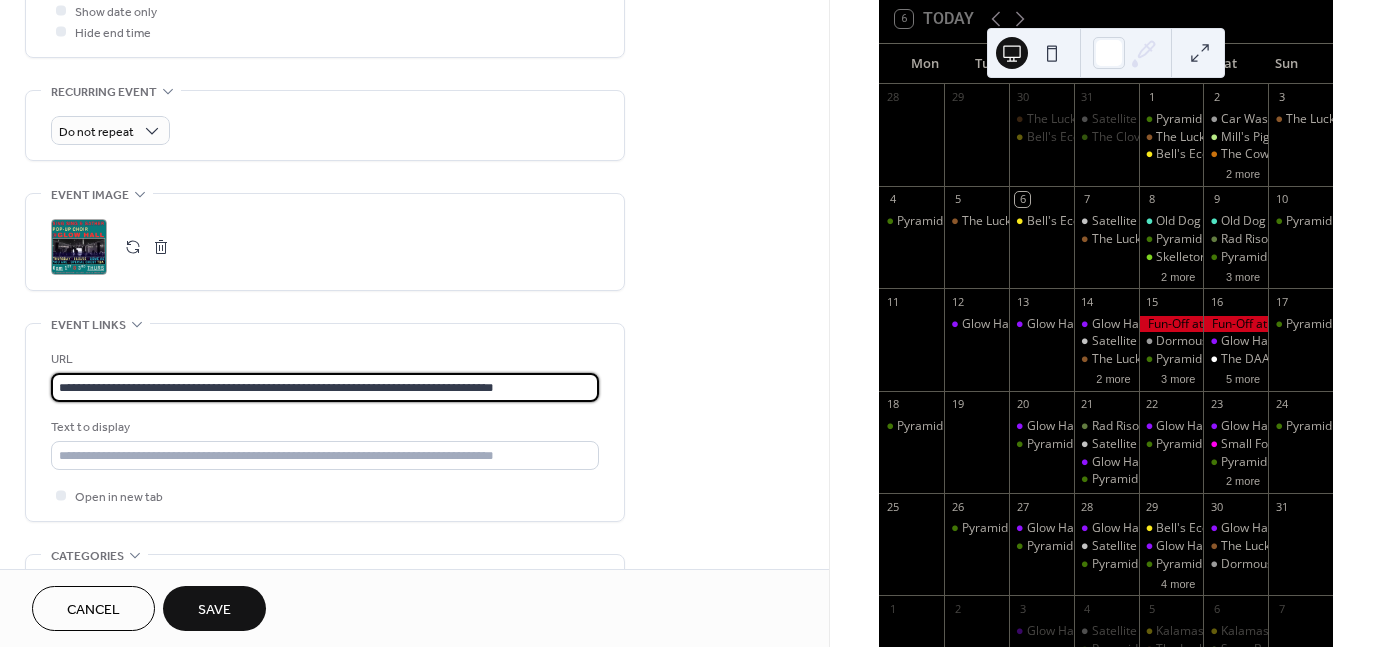 click on "**********" at bounding box center (325, 387) 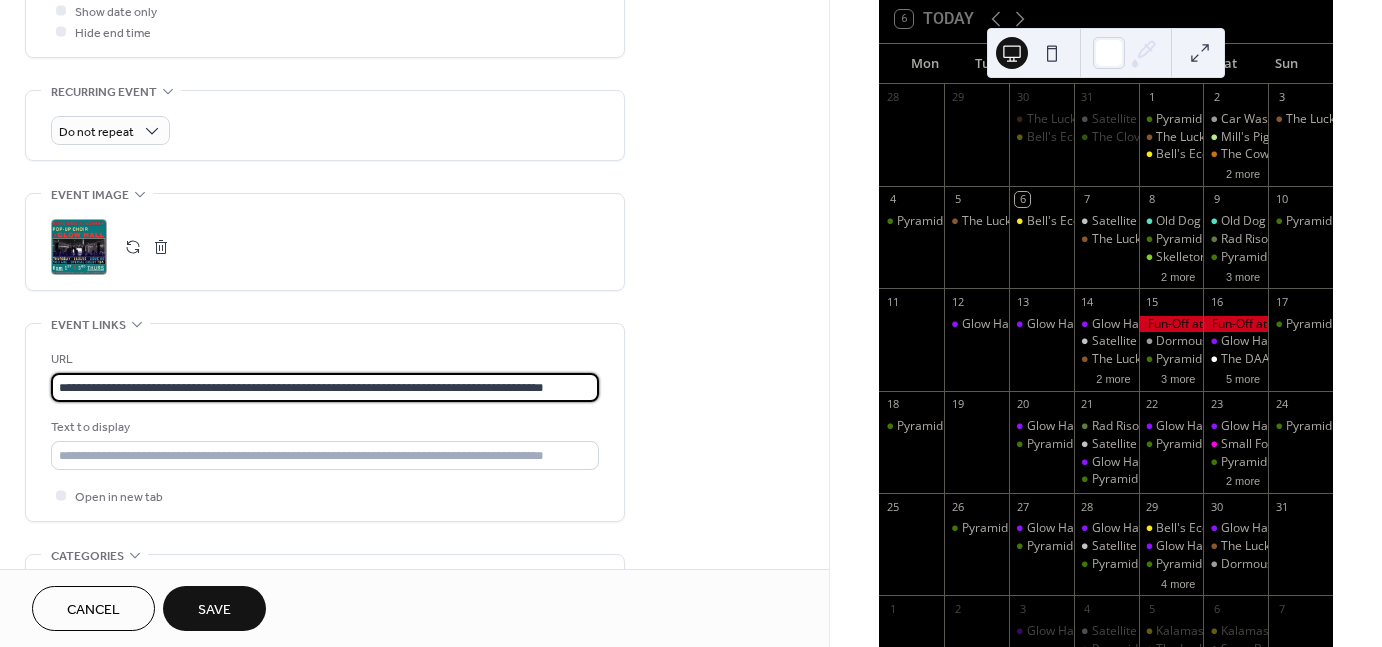 type on "**********" 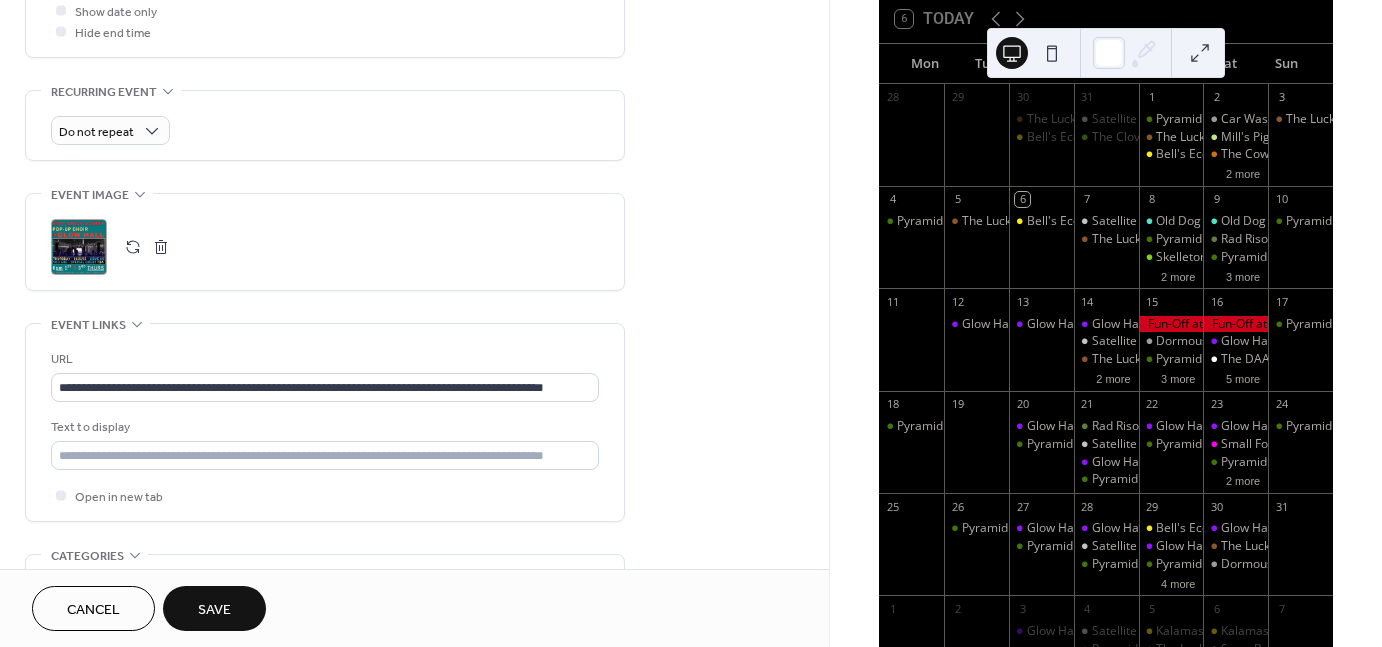 click on "Save" at bounding box center (214, 610) 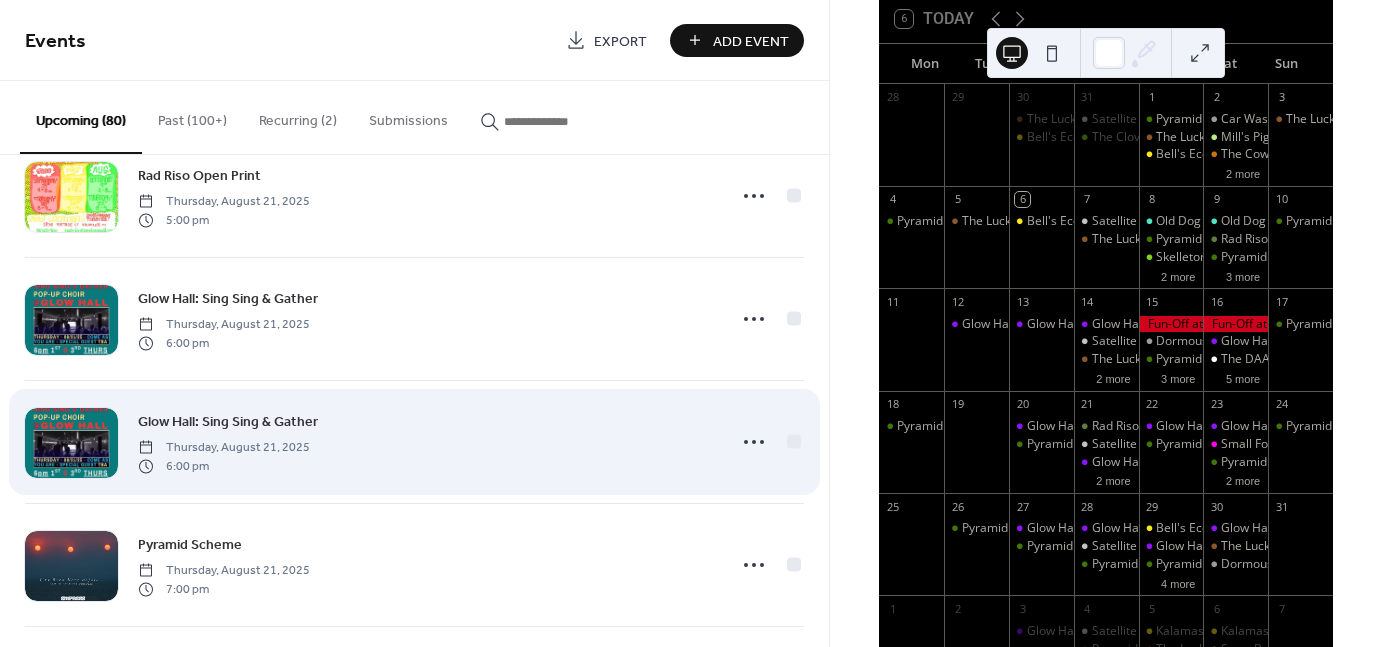 scroll, scrollTop: 4479, scrollLeft: 0, axis: vertical 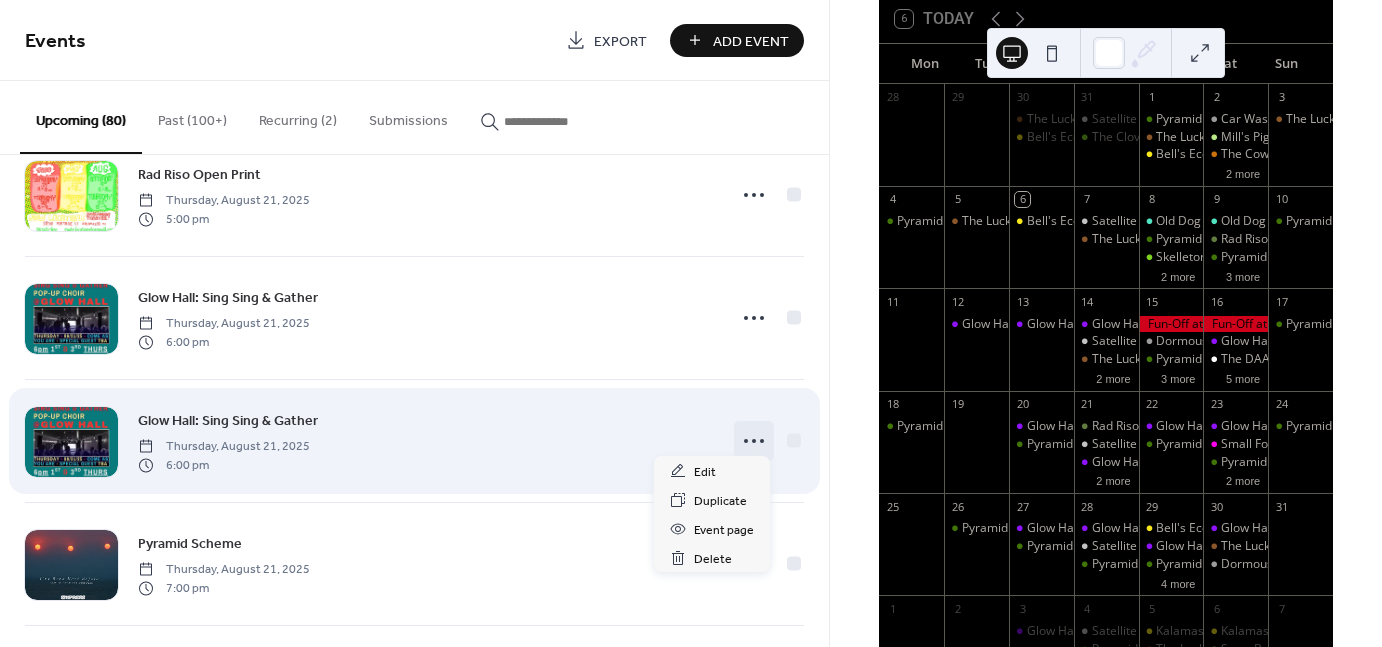 click 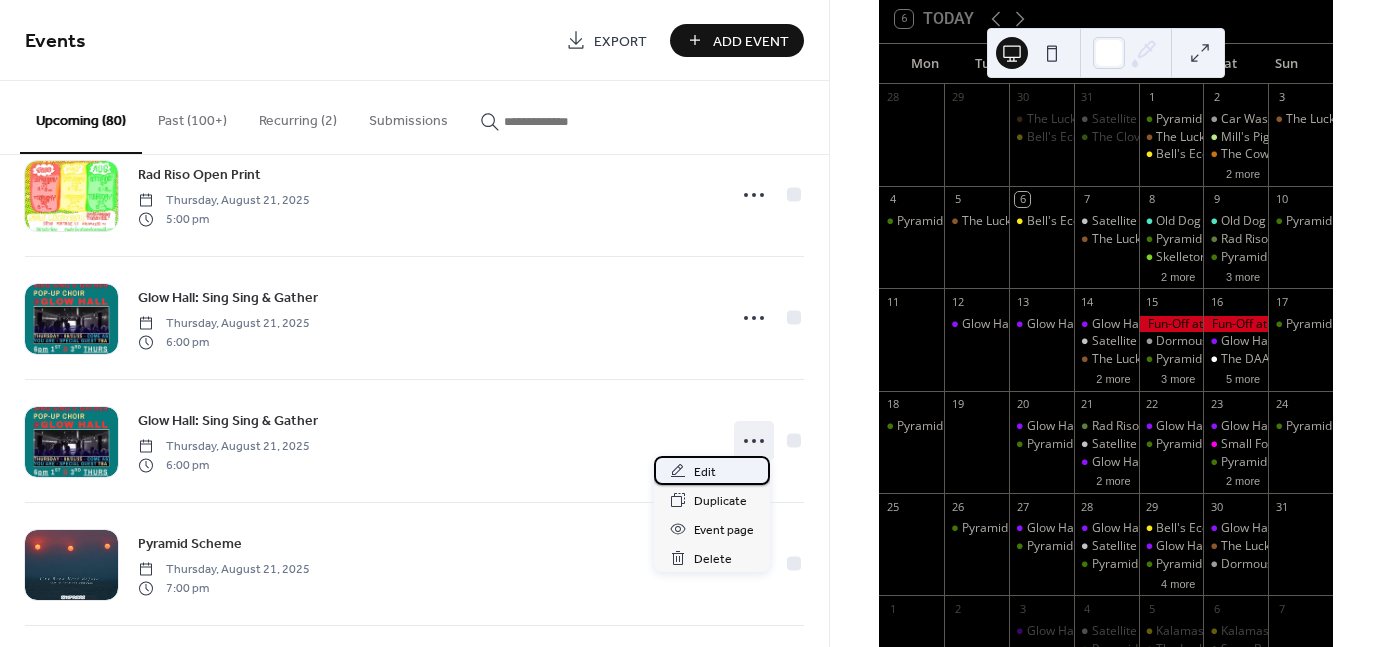 click on "Edit" at bounding box center (705, 472) 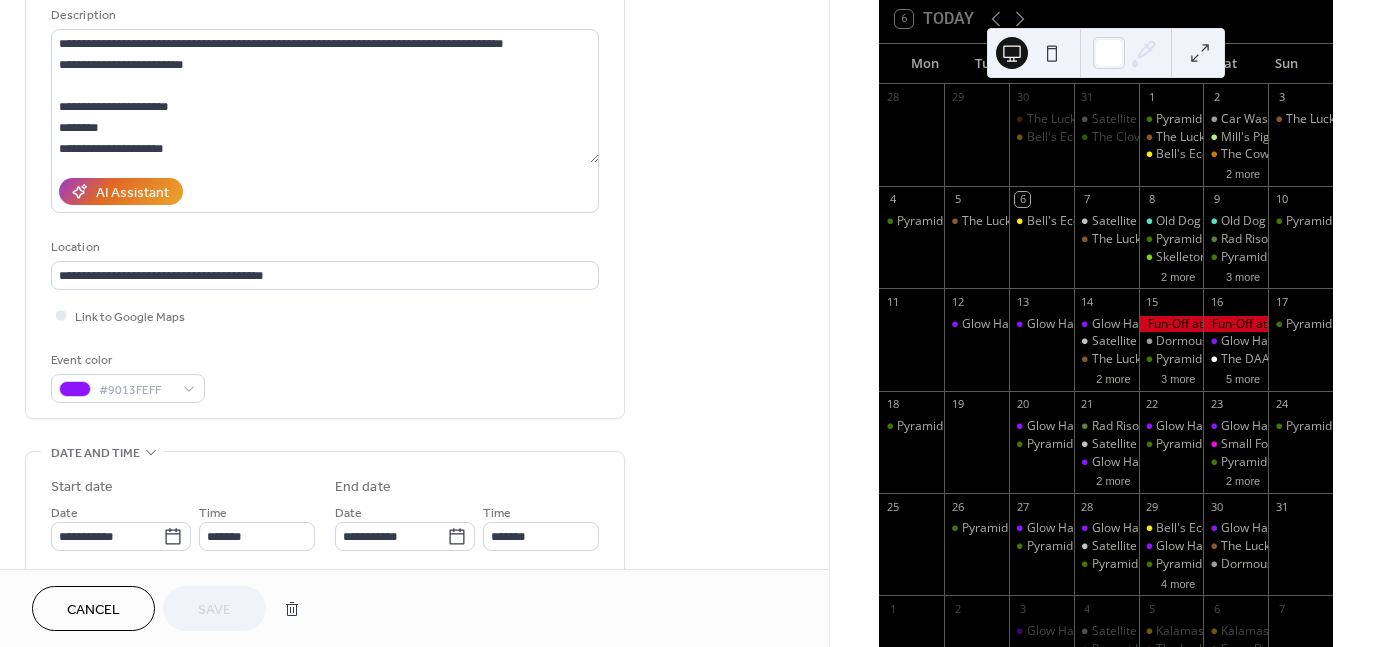 scroll, scrollTop: 210, scrollLeft: 0, axis: vertical 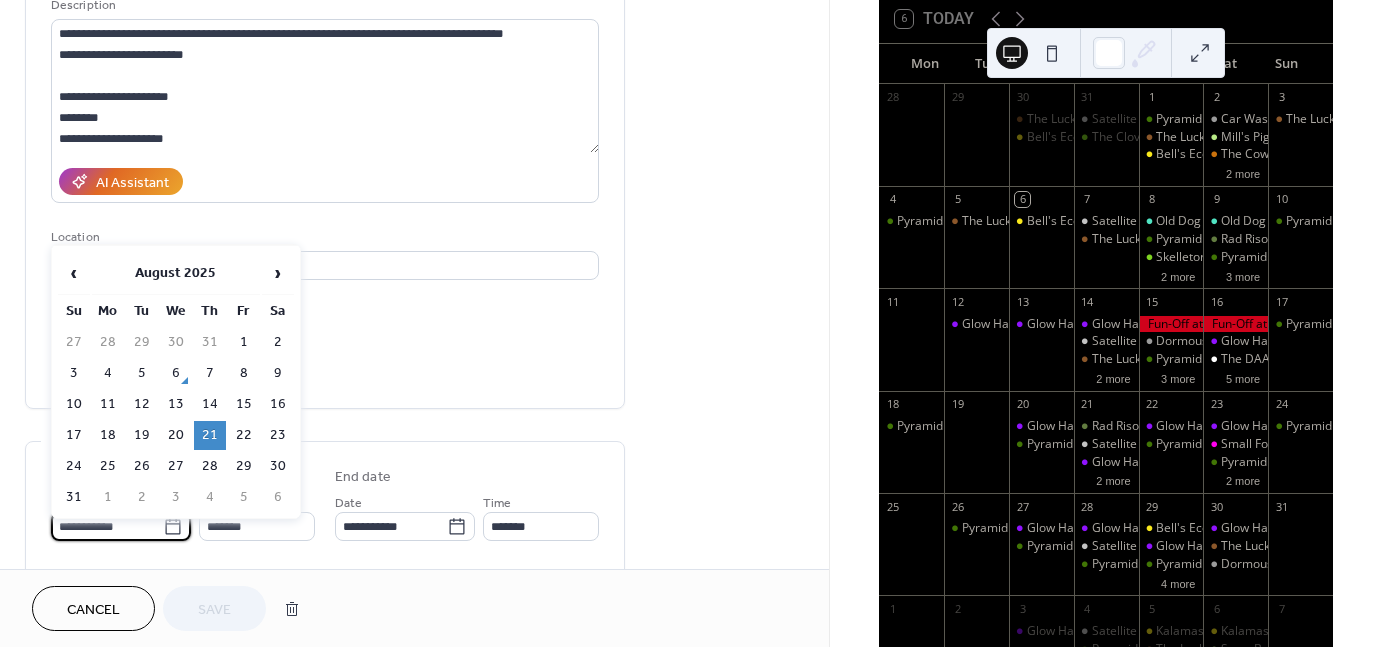 click on "**********" at bounding box center (107, 526) 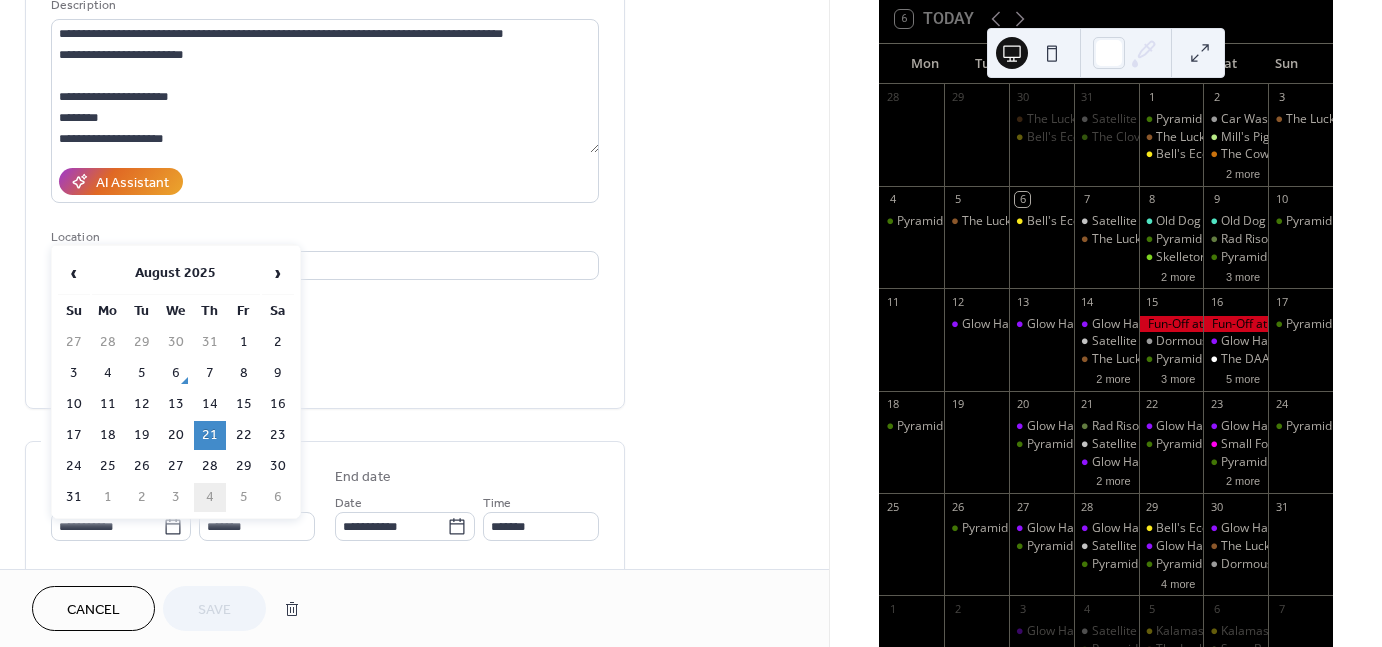 click on "4" at bounding box center [210, 497] 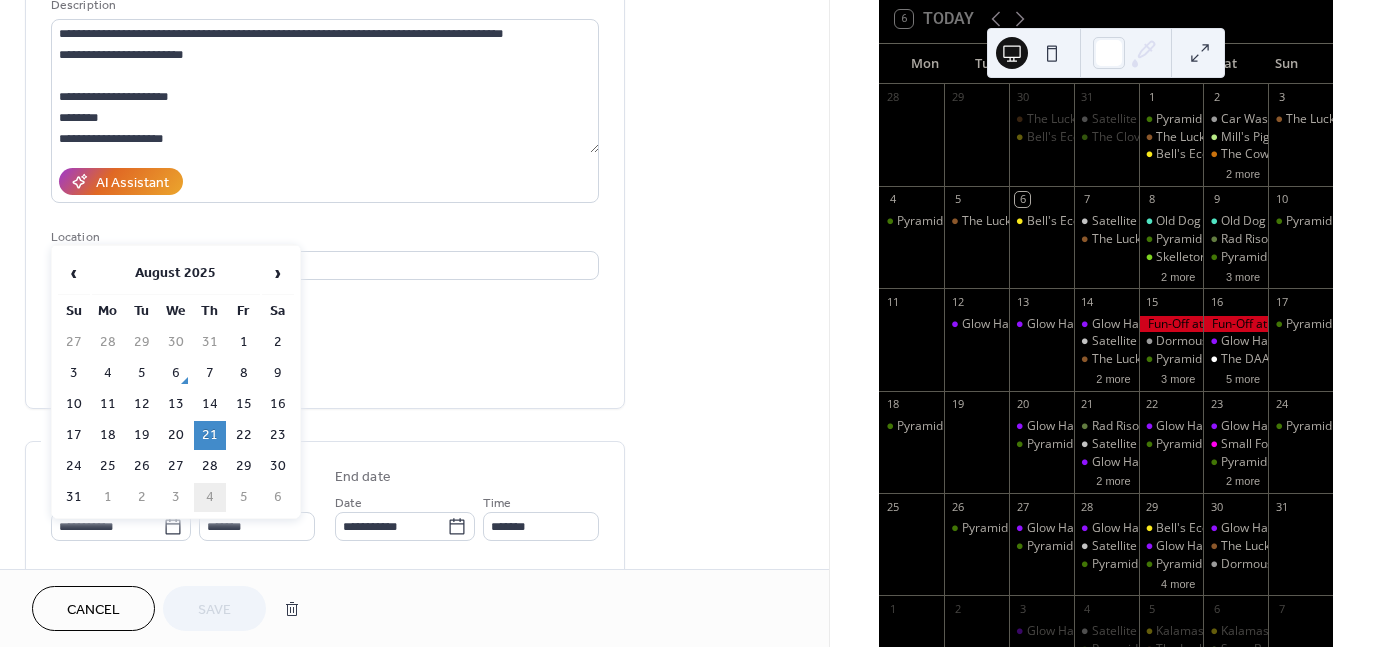 type on "**********" 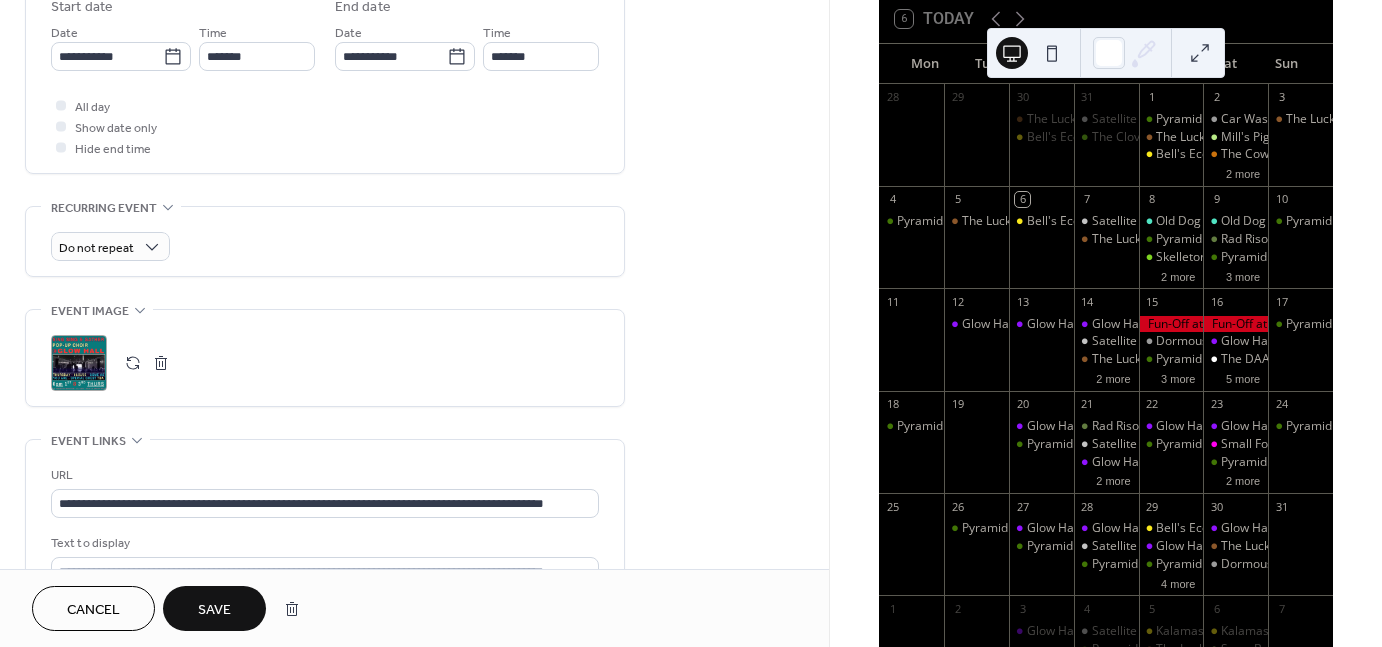 scroll, scrollTop: 682, scrollLeft: 0, axis: vertical 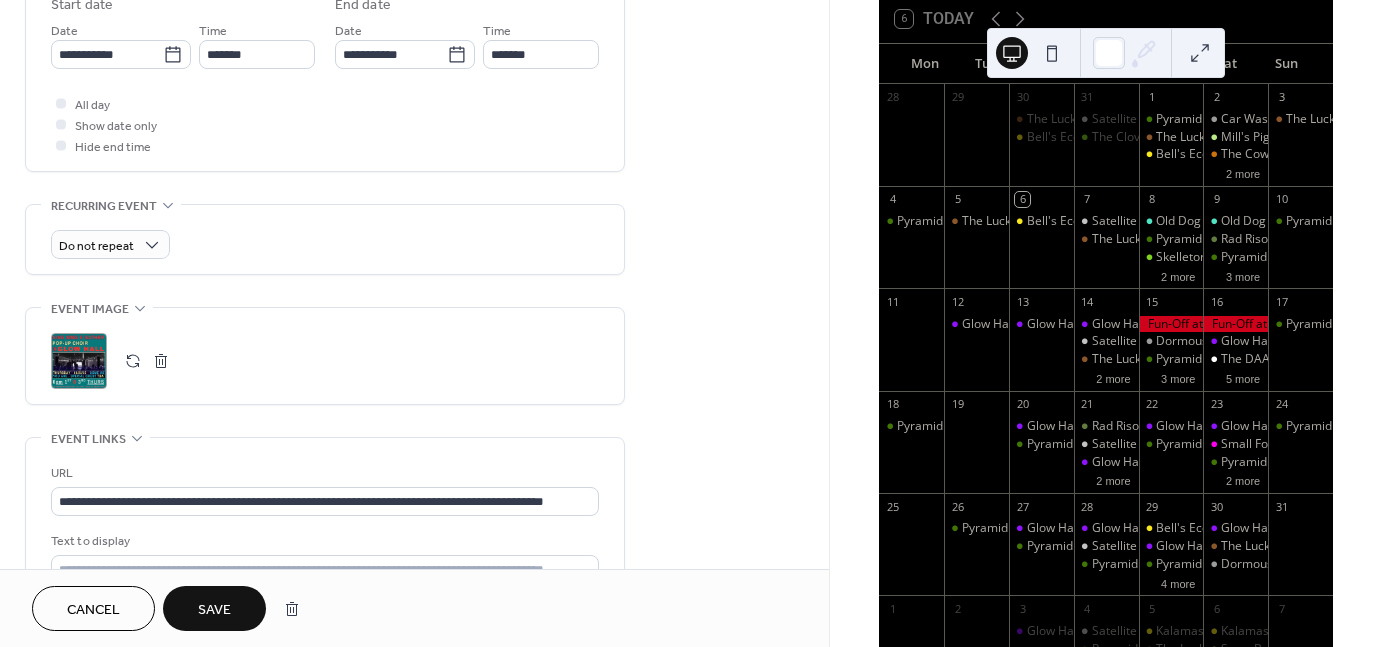 click at bounding box center [161, 361] 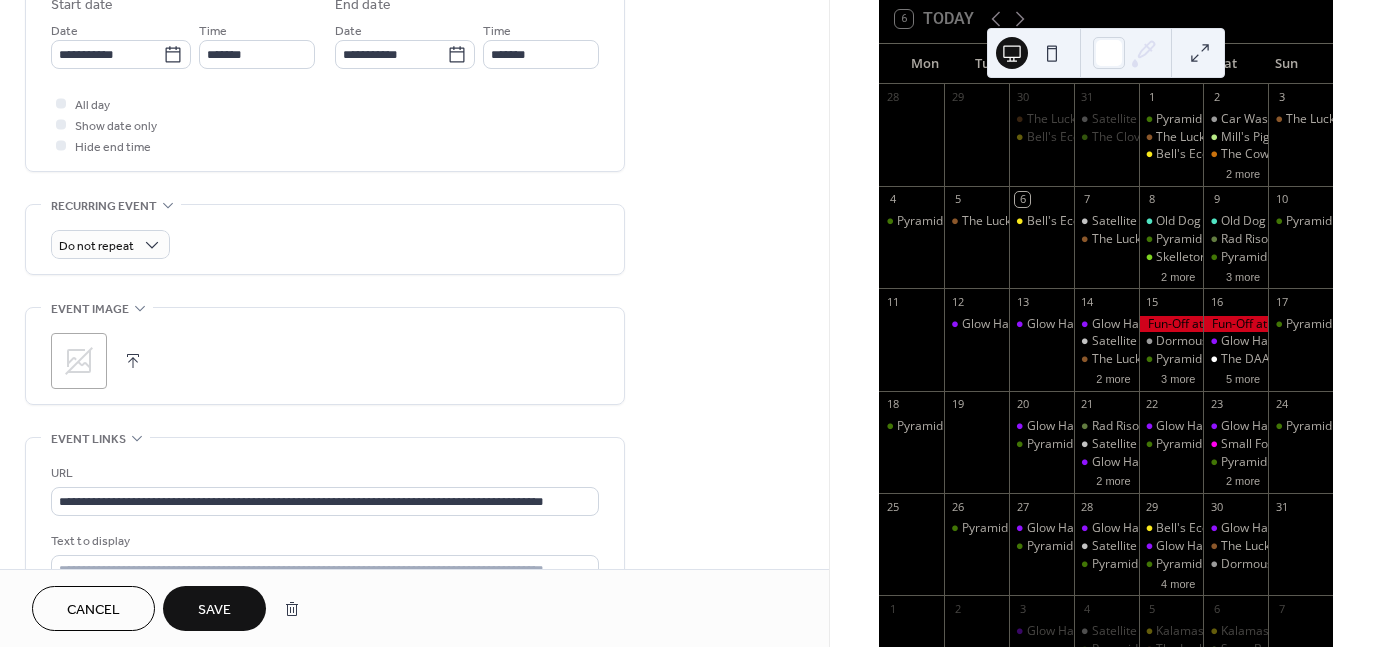 click on "Save" at bounding box center (214, 610) 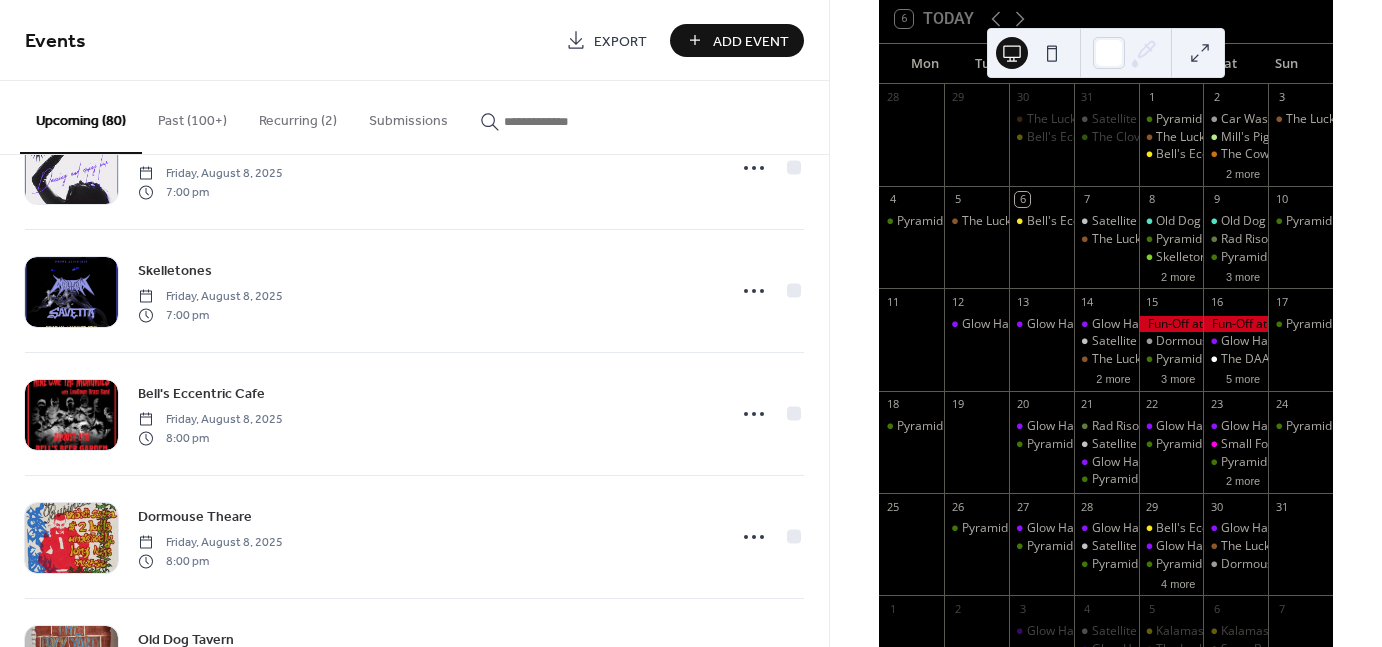 scroll, scrollTop: 448, scrollLeft: 0, axis: vertical 